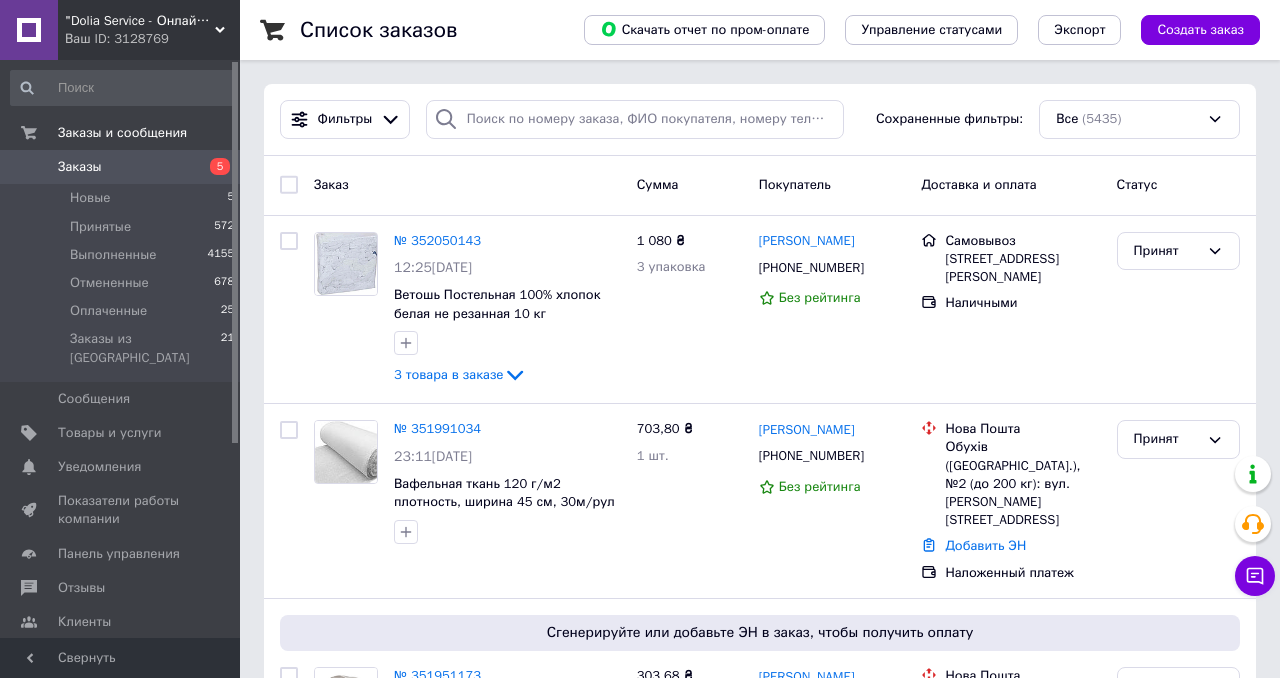 scroll, scrollTop: 0, scrollLeft: 0, axis: both 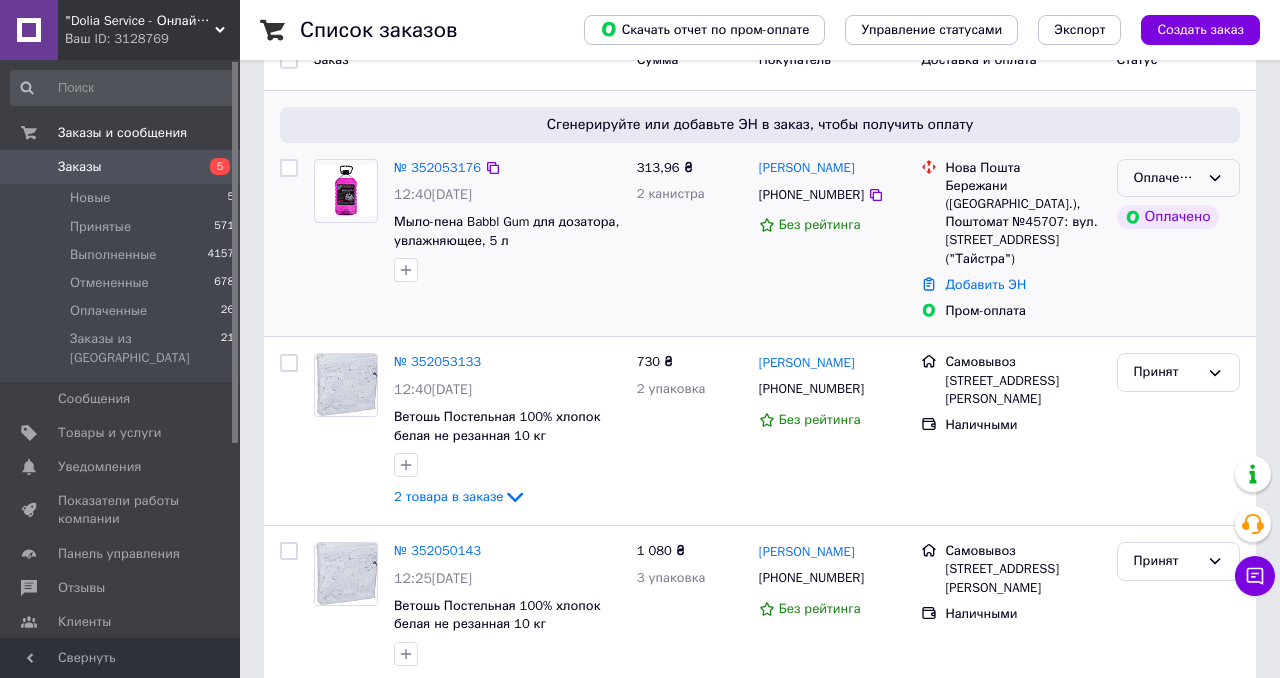 click on "Оплаченный" at bounding box center [1178, 178] 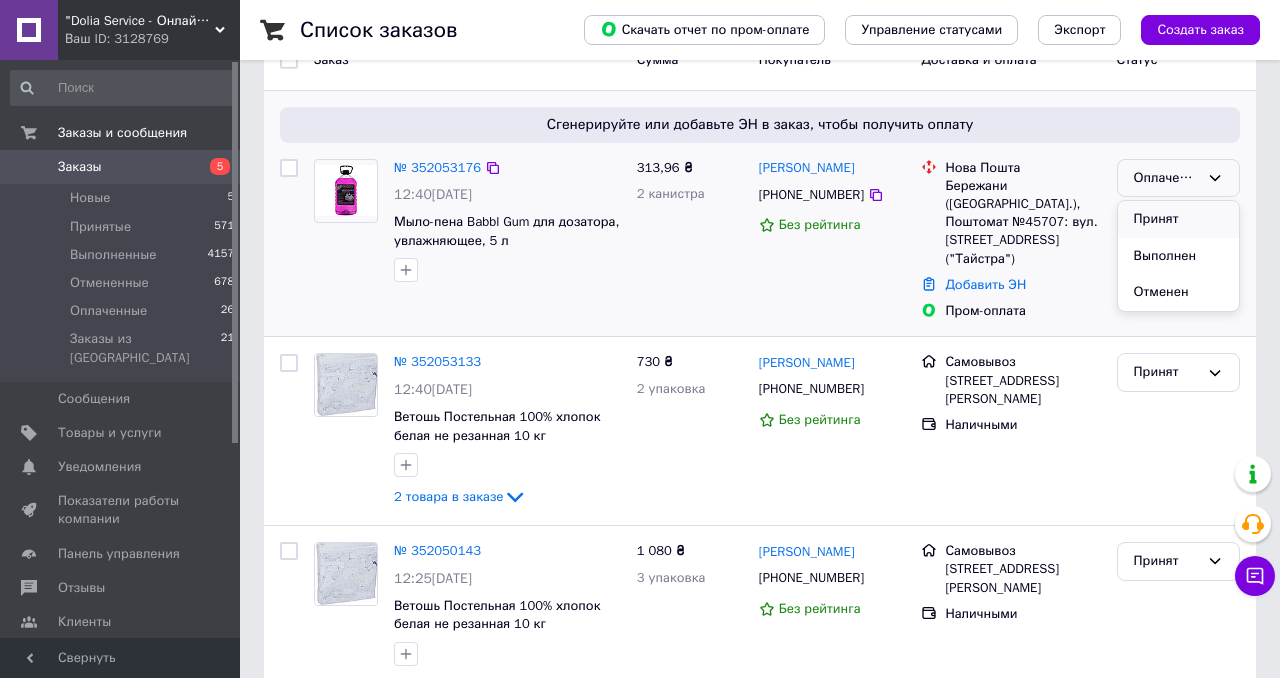click on "Принят" at bounding box center (1178, 219) 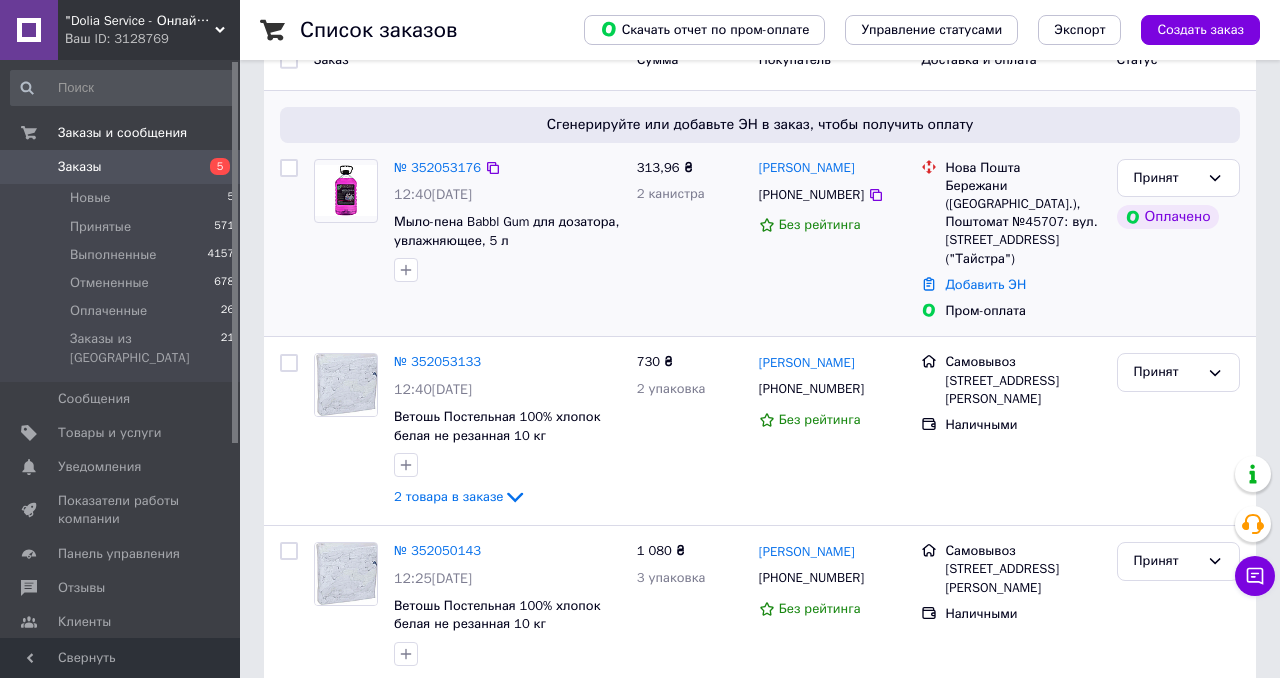 click on "№ 352053176" at bounding box center (437, 167) 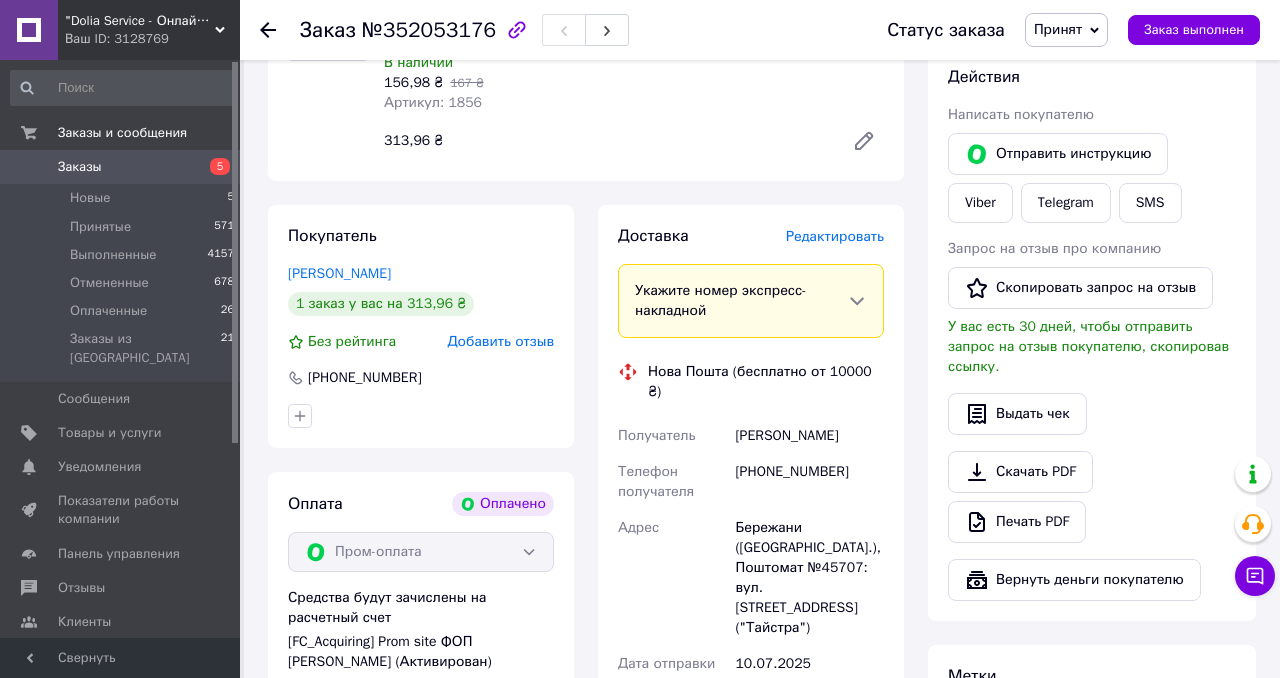 scroll, scrollTop: 326, scrollLeft: 0, axis: vertical 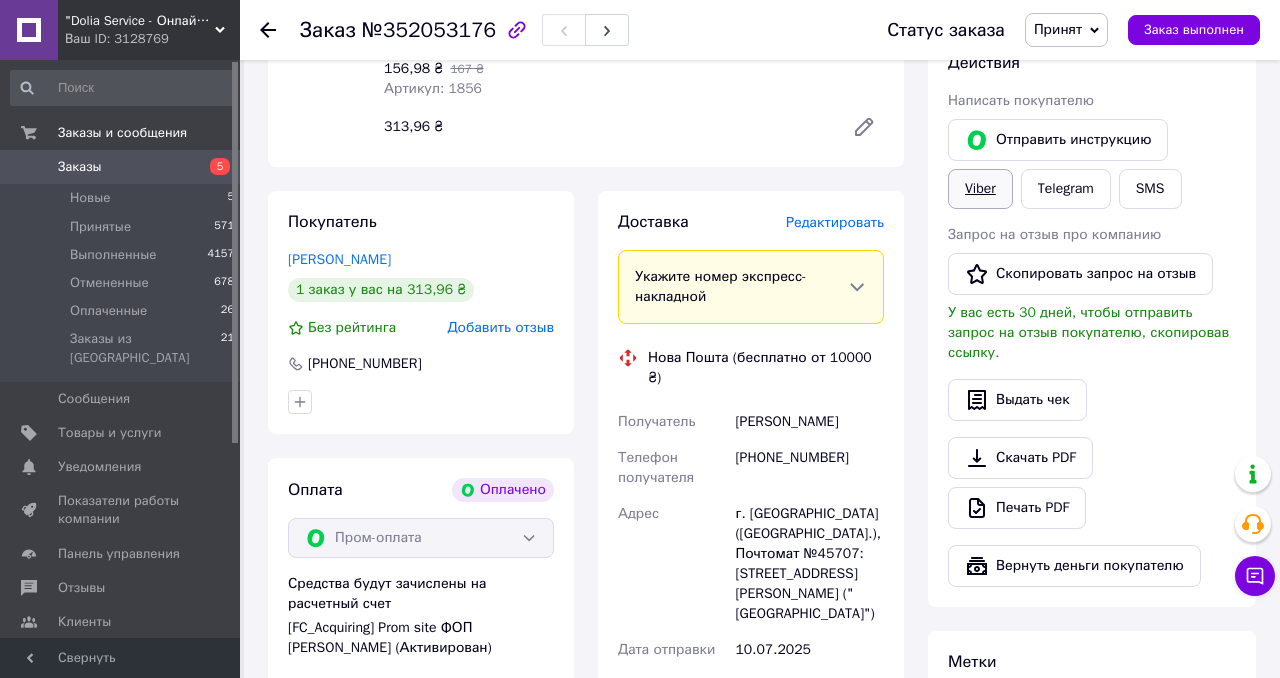 click on "Viber" at bounding box center (980, 189) 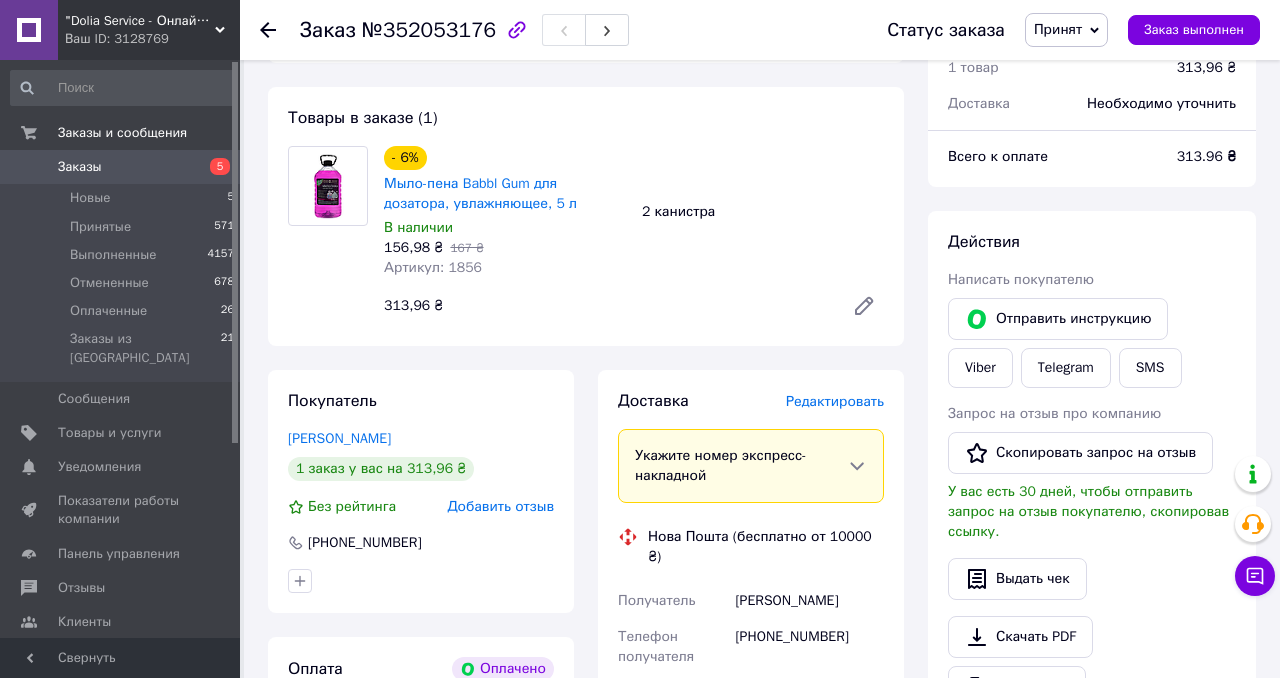 scroll, scrollTop: 0, scrollLeft: 0, axis: both 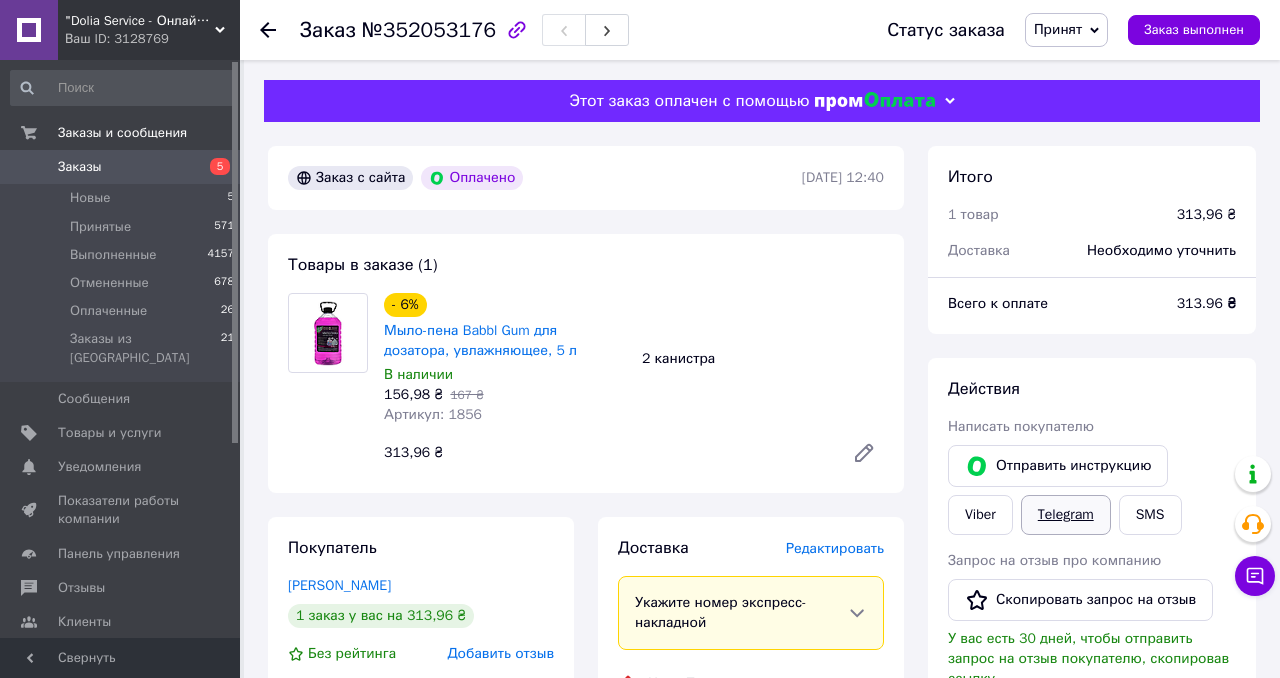 click on "Telegram" at bounding box center [1066, 515] 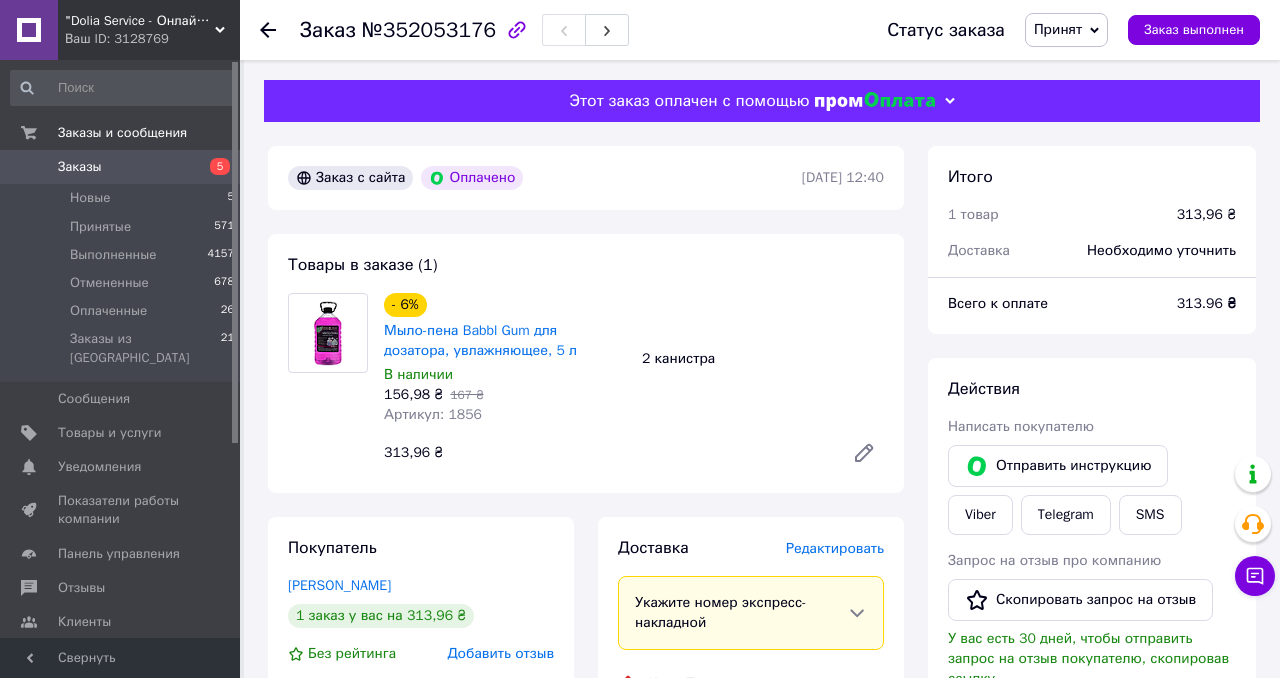 scroll, scrollTop: 0, scrollLeft: 0, axis: both 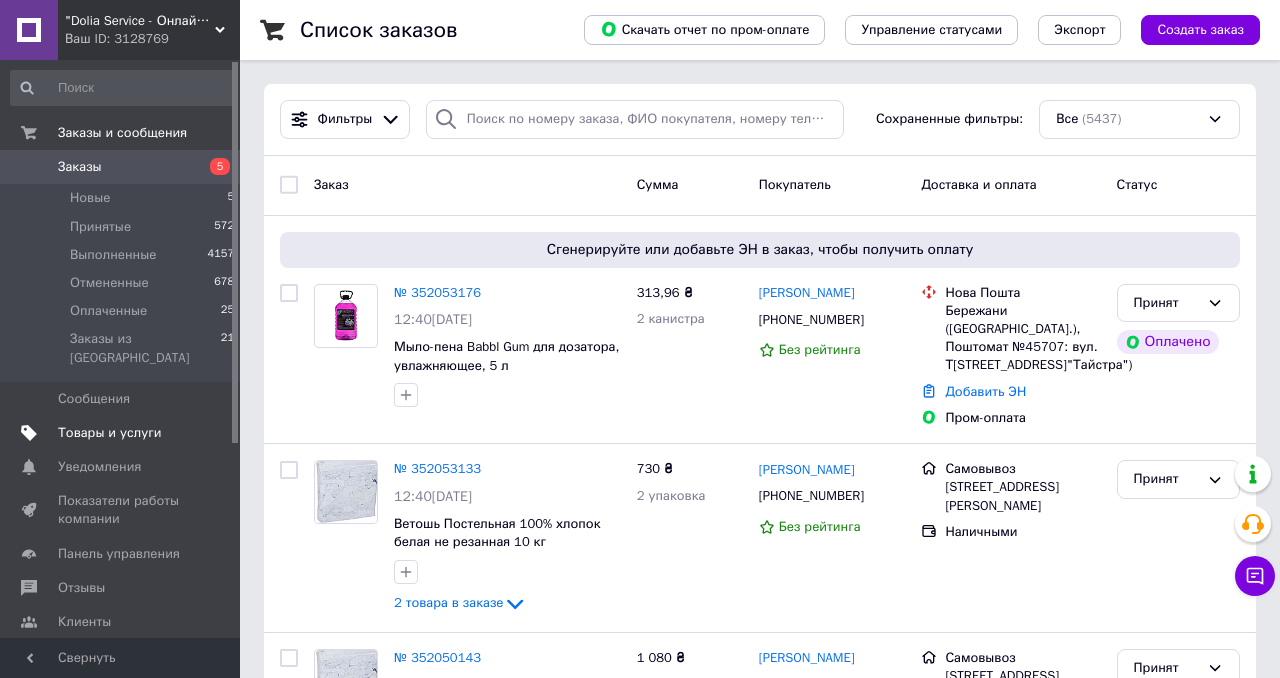 click on "Товары и услуги" at bounding box center (110, 433) 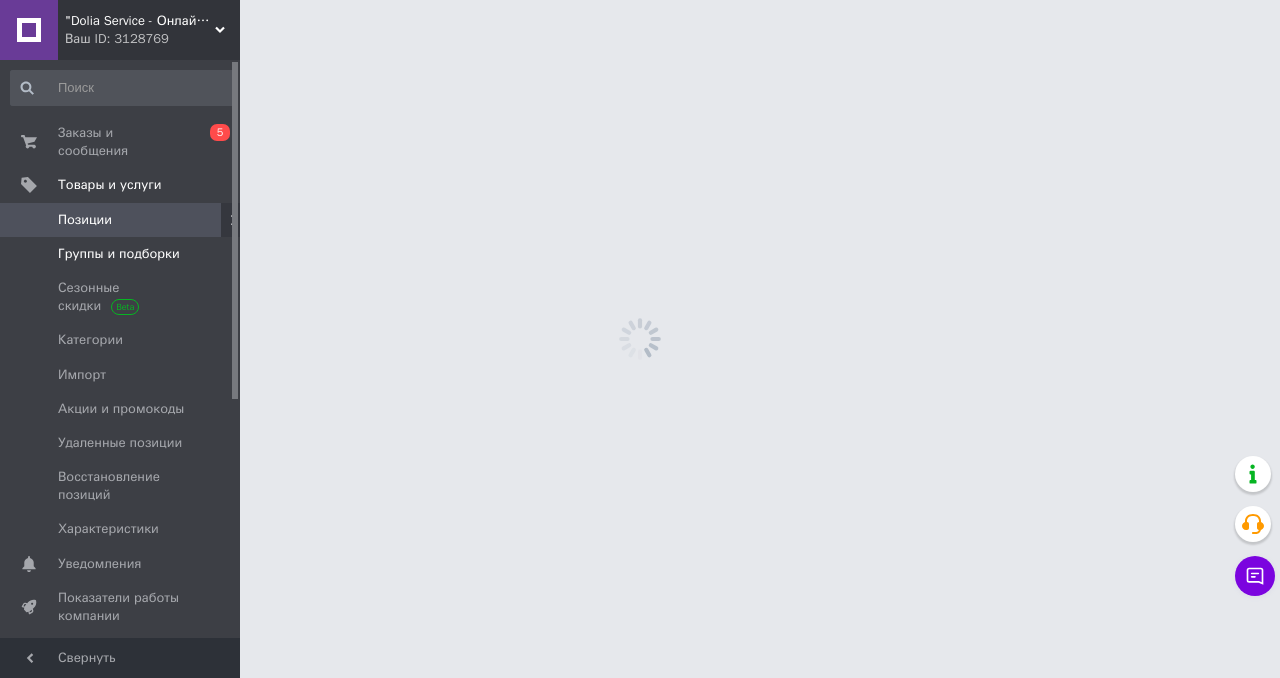 click on "Группы и подборки" at bounding box center (119, 254) 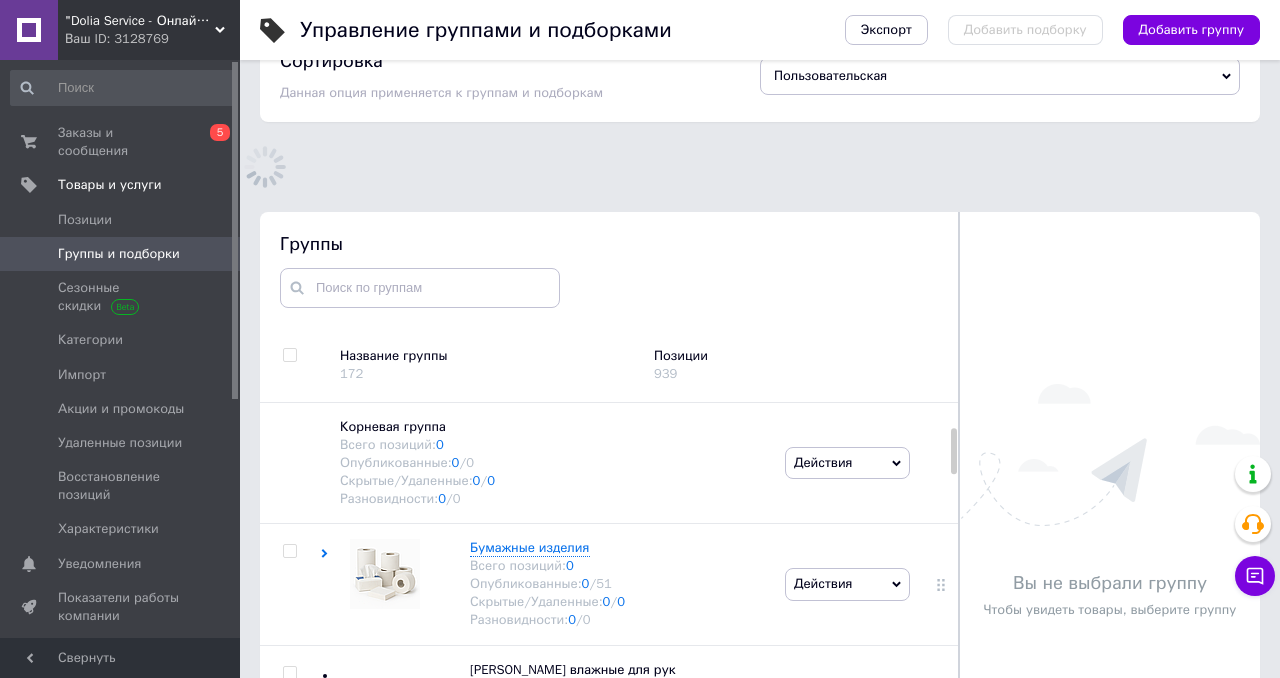 scroll, scrollTop: 130, scrollLeft: 0, axis: vertical 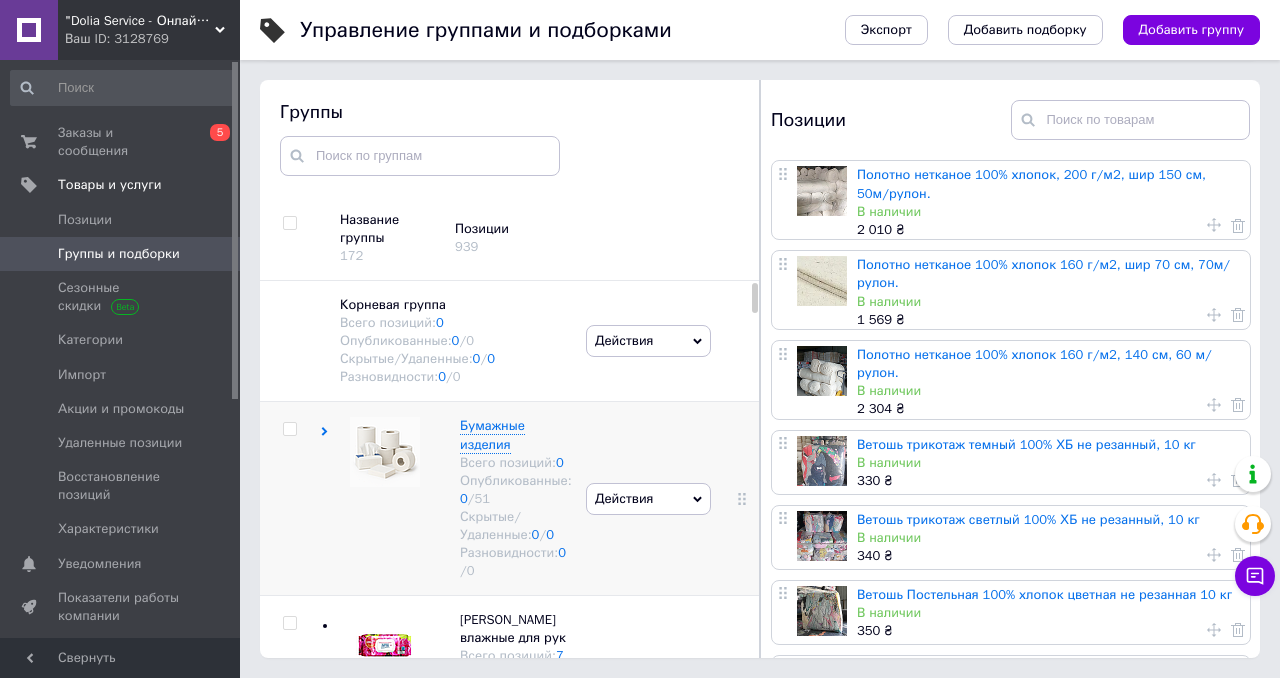 click 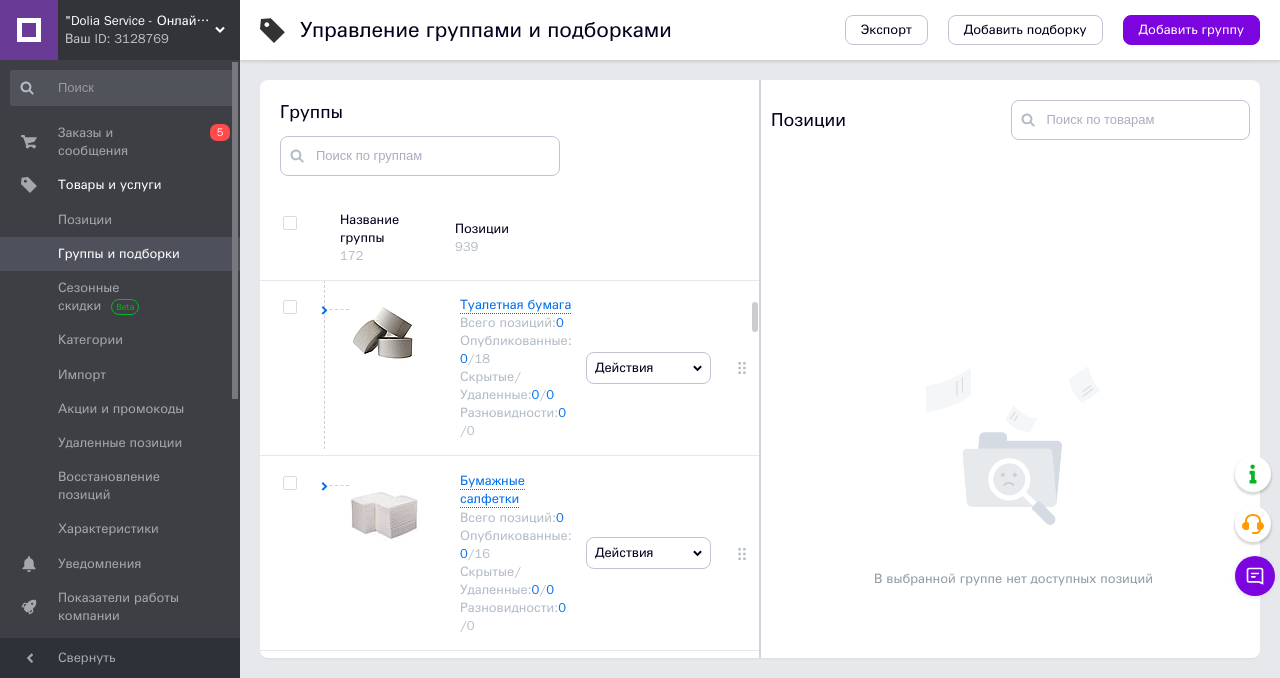 scroll, scrollTop: 292, scrollLeft: 0, axis: vertical 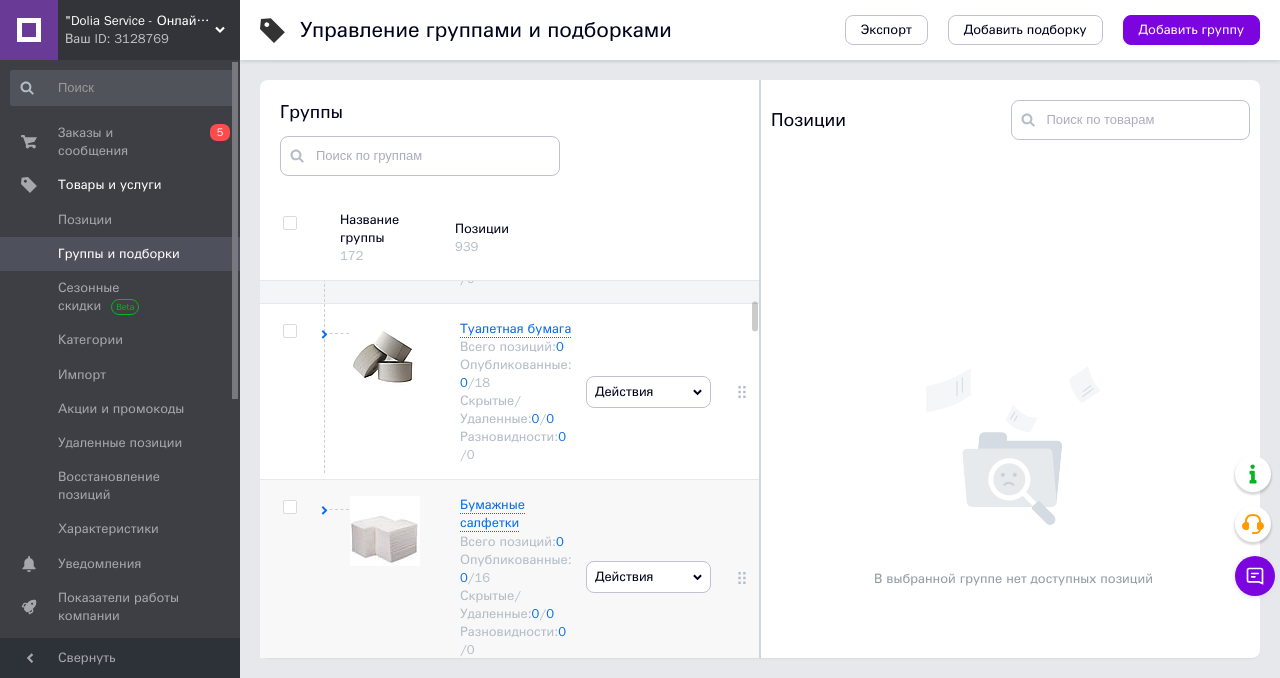 click 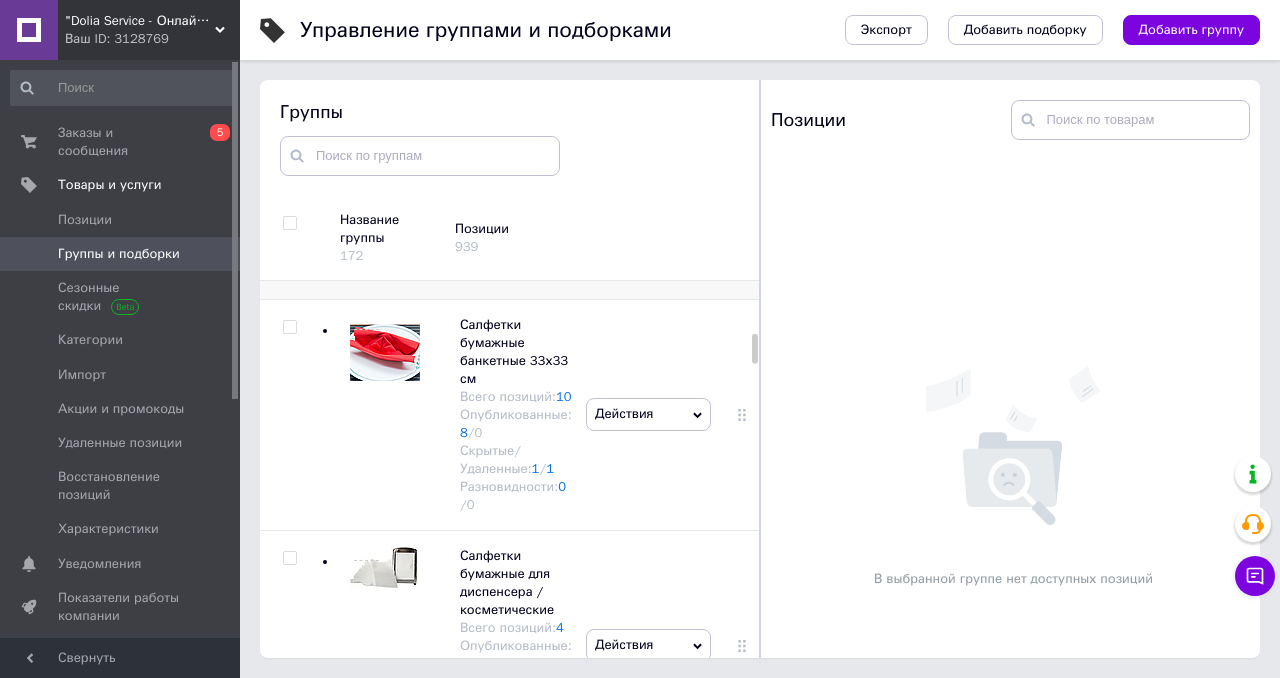 scroll, scrollTop: 891, scrollLeft: 0, axis: vertical 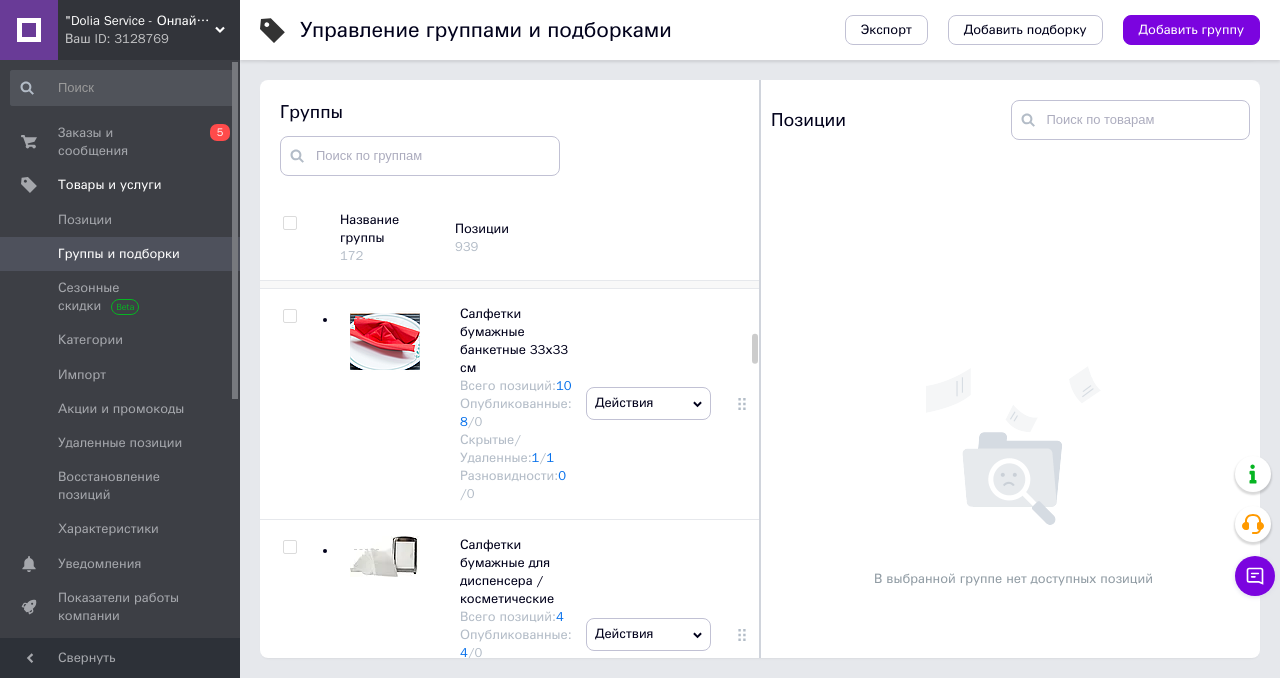 click on "Салфетки бумажные для диспенсера / косметические Всего позиций:  4 Опубликованные:  4  /  0 Скрытые/Удаленные:  0  /  0 Разновидности:  0  /  0" at bounding box center [496, 635] 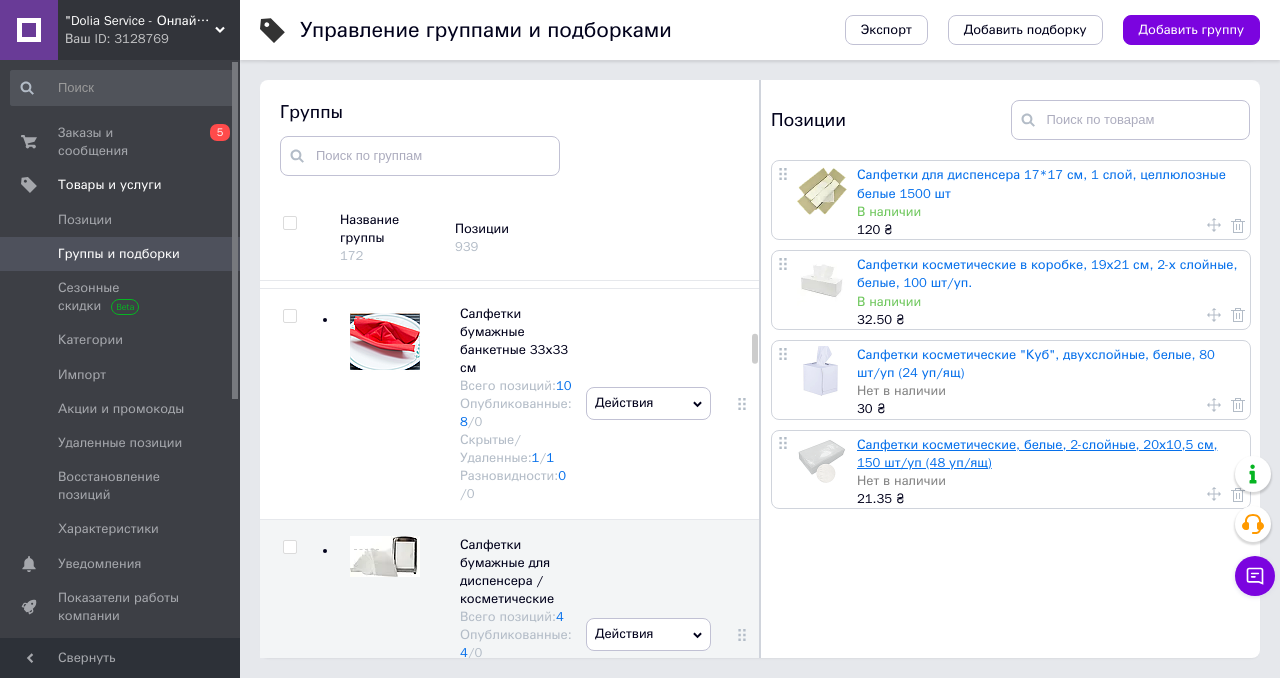 click on "Салфетки косметические, белые, 2-слойные, 20х10,5 см, 150 шт/уп (48 уп/ящ)" at bounding box center (1037, 453) 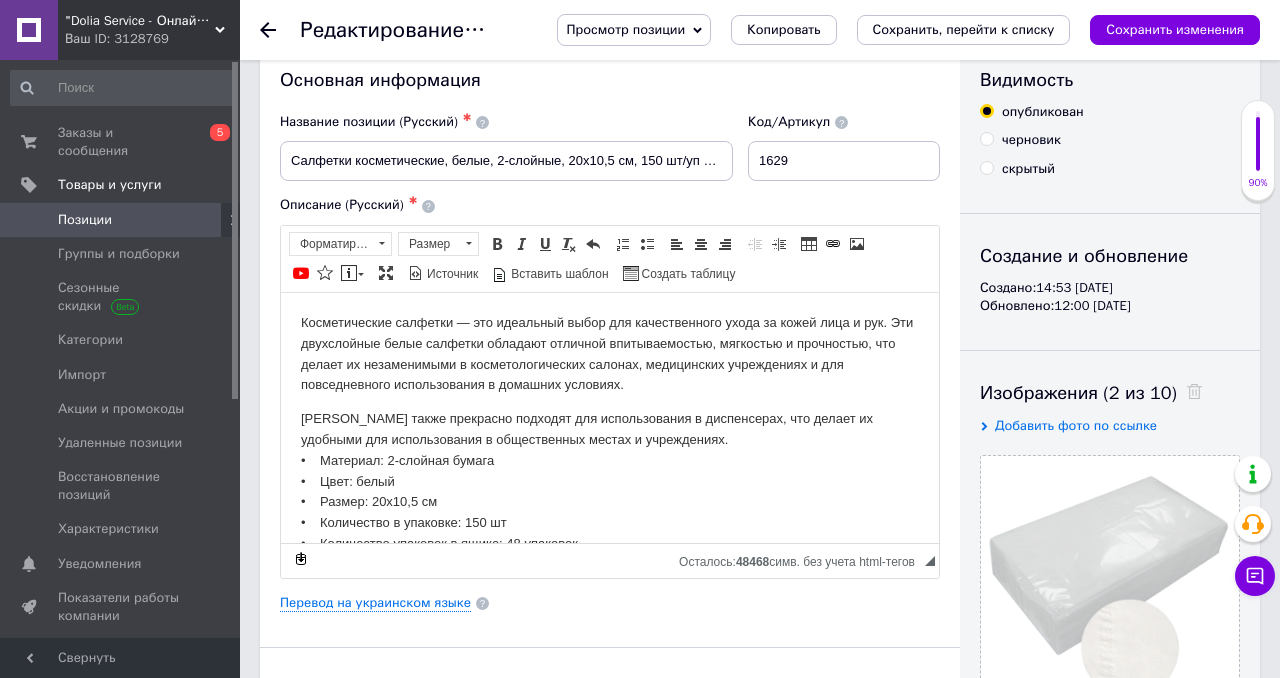 scroll, scrollTop: 60, scrollLeft: 0, axis: vertical 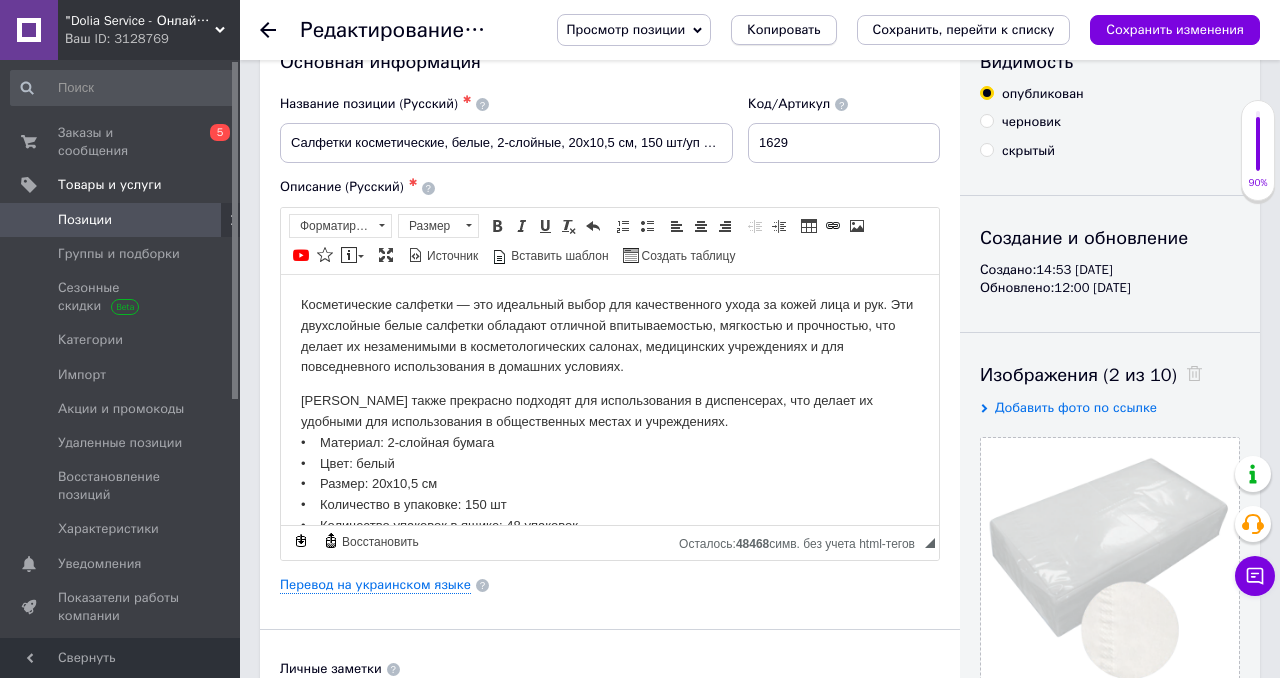 click on "Копировать" at bounding box center (783, 30) 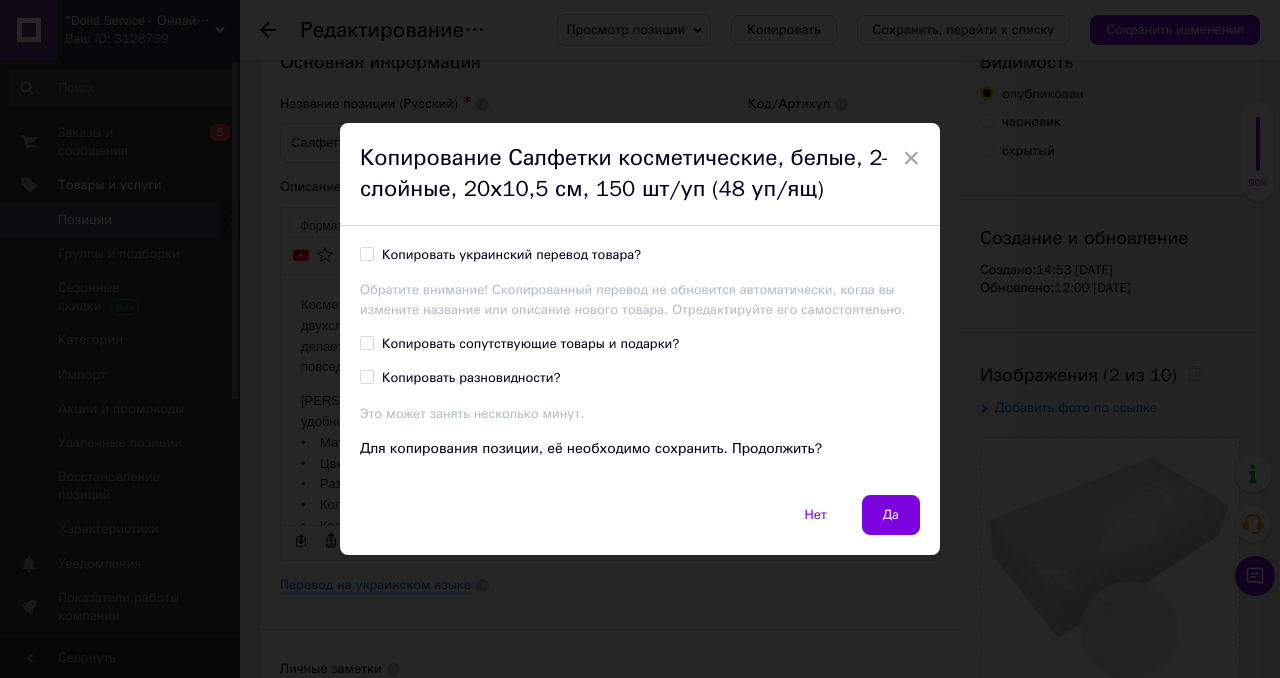 click on "Копировать украинский перевод товара?" at bounding box center [511, 255] 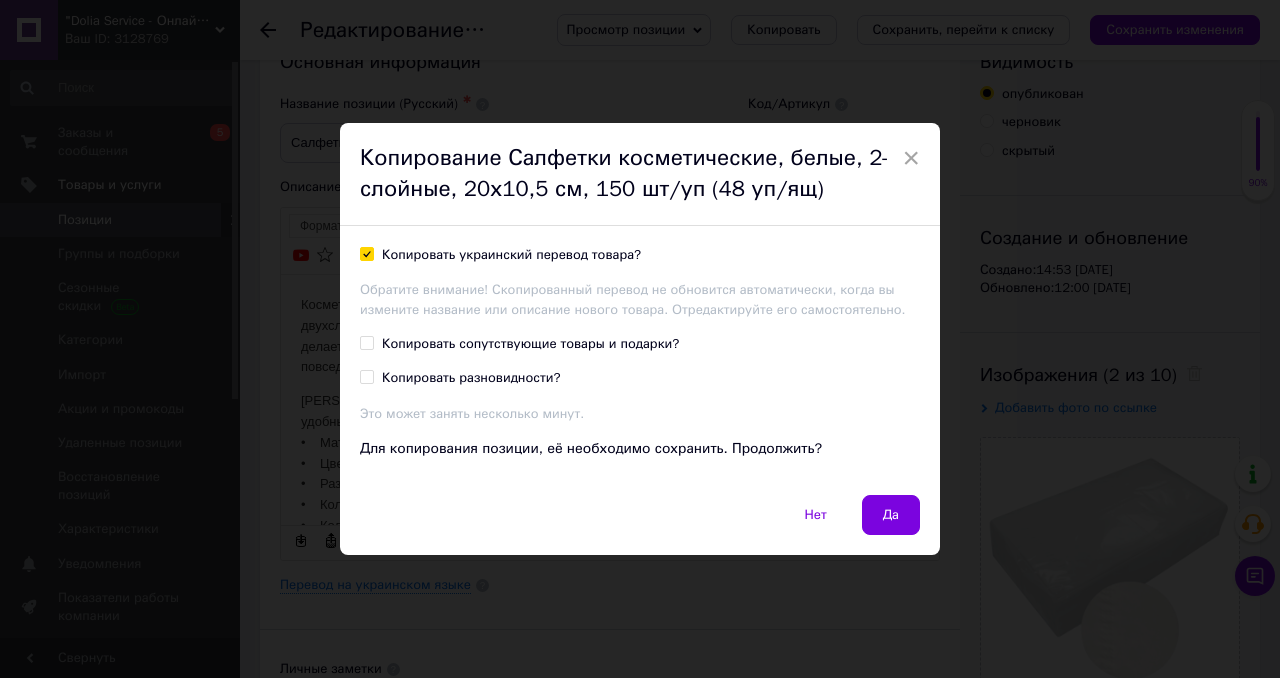 checkbox on "true" 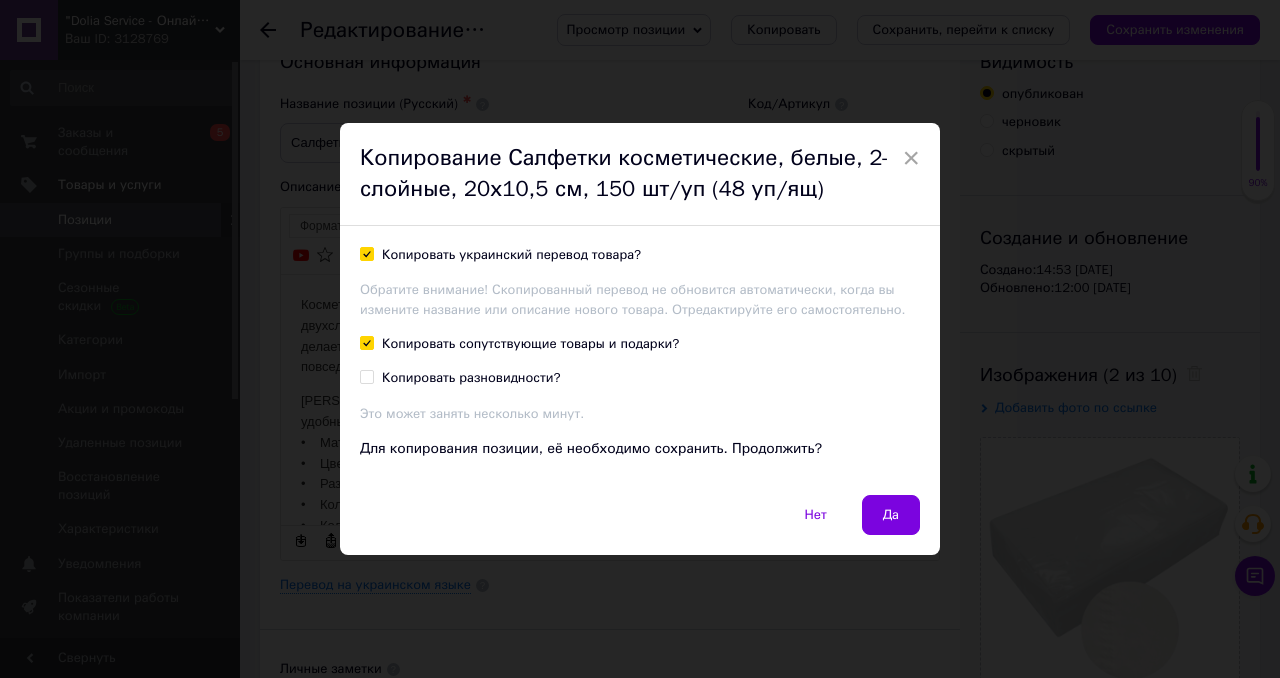checkbox on "true" 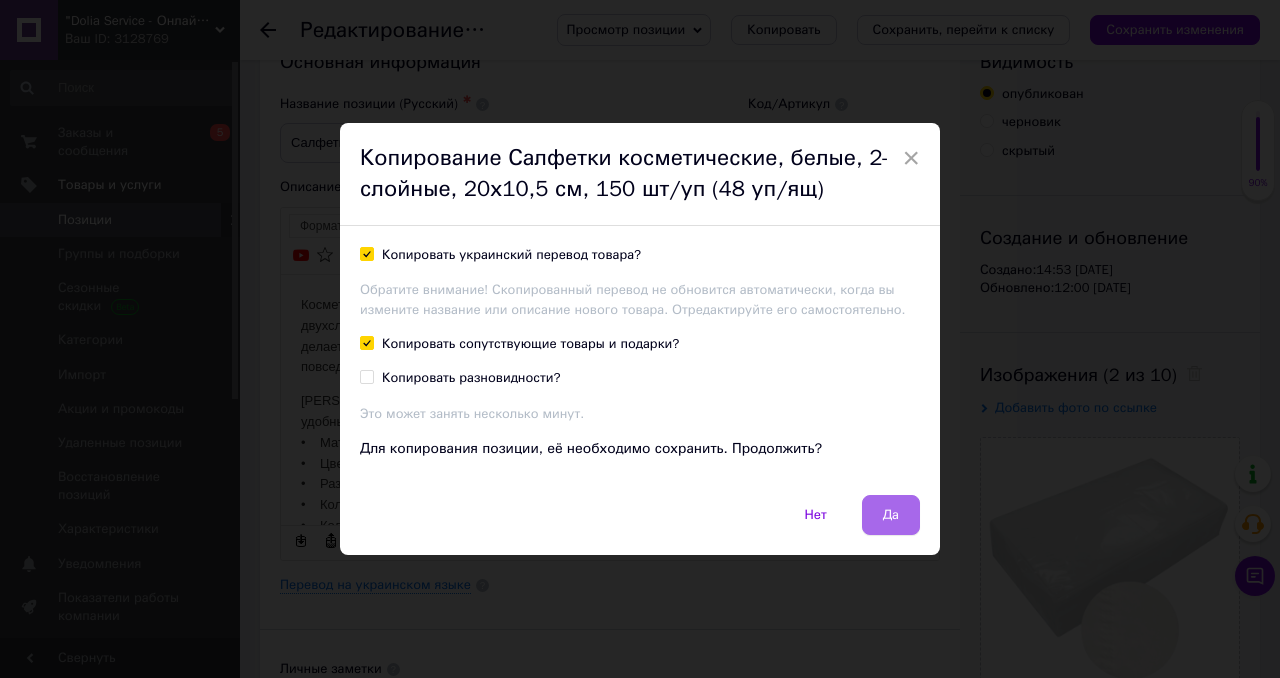 click on "Да" at bounding box center [891, 515] 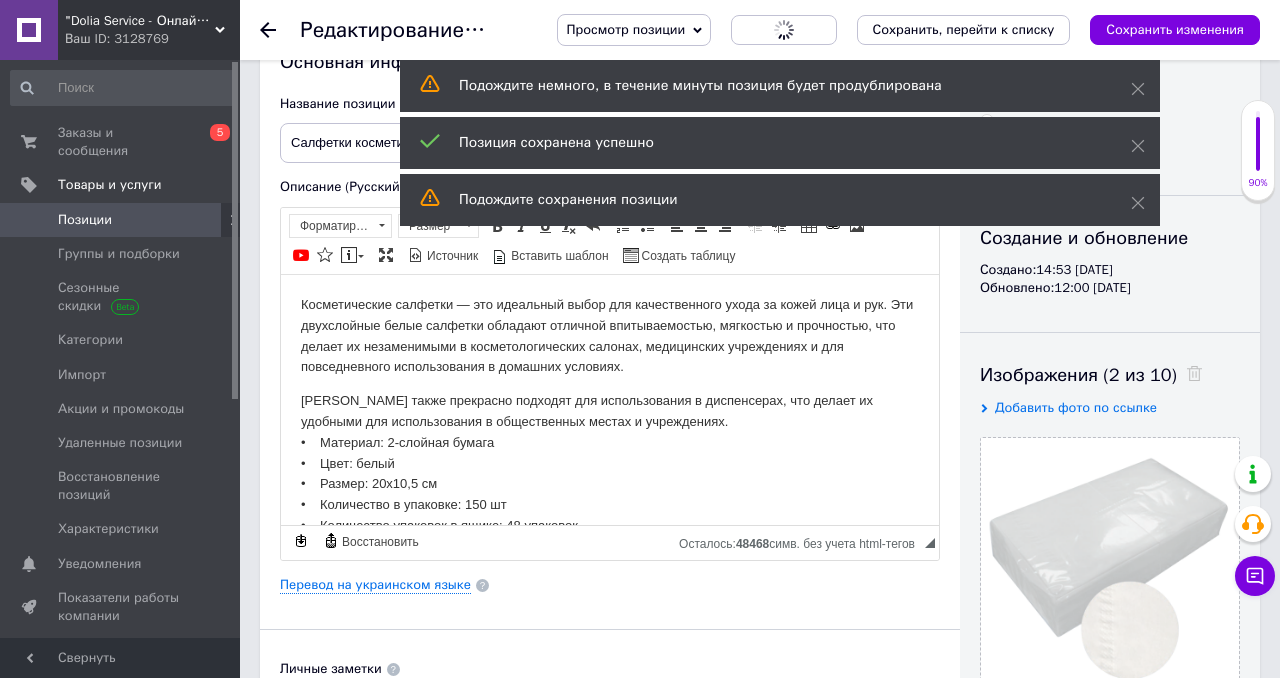 scroll, scrollTop: 0, scrollLeft: 0, axis: both 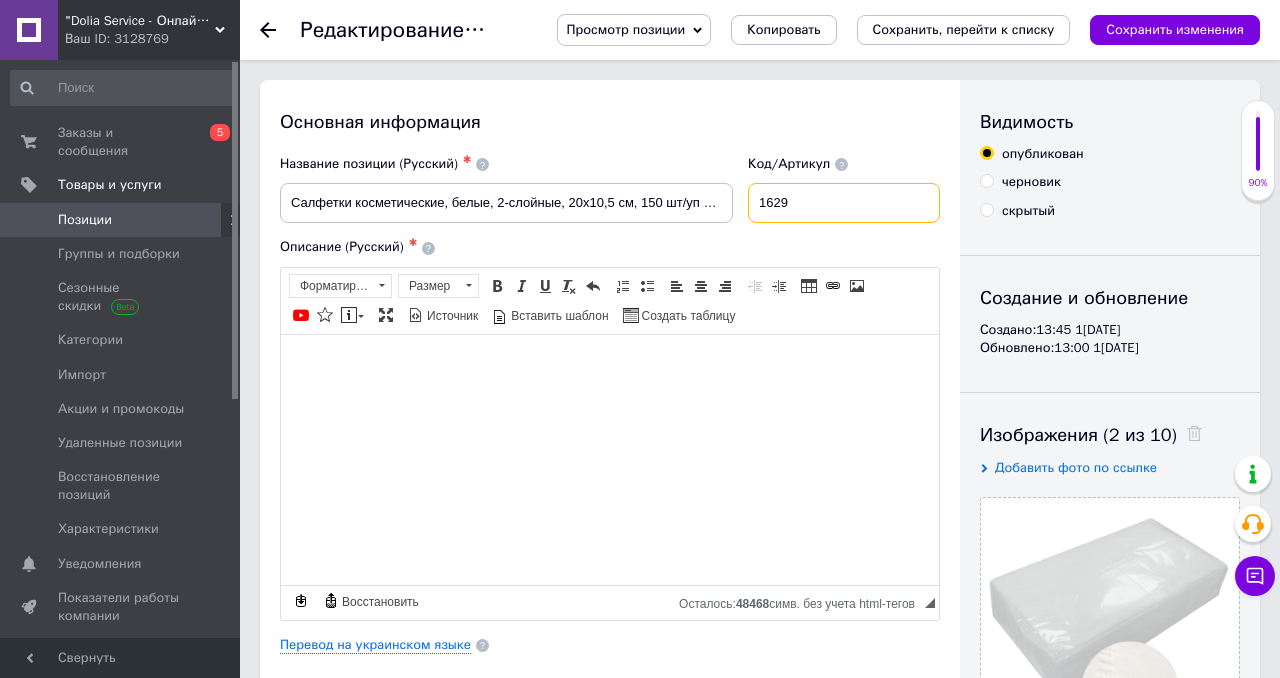 click on "1629" at bounding box center [844, 203] 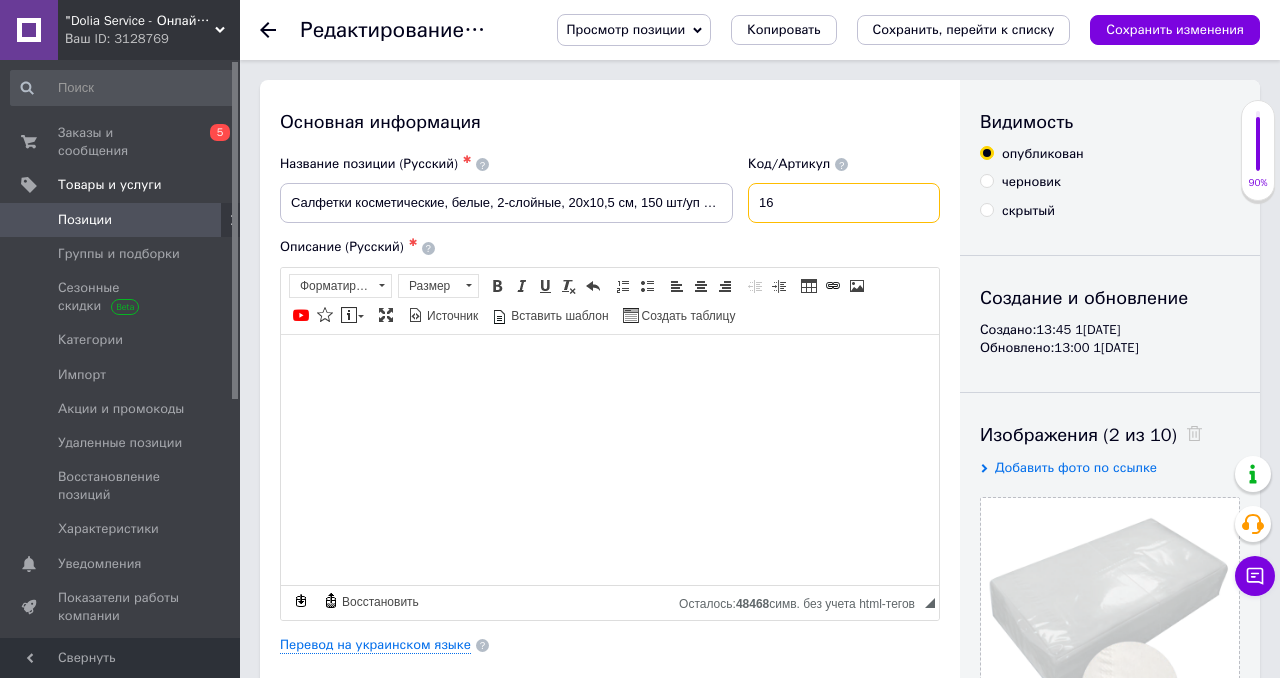 type on "1" 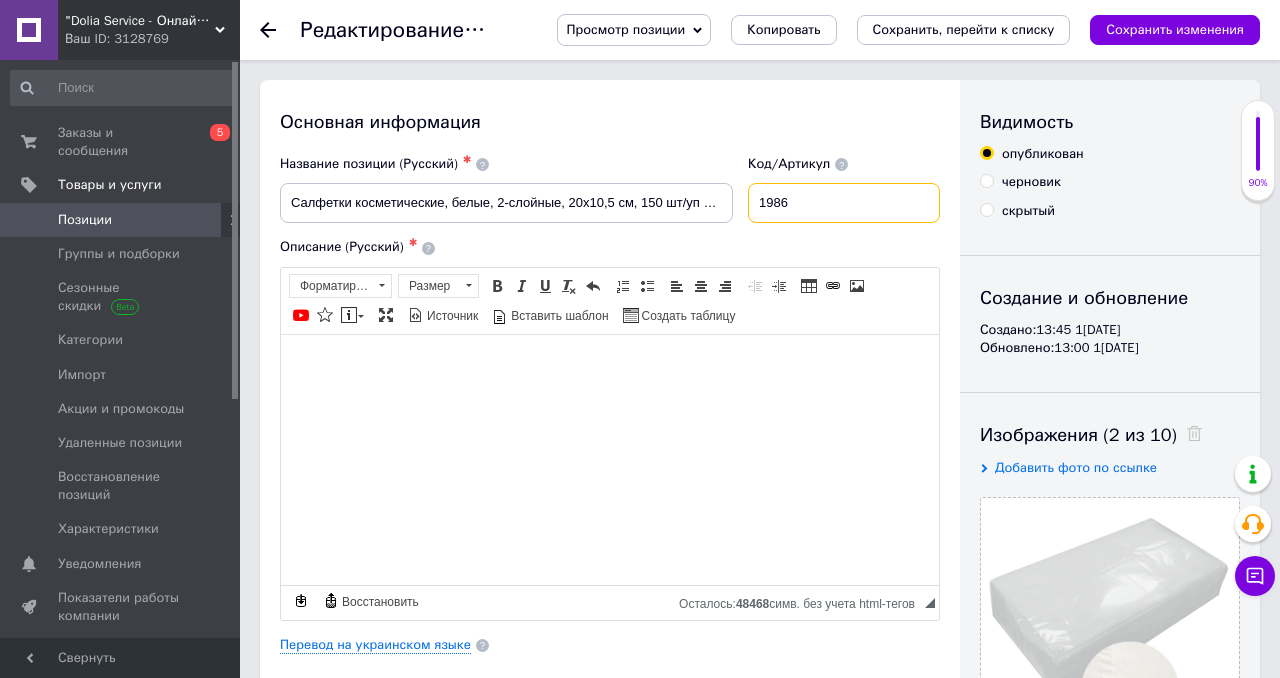 type on "1986" 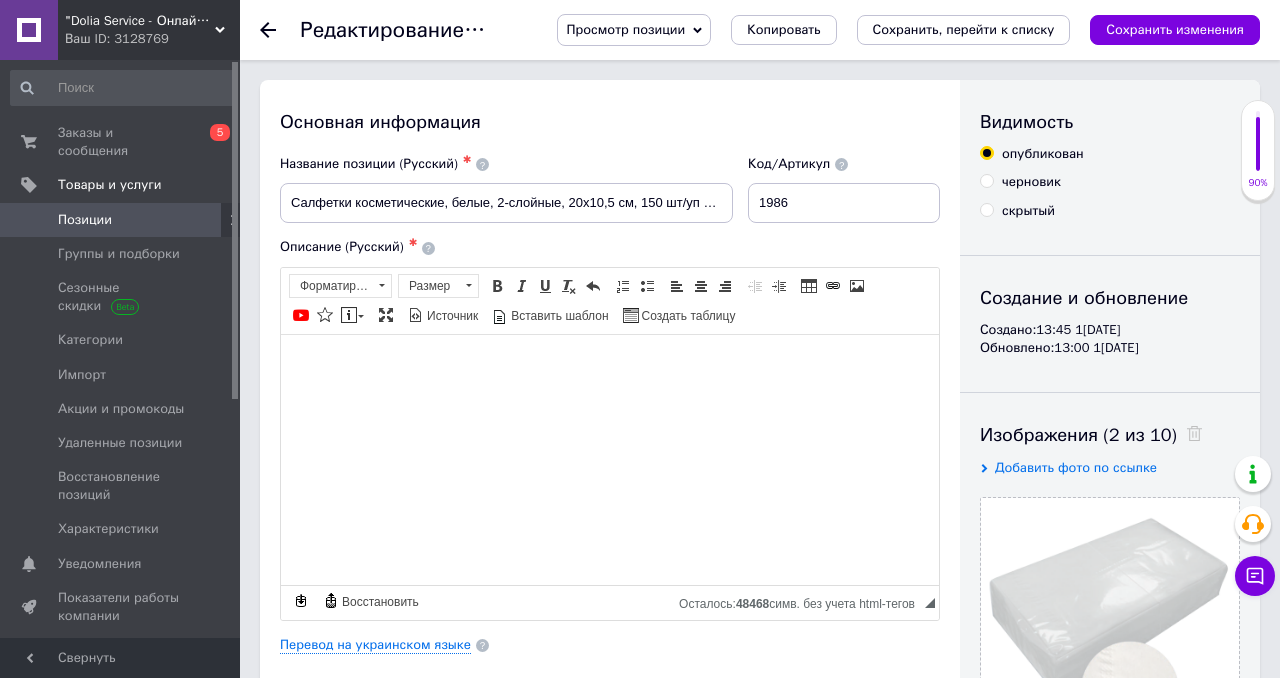 click on "Код/Артикул 1986" at bounding box center [844, 189] 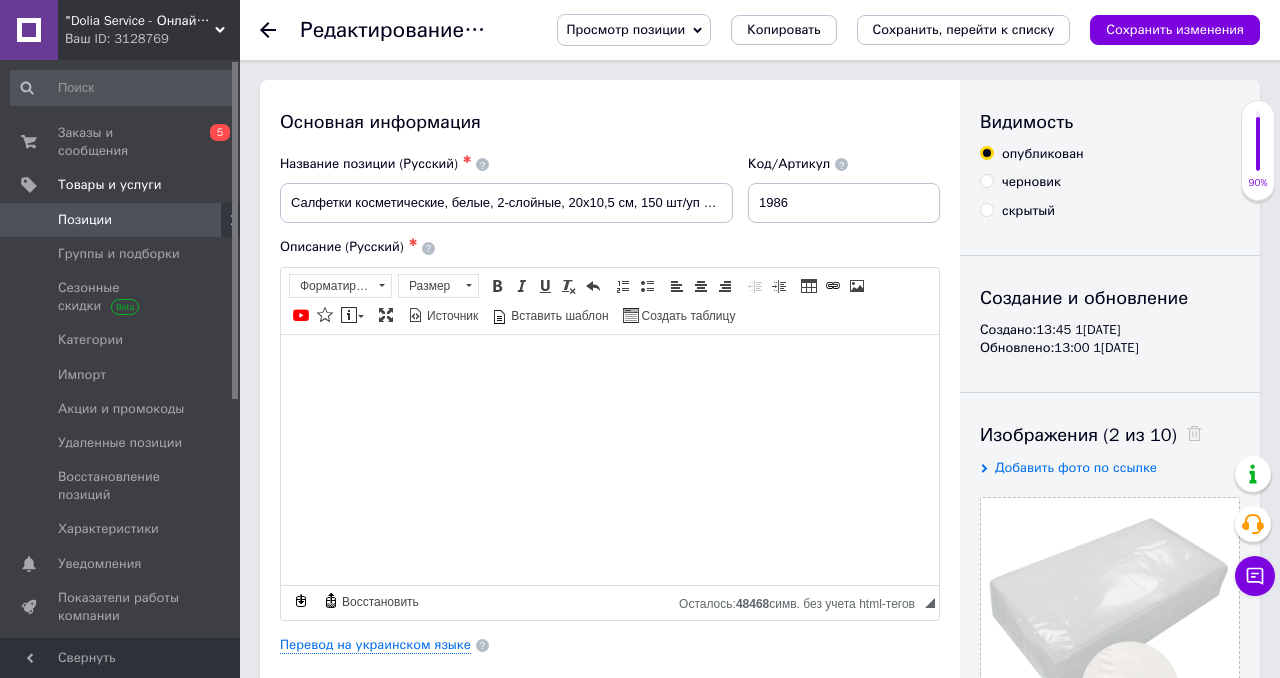 click on "Перевод на украинском языке" at bounding box center (610, 645) 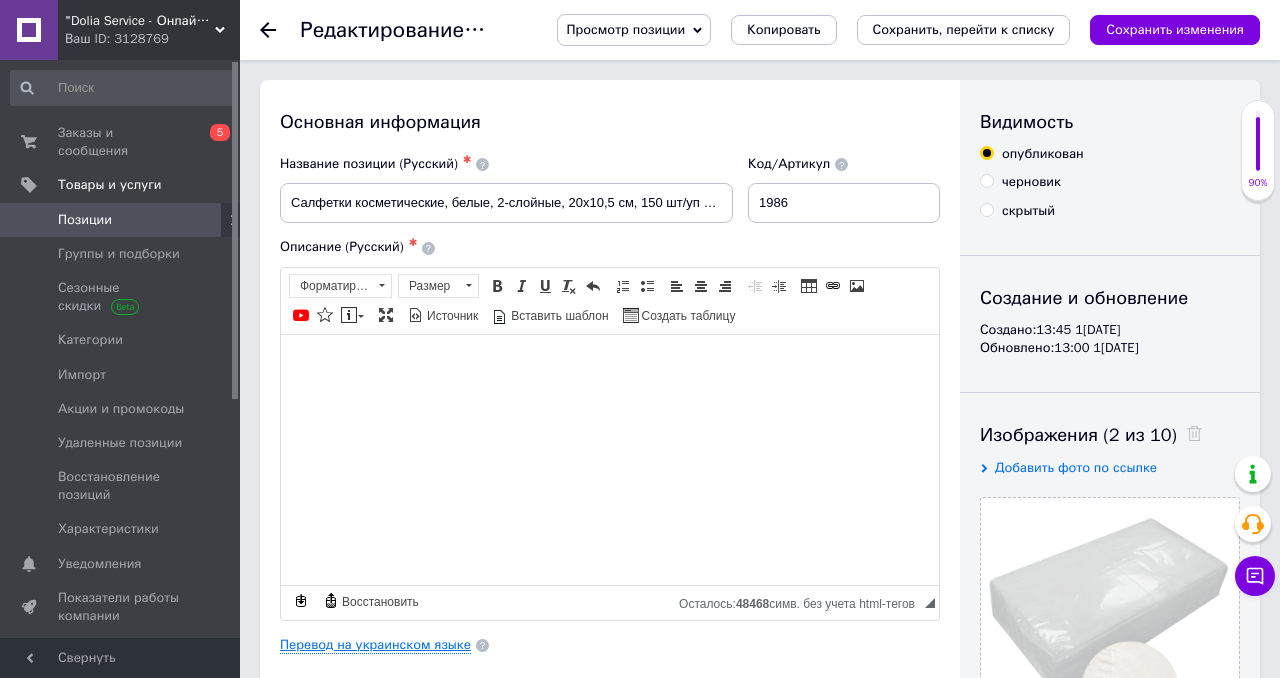 click on "Перевод на украинском языке" at bounding box center (375, 645) 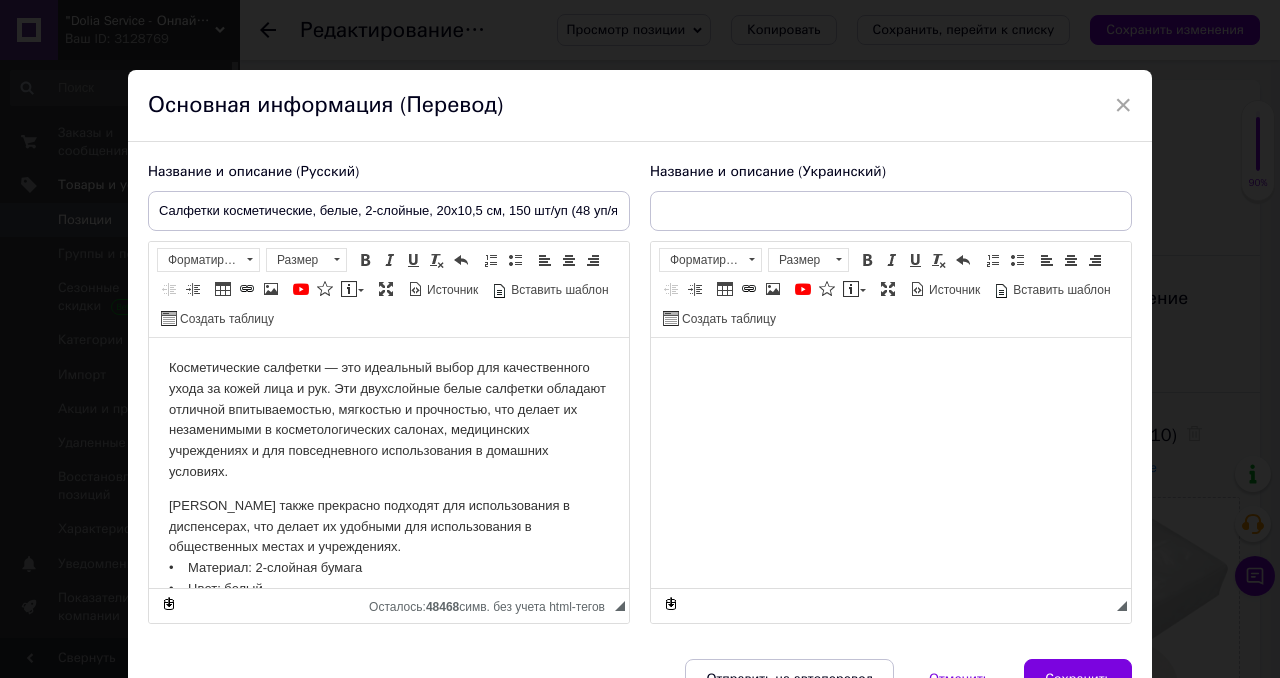 scroll, scrollTop: 0, scrollLeft: 0, axis: both 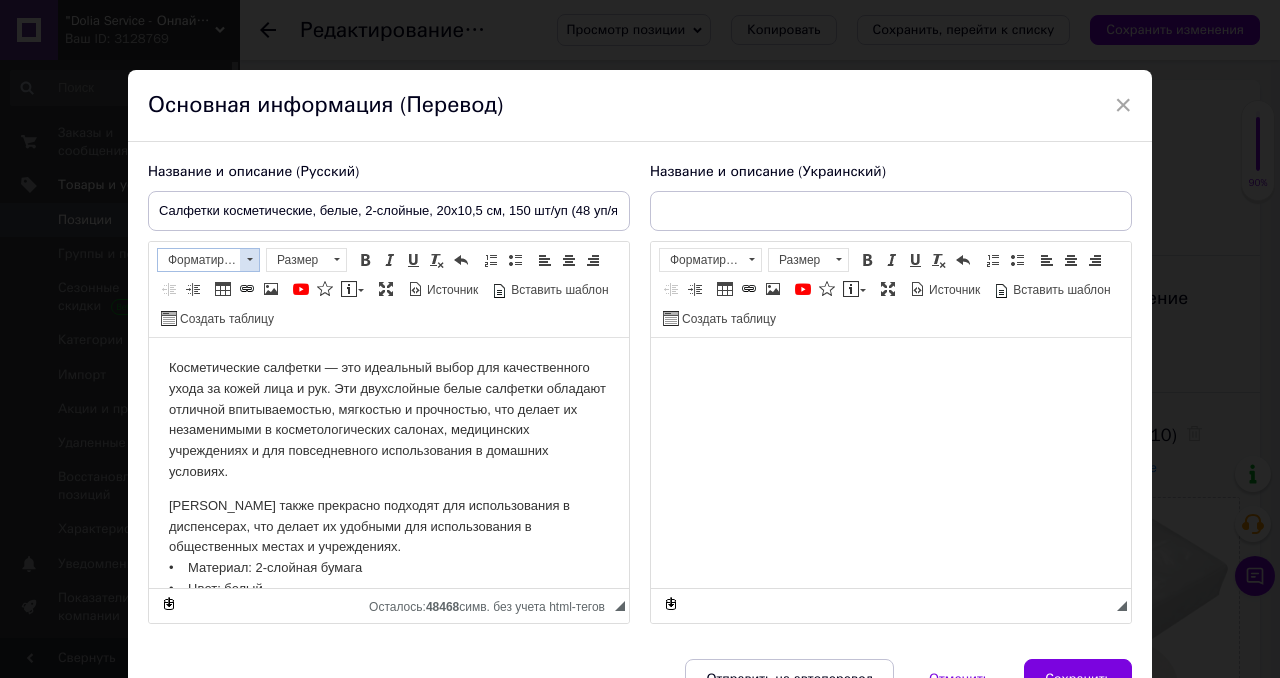 type on "Серветки косметичні, білі, 2-шарові, 20х10,5 см, 150 шт/уп (48 уп/ящ)" 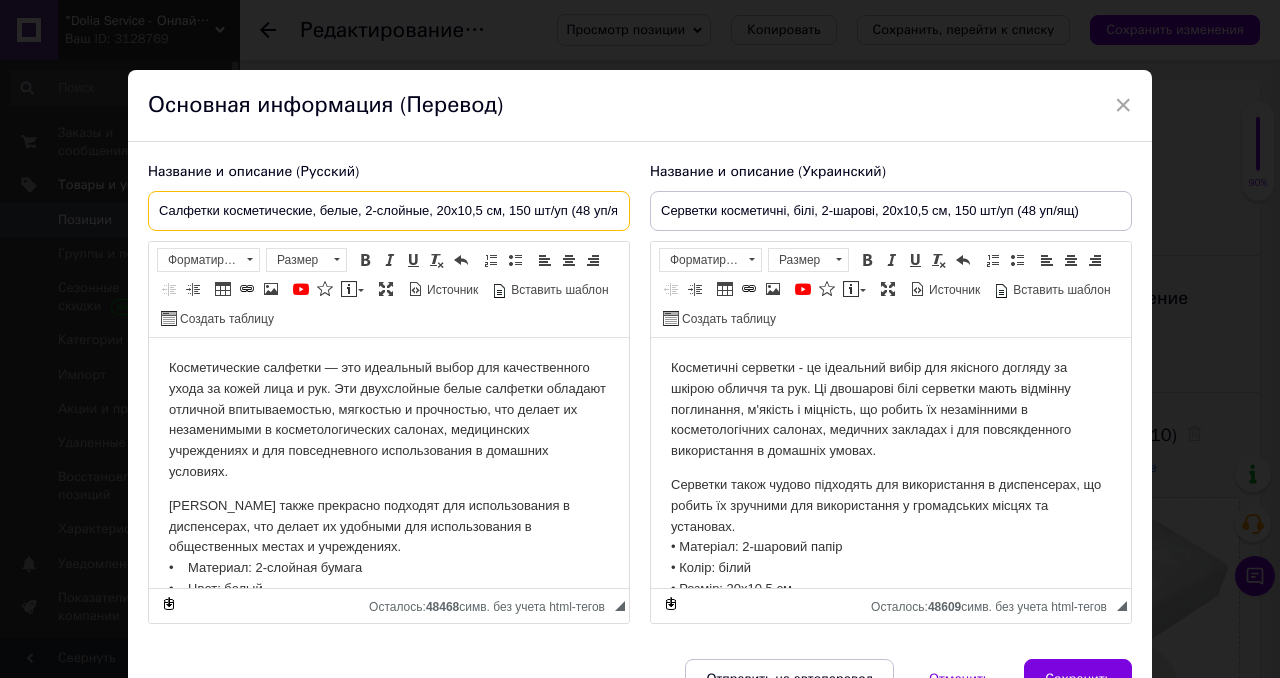 scroll, scrollTop: 0, scrollLeft: 18, axis: horizontal 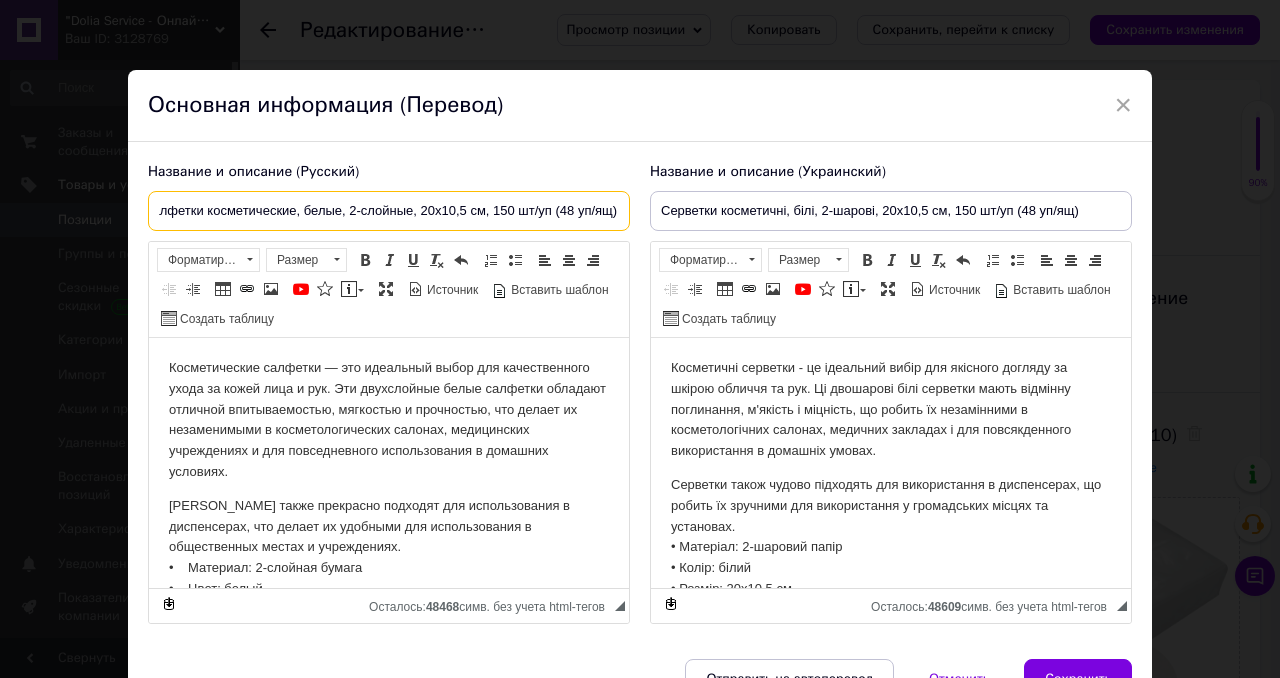 drag, startPoint x: 158, startPoint y: 211, endPoint x: 638, endPoint y: 220, distance: 480.08438 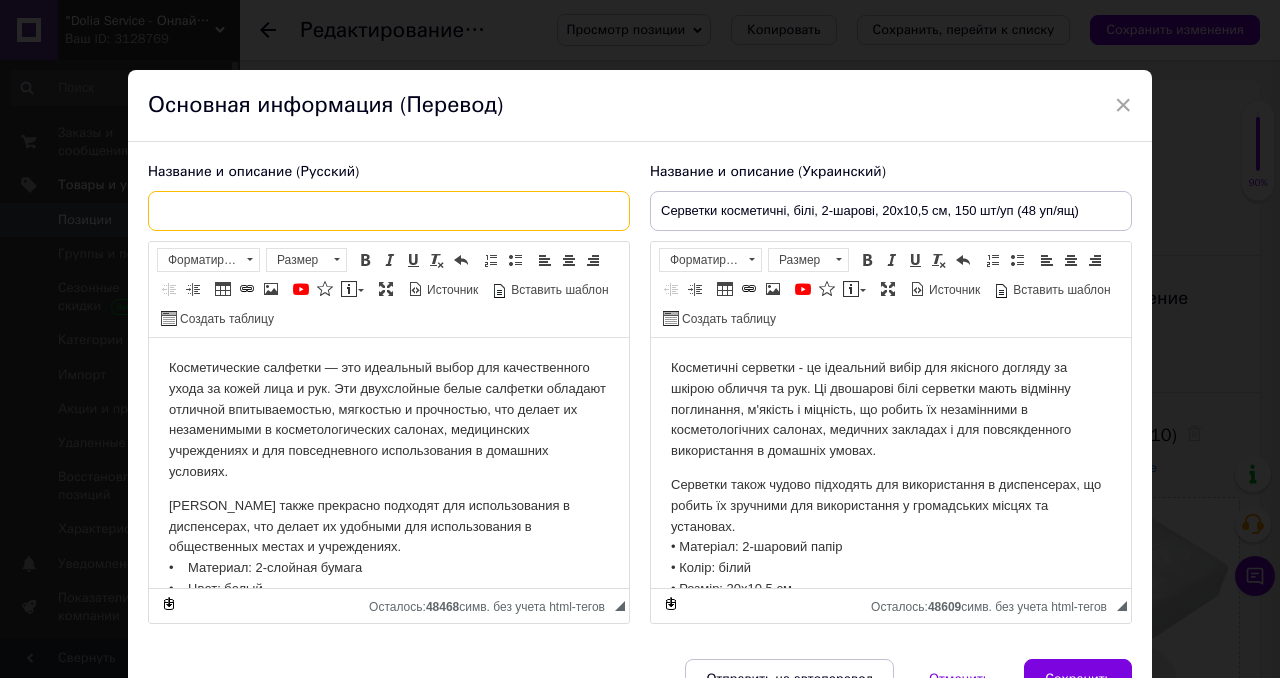 scroll, scrollTop: 0, scrollLeft: 0, axis: both 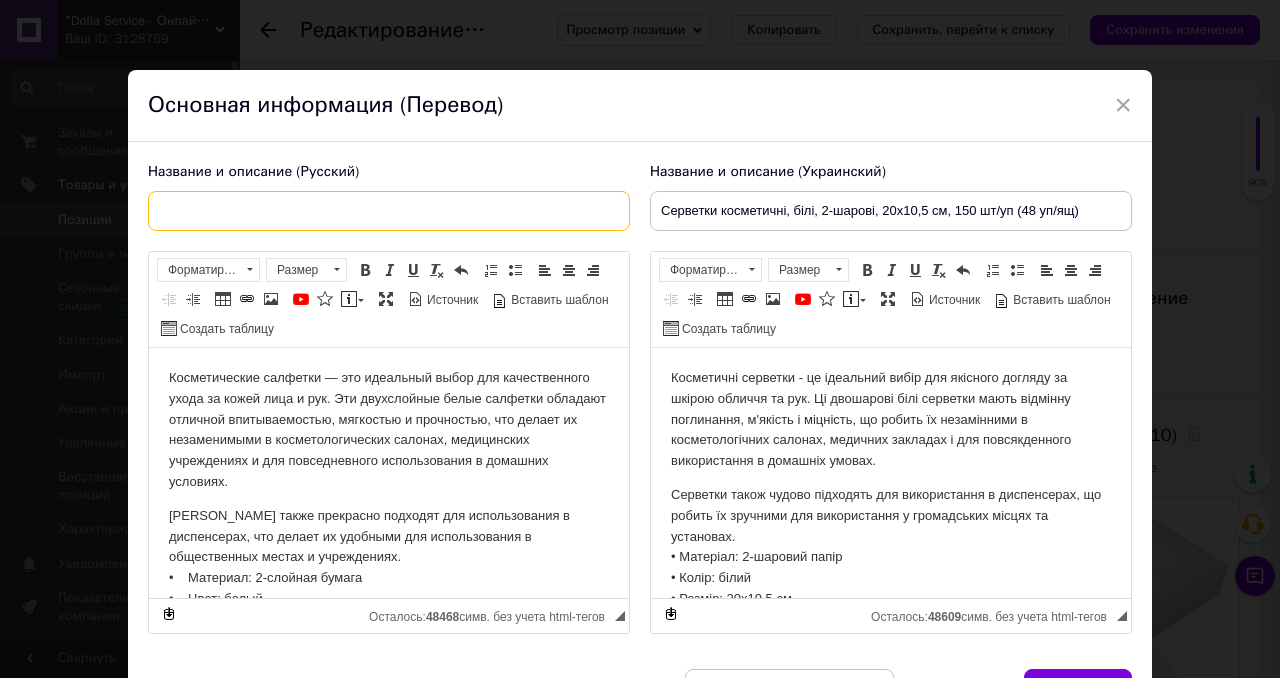 type 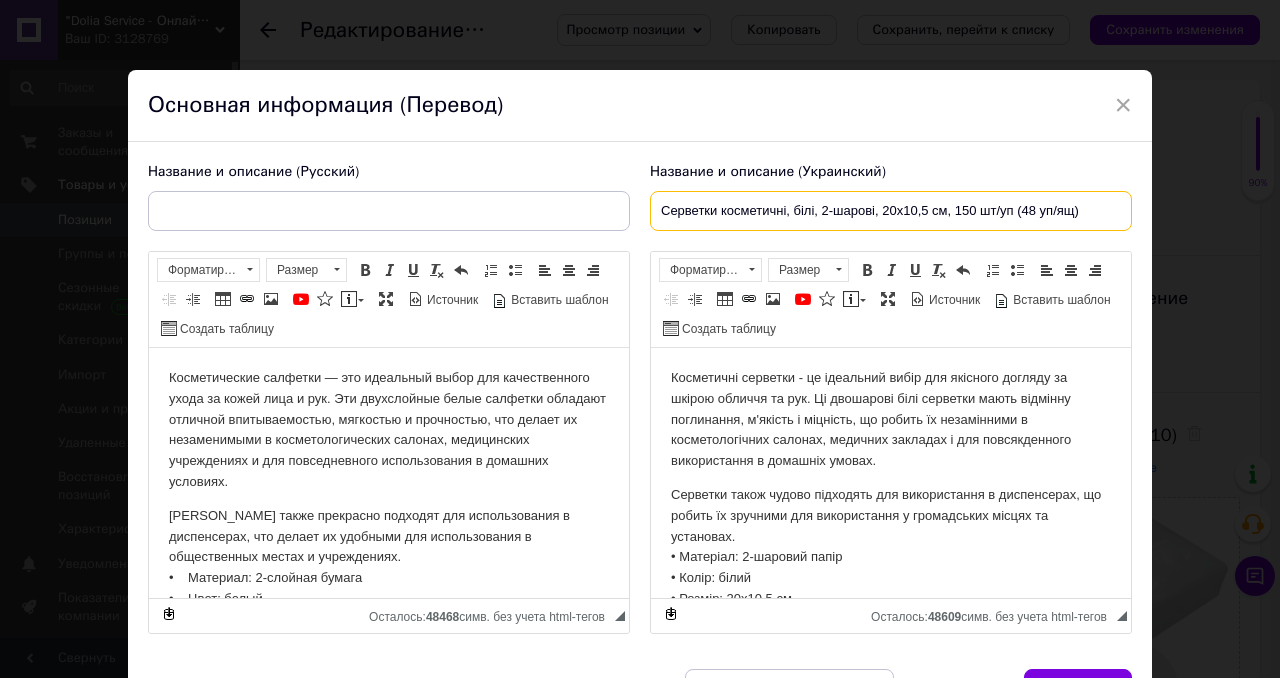 drag, startPoint x: 659, startPoint y: 209, endPoint x: 1116, endPoint y: 219, distance: 457.1094 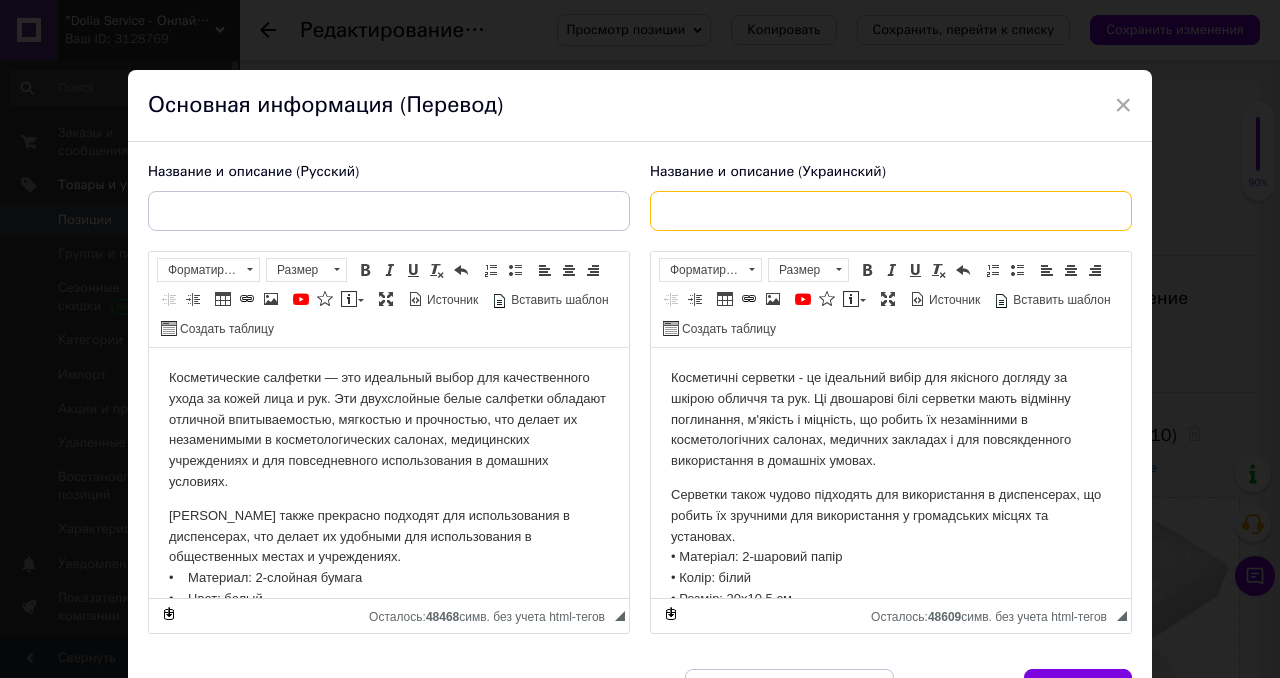 type 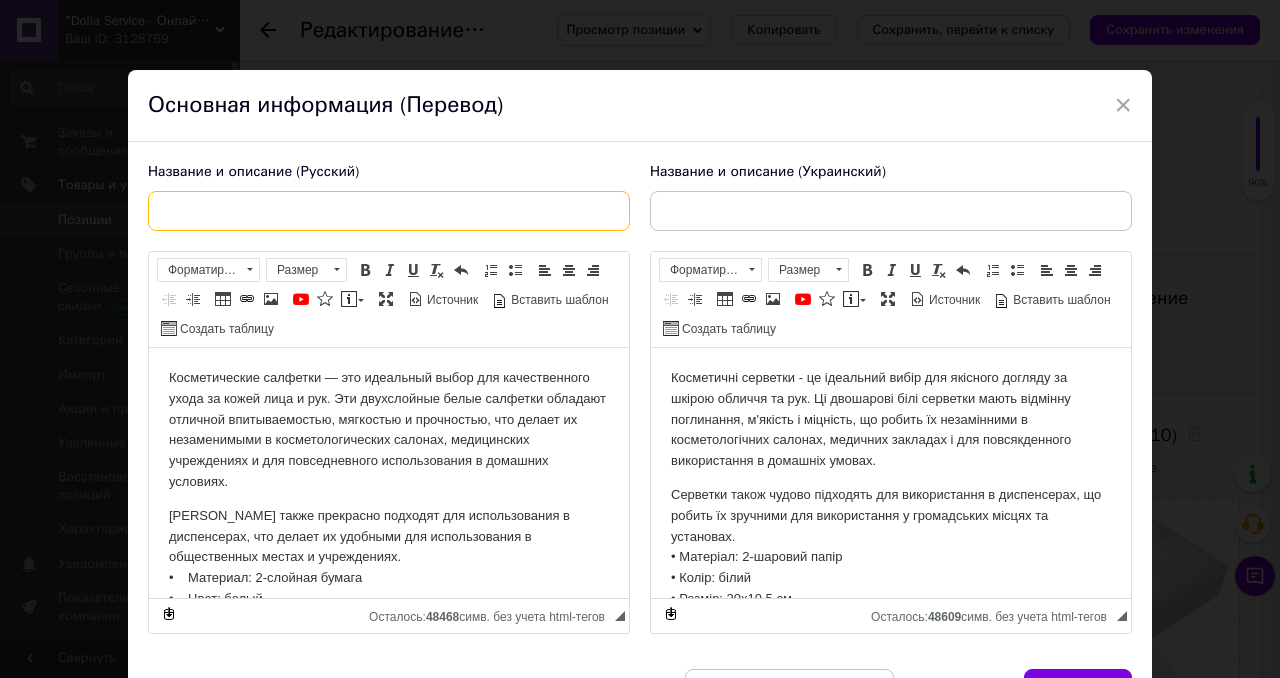 click at bounding box center (389, 211) 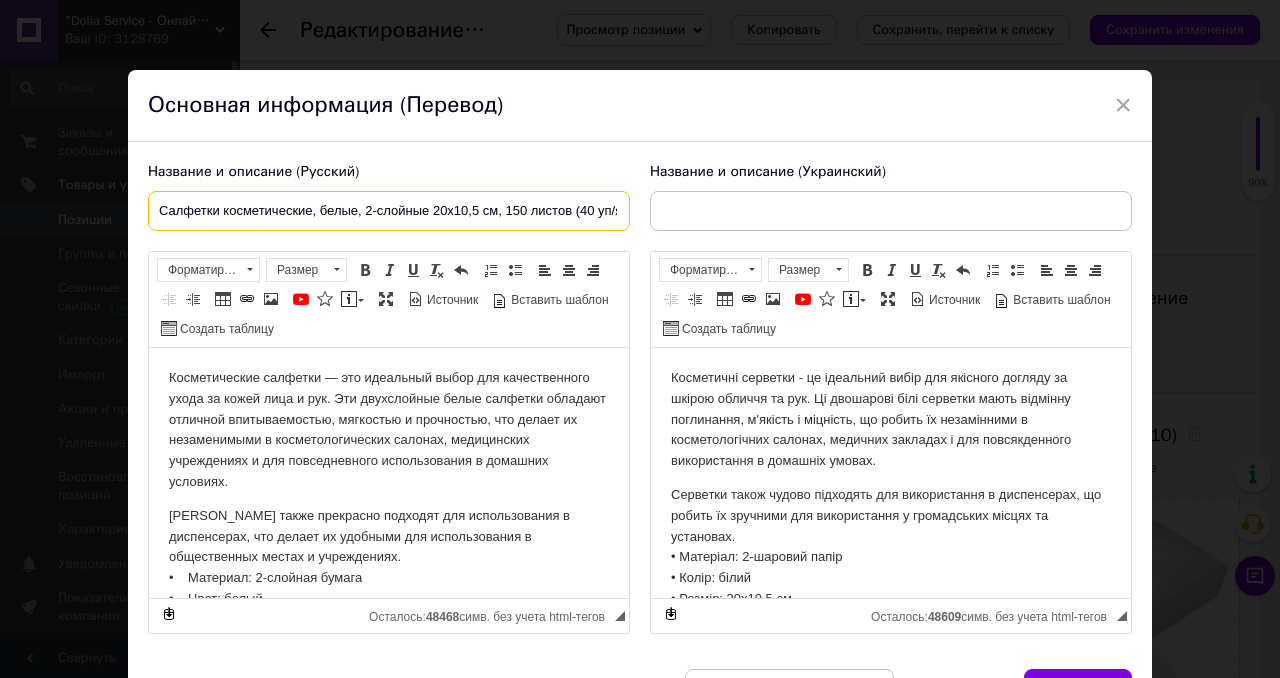 scroll, scrollTop: 0, scrollLeft: 22, axis: horizontal 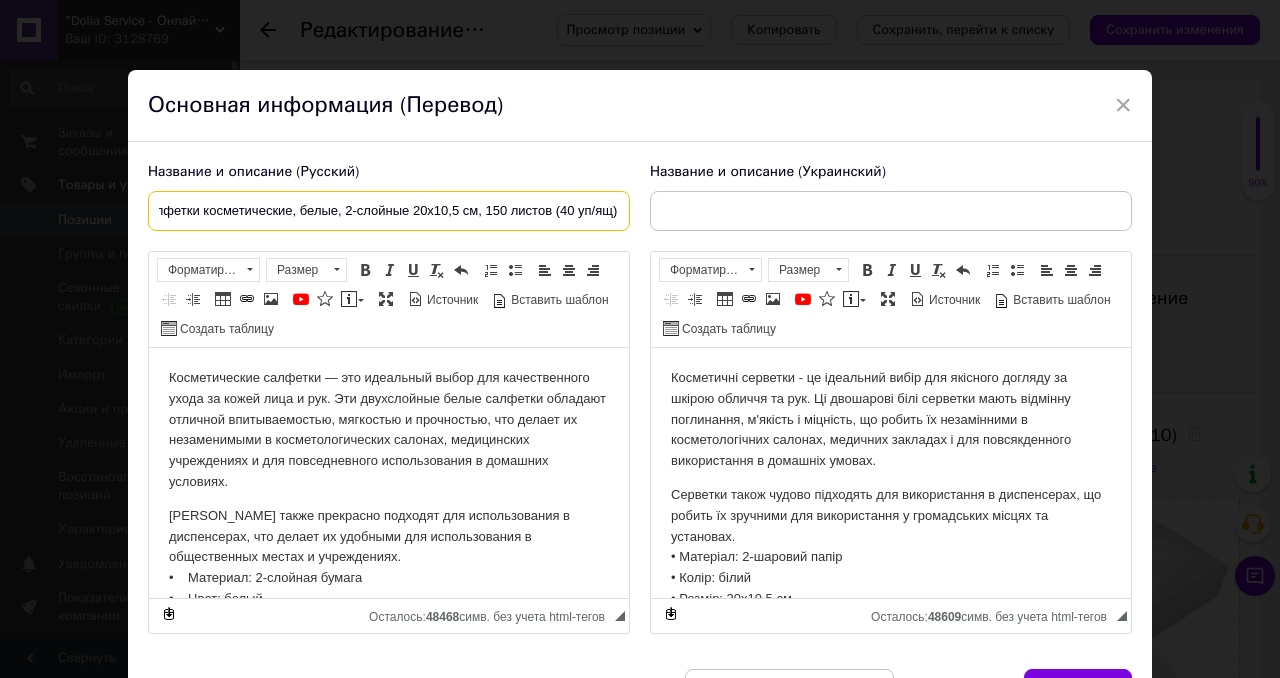 type on "Салфетки косметические, белые, 2-слойные 20x10,5 см, 150 листов (40 уп/ящ)" 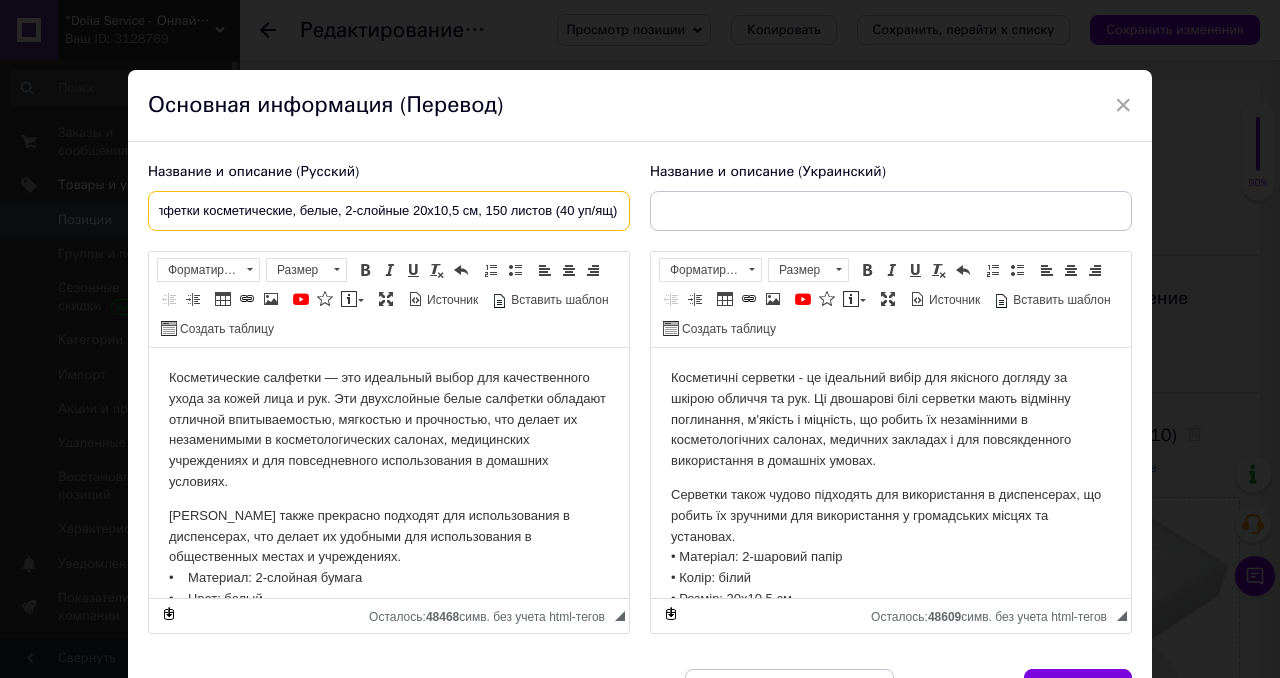 scroll, scrollTop: 0, scrollLeft: 0, axis: both 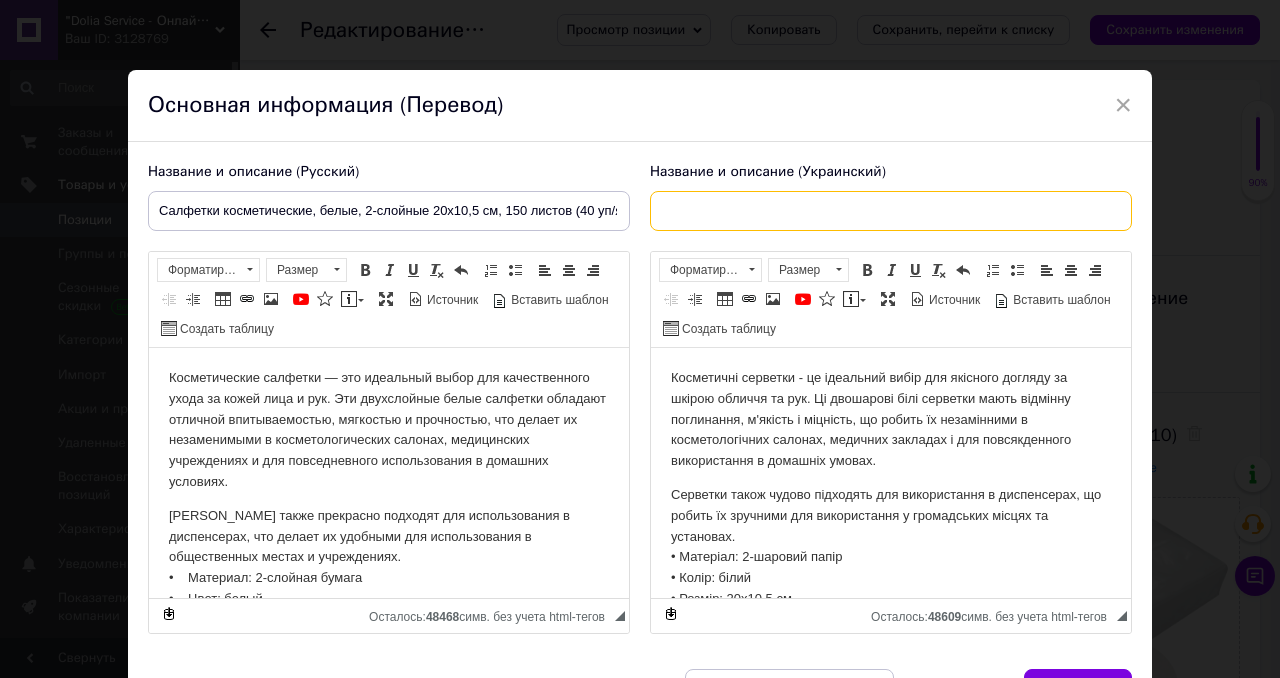 click at bounding box center (891, 211) 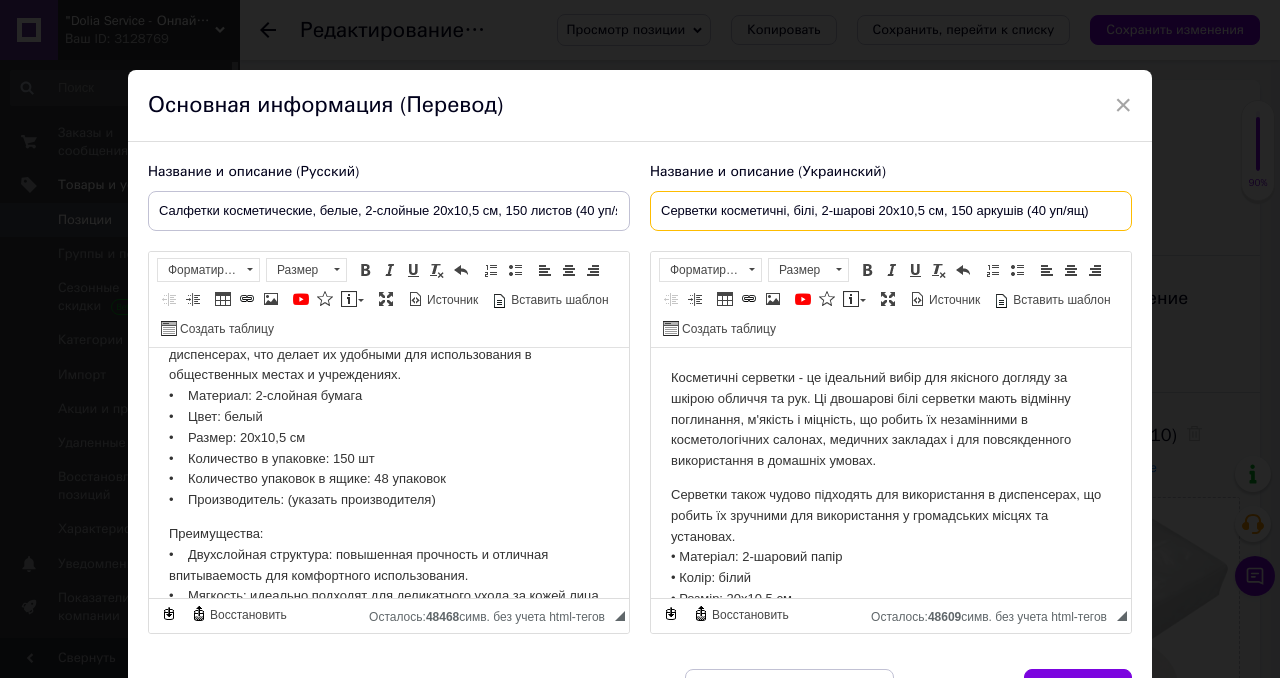 scroll, scrollTop: 188, scrollLeft: 0, axis: vertical 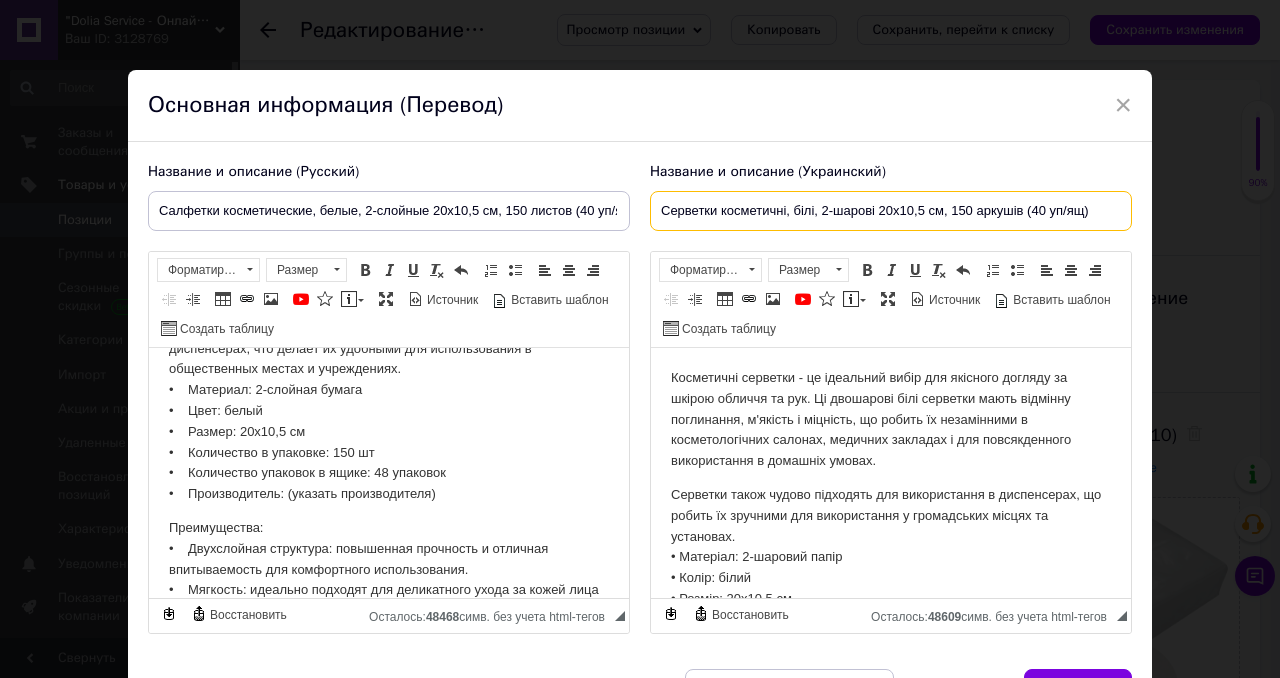 type on "Серветки косметичні, білі, 2-шарові 20x10,5 см, 150 аркушів (40 уп/ящ)" 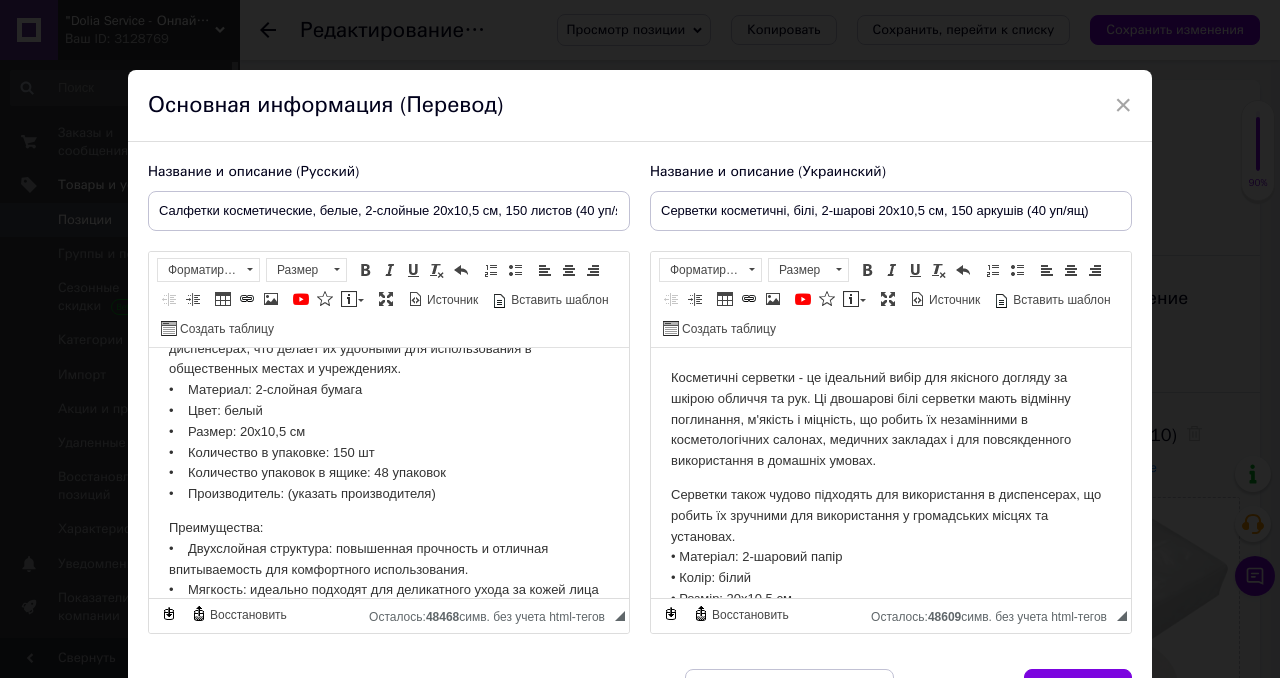 click on "[PERSON_NAME] также прекрасно подходят для использования в диспенсерах, что делает их удобными для использования в общественных местах и учреждениях.     •    Материал: 2-слойная бумага     •    Цвет: белый     •    Размер: 20х10,5 см     •    Количество в упаковке: 150 шт     •    Количество упаковок в ящике: 48 упаковок     •    Производитель: (указать производителя)" at bounding box center (389, 411) 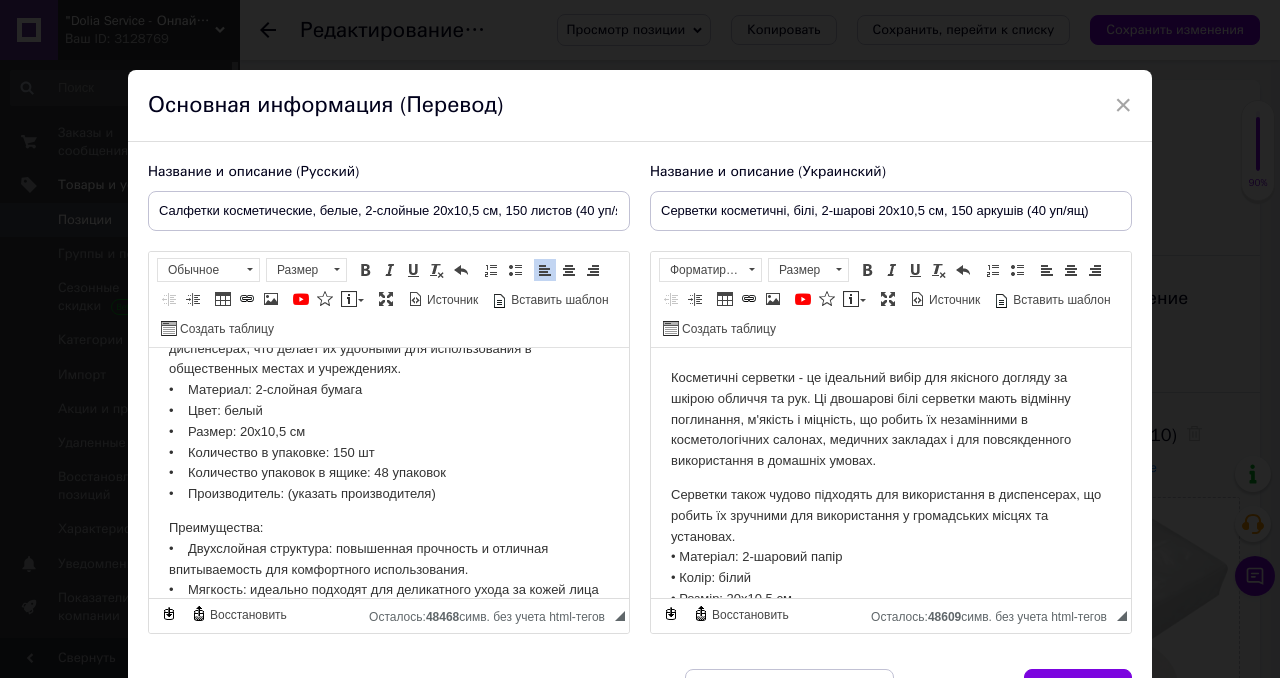 type 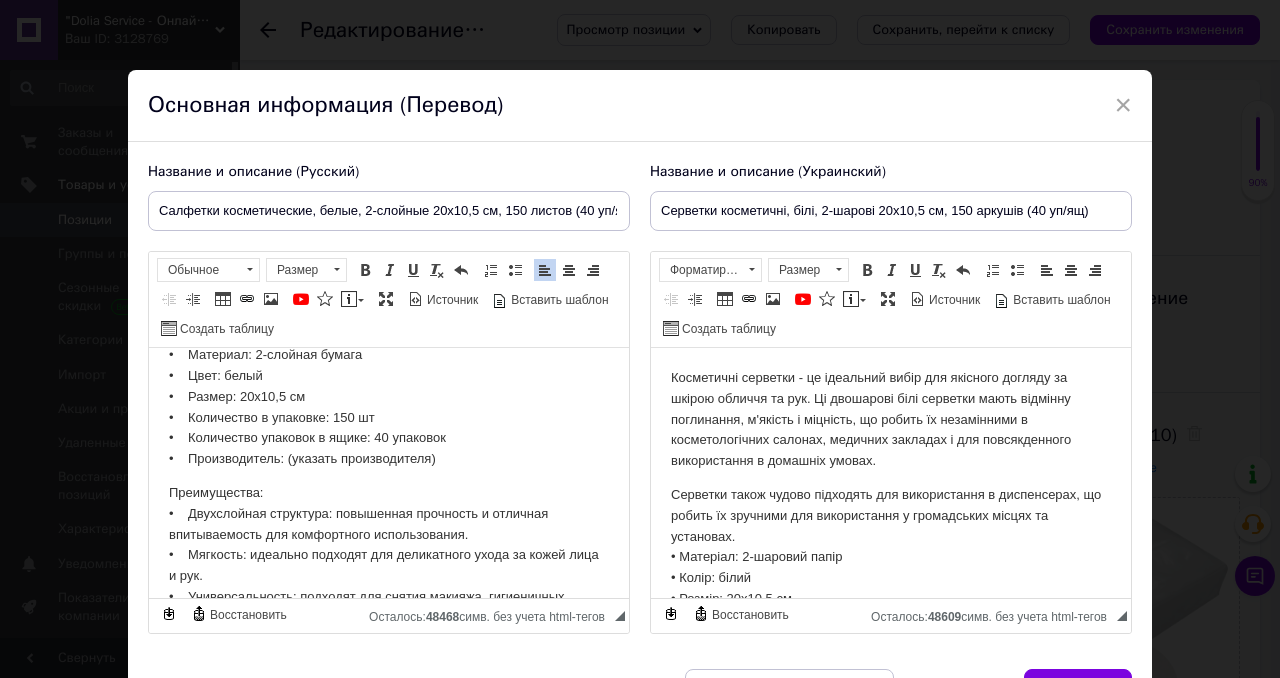 scroll, scrollTop: 235, scrollLeft: 0, axis: vertical 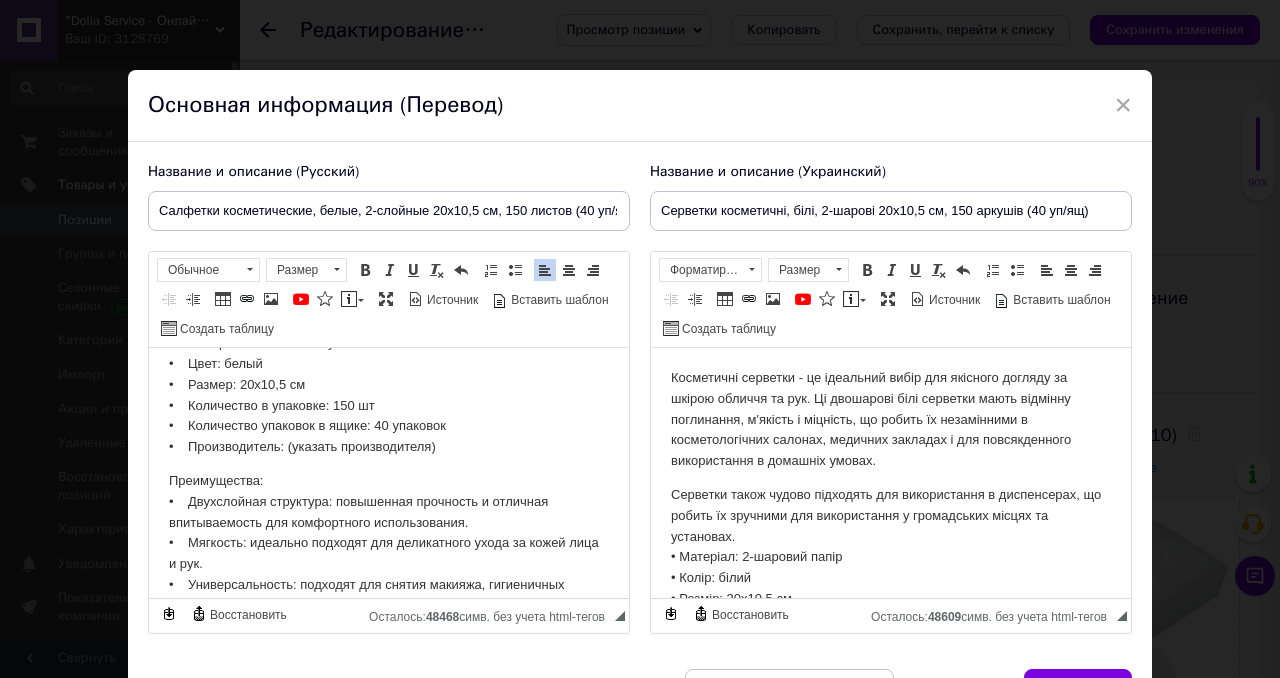 drag, startPoint x: 471, startPoint y: 448, endPoint x: 173, endPoint y: 448, distance: 298 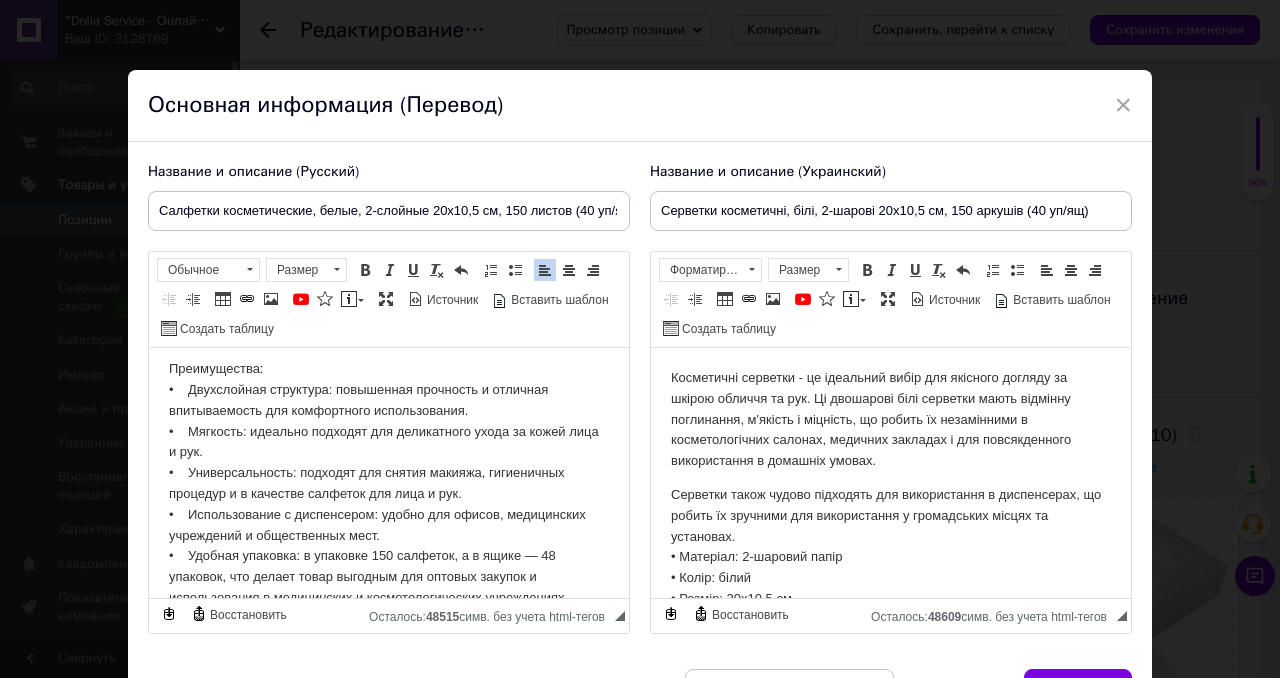scroll, scrollTop: 398, scrollLeft: 0, axis: vertical 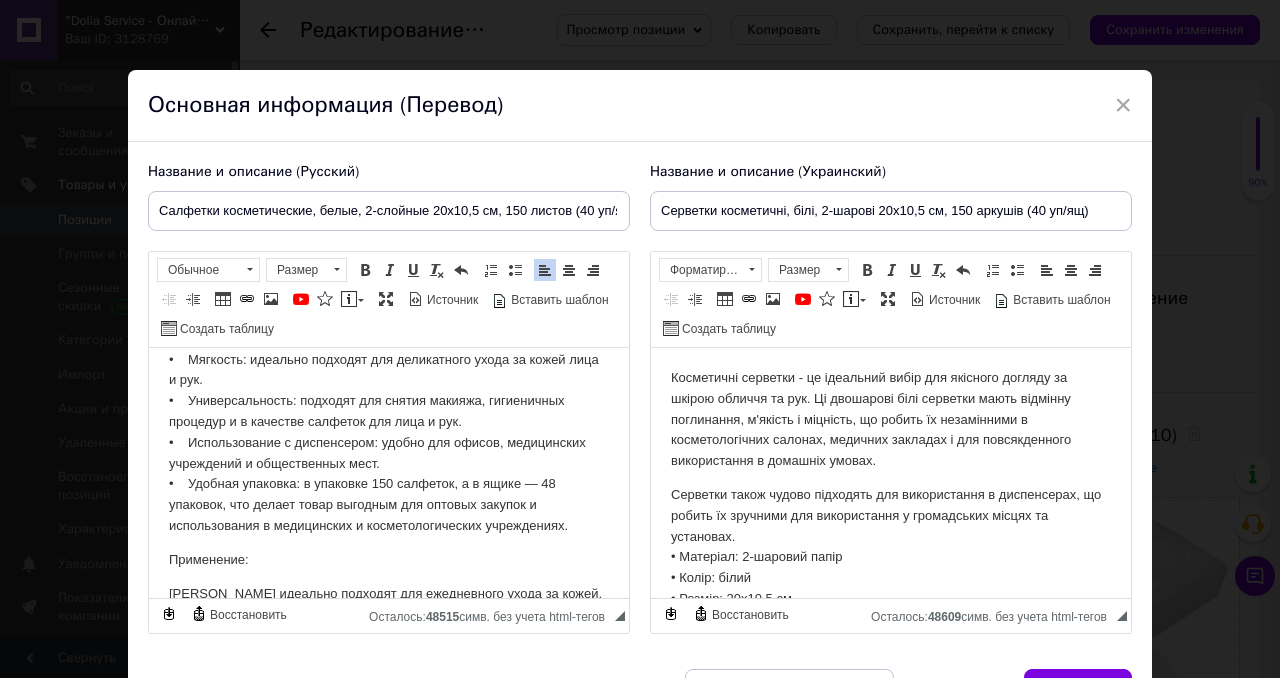 click on "Преимущества:     •    Двухслойная структура: повышенная прочность и отличная впитываемость для комфортного использования.     •    Мягкость: идеально подходят для деликатного ухода за кожей лица и рук.     •    Универсальность: подходят для снятия макияжа, гигиеничных процедур и в качестве салфеток для лица и рук.     •    Использование с диспенсером: удобно для офисов, медицинских учреждений и общественных мест." at bounding box center [389, 412] 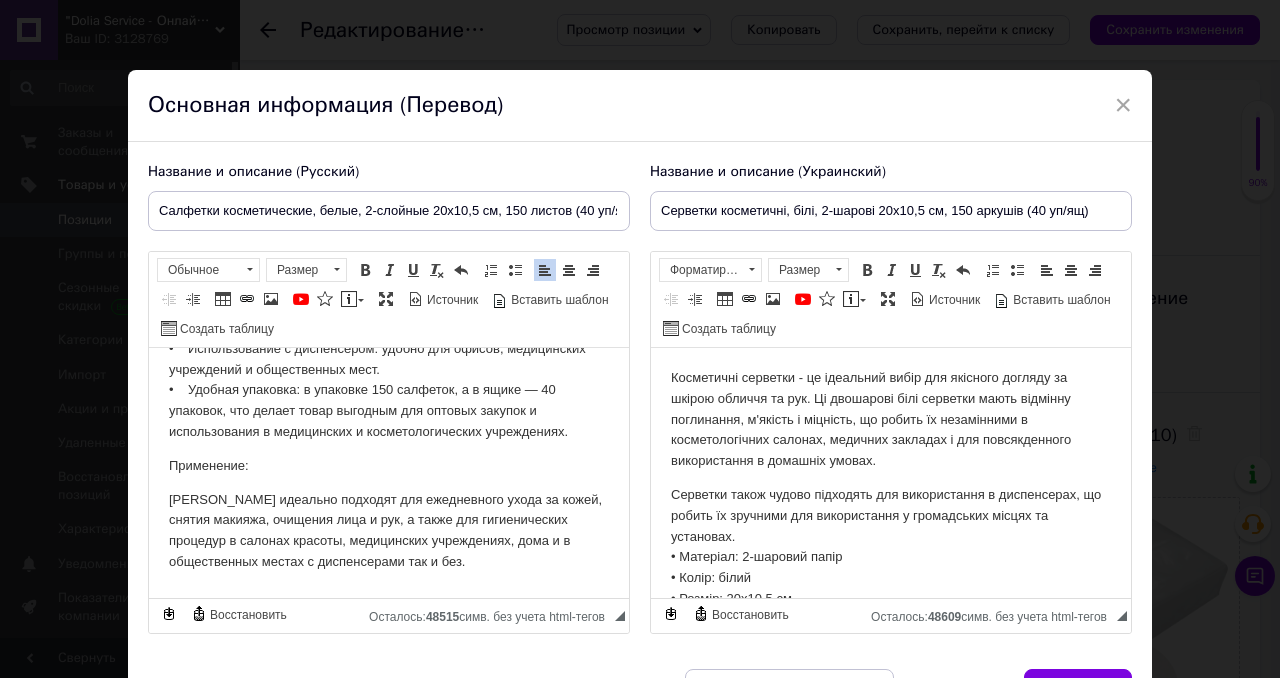 scroll, scrollTop: 507, scrollLeft: 0, axis: vertical 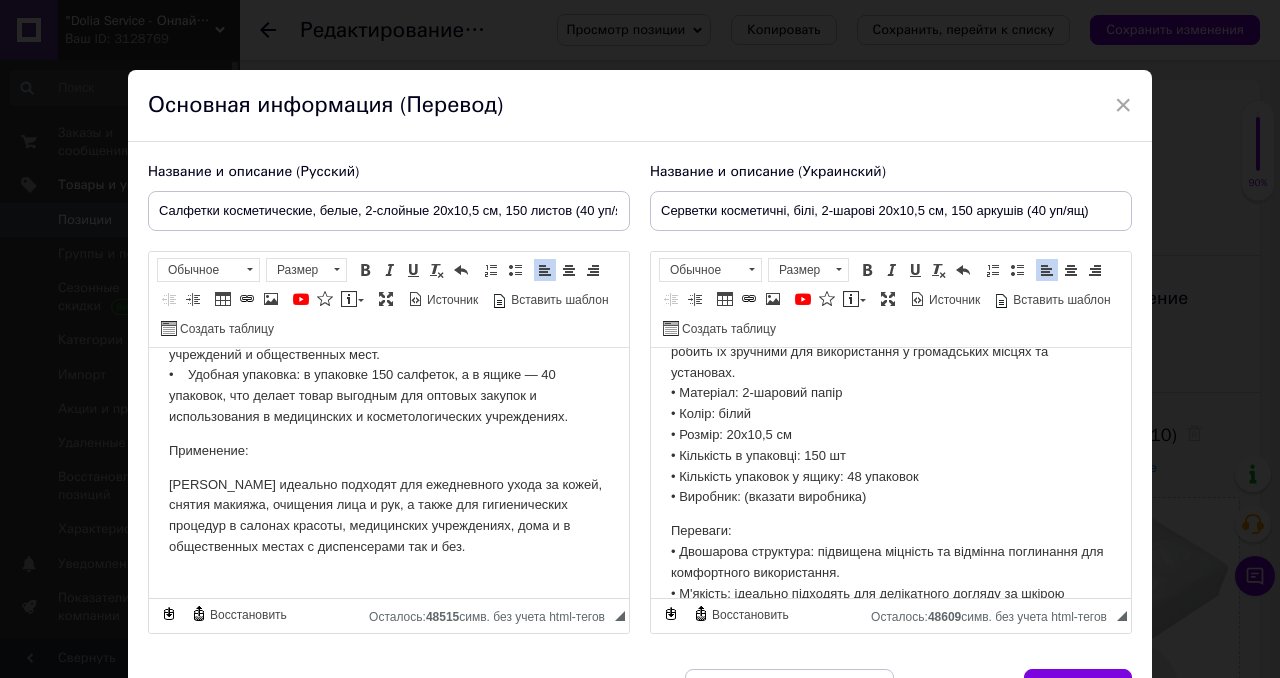 click on "Серветки також чудово підходять для використання в диспенсерах, що робить їх зручними для використання у громадських місцях та установах. • Матеріал: 2-шаровий папір • Колір: білий • Розмір: 20х10,5 см • Кількість в упаковці: 150 шт • Кількість упаковок у ящику: 48 упаковок • Виробник: (вказати виробника)" at bounding box center (891, 414) 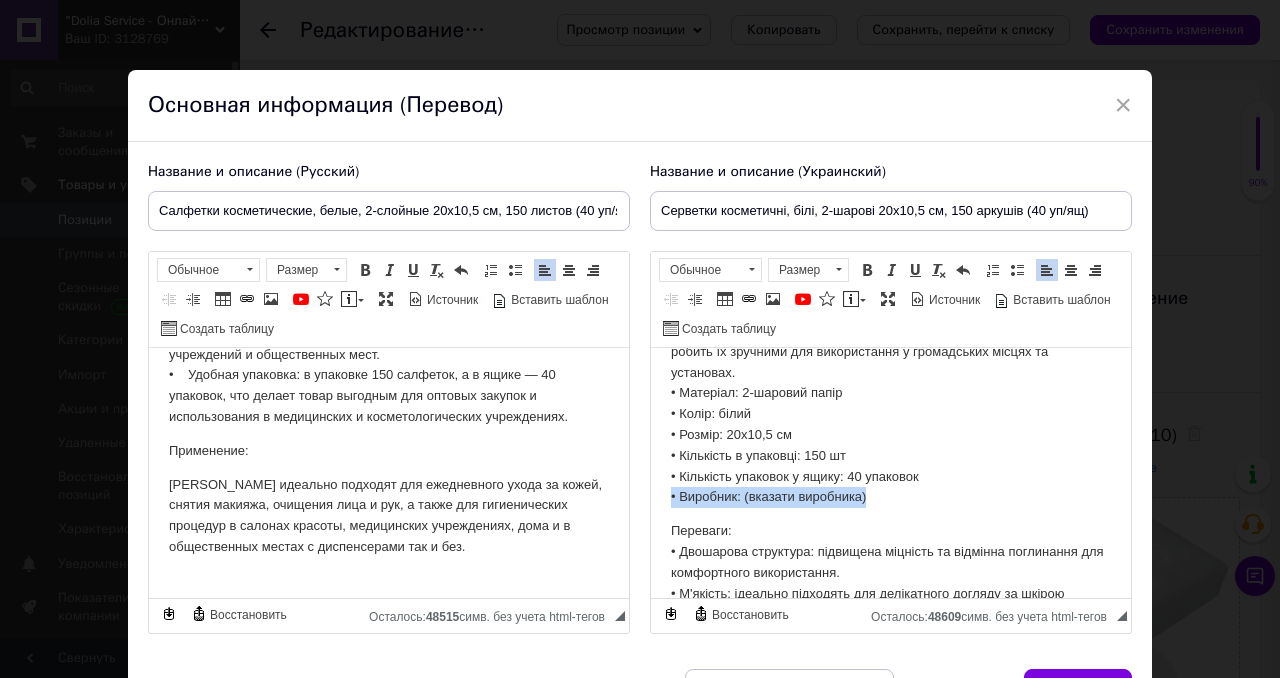 drag, startPoint x: 880, startPoint y: 500, endPoint x: 656, endPoint y: 503, distance: 224.0201 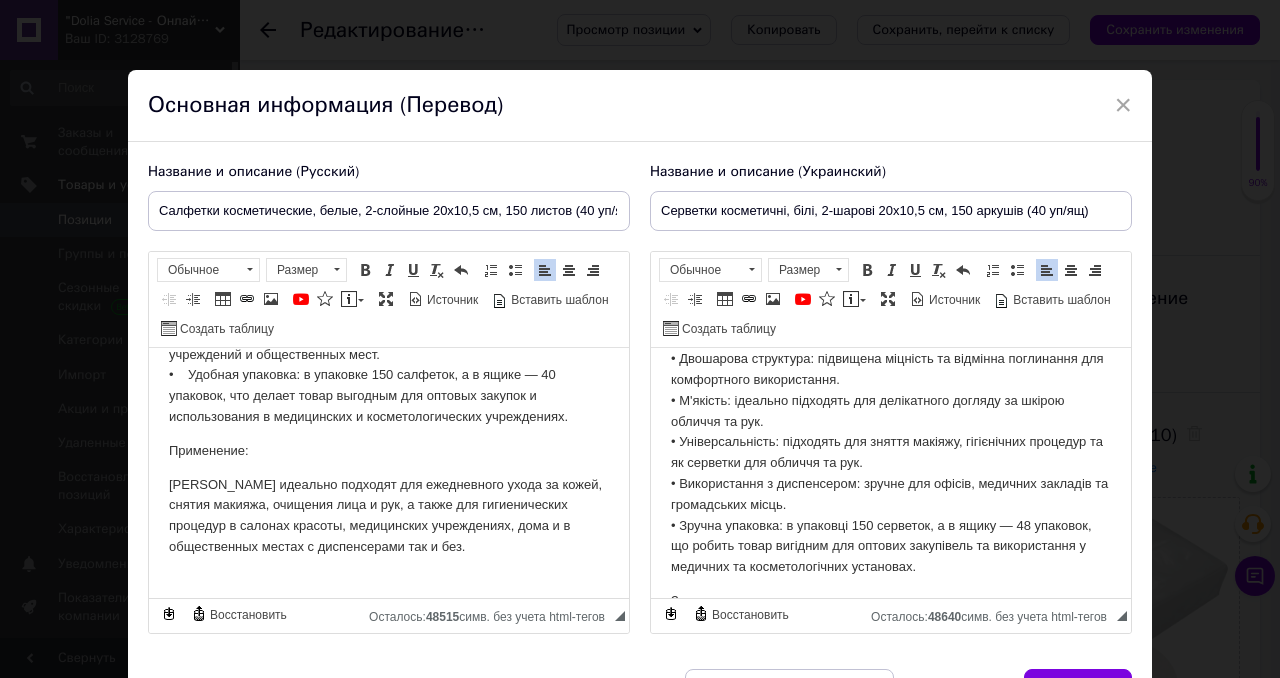 scroll, scrollTop: 340, scrollLeft: 0, axis: vertical 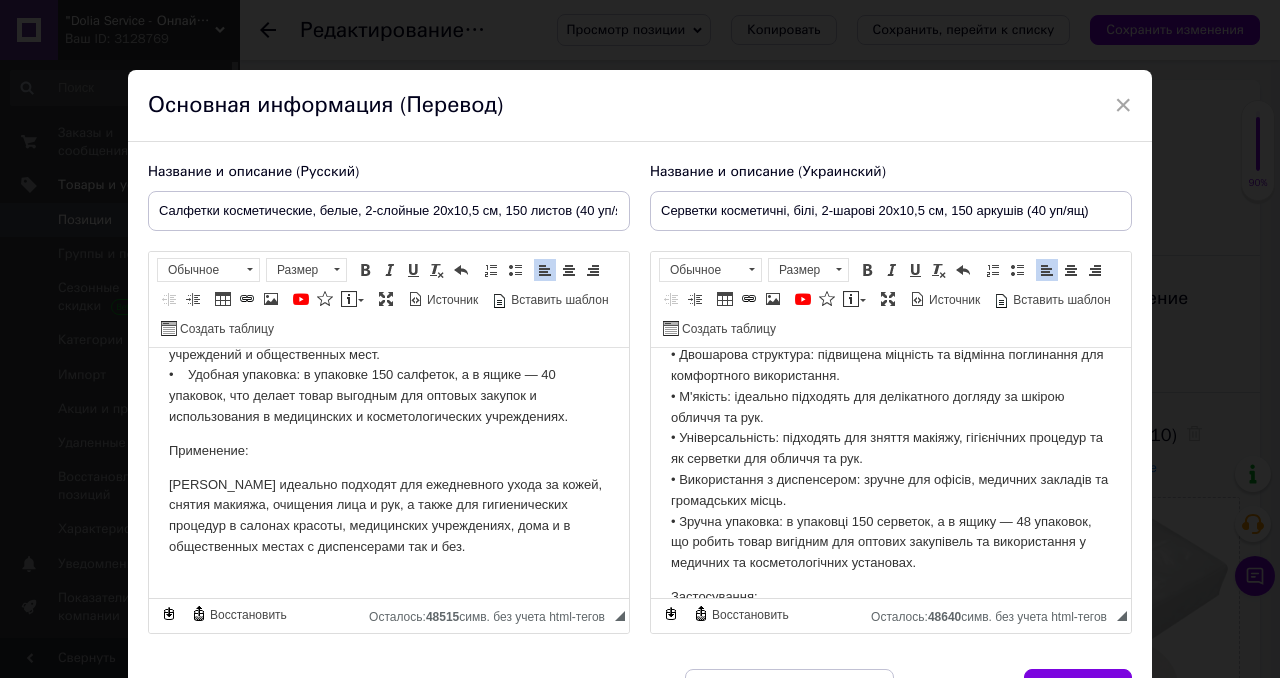click on "Переваги: • Двошарова структура: підвищена міцність та відмінна поглинання для комфортного використання. • М'якість: ідеально підходять для делікатного догляду за шкірою обличчя та рук. • Універсальність: підходять для зняття макіяжу, гігієнічних процедур та як серветки для обличчя та рук. • Використання з диспенсером: зручне для офісів, медичних закладів та громадських місць. • Зручна упаковка: в упаковці 150 серветок, а в ящику — 48 упаковок, що робить товар вигідним для оптових закупівель та використання у медичних та косметологічних установах." at bounding box center (891, 449) 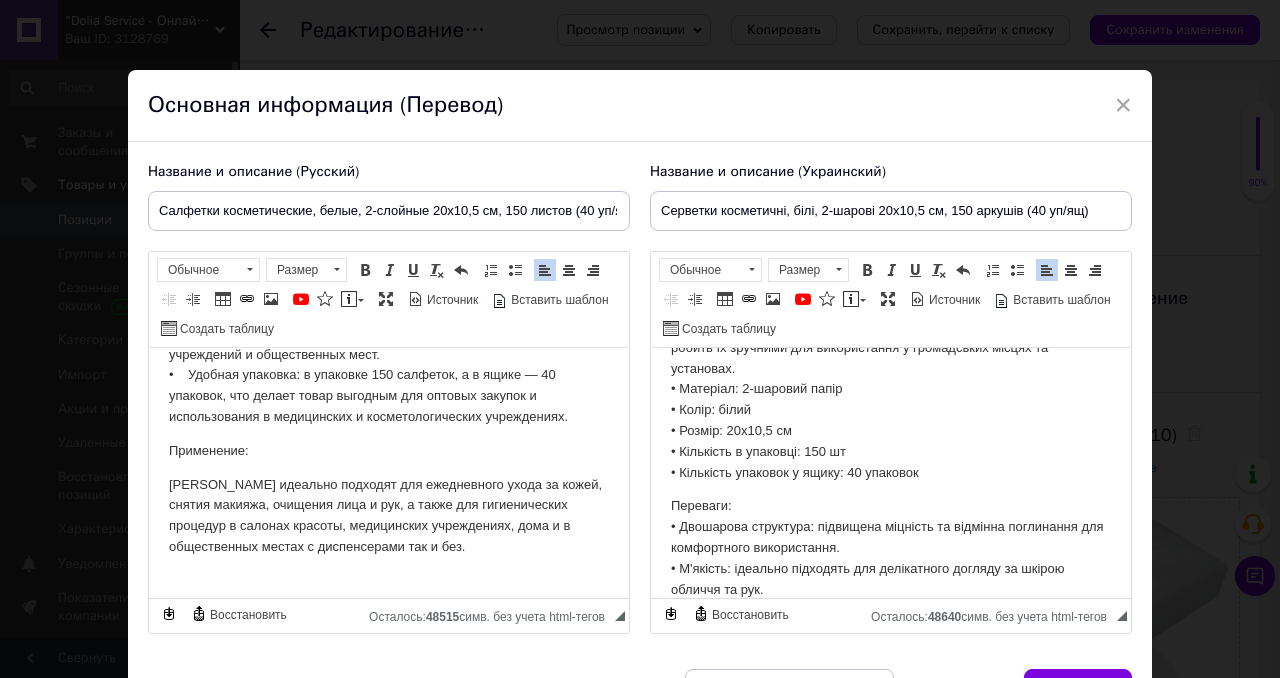 scroll, scrollTop: 466, scrollLeft: 0, axis: vertical 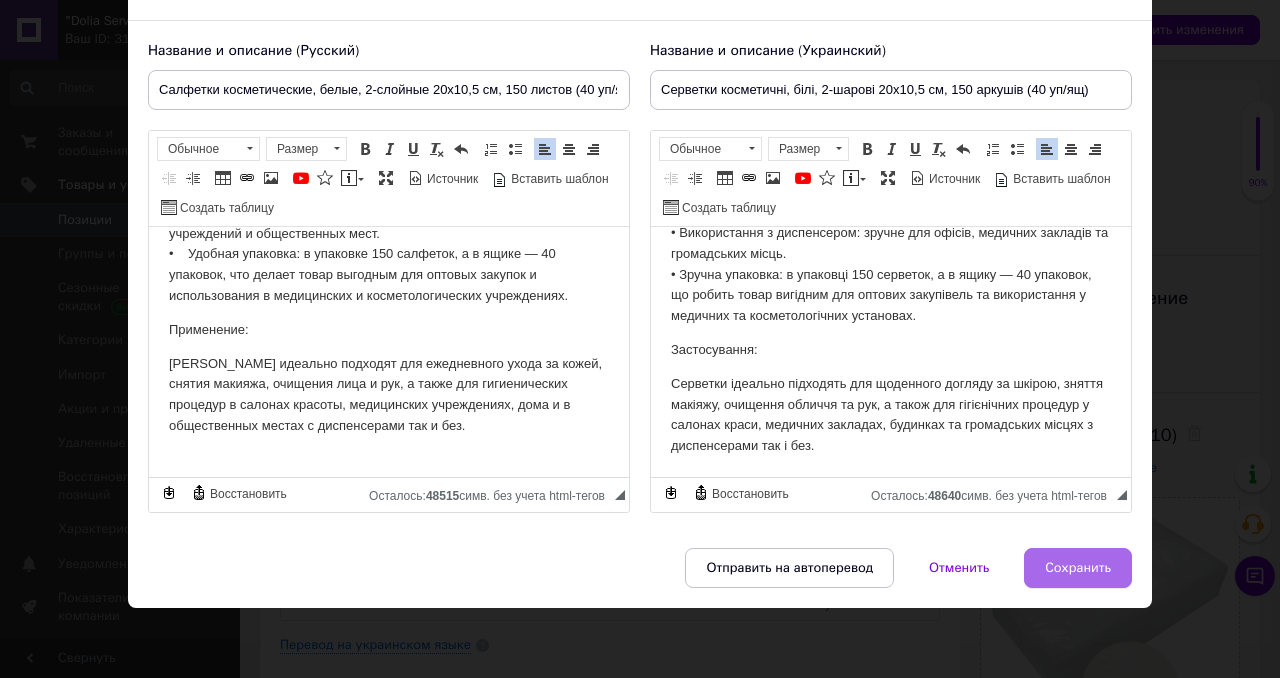 click on "Сохранить" at bounding box center [1078, 568] 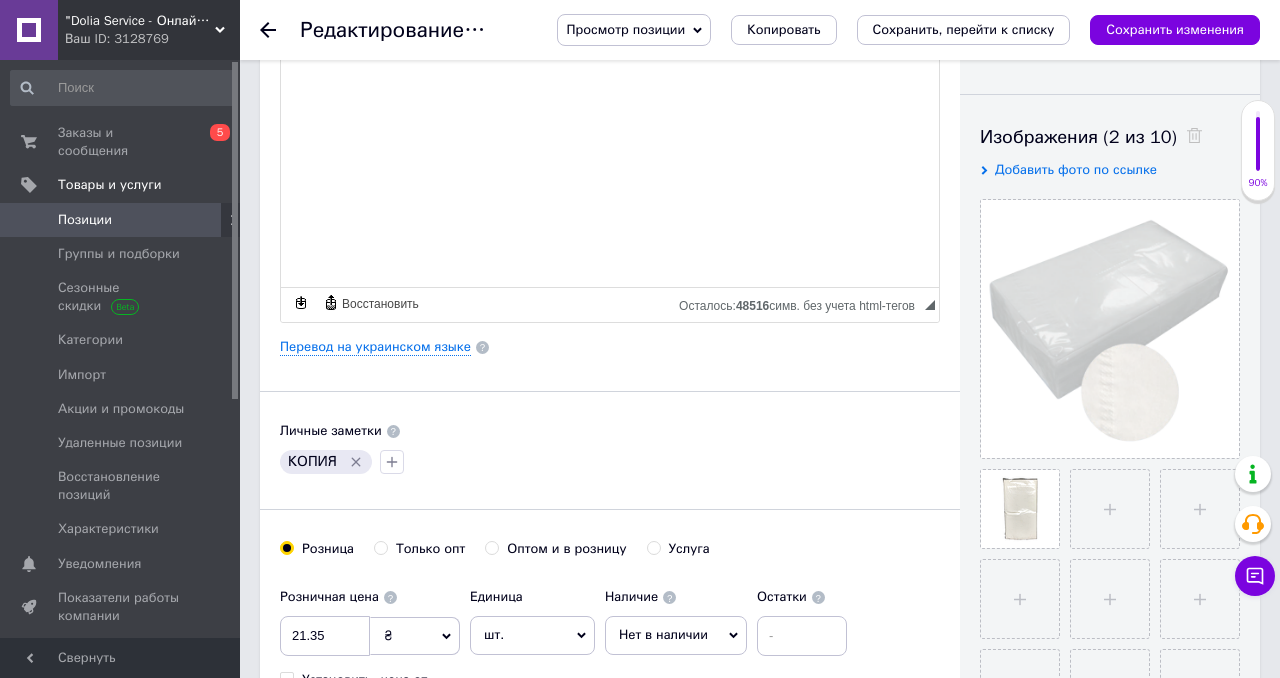 scroll, scrollTop: 353, scrollLeft: 0, axis: vertical 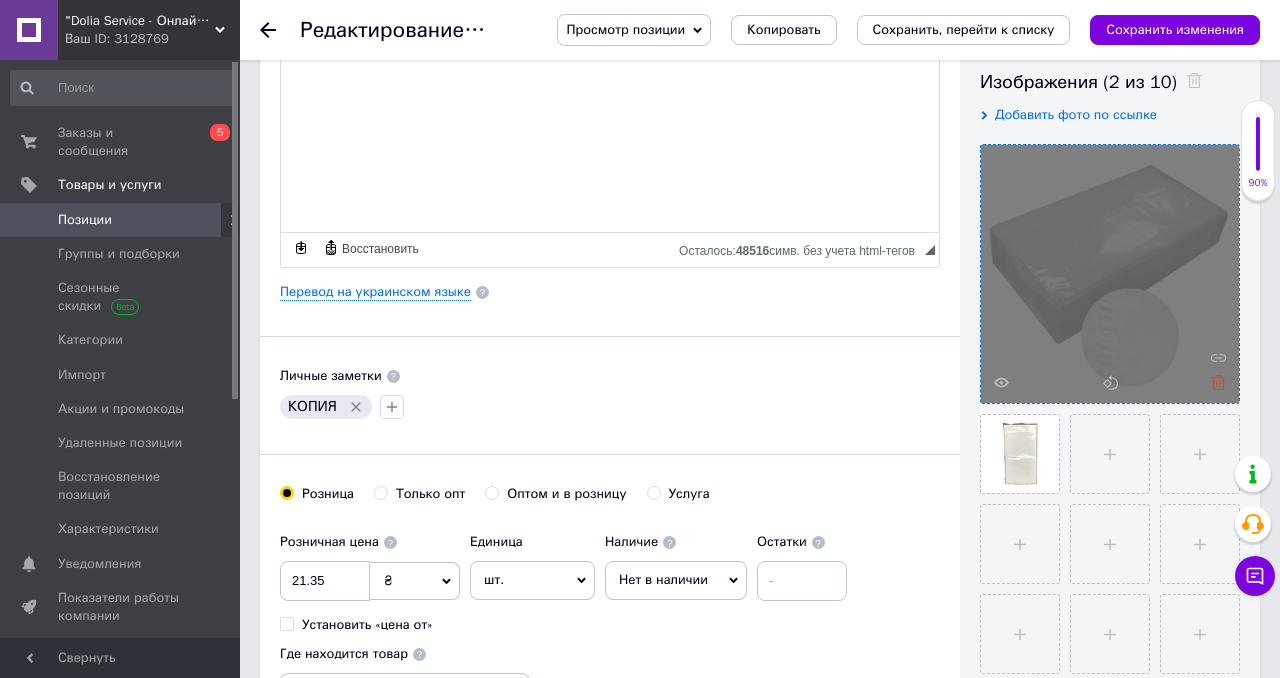 click 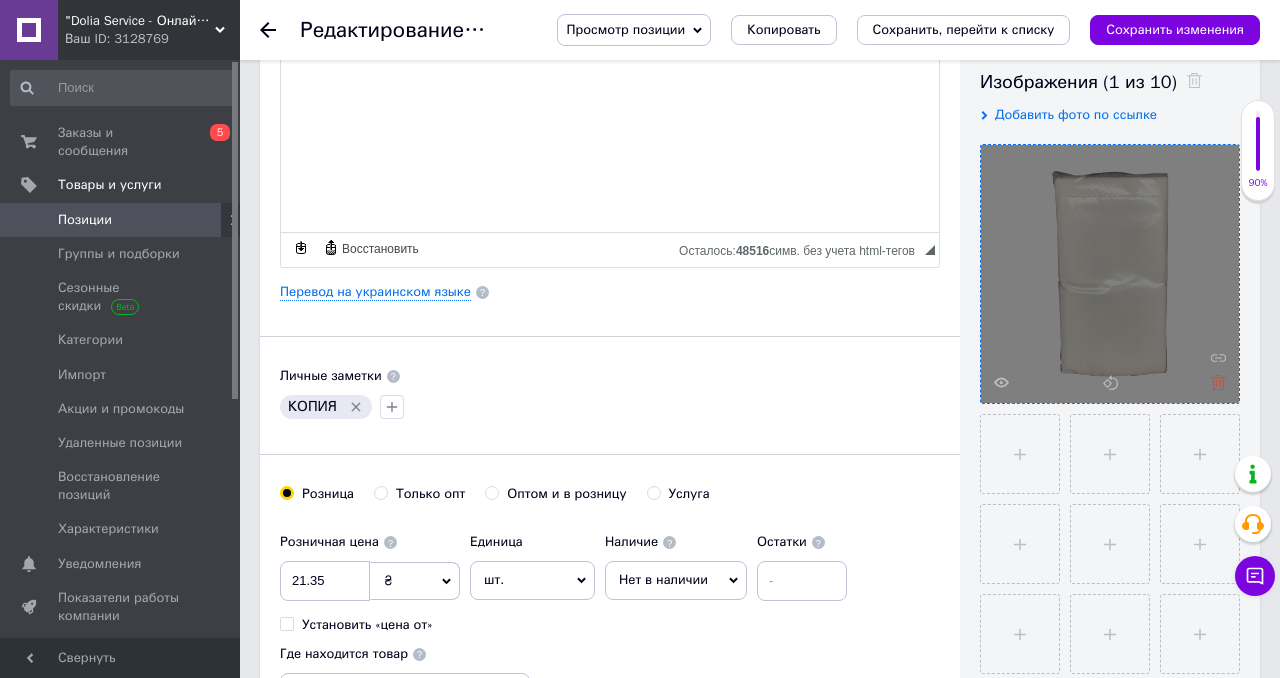 click 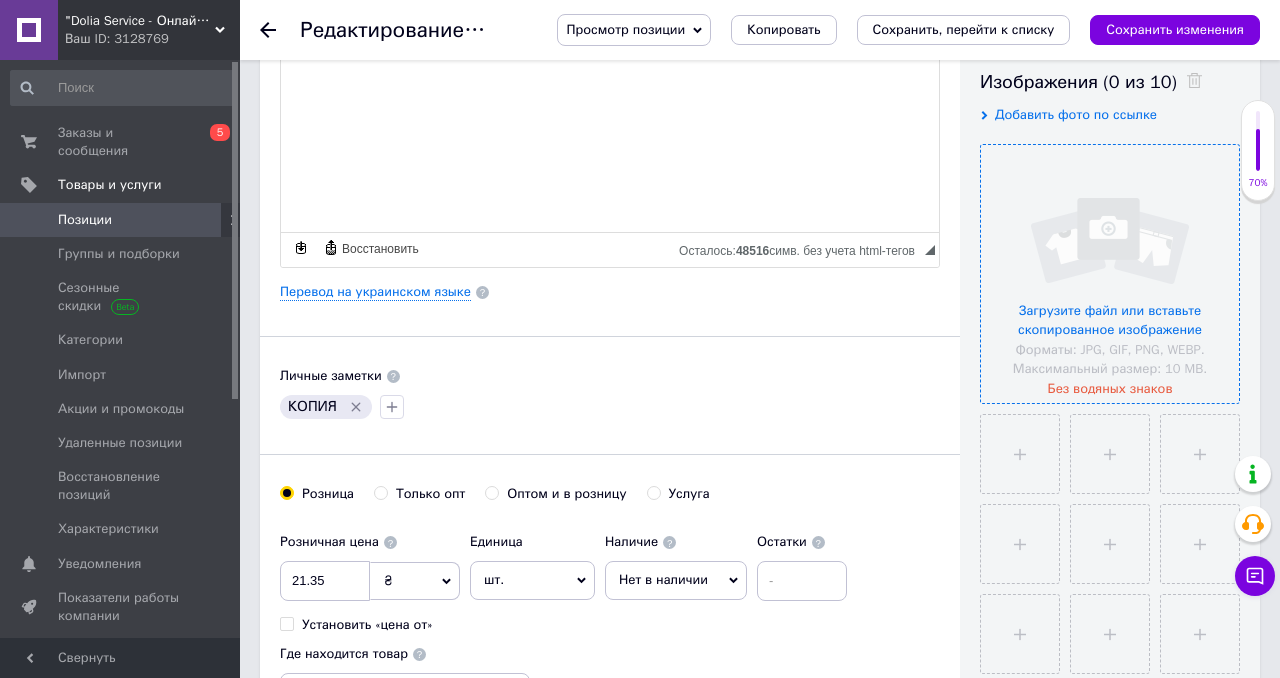 click 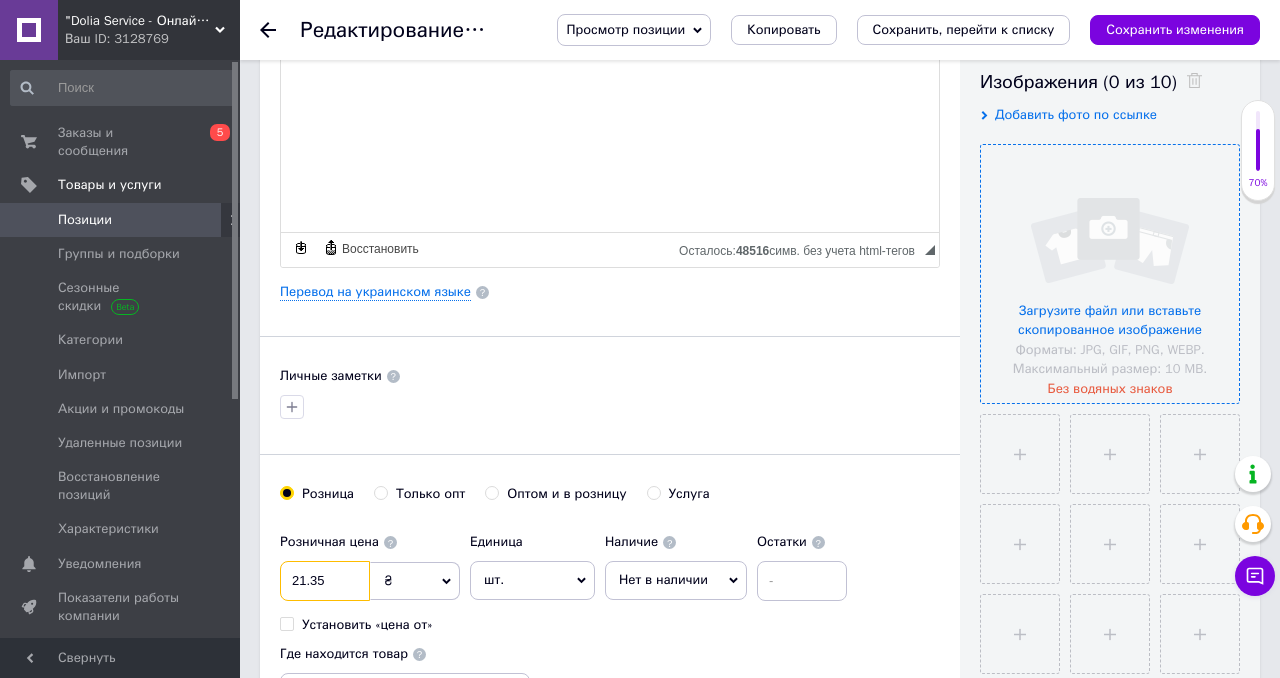 click on "21.35" at bounding box center (325, 581) 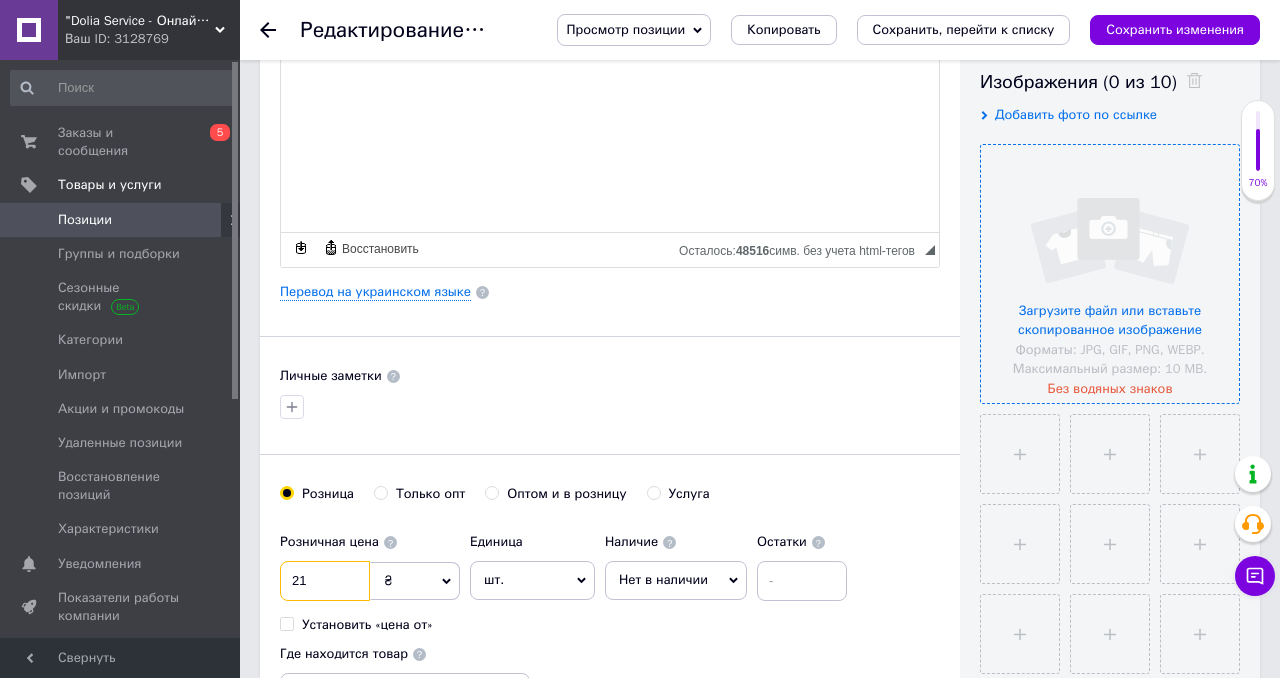 type on "21" 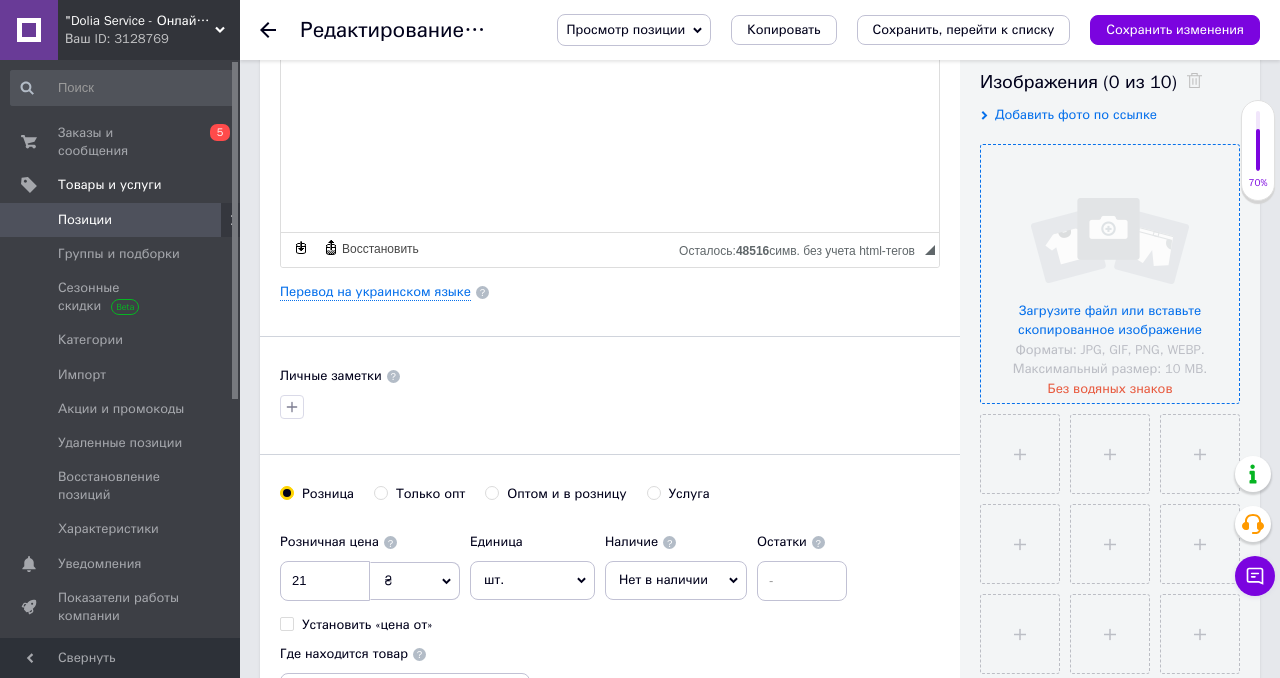 click on "Где находится товар" at bounding box center (405, 654) 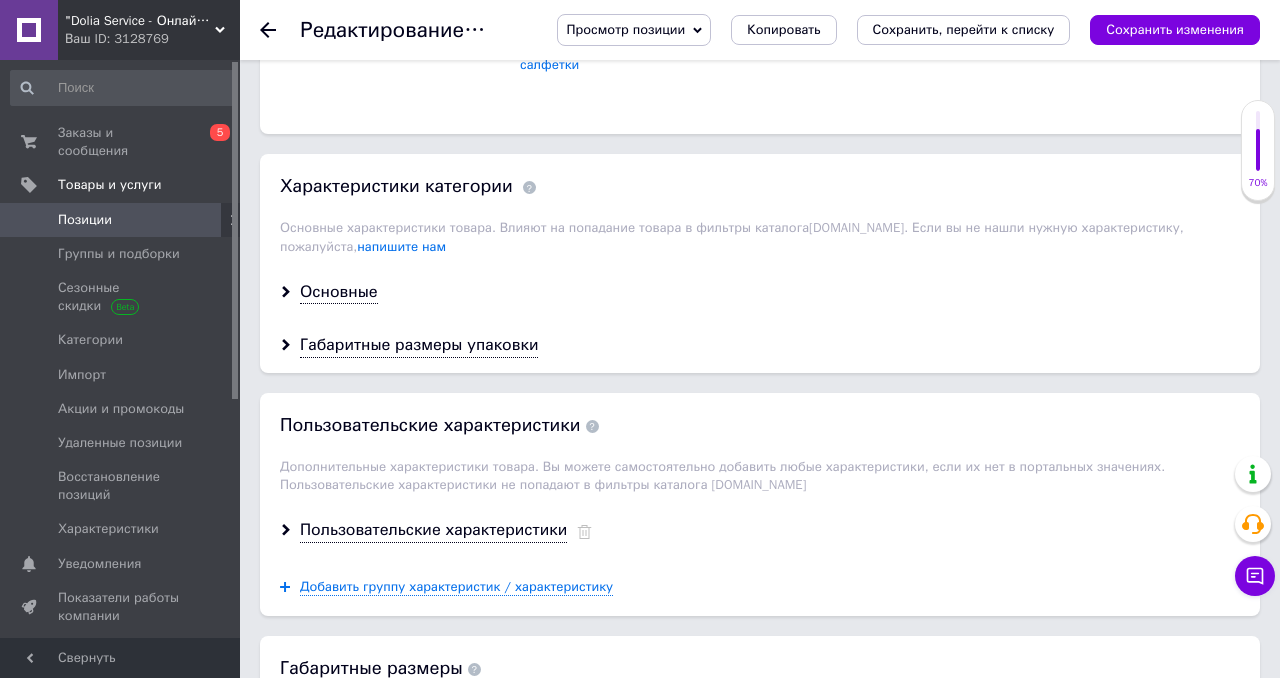 scroll, scrollTop: 1877, scrollLeft: 0, axis: vertical 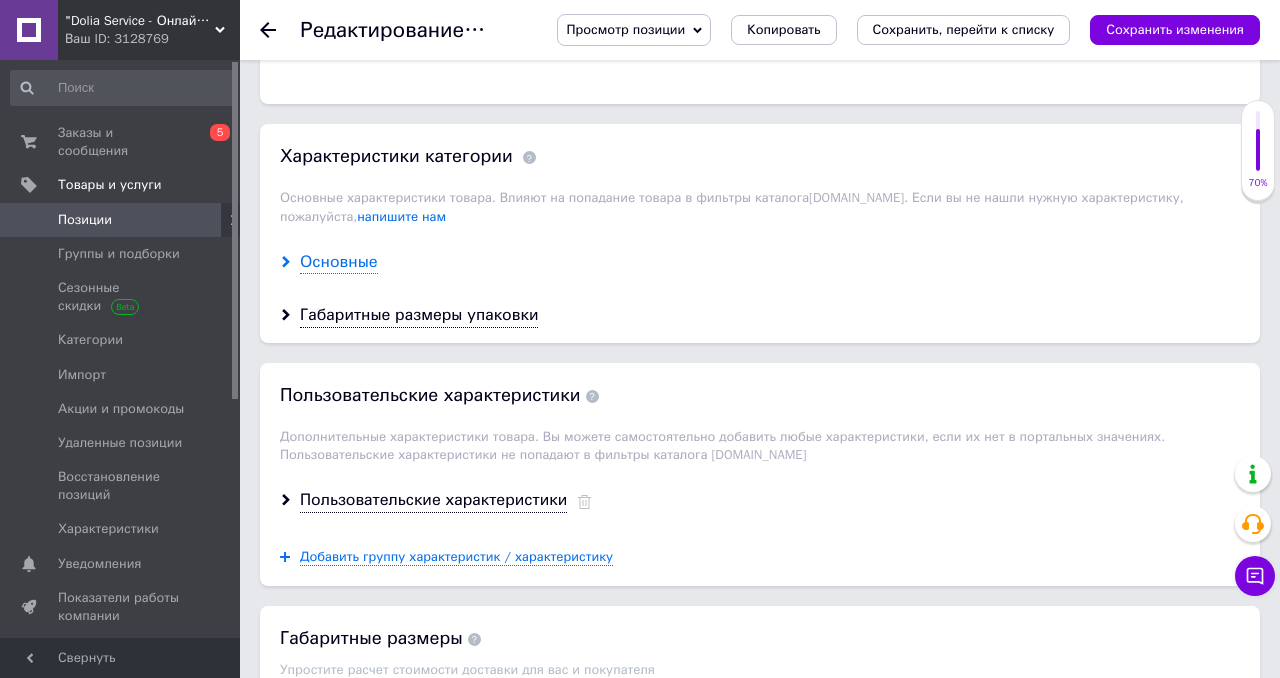 click on "Основные" at bounding box center (339, 262) 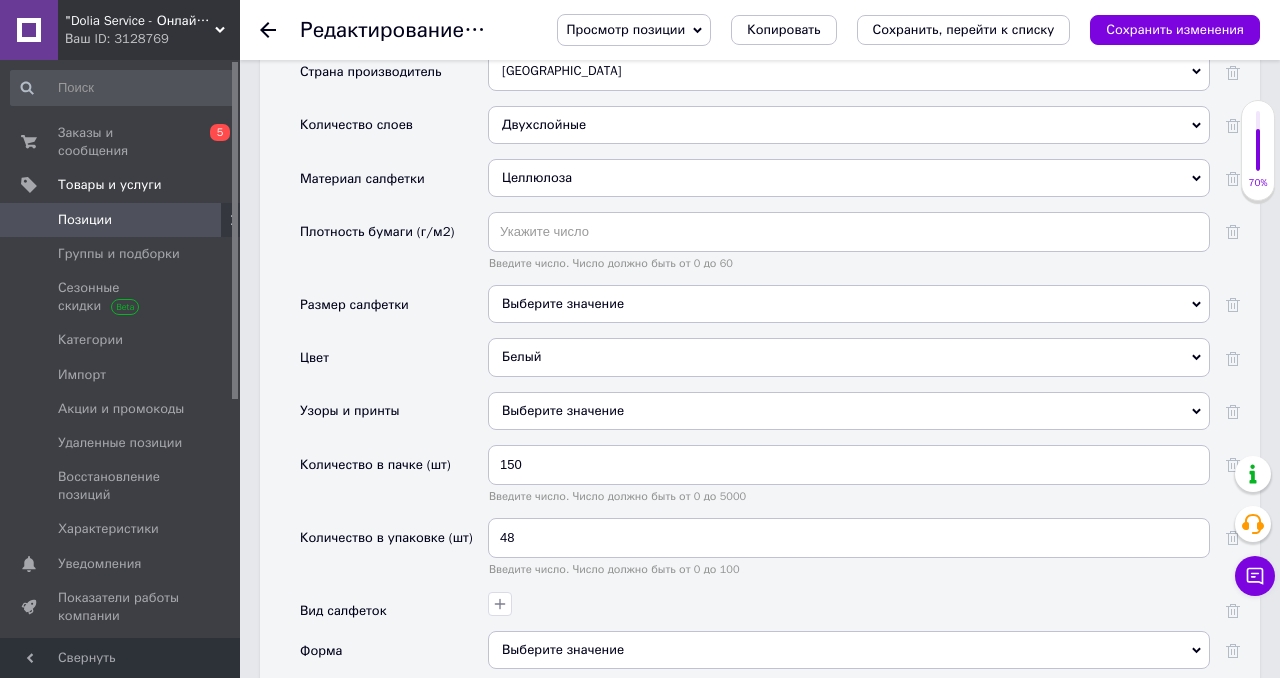 scroll, scrollTop: 2196, scrollLeft: 0, axis: vertical 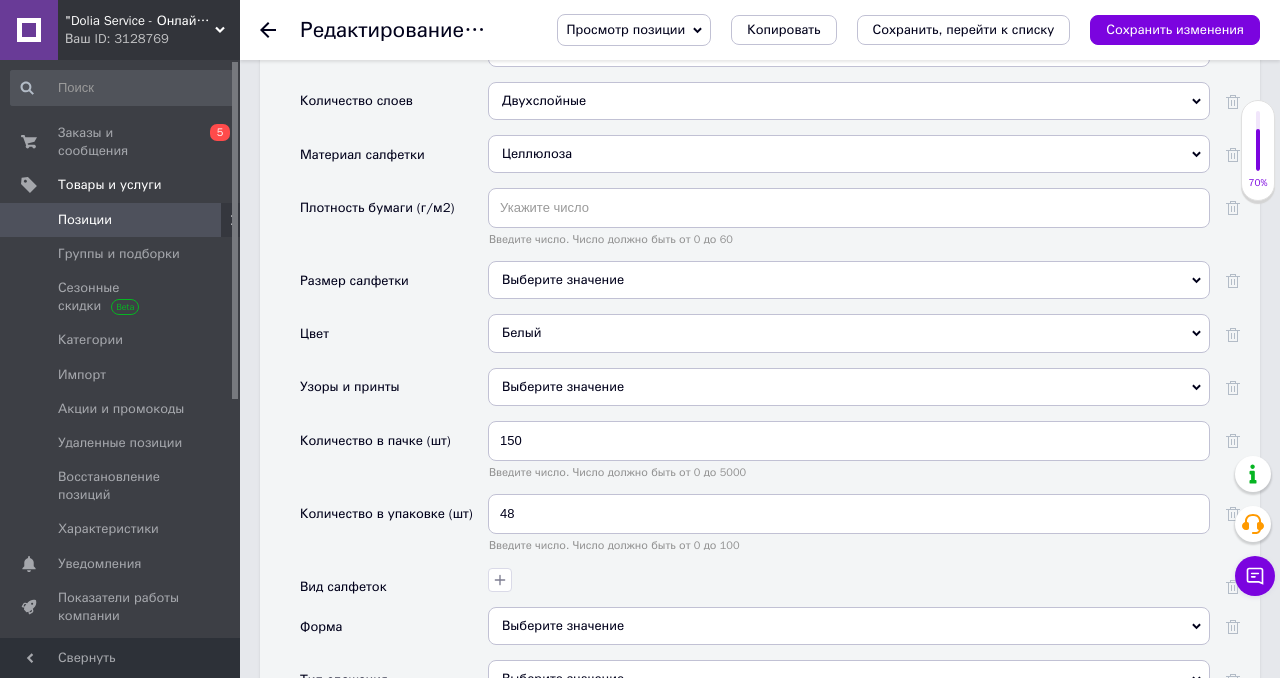 click on "Выберите значение" at bounding box center [849, 280] 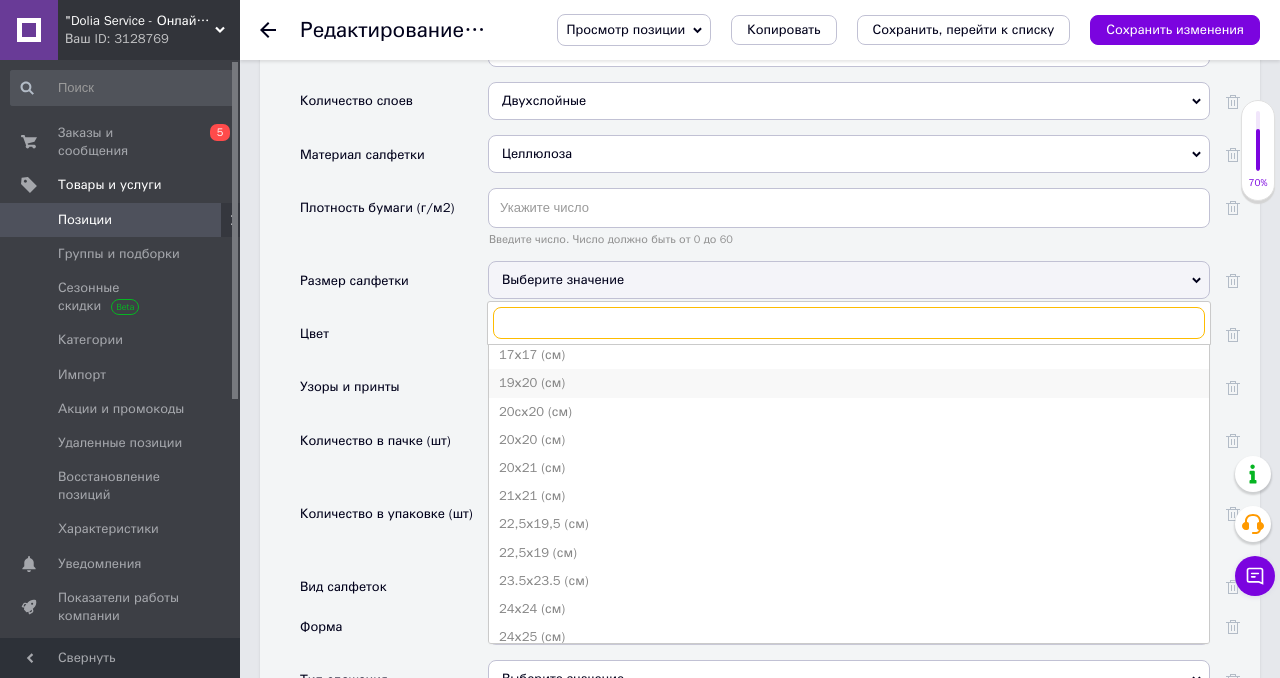 scroll, scrollTop: 0, scrollLeft: 0, axis: both 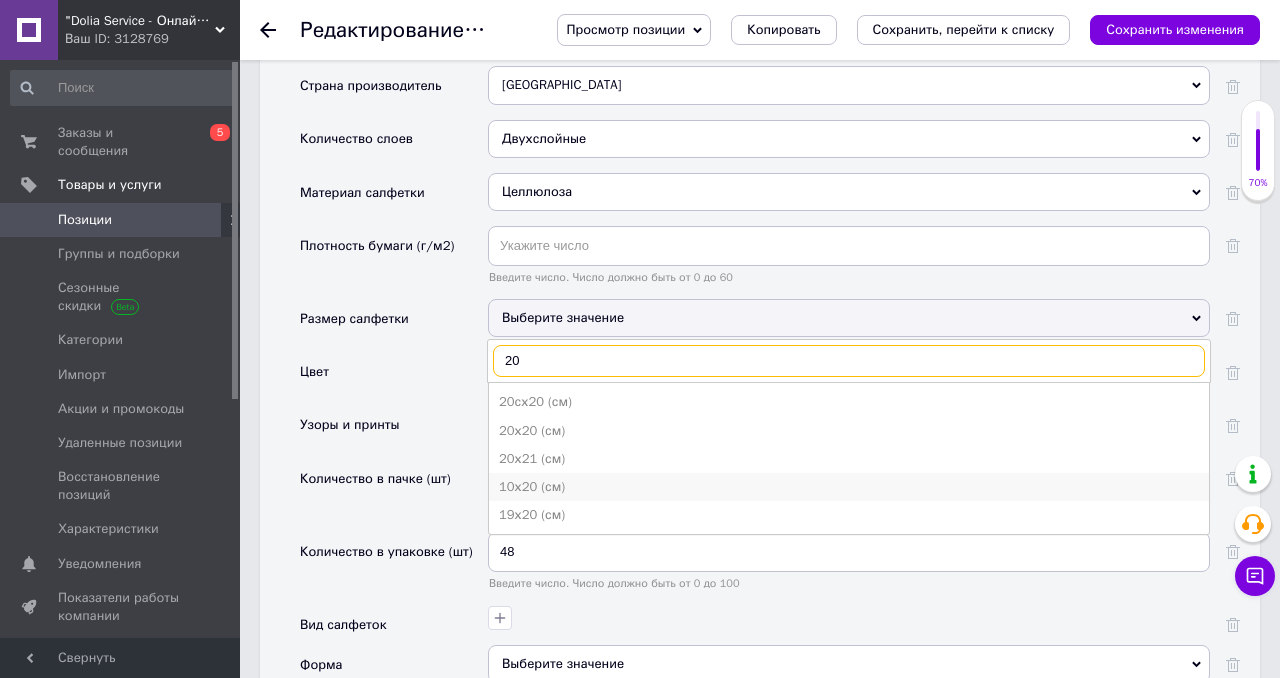 type on "20" 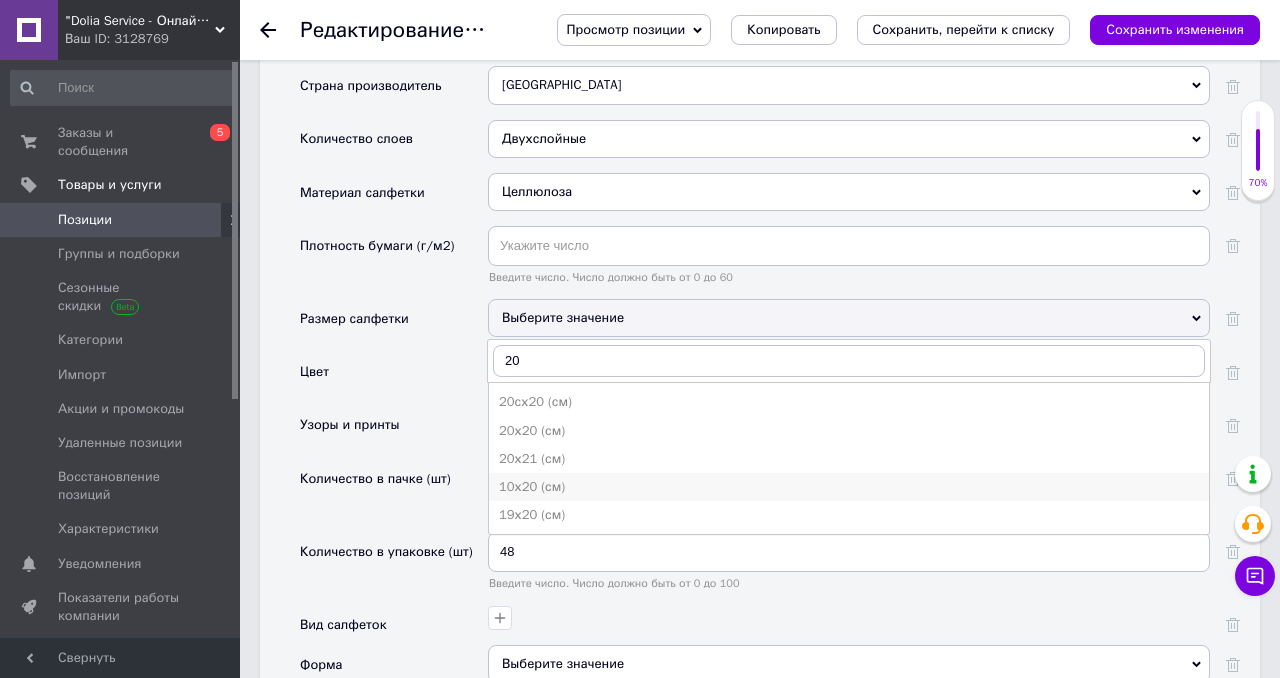 click on "10х20 (см)" at bounding box center (849, 487) 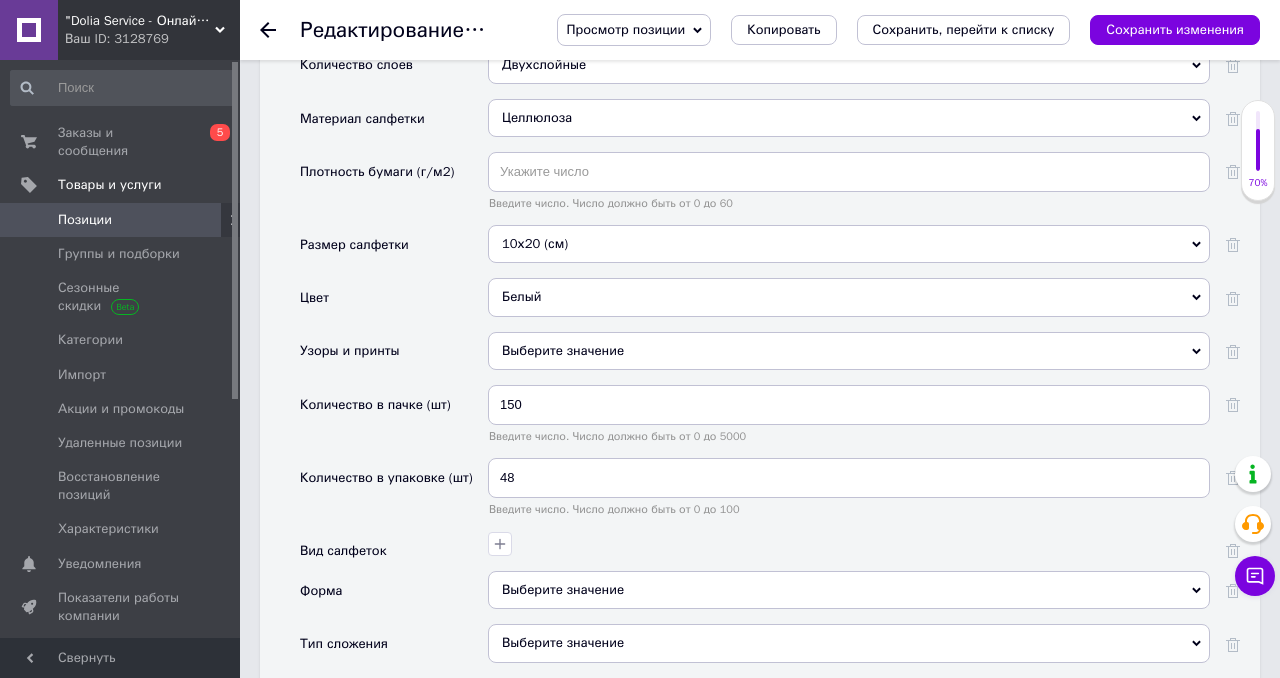 scroll, scrollTop: 2234, scrollLeft: 0, axis: vertical 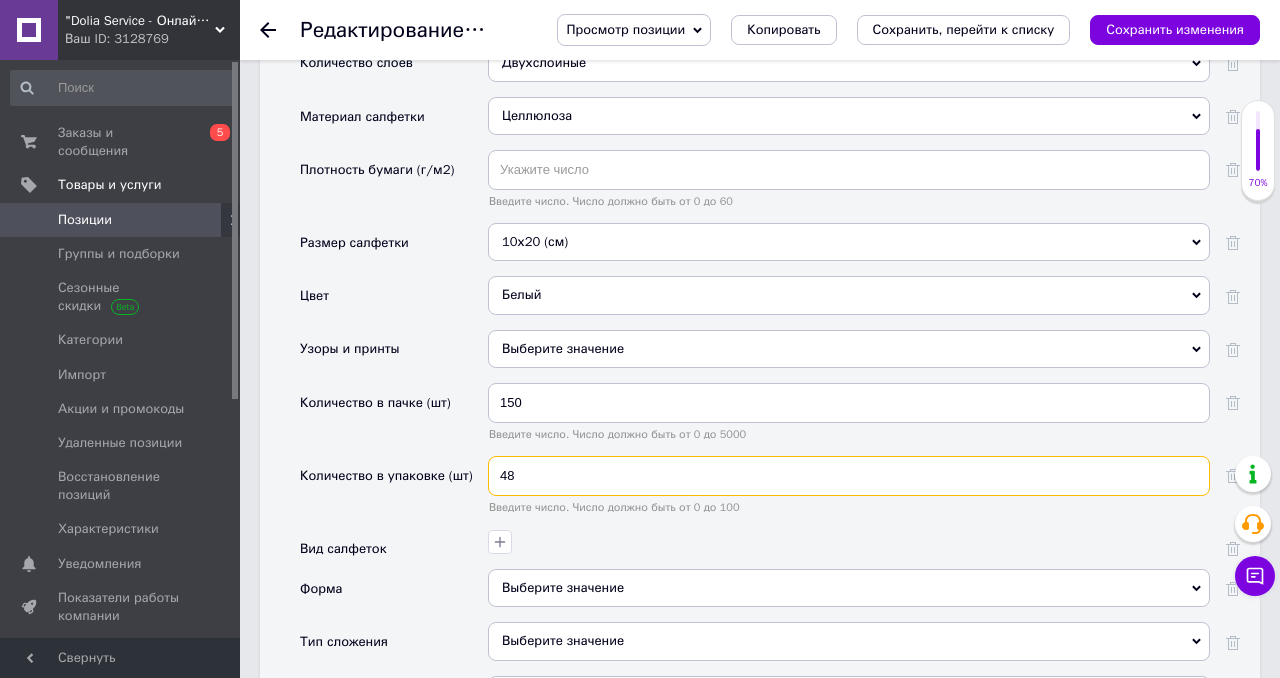 click on "48" at bounding box center [849, 476] 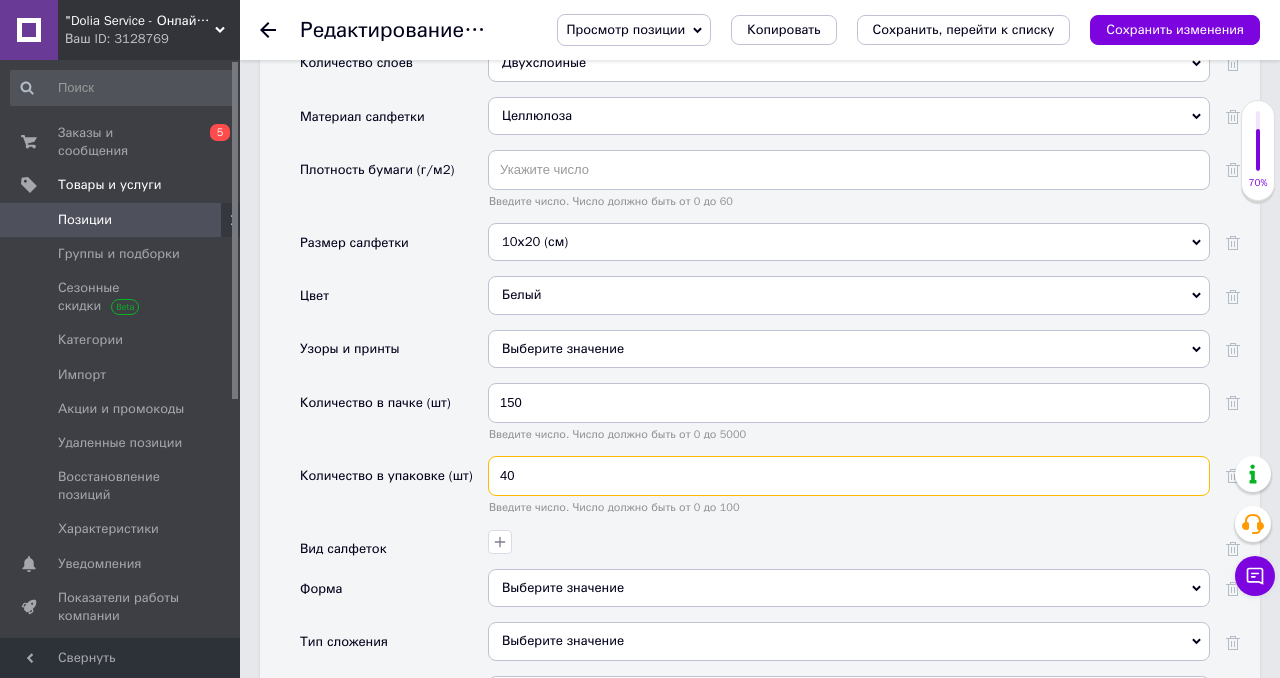 type on "40" 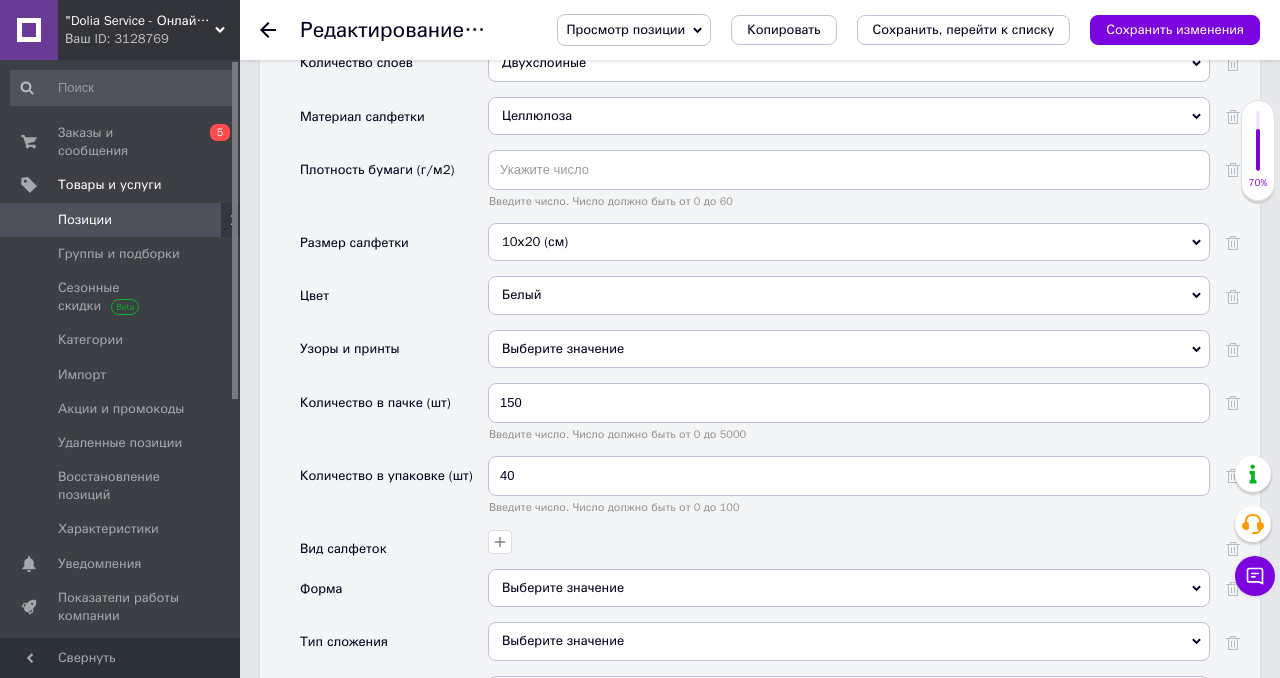 click on "40 Введите число. Число должно быть от 0 до 100" at bounding box center [849, 492] 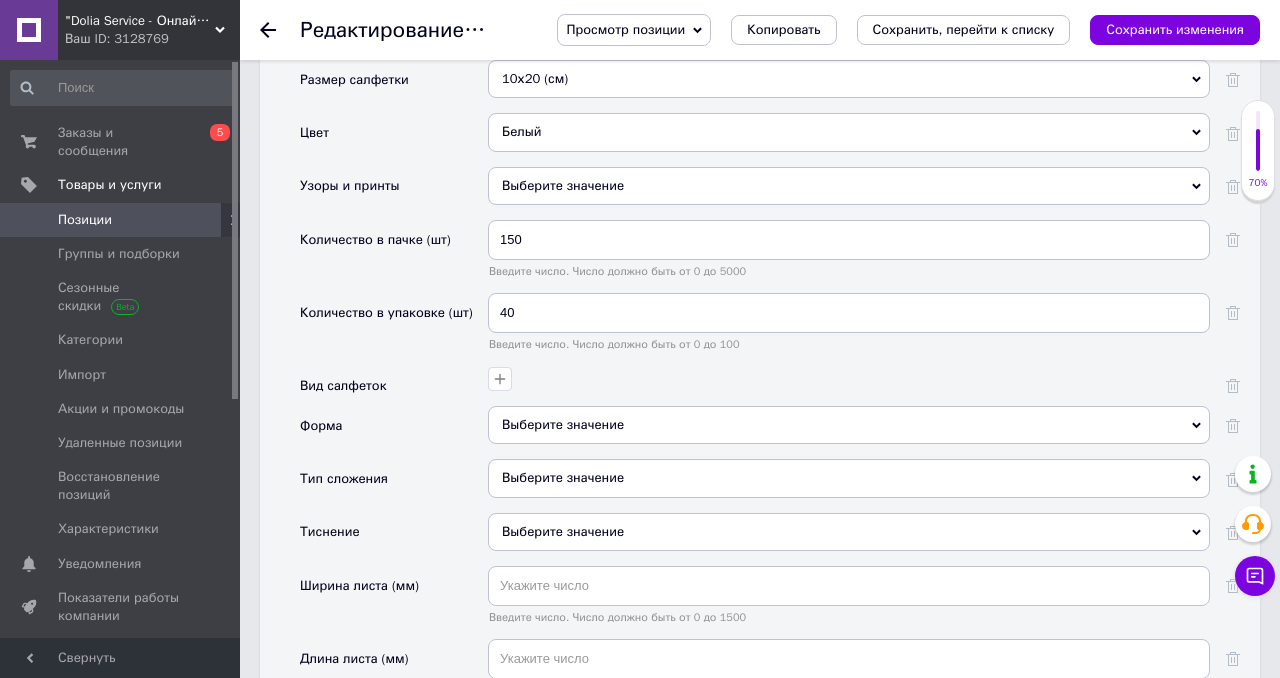 scroll, scrollTop: 2508, scrollLeft: 0, axis: vertical 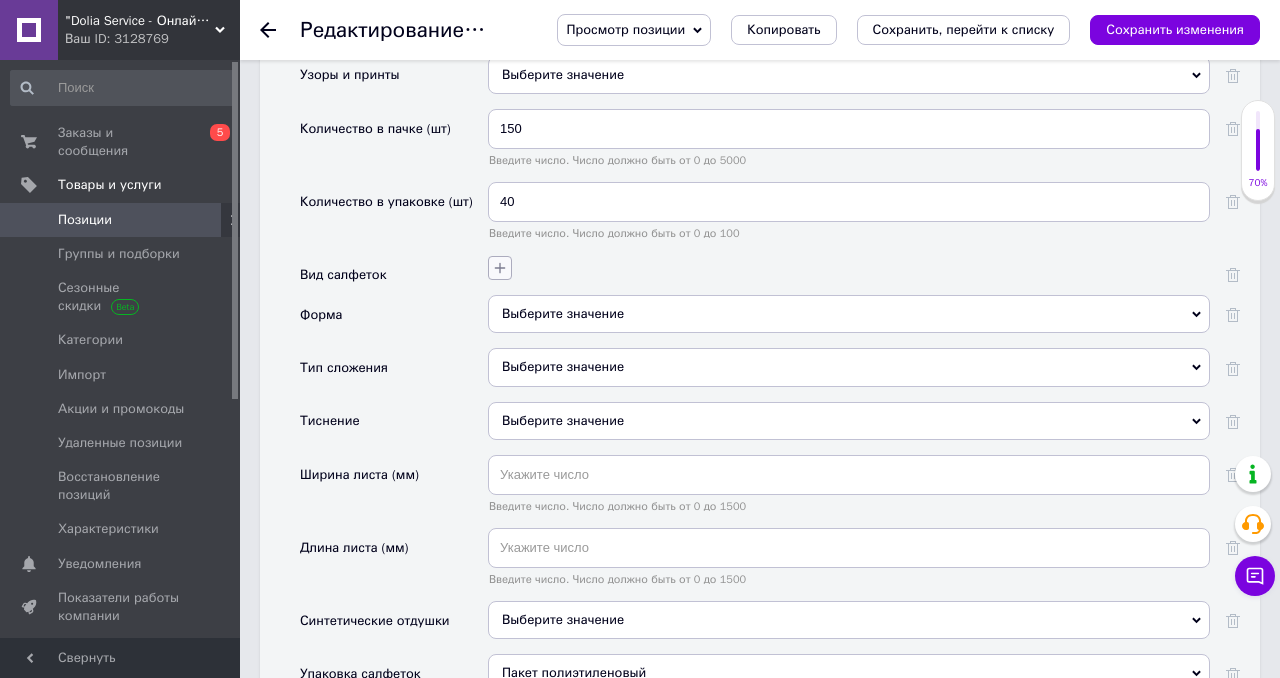 click 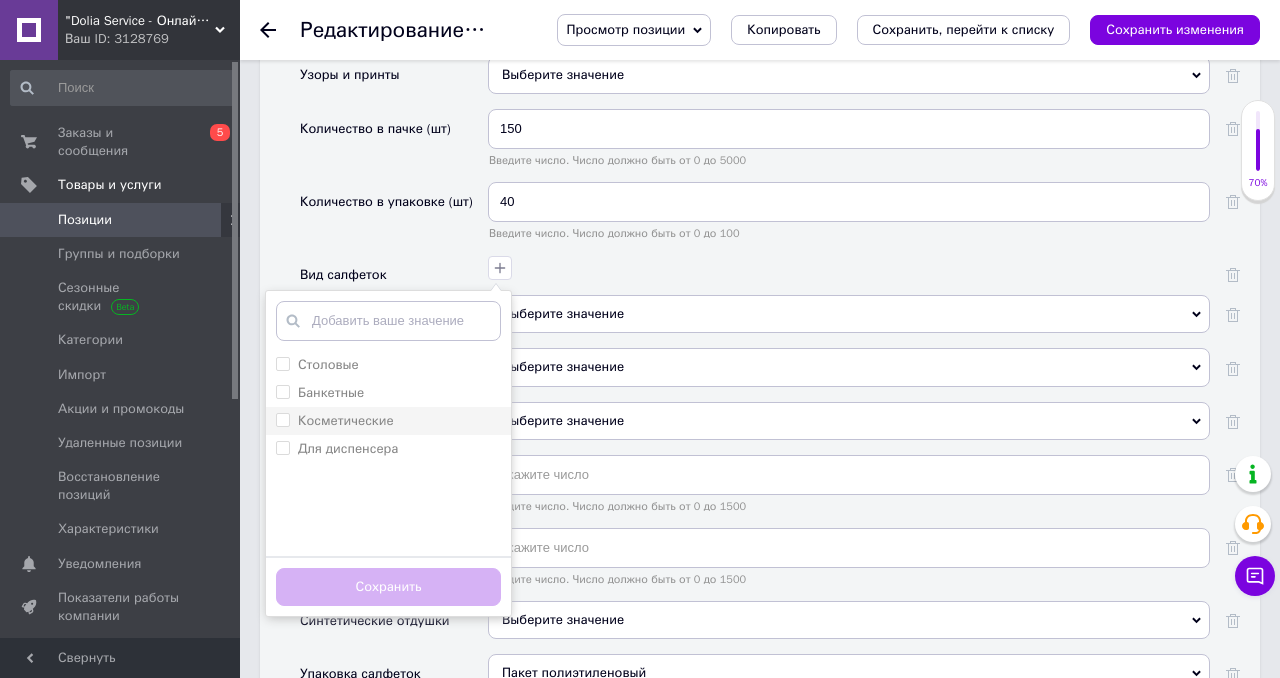 click on "Косметические" at bounding box center [346, 420] 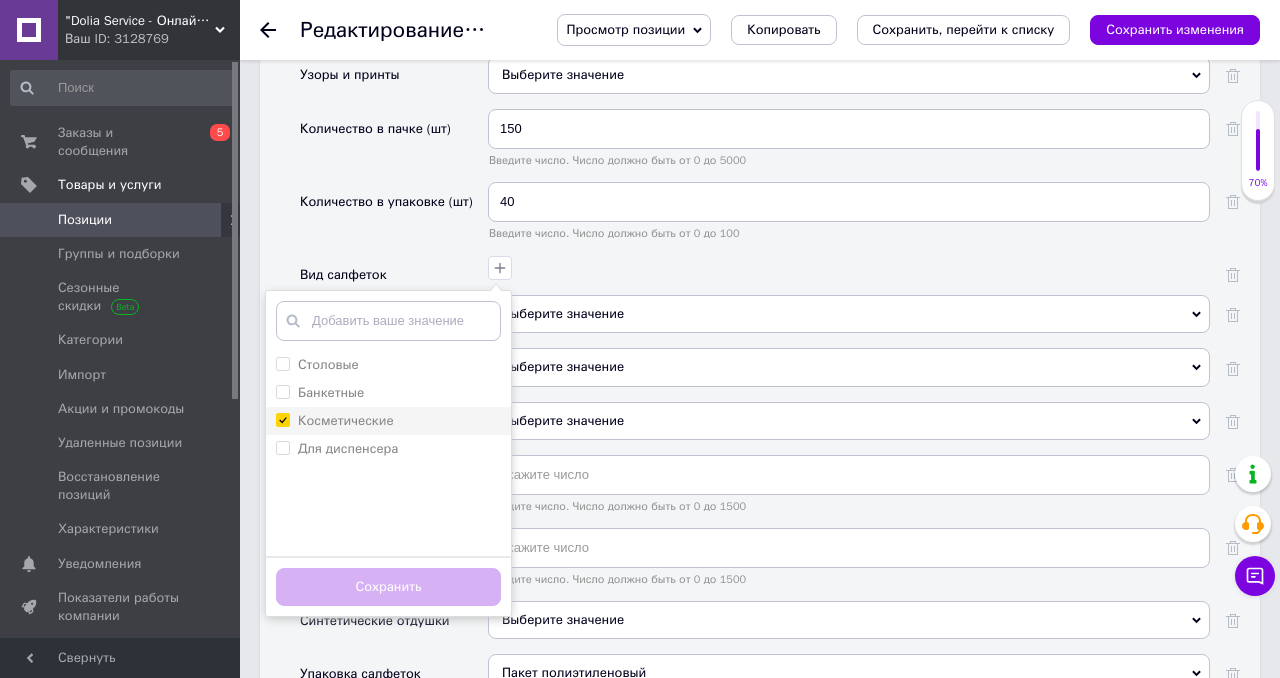 checkbox on "true" 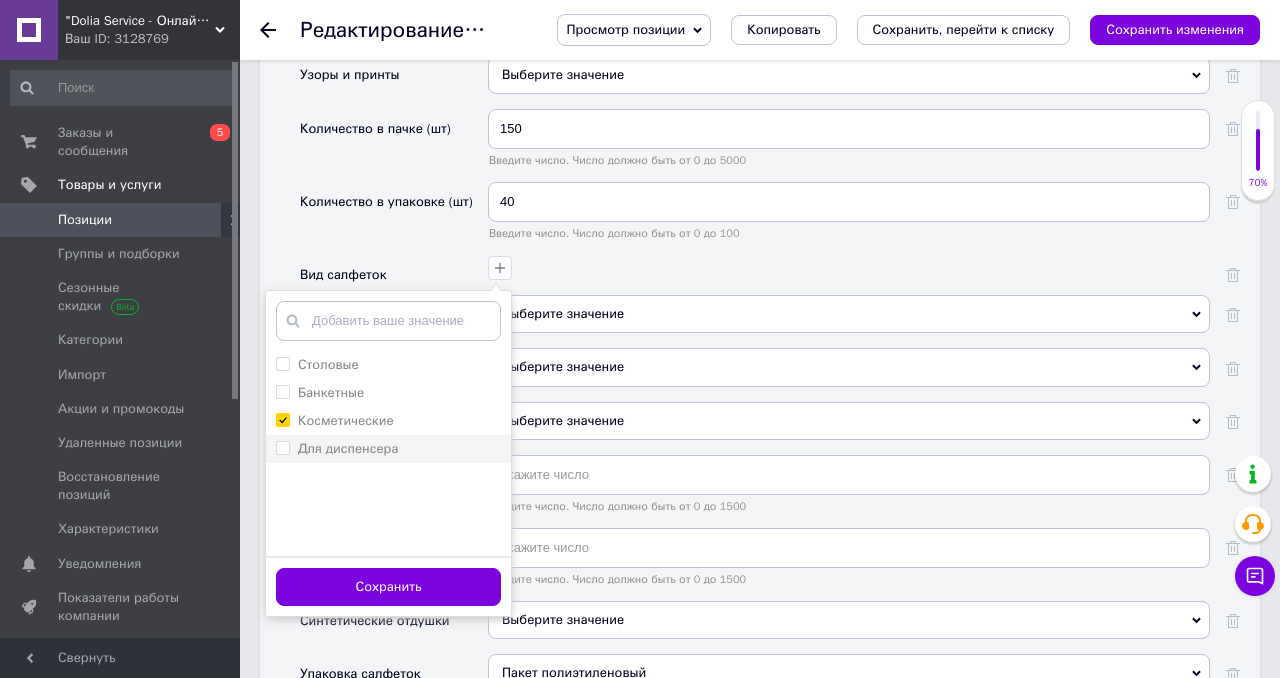 click on "Для диспенсера" at bounding box center (348, 448) 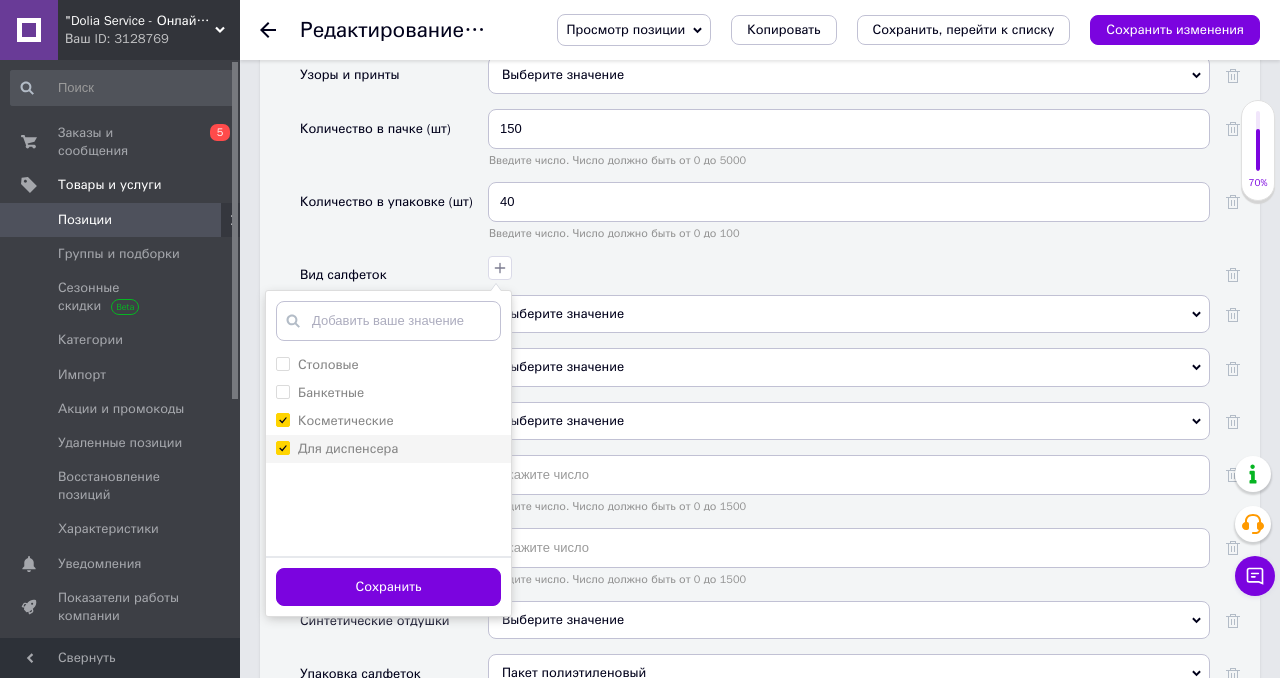 checkbox on "true" 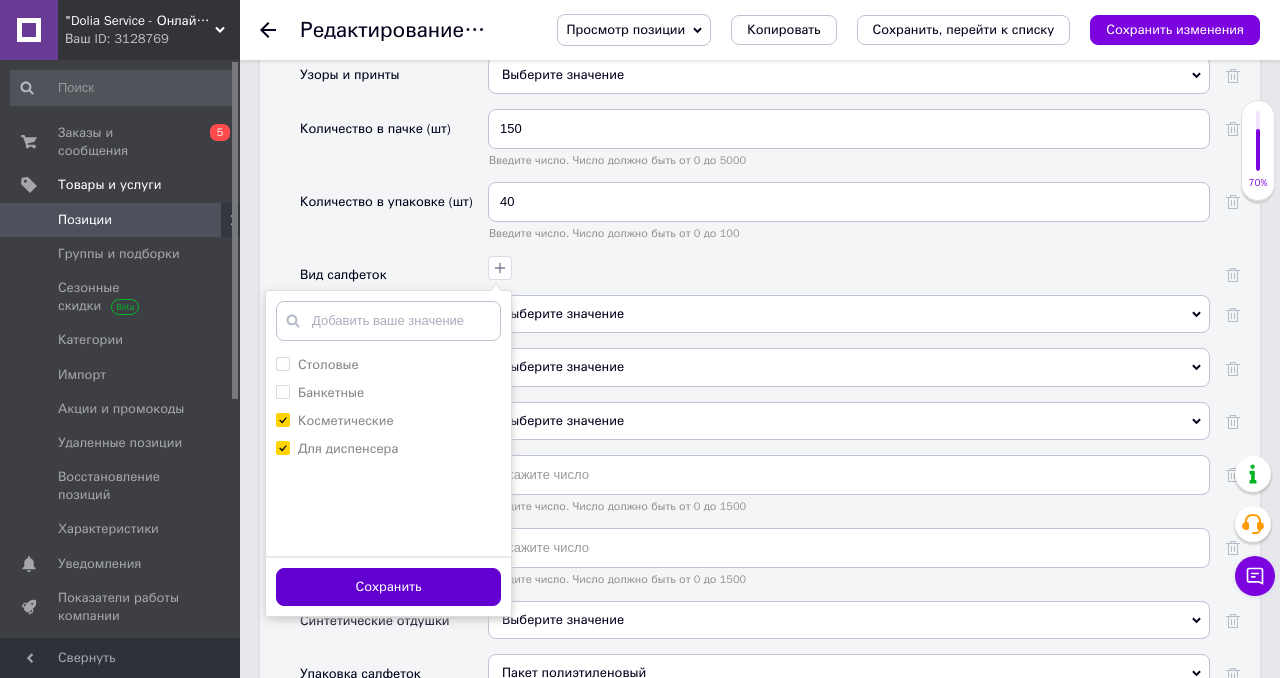 click on "Сохранить" at bounding box center [388, 587] 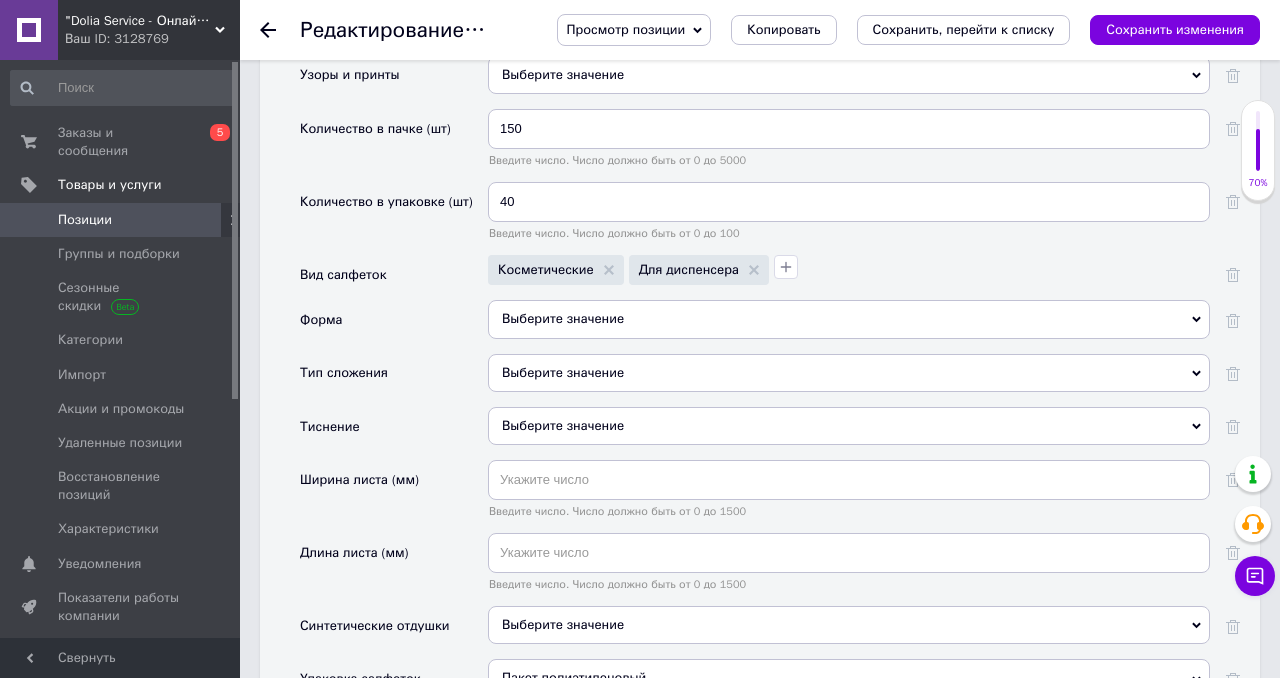 click on "Выберите значение" at bounding box center [849, 319] 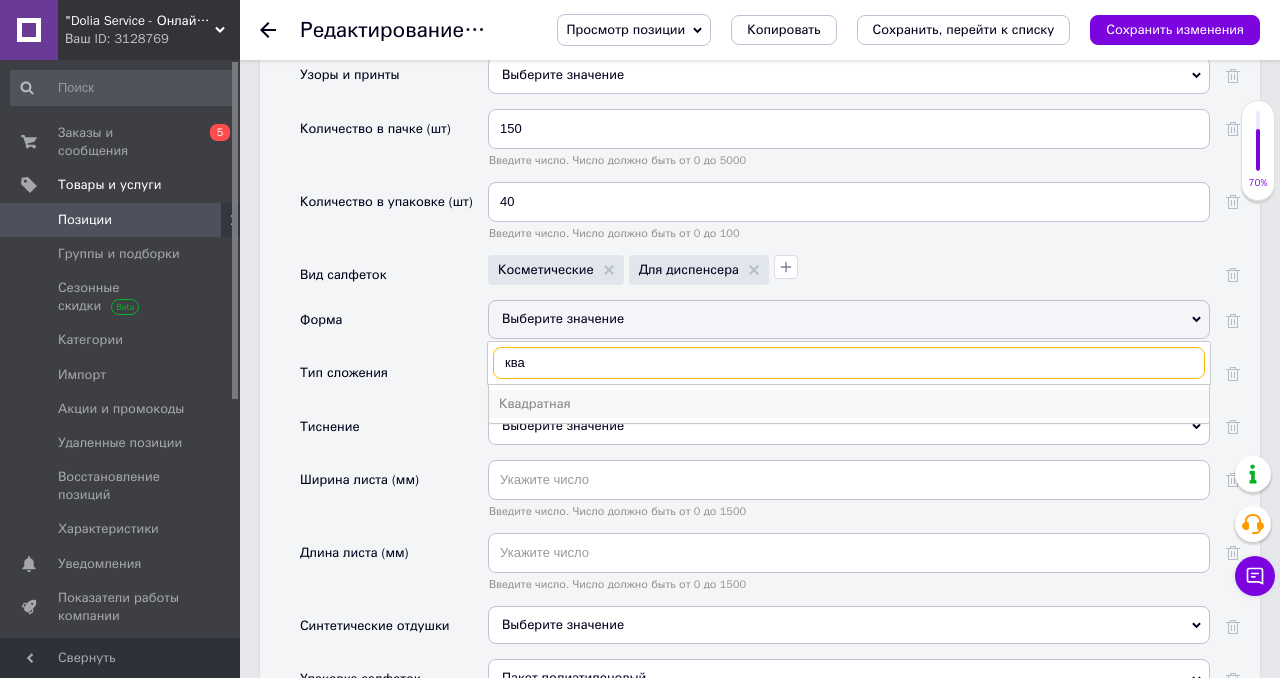 type on "ква" 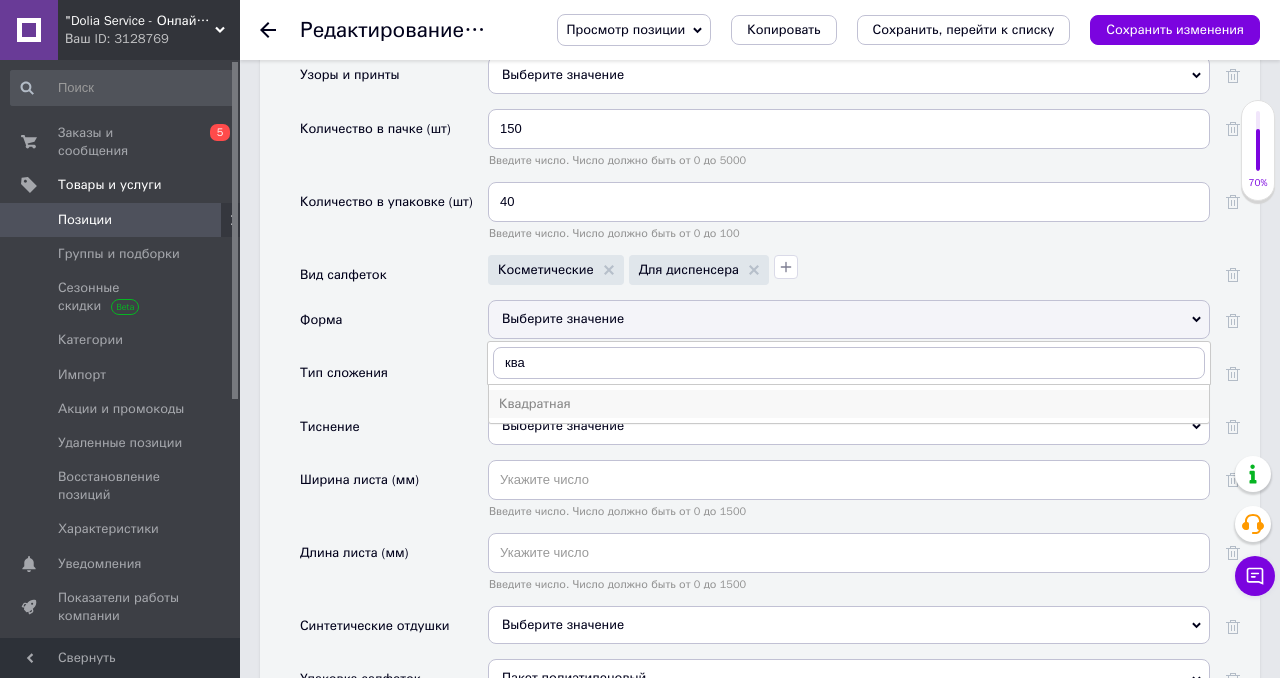 click on "Квадратная" at bounding box center (849, 404) 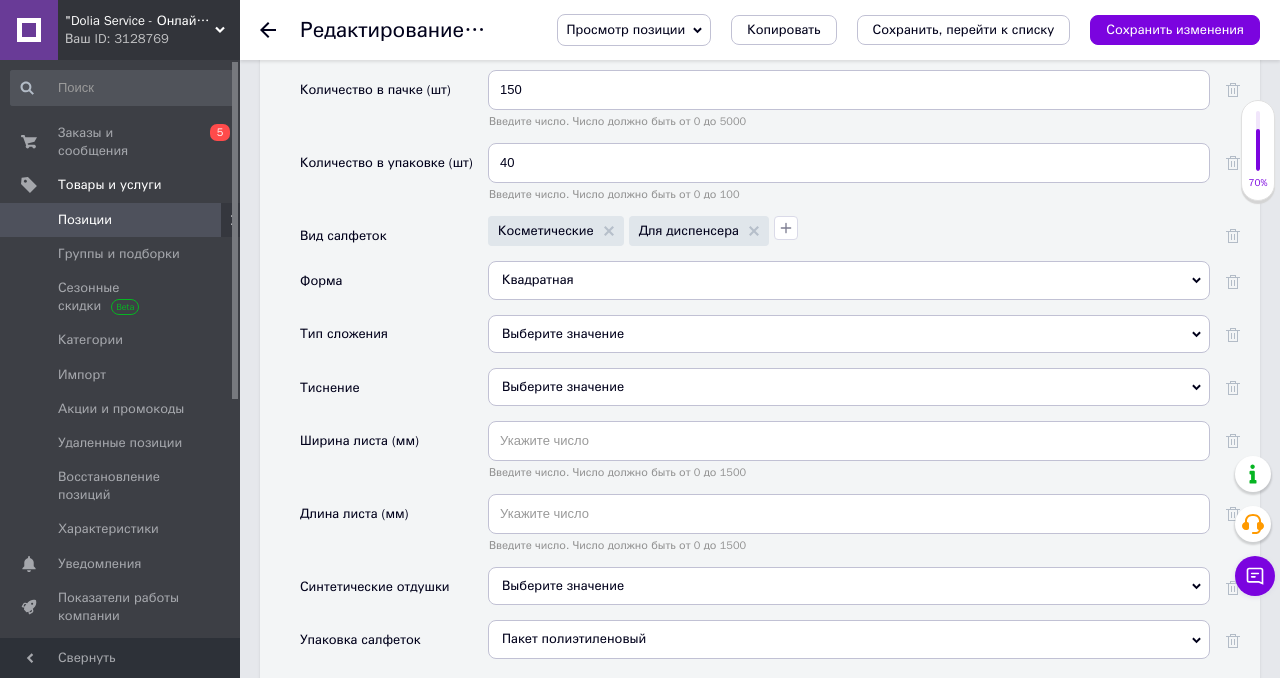 scroll, scrollTop: 2551, scrollLeft: 0, axis: vertical 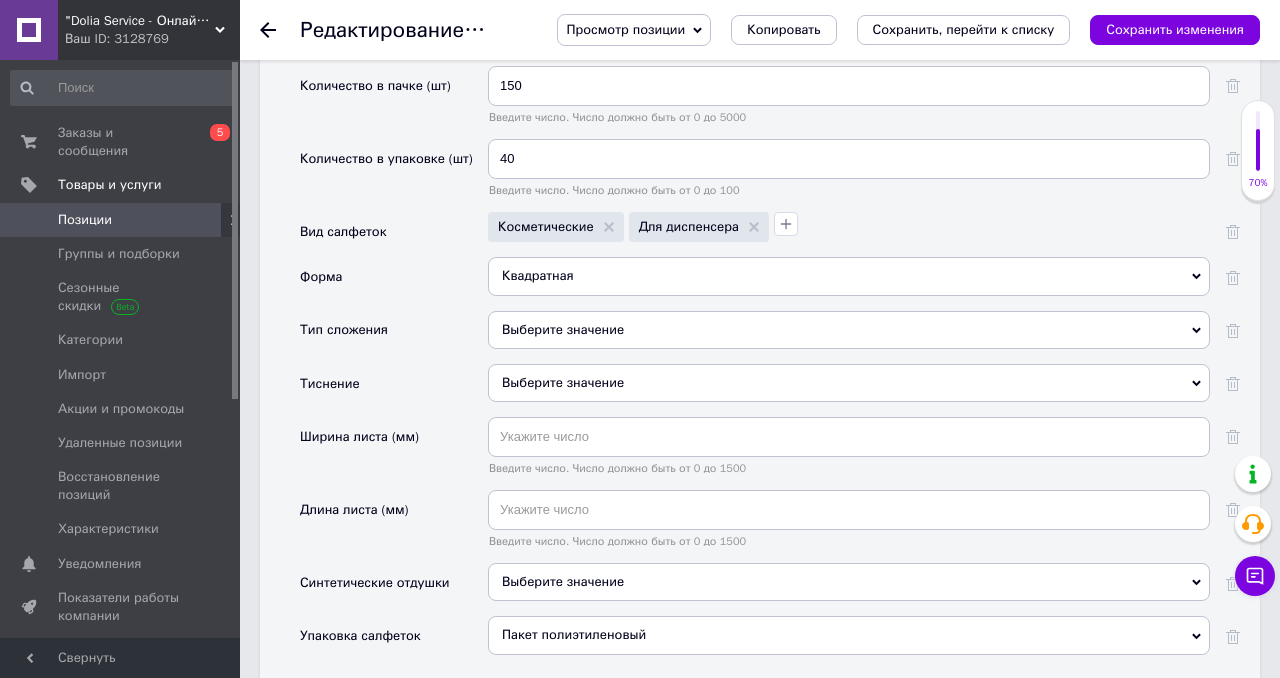 click on "Выберите значение" at bounding box center [849, 330] 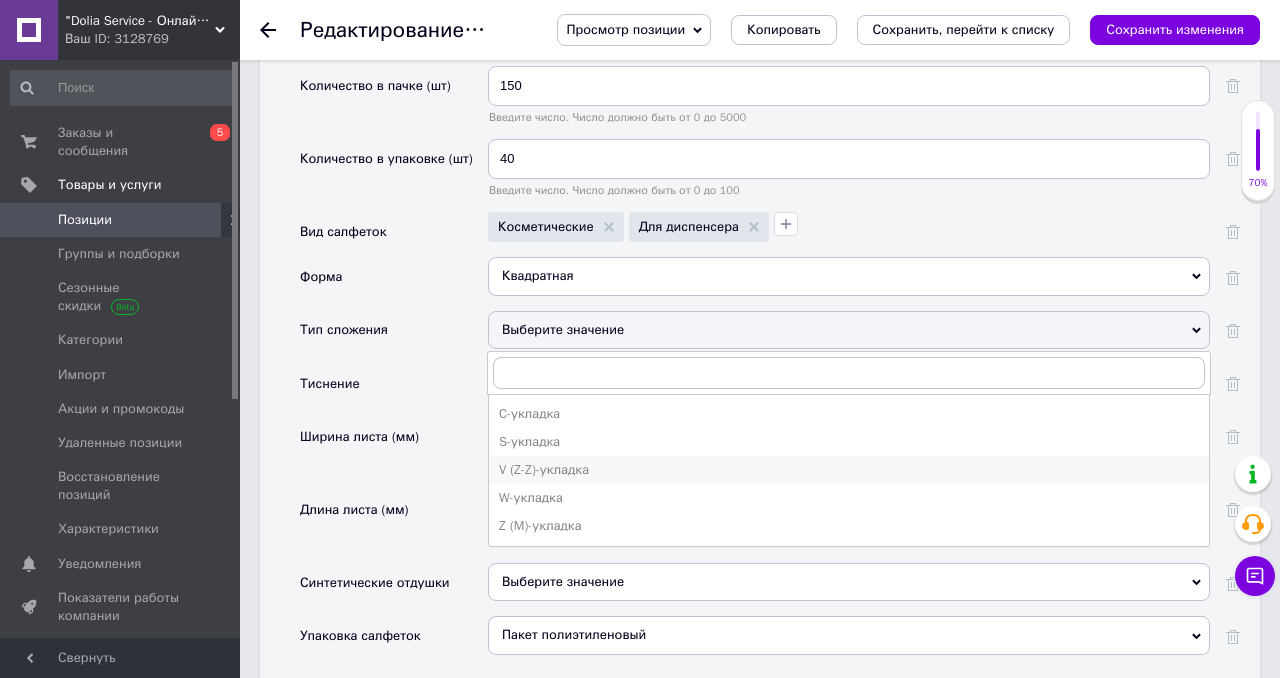 click on "V (Z-Z)-укладка" at bounding box center [849, 470] 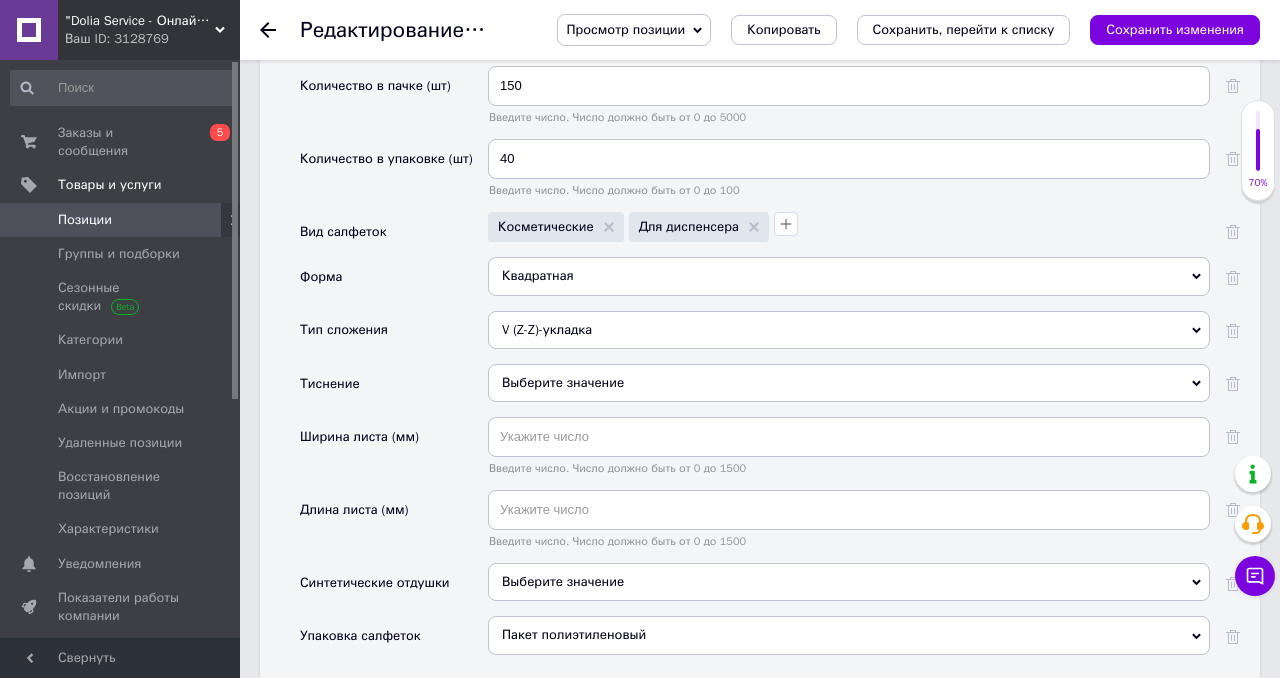click on "Выберите значение" at bounding box center (563, 382) 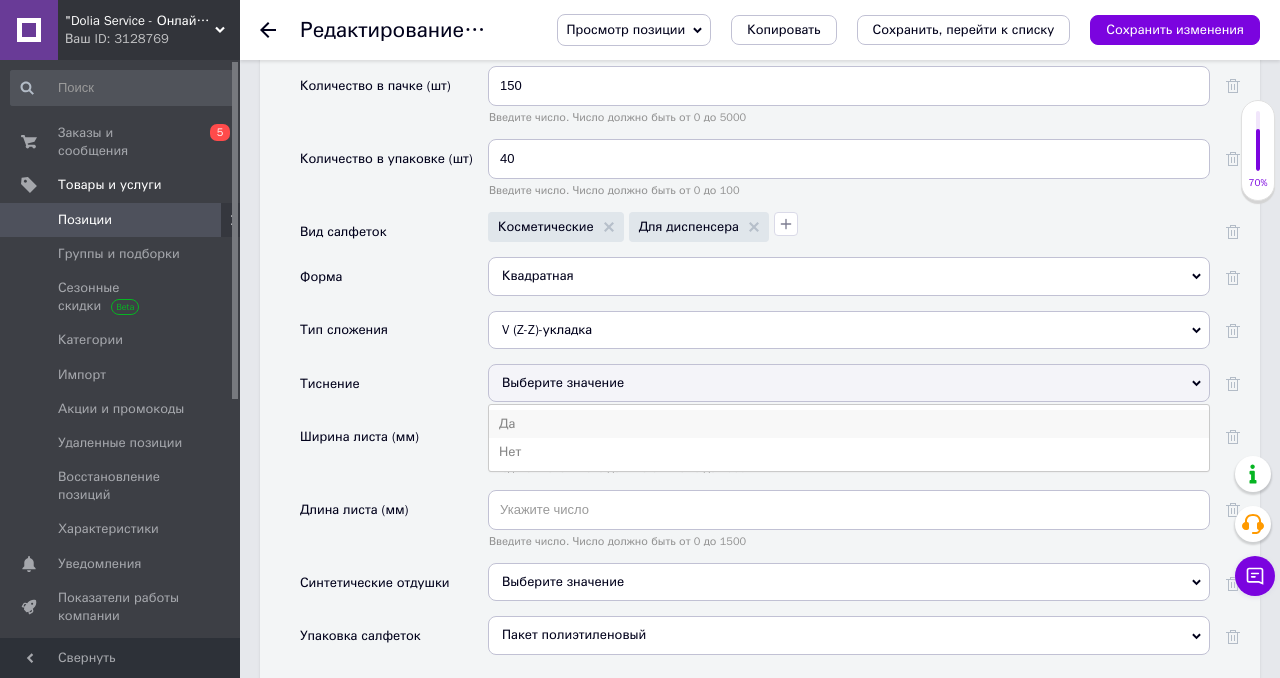 click on "Да" at bounding box center [849, 424] 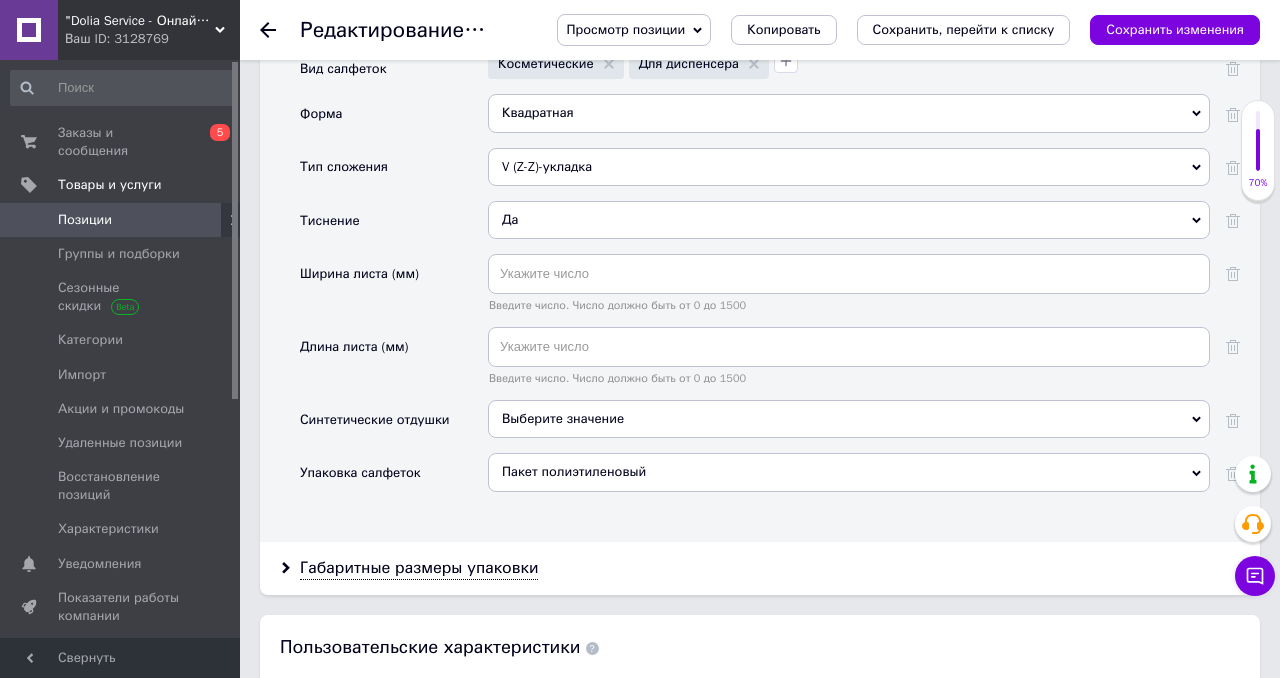 scroll, scrollTop: 2736, scrollLeft: 0, axis: vertical 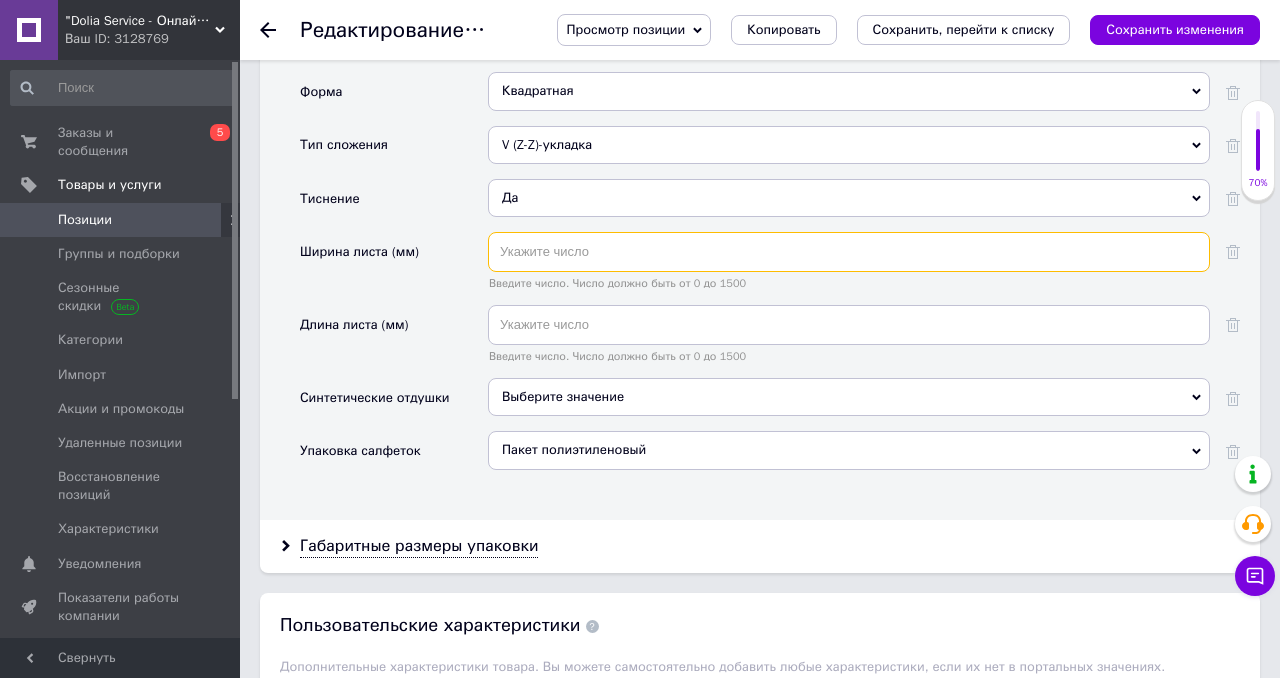 click at bounding box center [849, 252] 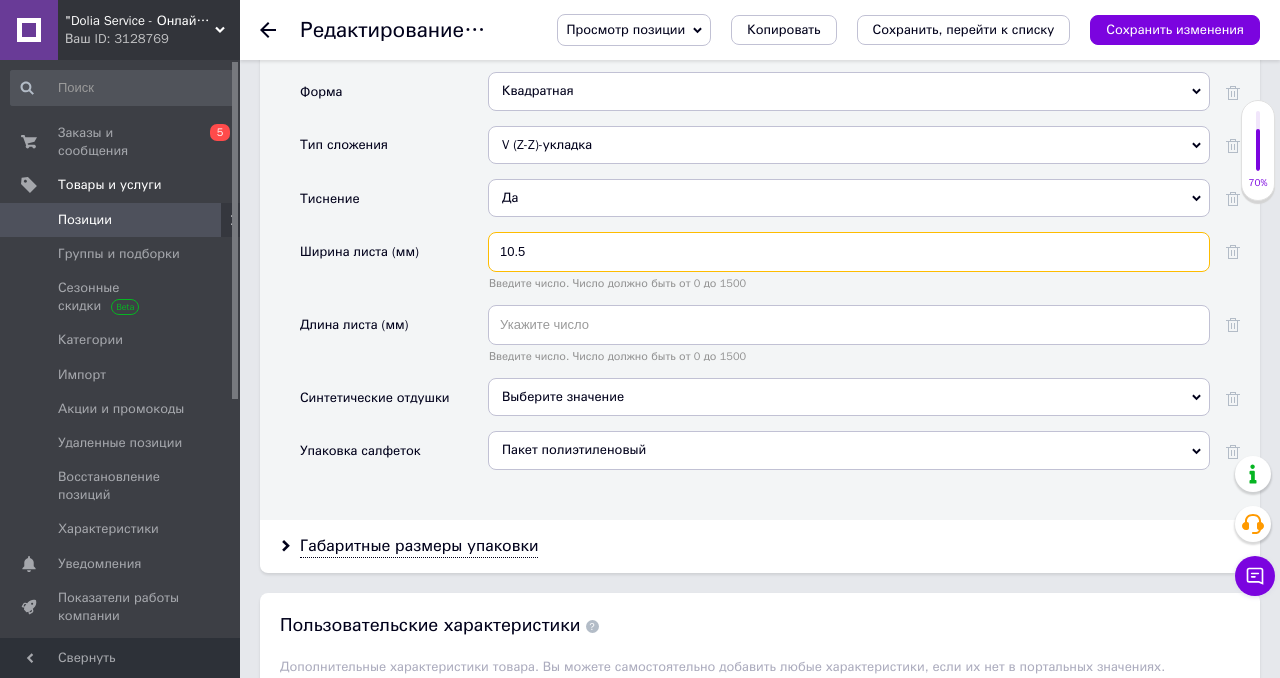 type on "10.5" 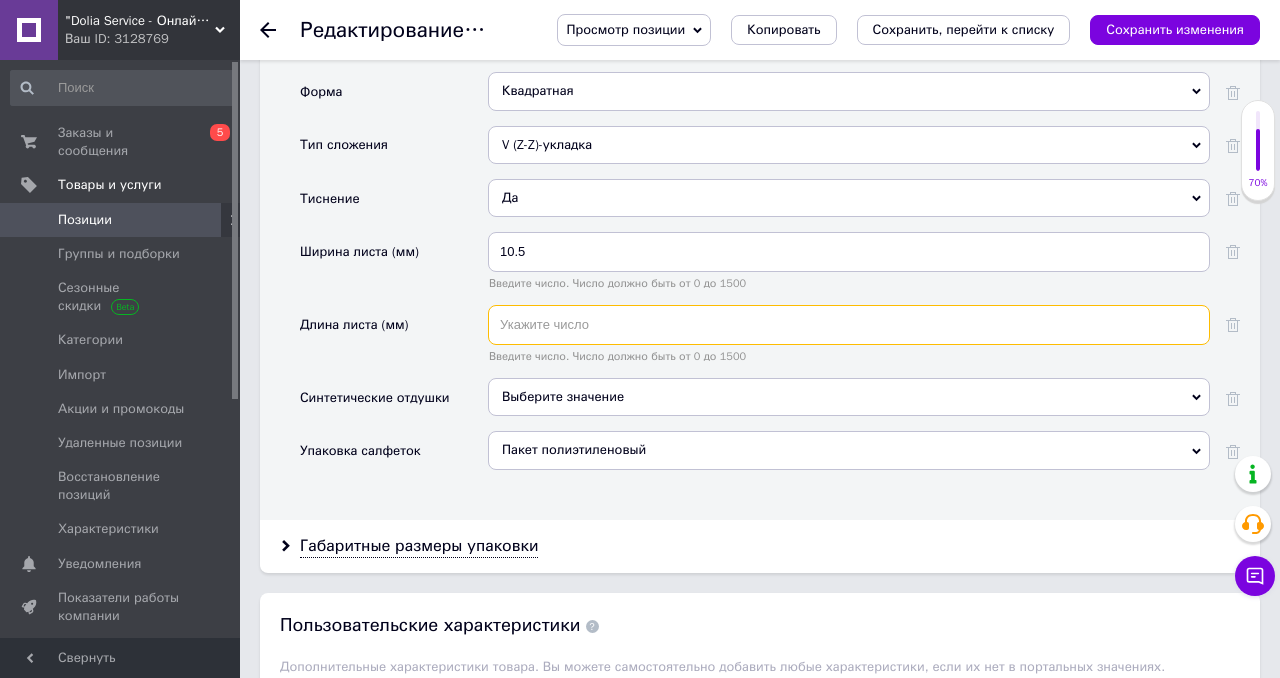 click at bounding box center (849, 325) 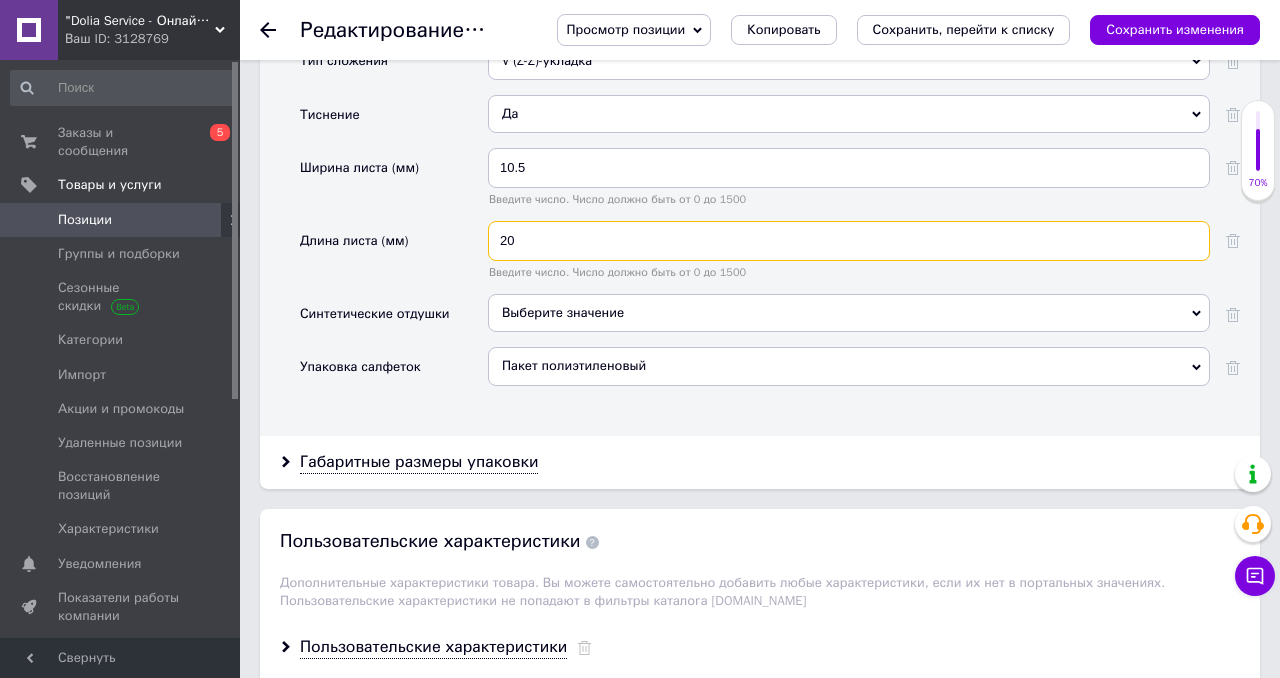 scroll, scrollTop: 2852, scrollLeft: 0, axis: vertical 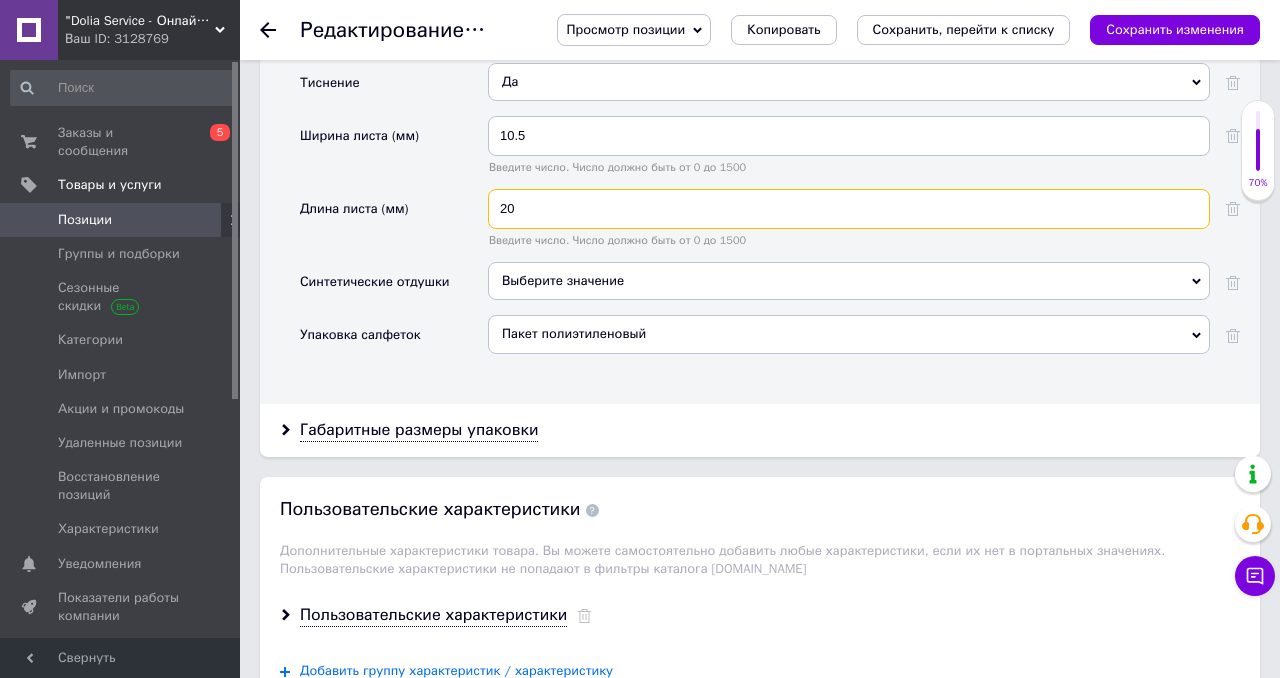 type on "20" 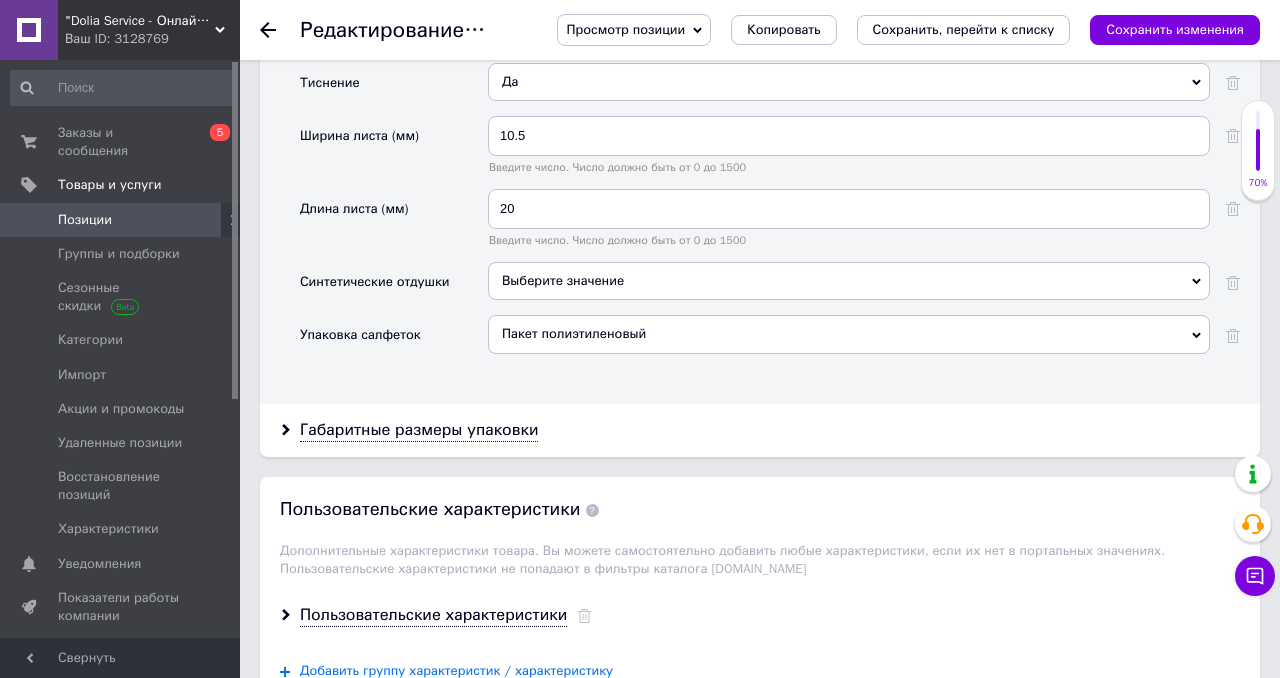 click on "Пакет полиэтиленовый" at bounding box center [849, 334] 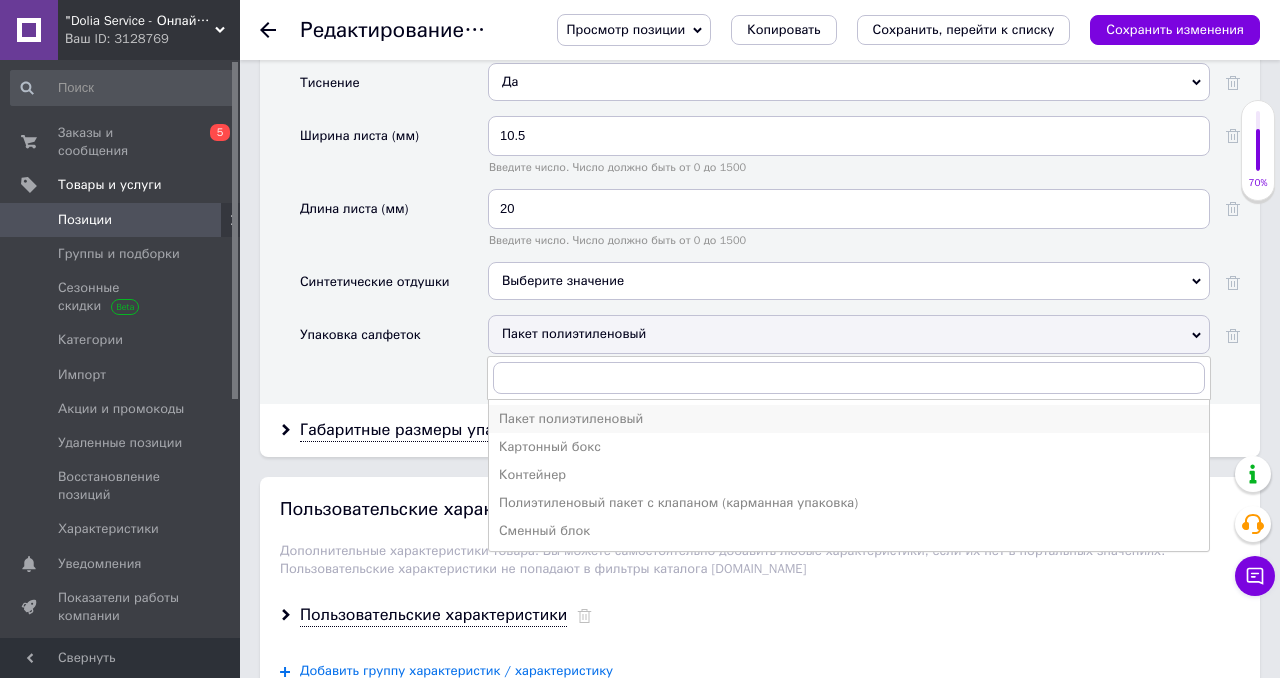 click on "Пакет полиэтиленовый" at bounding box center (849, 419) 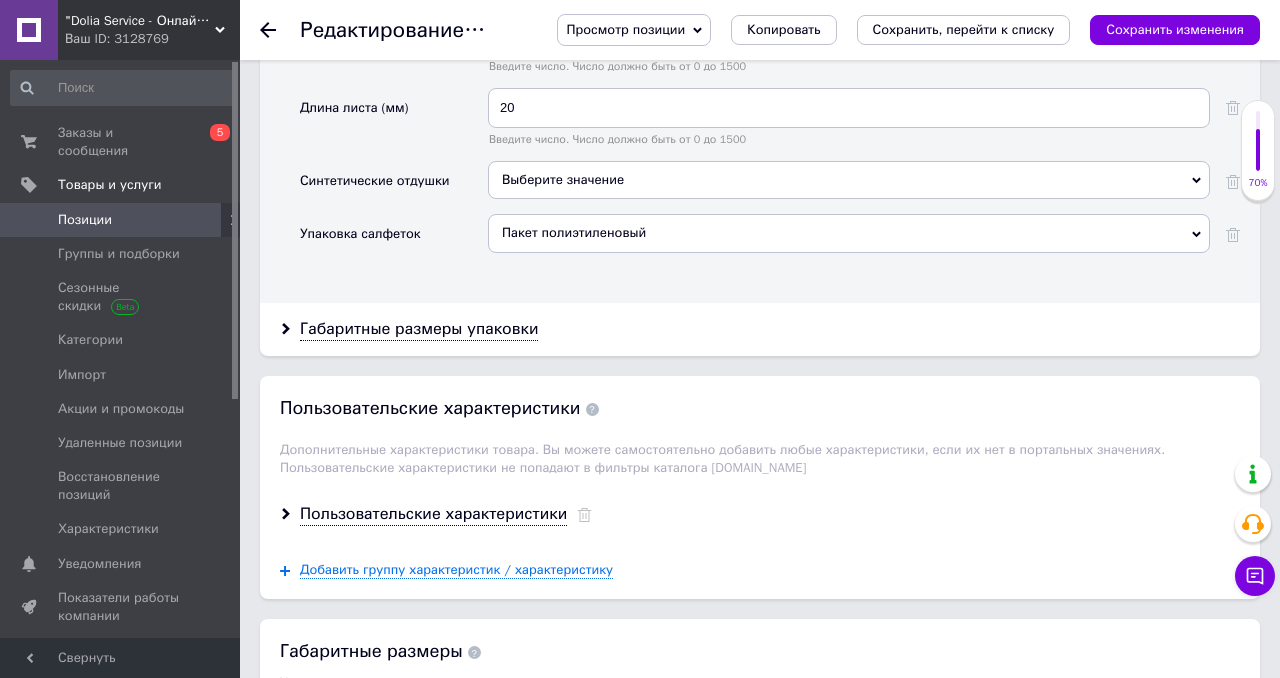 scroll, scrollTop: 3034, scrollLeft: 0, axis: vertical 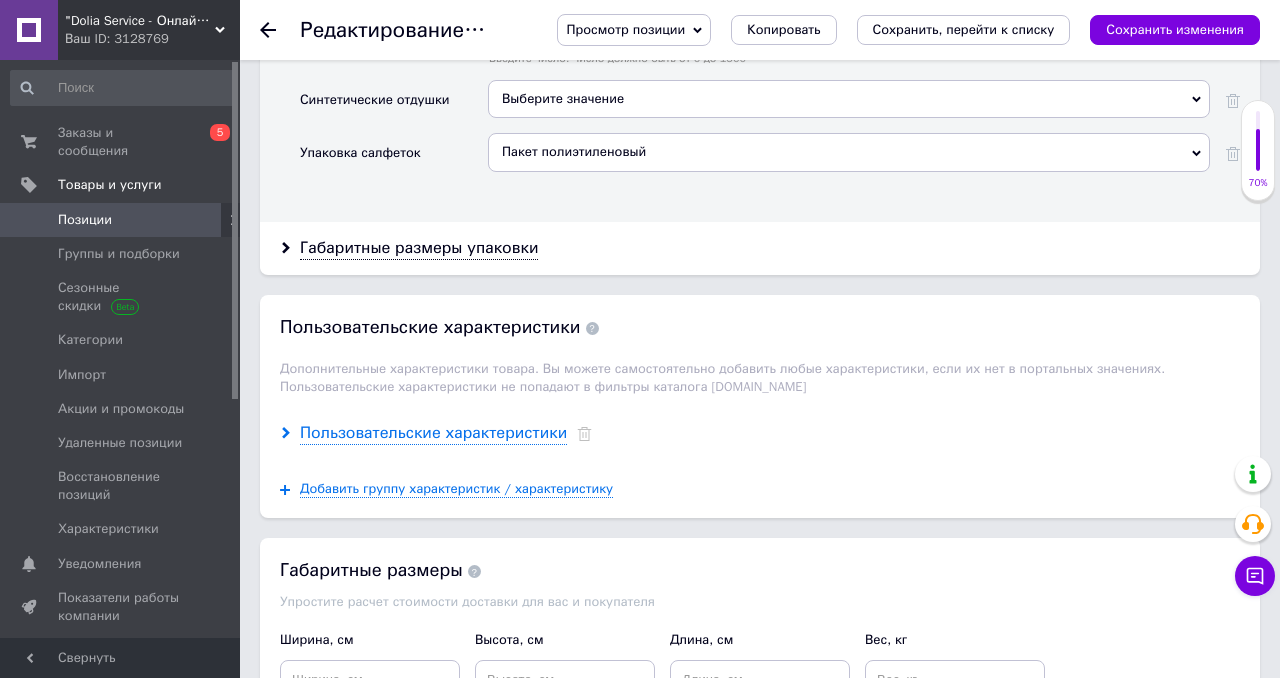 click on "Пользовательские характеристики" at bounding box center [433, 433] 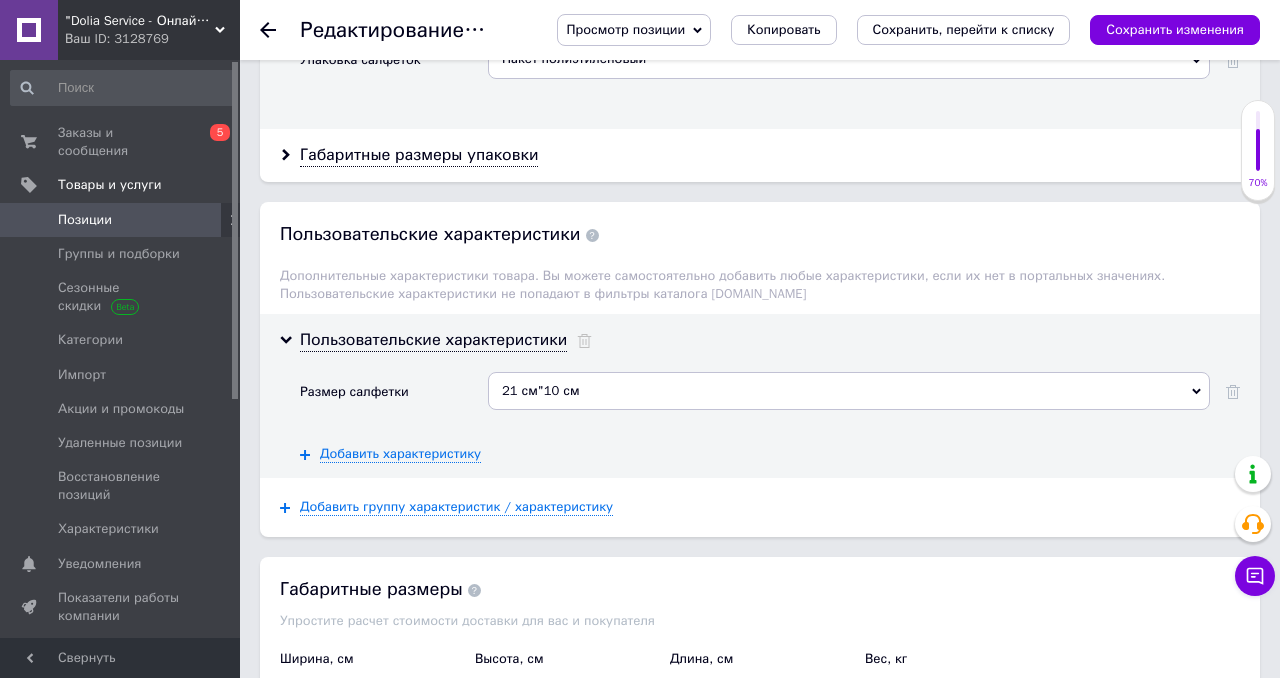 scroll, scrollTop: 3128, scrollLeft: 0, axis: vertical 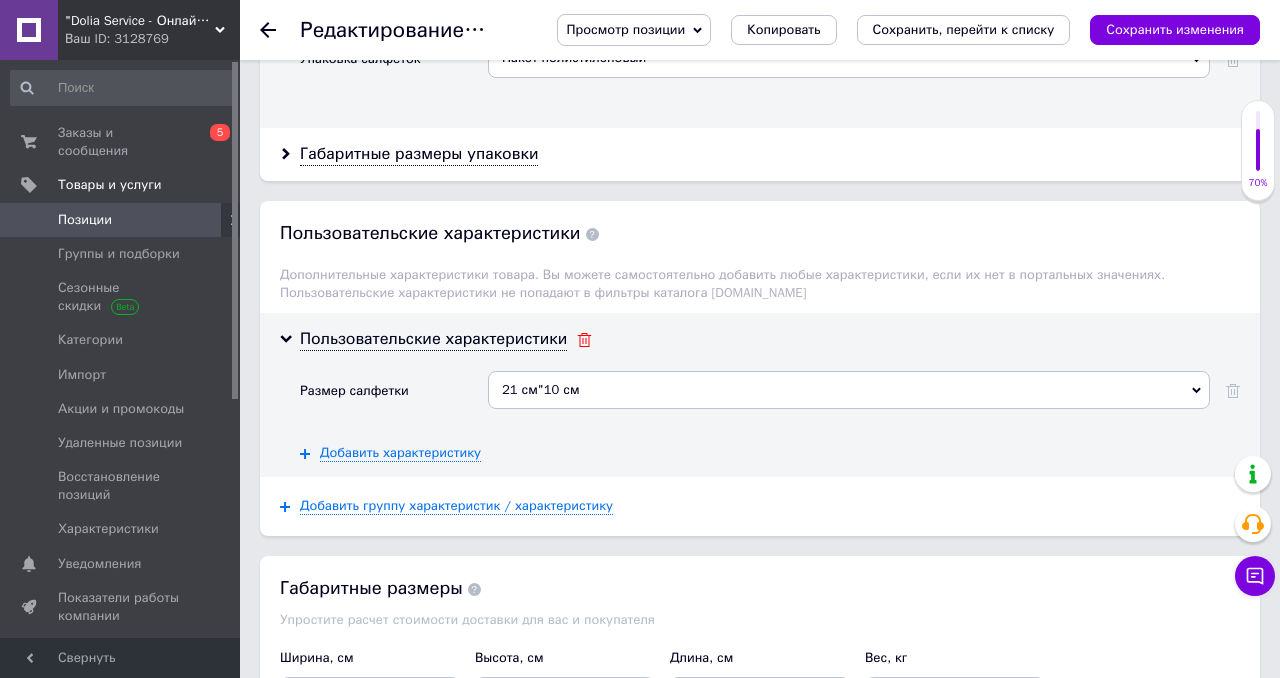 click at bounding box center (584, 339) 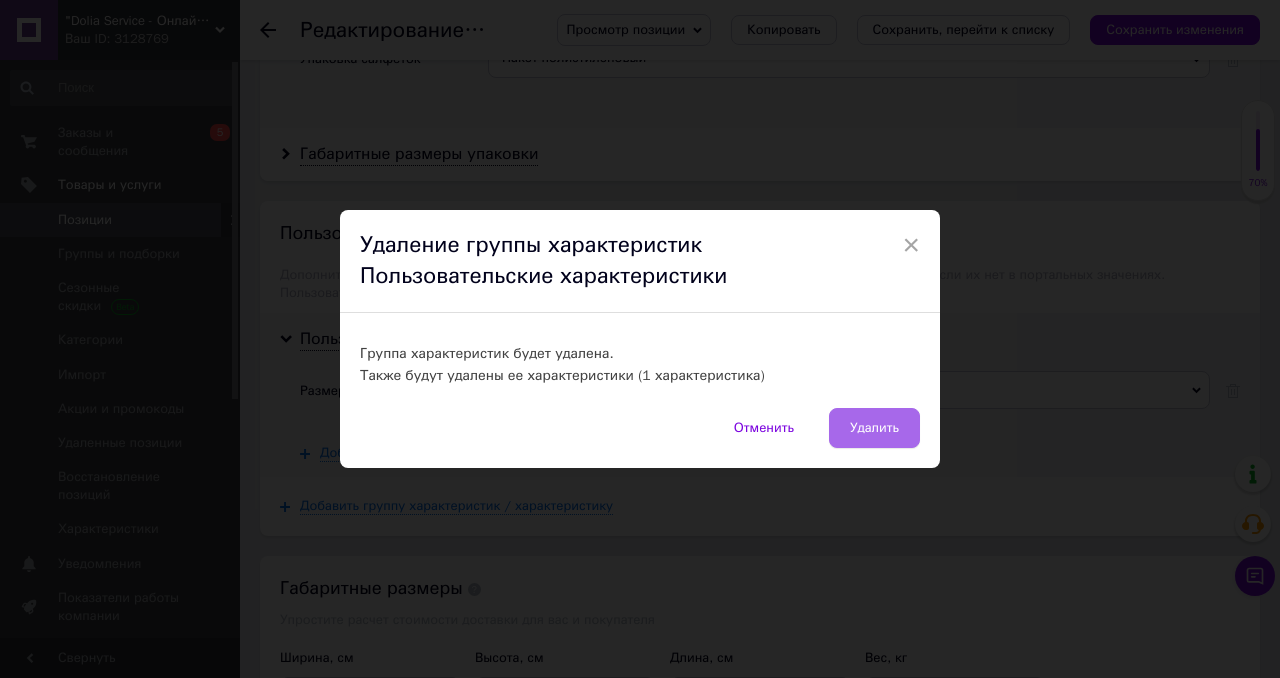 click on "Удалить" at bounding box center [874, 428] 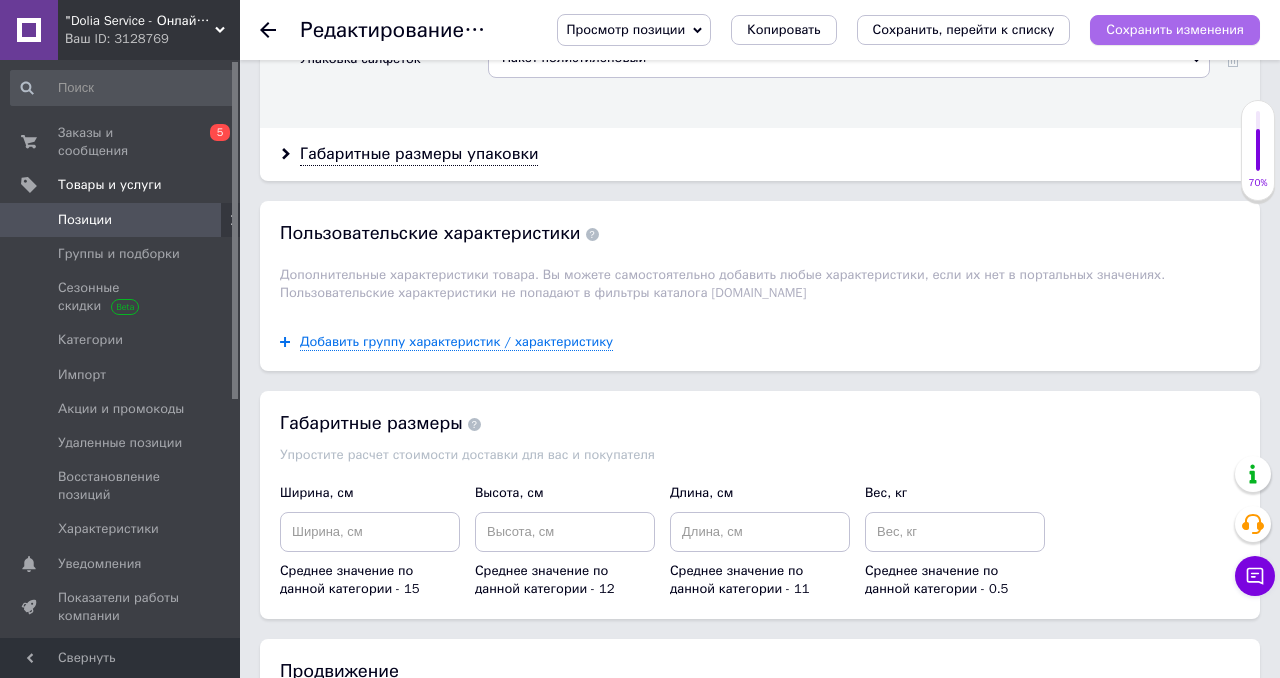click on "Сохранить изменения" at bounding box center (1175, 29) 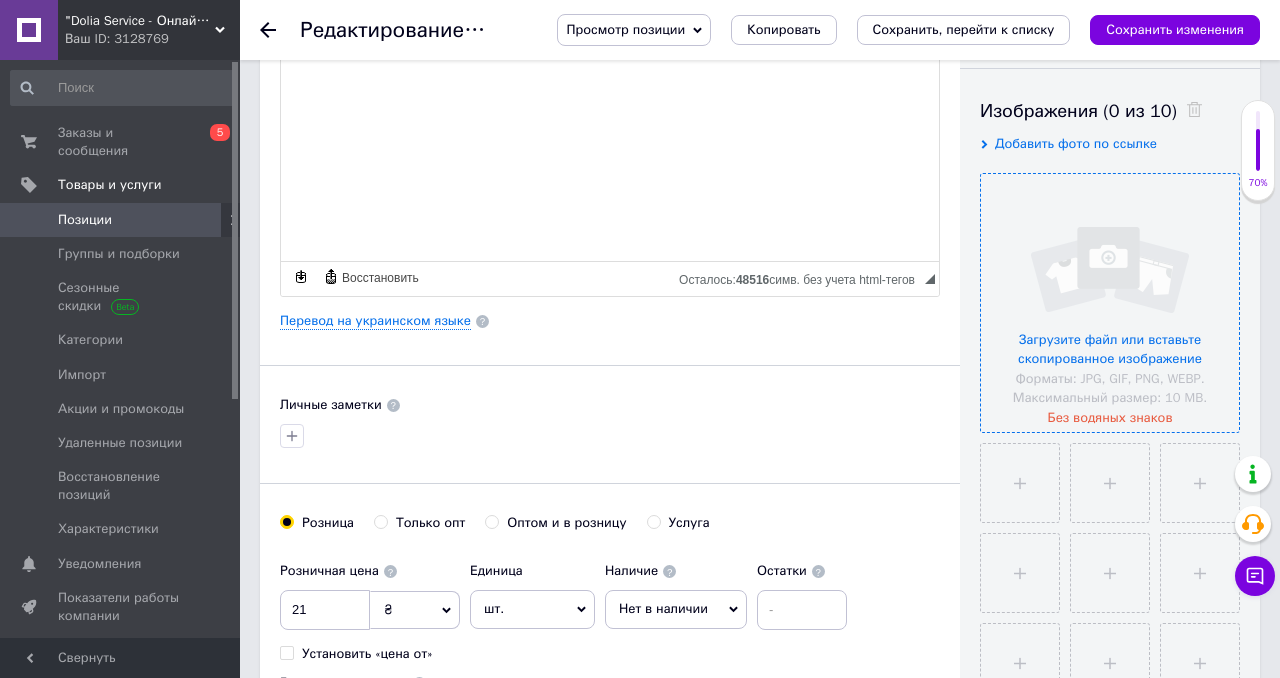scroll, scrollTop: 391, scrollLeft: 0, axis: vertical 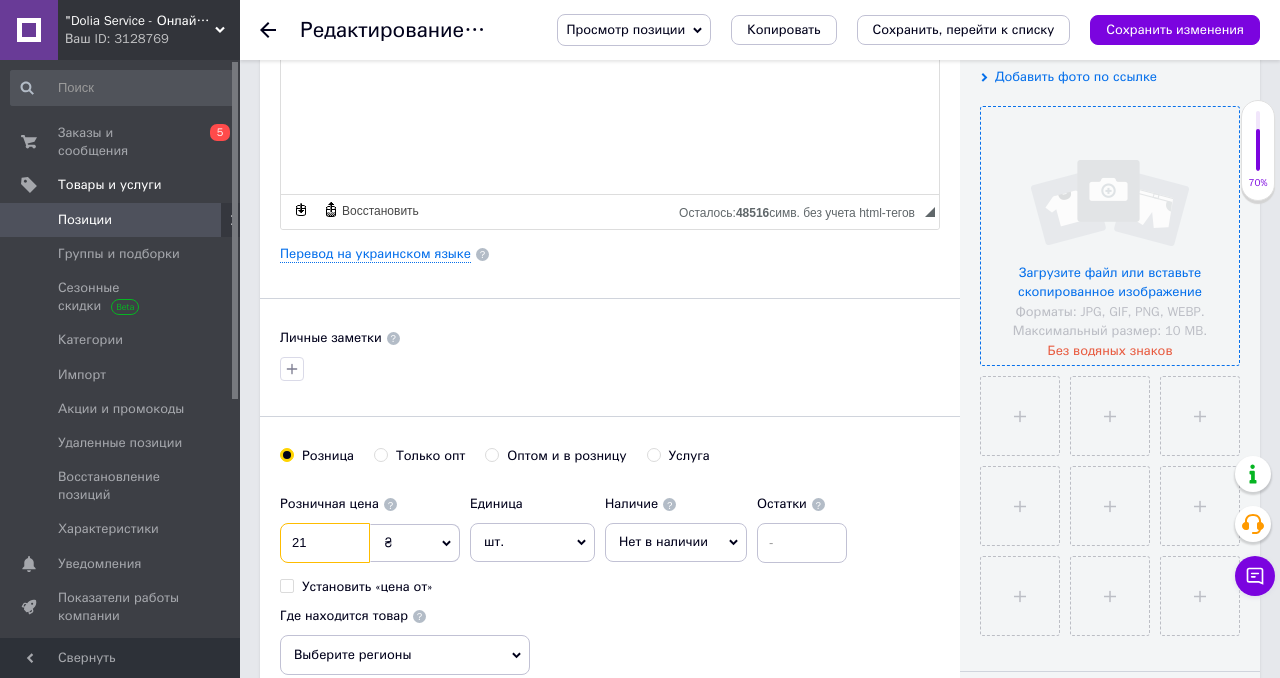 click on "21" at bounding box center (325, 543) 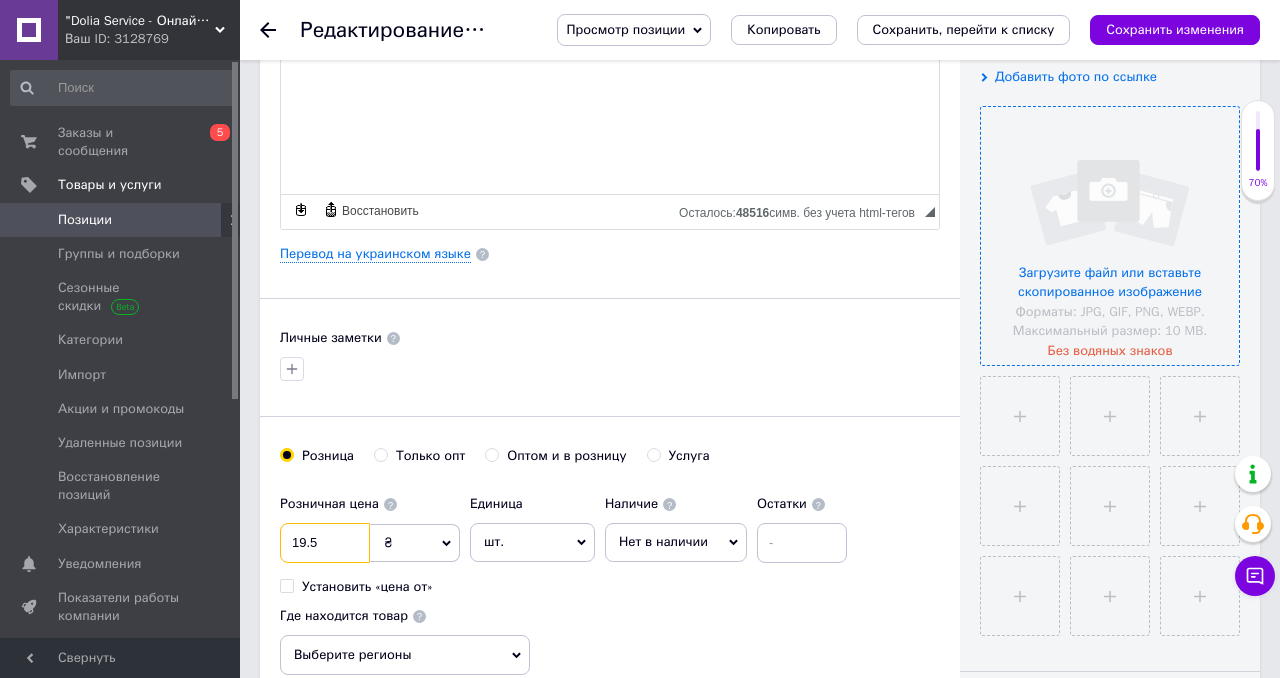 type on "19.5" 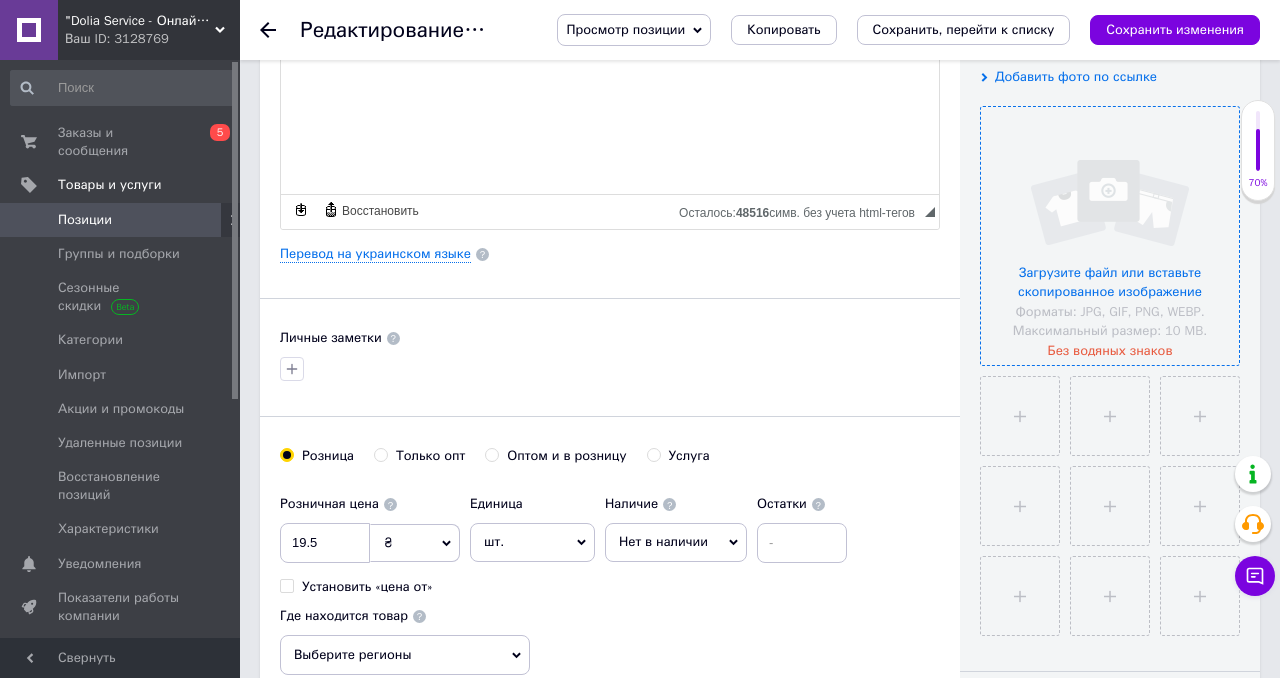 click on "Основная информация Название позиции (Русский) ✱ Салфетки косметические, белые, 2-слойные 20x10,5 см, 150 листов (40 уп/ящ) Код/Артикул 1986 Описание (Русский) ✱ Косметические салфетки — это идеальный выбор для качественного ухода за кожей лица и рук. Эти двухслойные белые салфетки обладают отличной впитываемостью, мягкостью и прочностью, что делает их незаменимыми в косметологических салонах, медицинских учреждениях и для повседневного использования в домашних условиях.
•    Материал: 2-слойная бумага
•    Цвет: белый
•    Размер: 20х10,5 см" at bounding box center [610, 247] 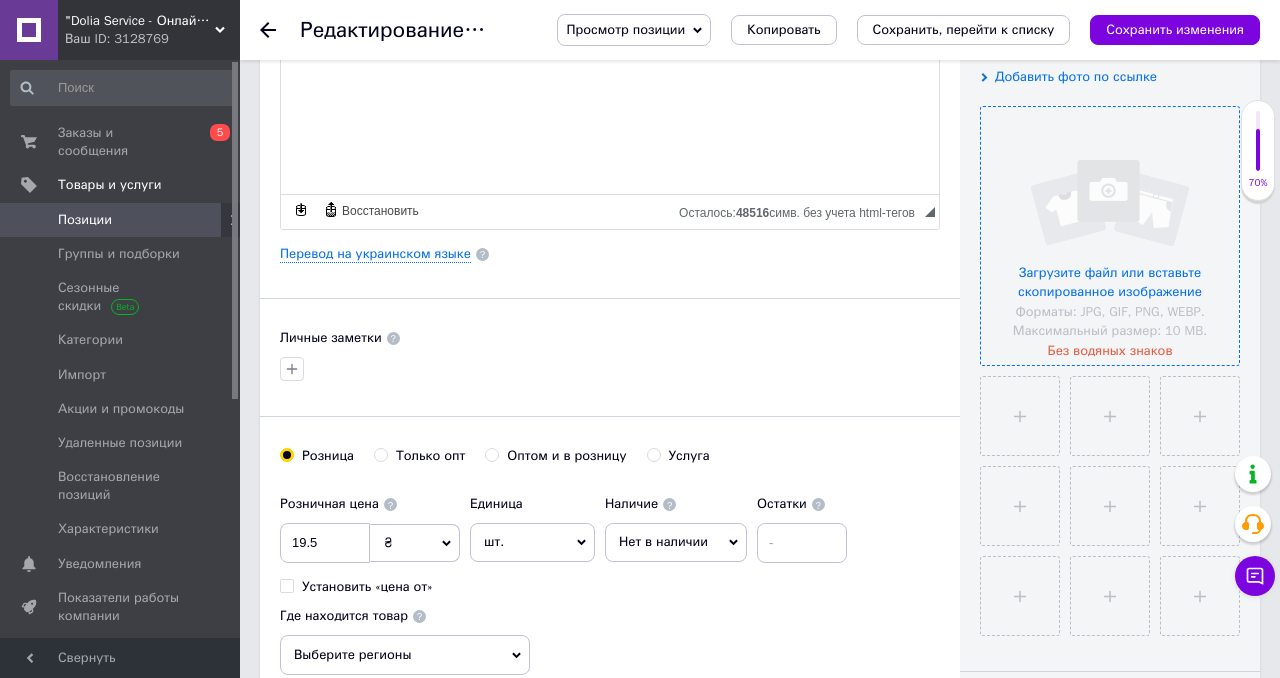 click at bounding box center [1110, 236] 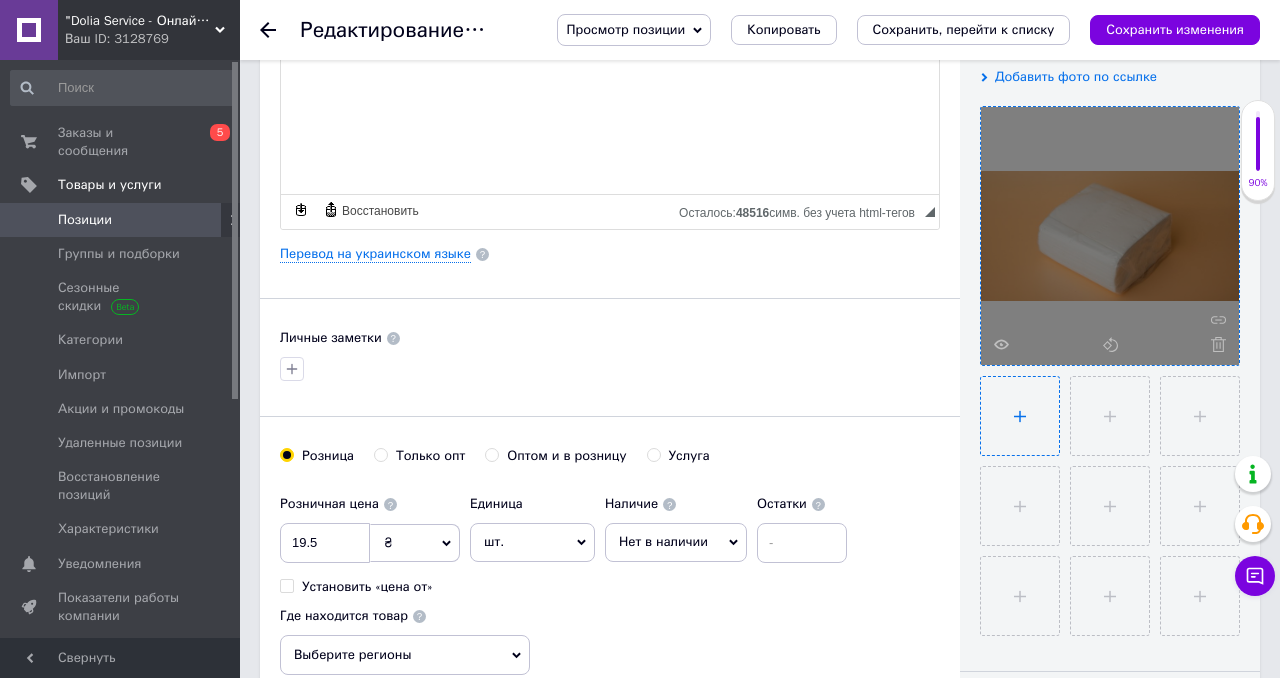 click at bounding box center (1020, 416) 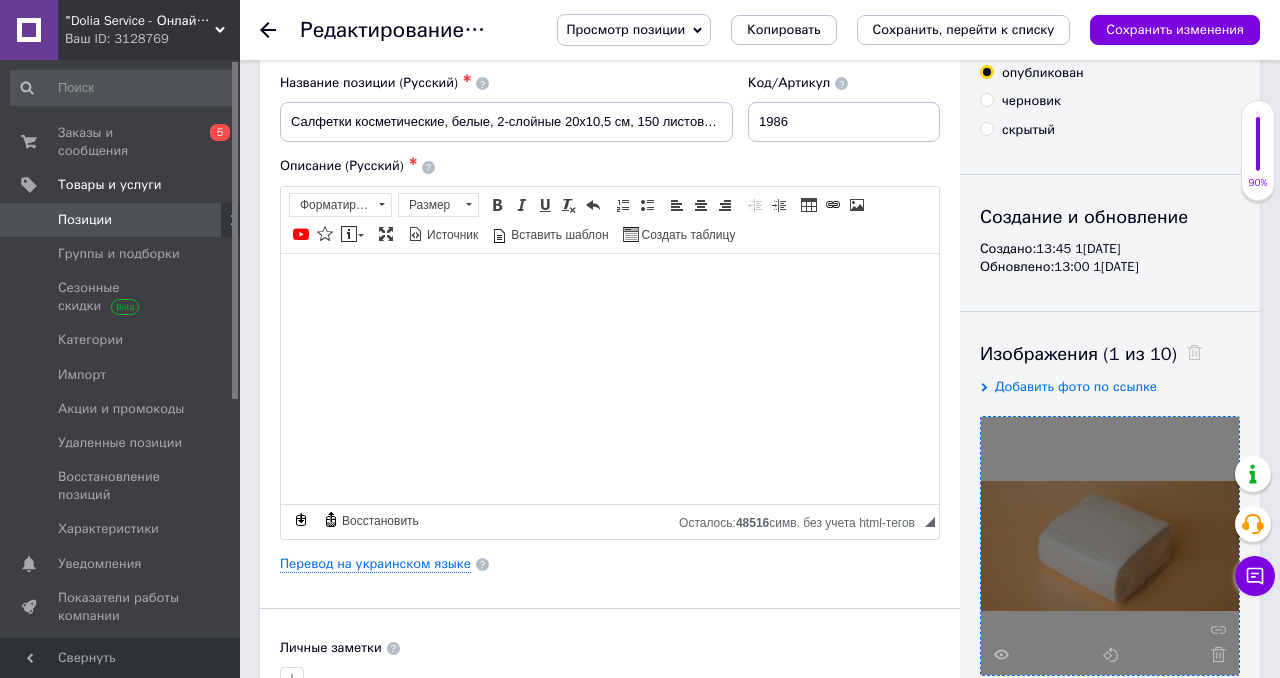 scroll, scrollTop: 0, scrollLeft: 0, axis: both 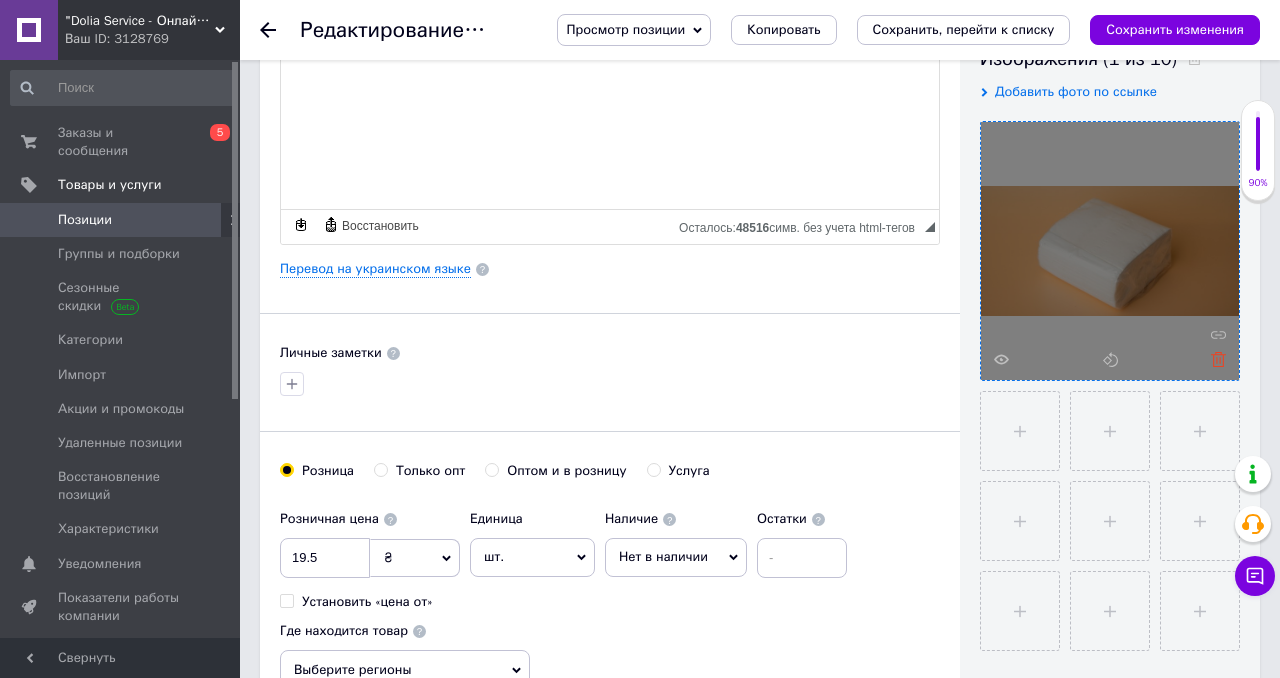 click 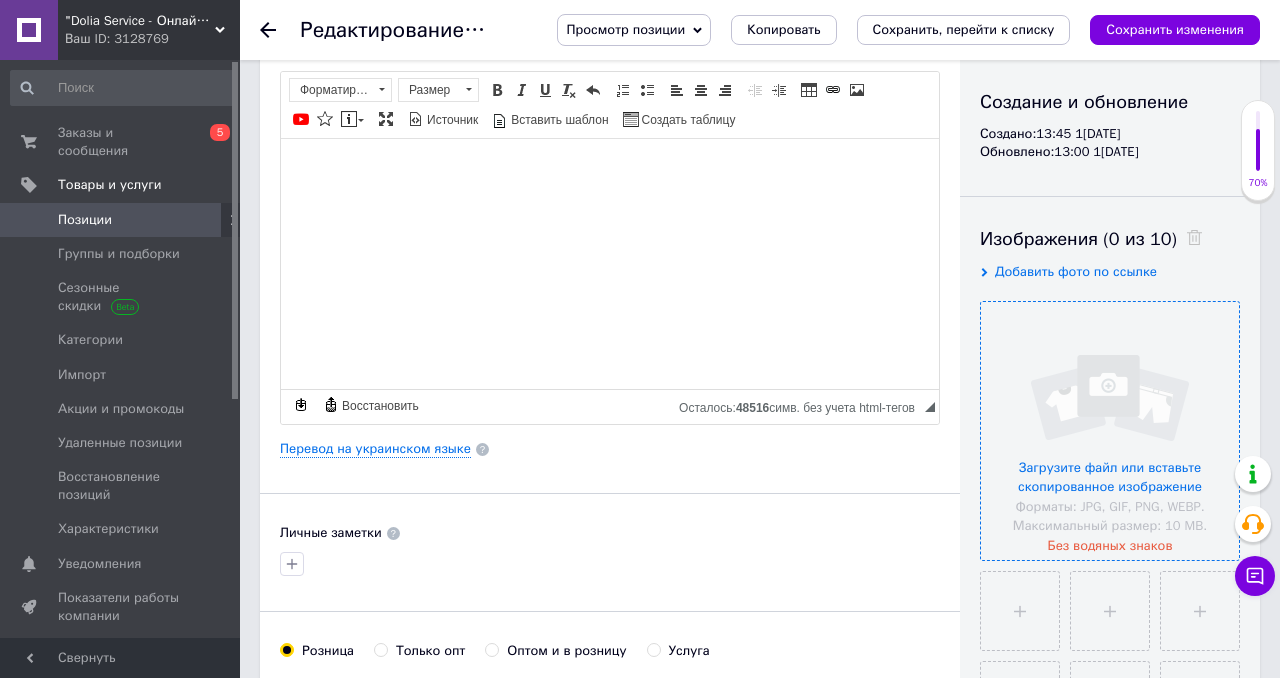 scroll, scrollTop: 0, scrollLeft: 0, axis: both 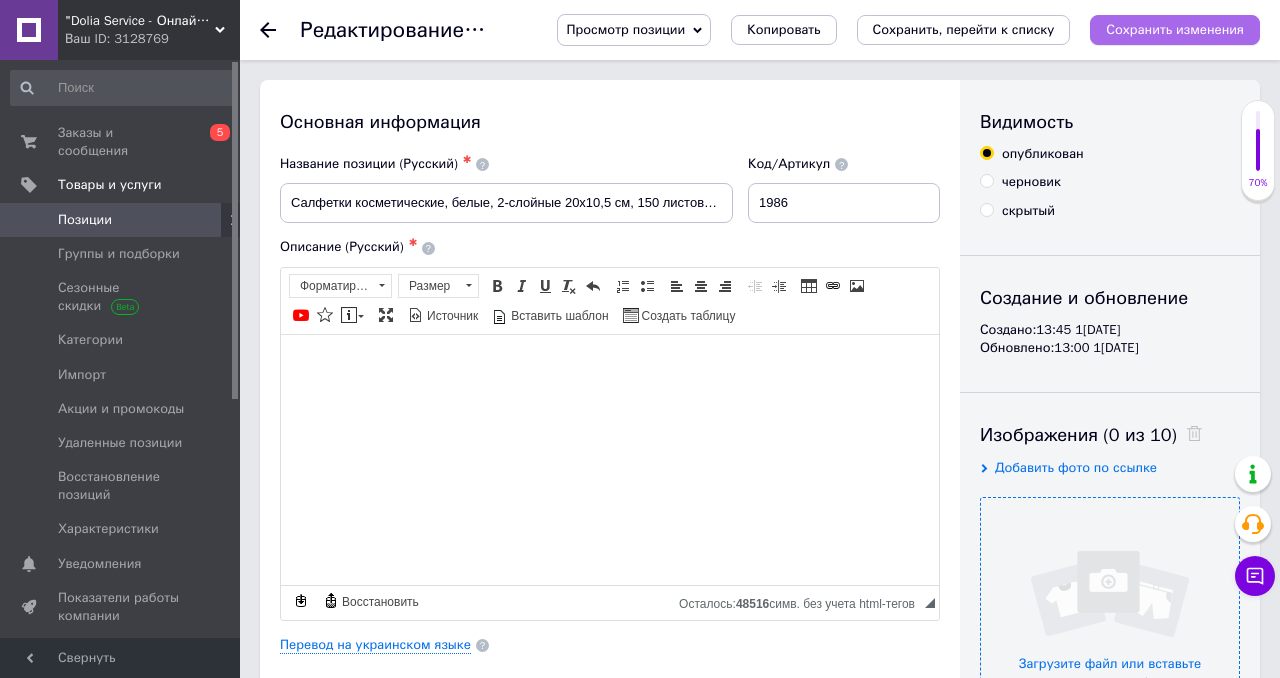 click on "Сохранить изменения" at bounding box center [1175, 29] 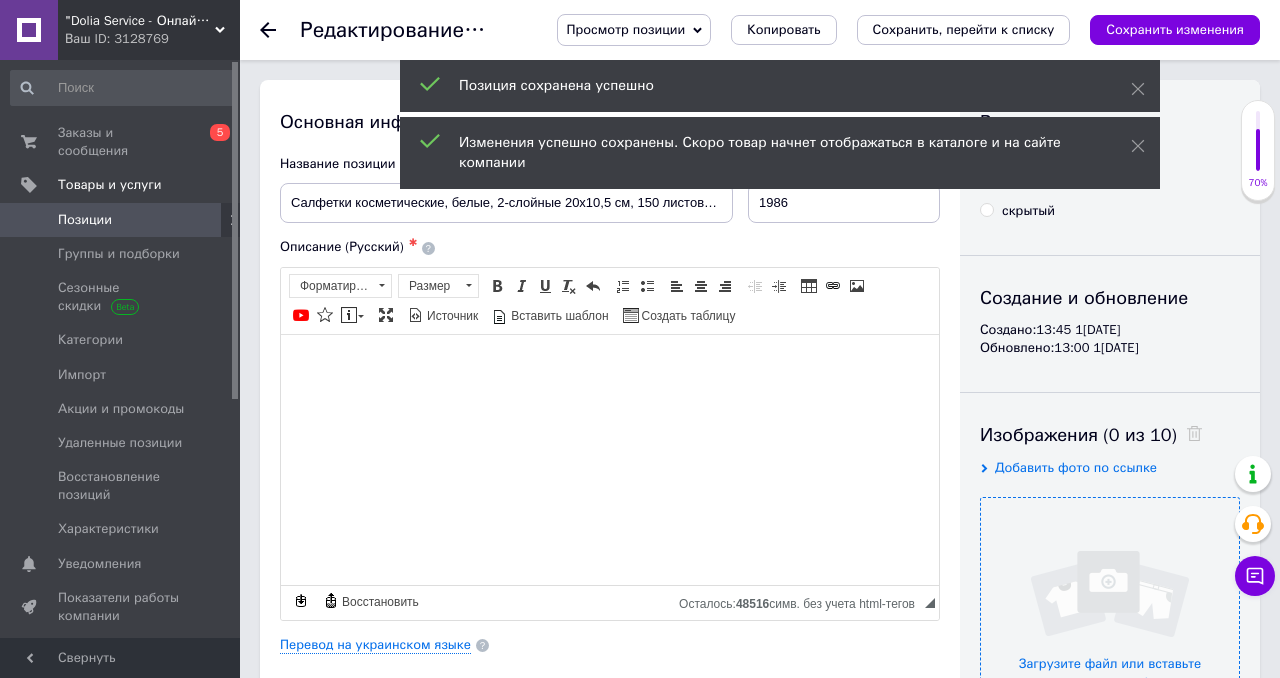 click on "скрытый" at bounding box center (1028, 211) 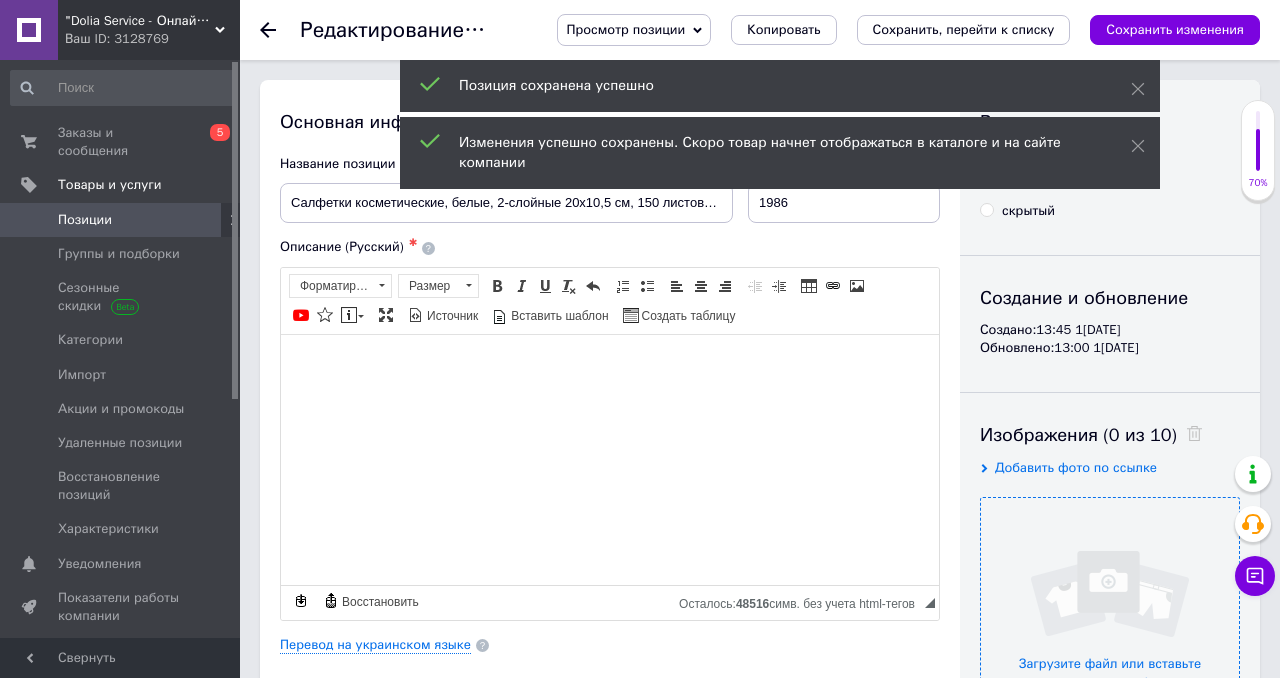 radio on "true" 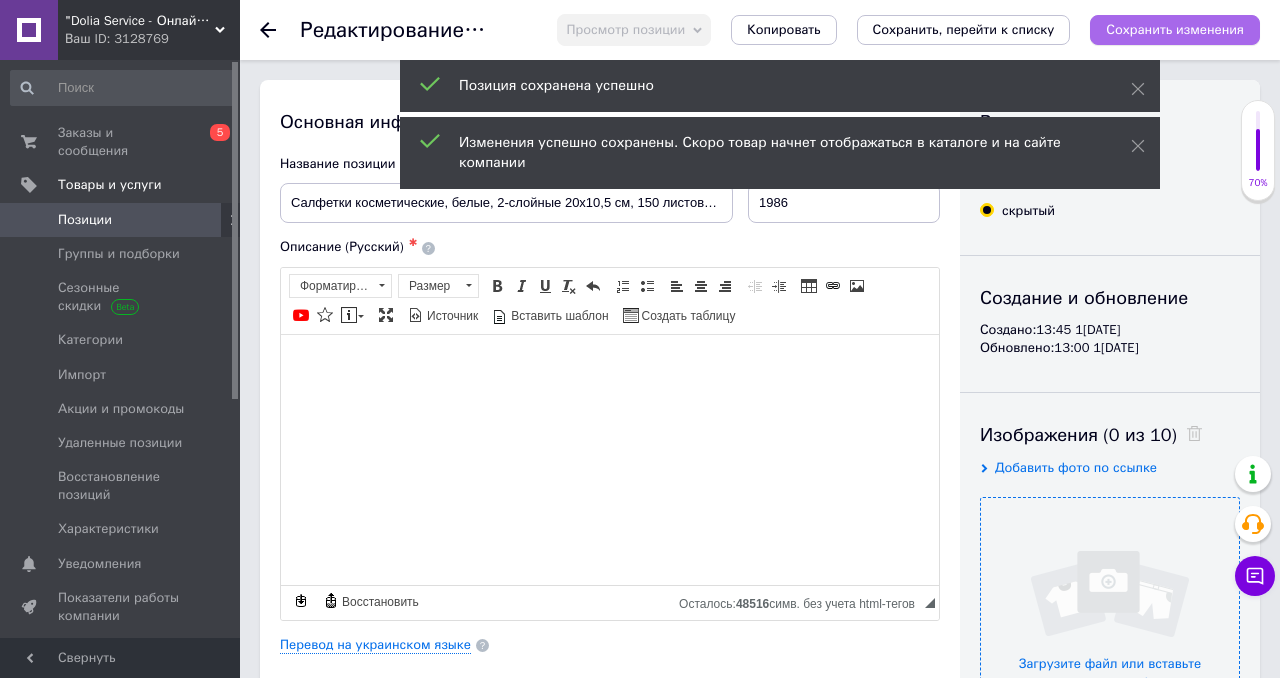 click on "Сохранить изменения" at bounding box center [1175, 29] 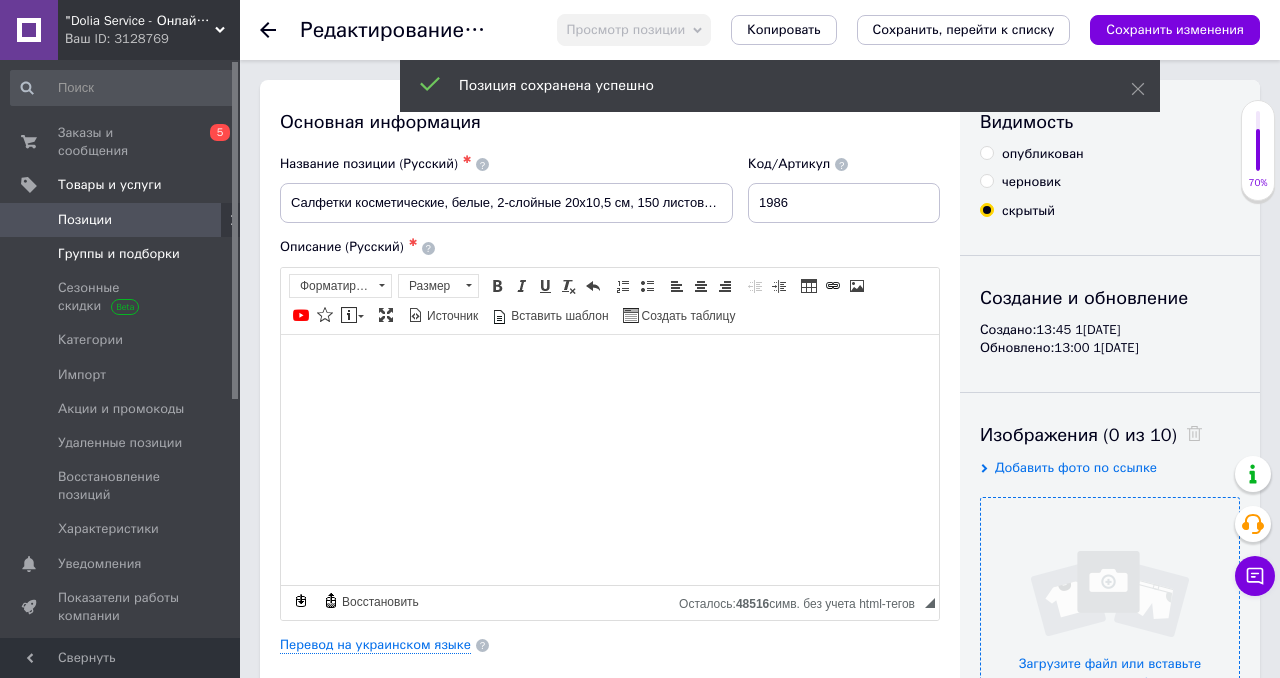 click on "Группы и подборки" at bounding box center (119, 254) 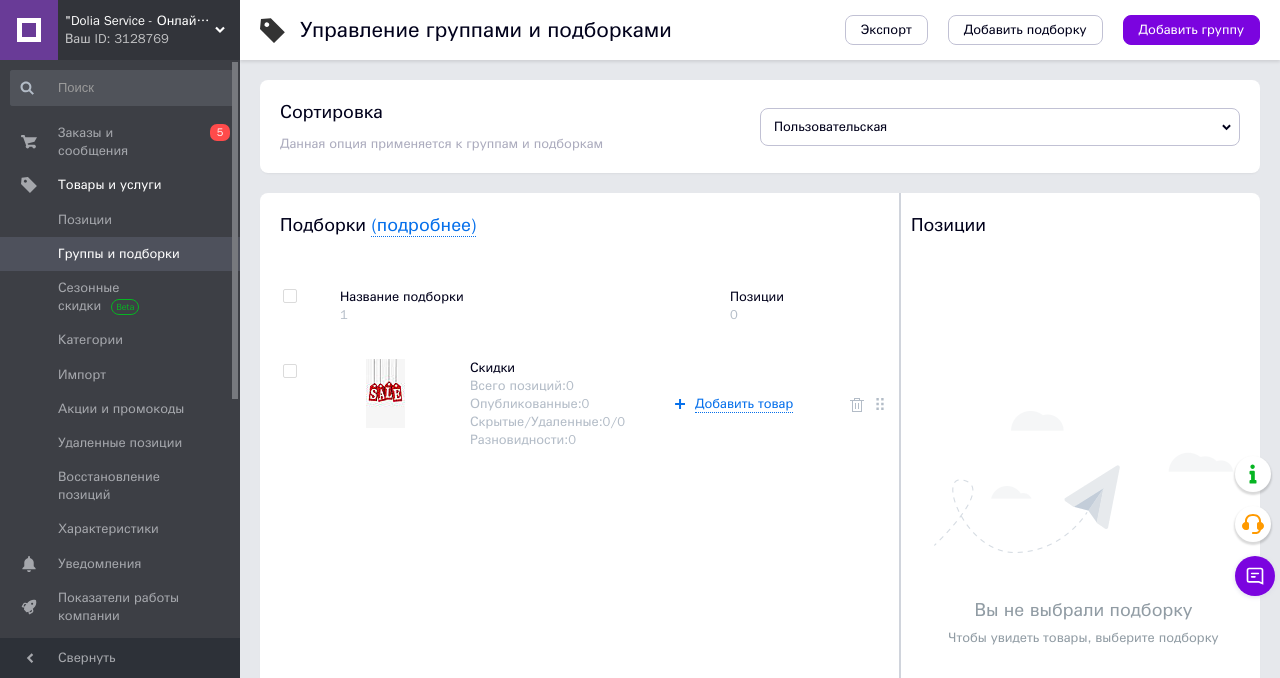 scroll, scrollTop: 50, scrollLeft: 0, axis: vertical 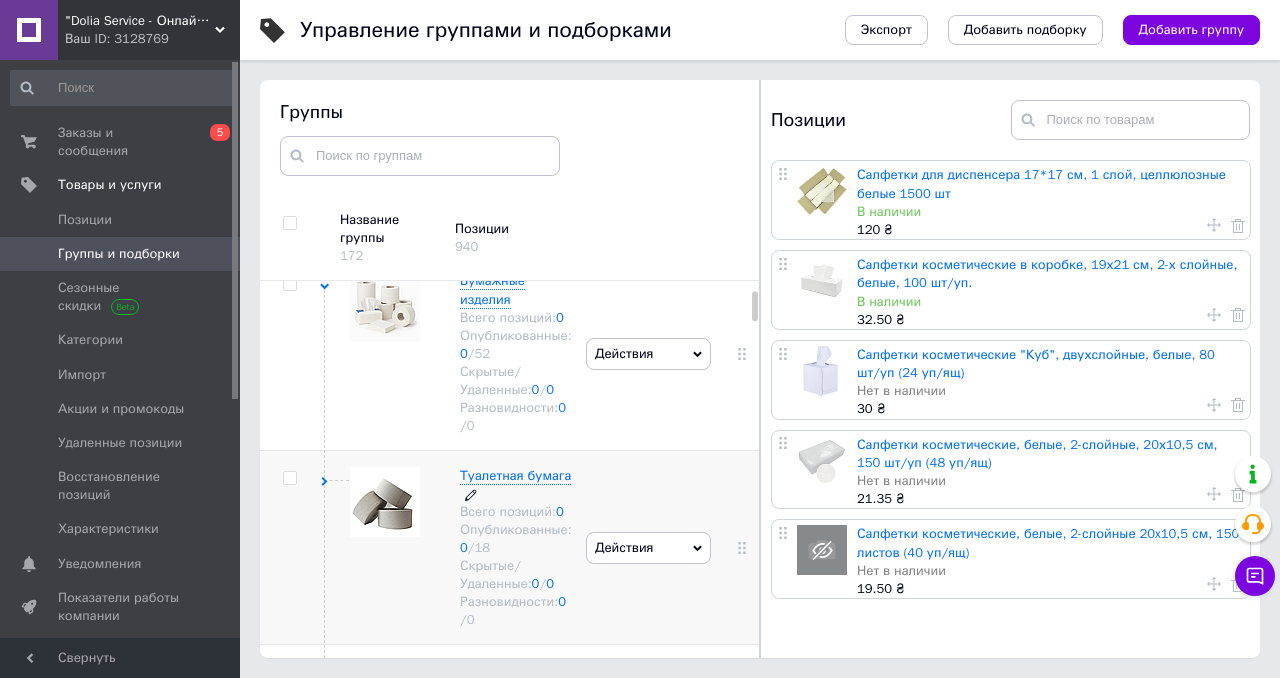 click on "Опубликованные:  0  /  18" at bounding box center (516, 539) 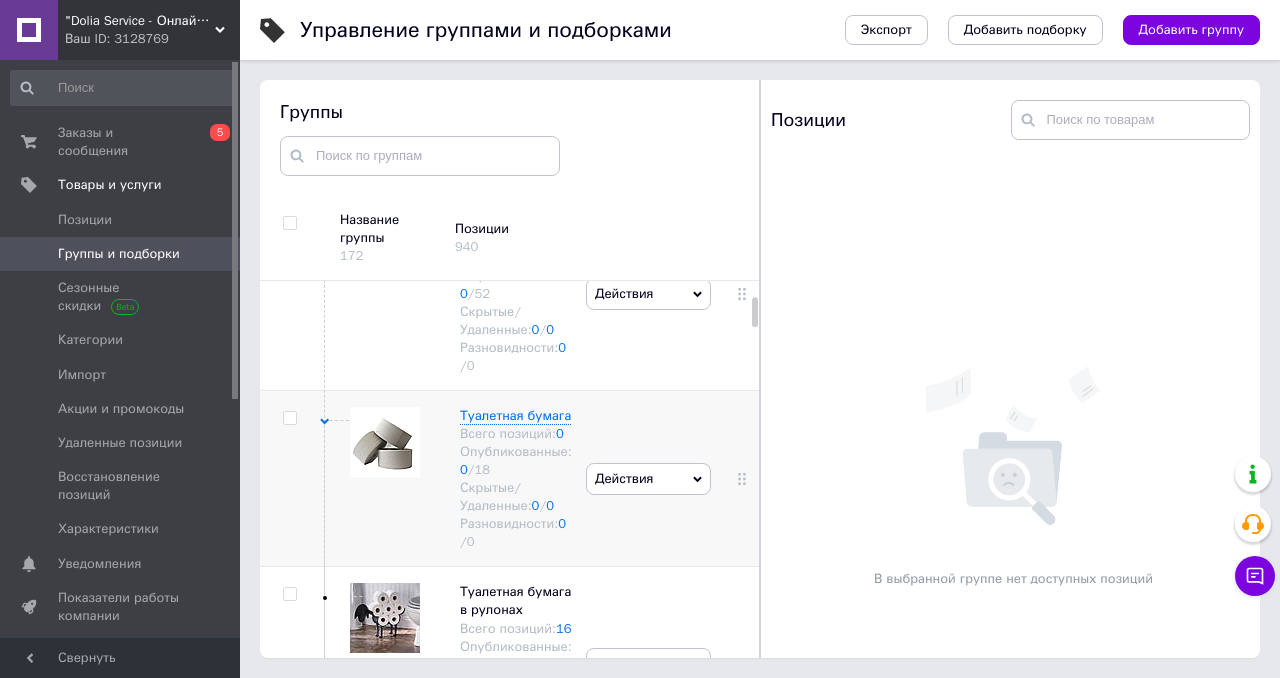 scroll, scrollTop: 321, scrollLeft: 0, axis: vertical 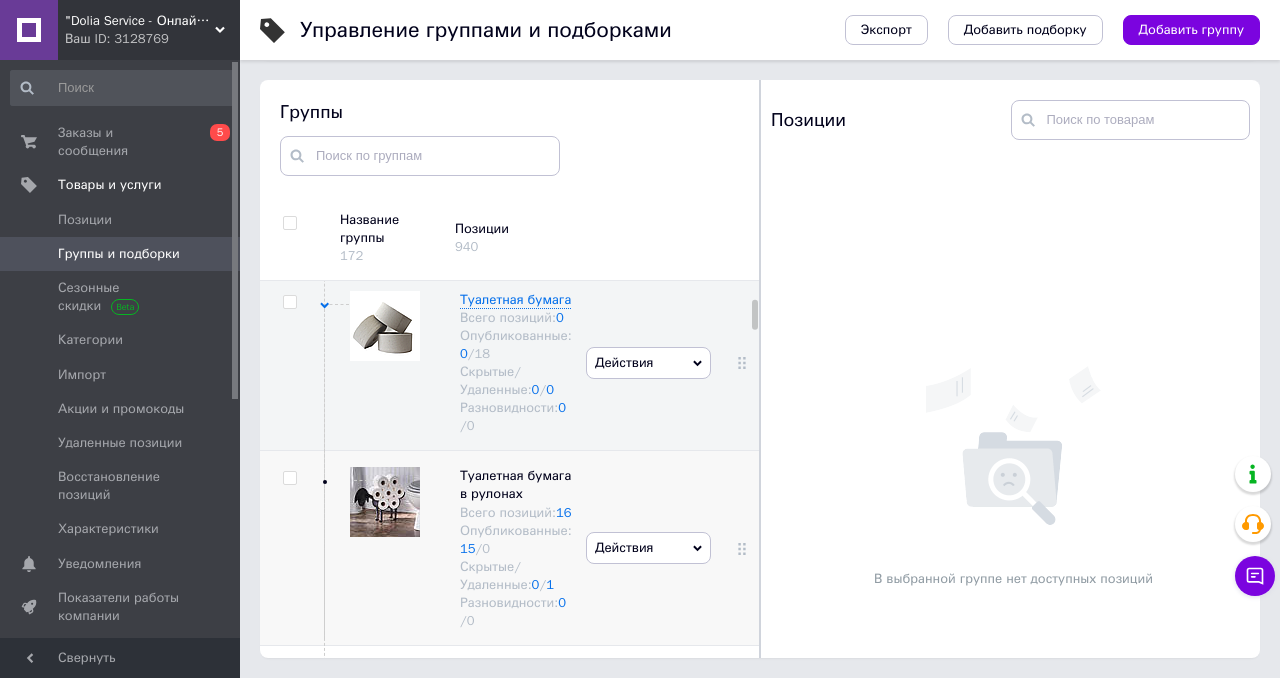 click on "Действия Скрыть группу Редактировать группу Добавить подгруппу Добавить товар Удалить группу" at bounding box center (648, 548) 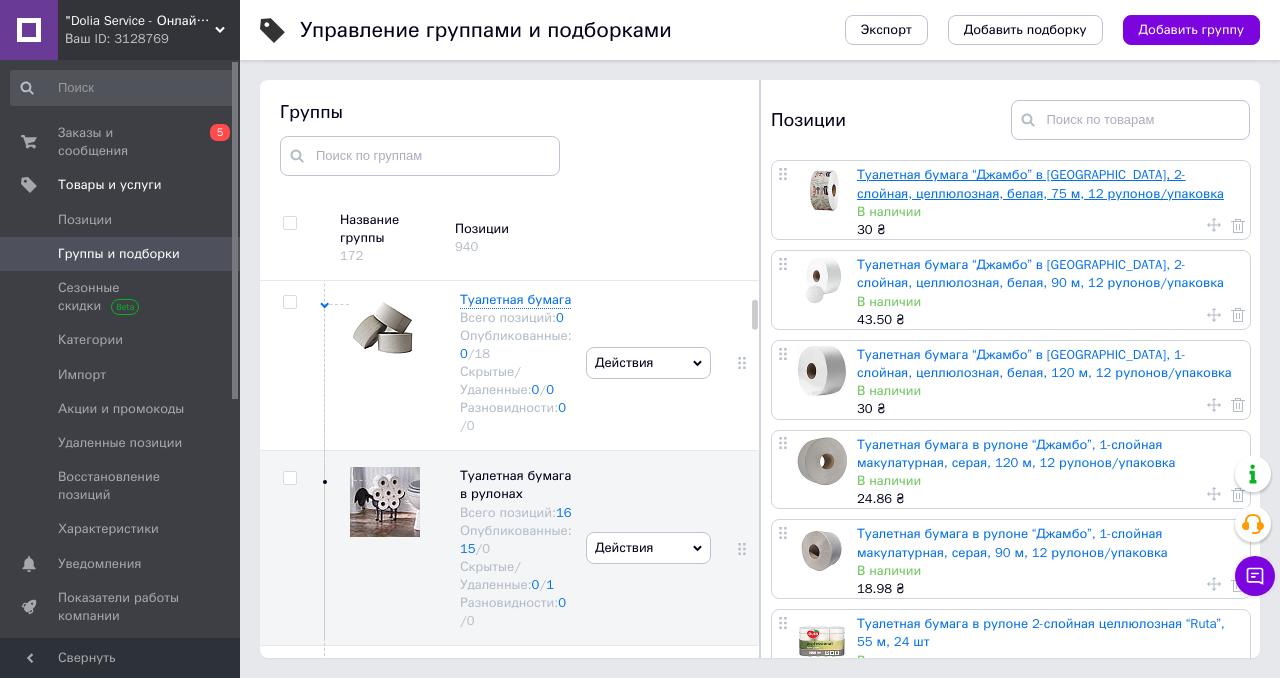click on "Туалетная бумага “Джамбо” в [GEOGRAPHIC_DATA], 2-слойная, целлюлозная, белая, 75 м, 12 рулонов/упаковка" at bounding box center (1040, 183) 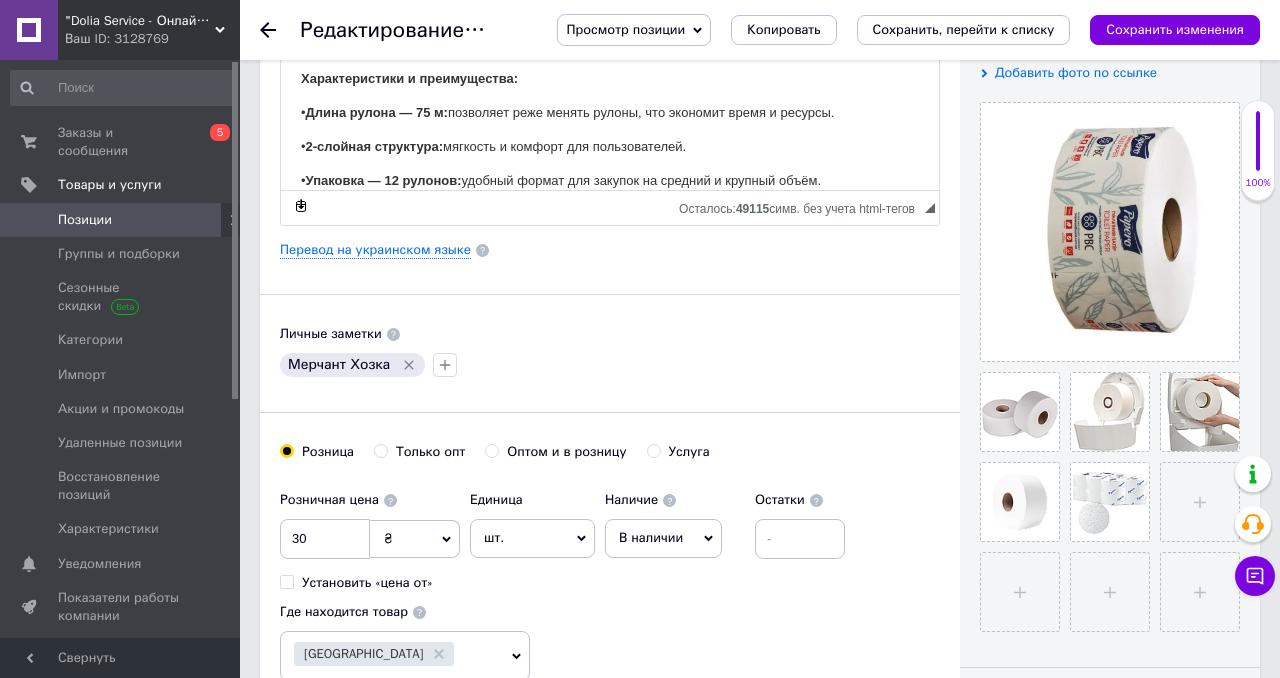scroll, scrollTop: 420, scrollLeft: 0, axis: vertical 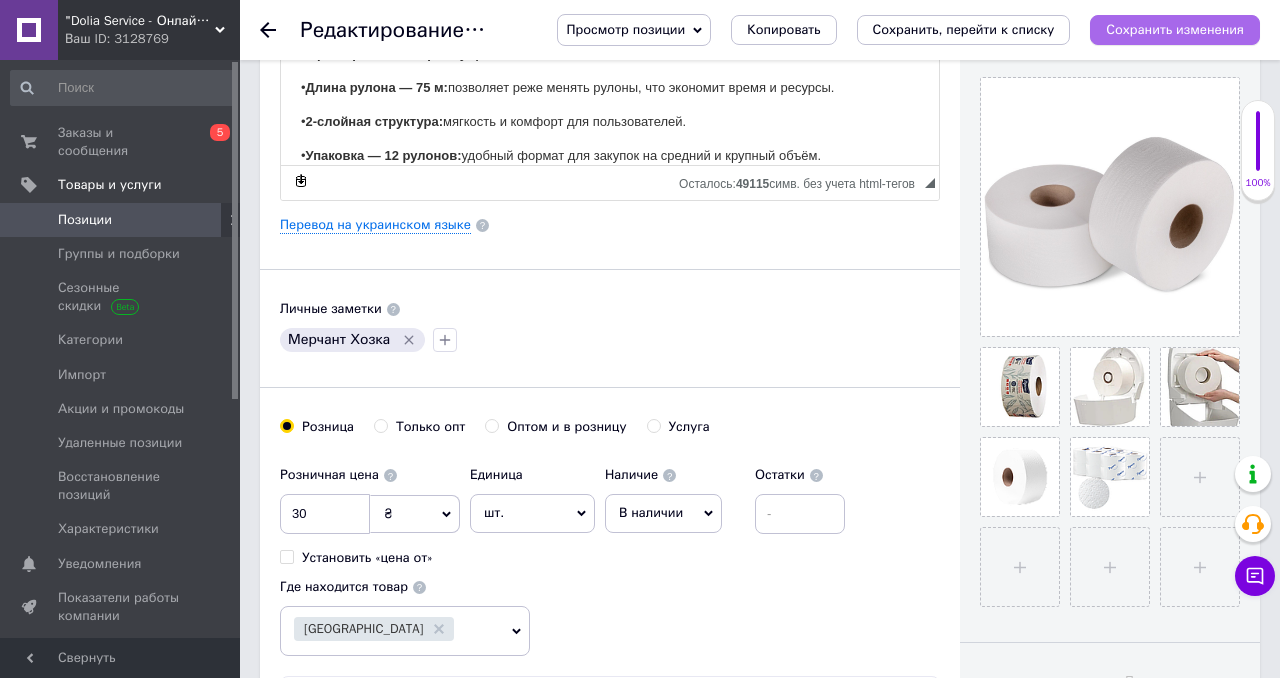 click on "Сохранить изменения" at bounding box center [1175, 29] 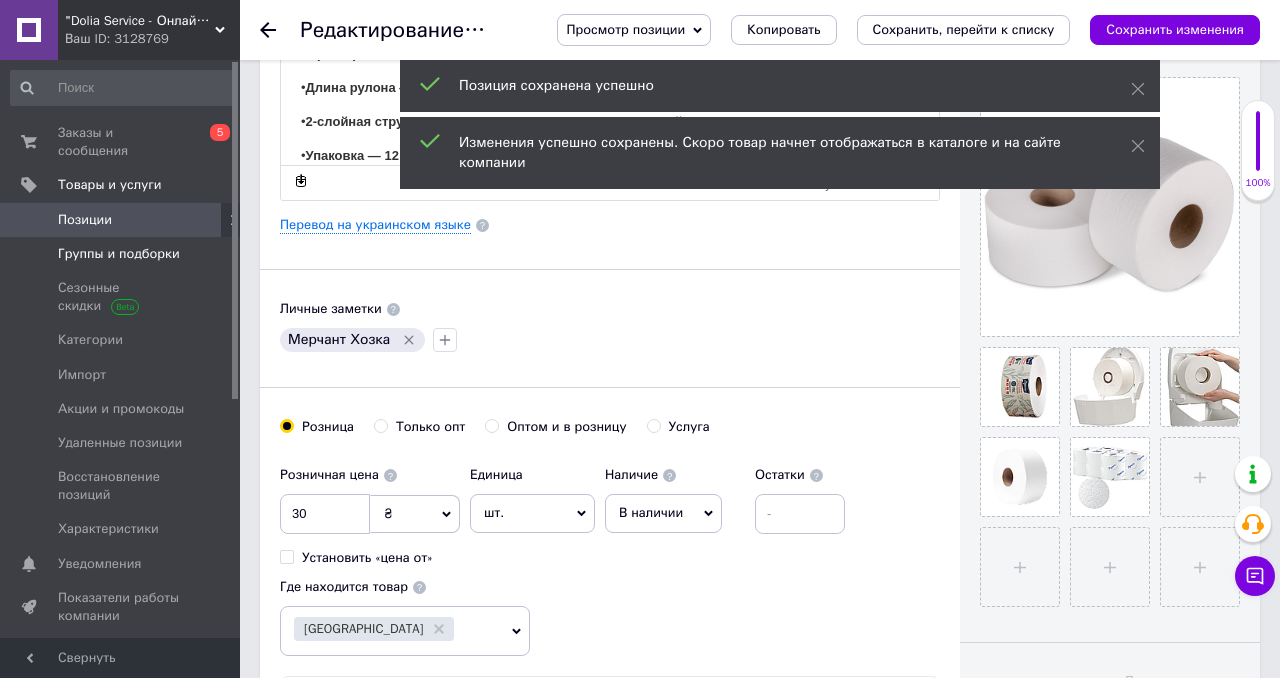 click on "Группы и подборки" at bounding box center [119, 254] 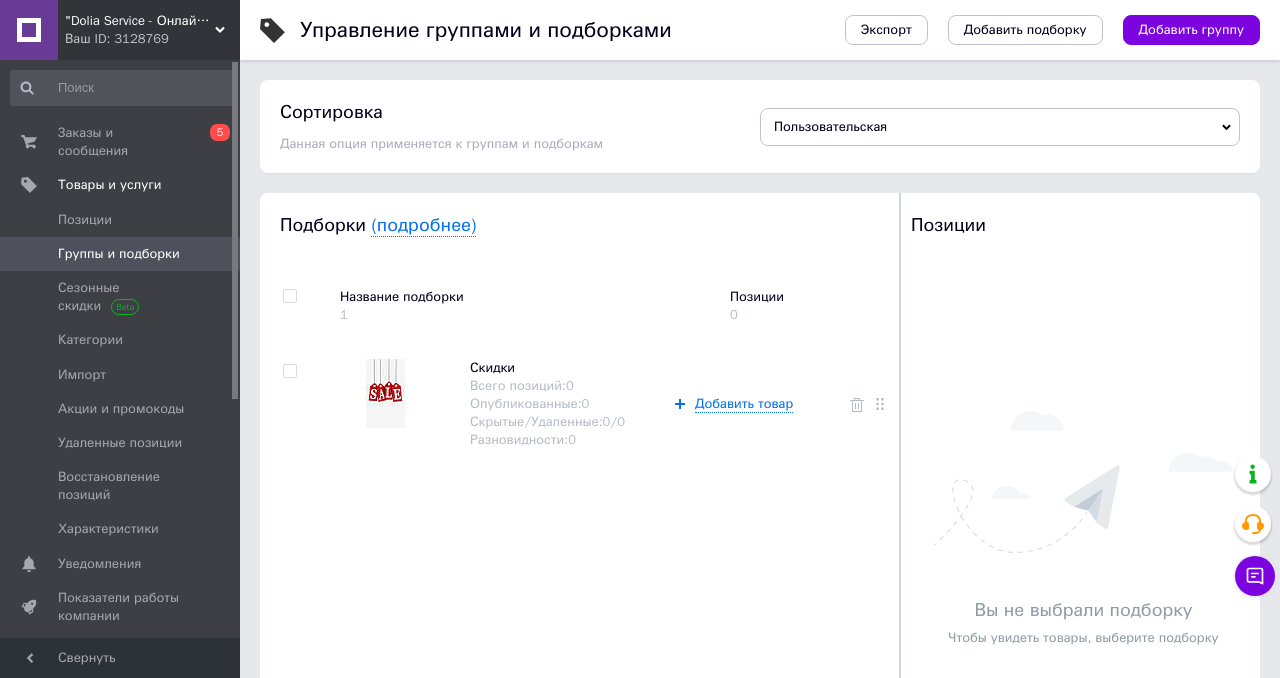 scroll, scrollTop: 36, scrollLeft: 0, axis: vertical 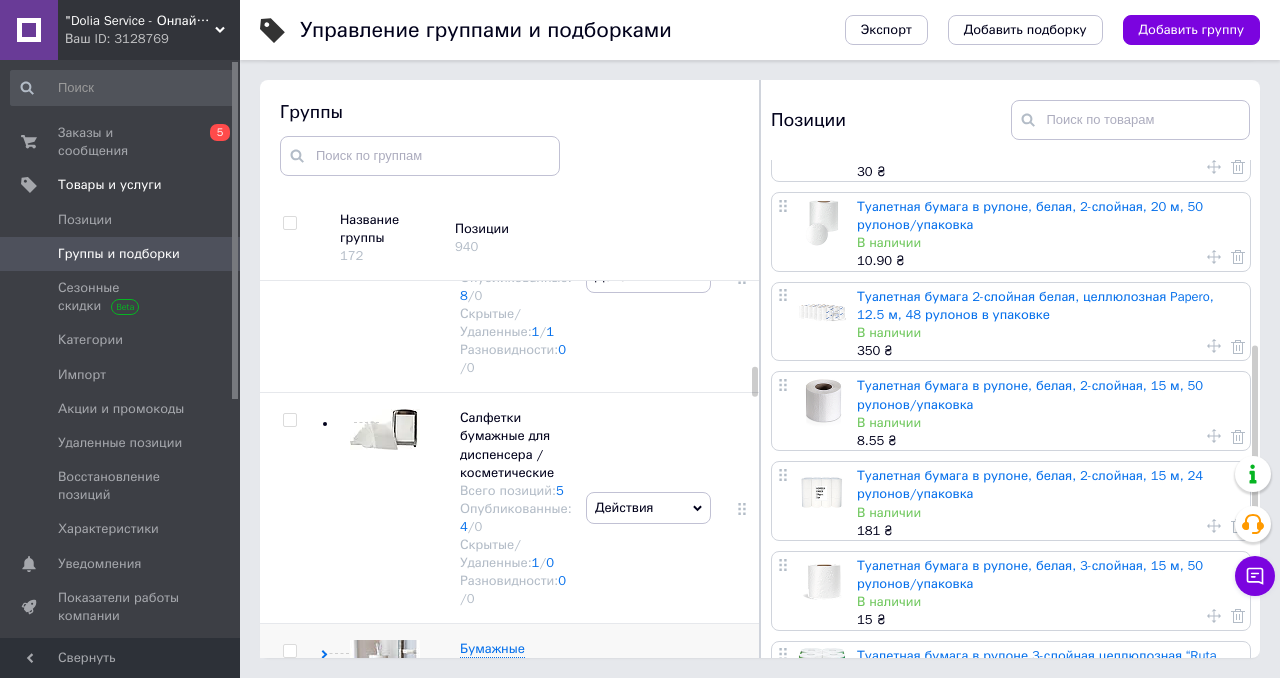 click on "Бумажные полотенца Всего позиций:  0 Опубликованные:  0  /  17 Скрытые/Удаленные:  0  /  0 Разновидности:  0  /  0" at bounding box center [450, 721] 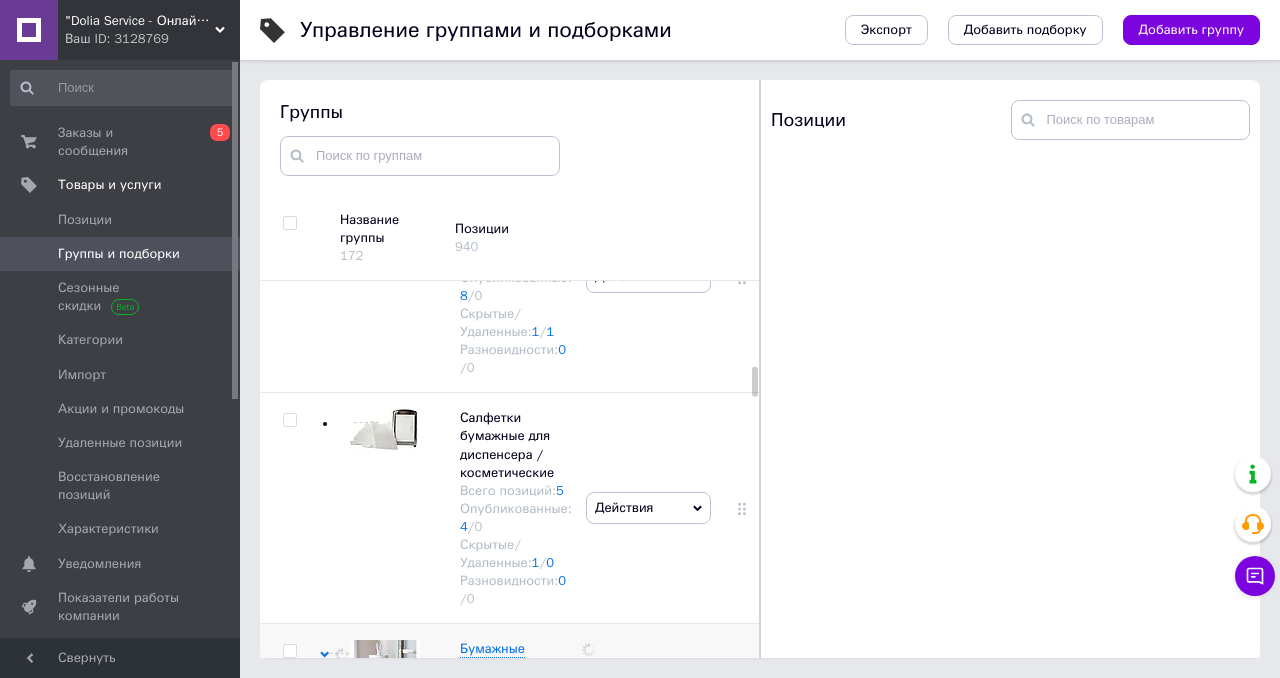 scroll, scrollTop: 0, scrollLeft: 0, axis: both 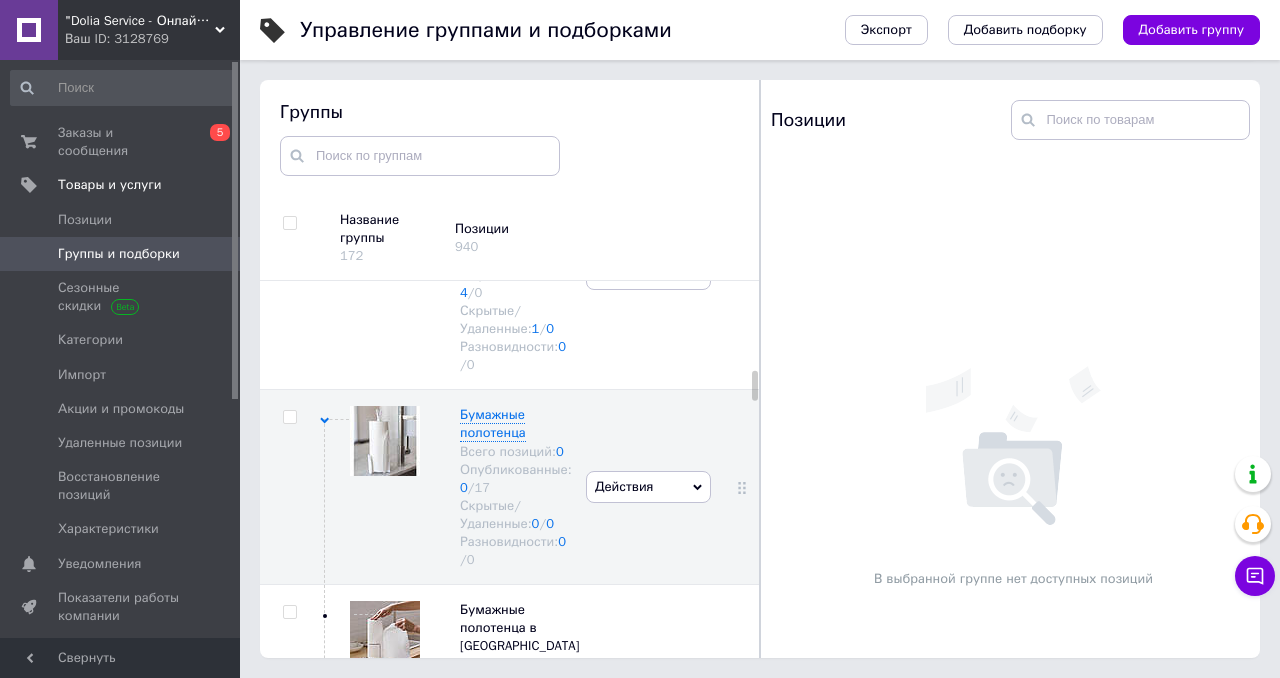 click on "Бумажные полотенца в рулоне Всего позиций:  7 Опубликованные:  7  /  0 Скрытые/Удаленные:  0  /  0 Разновидности:  0  /  0" at bounding box center (509, 691) 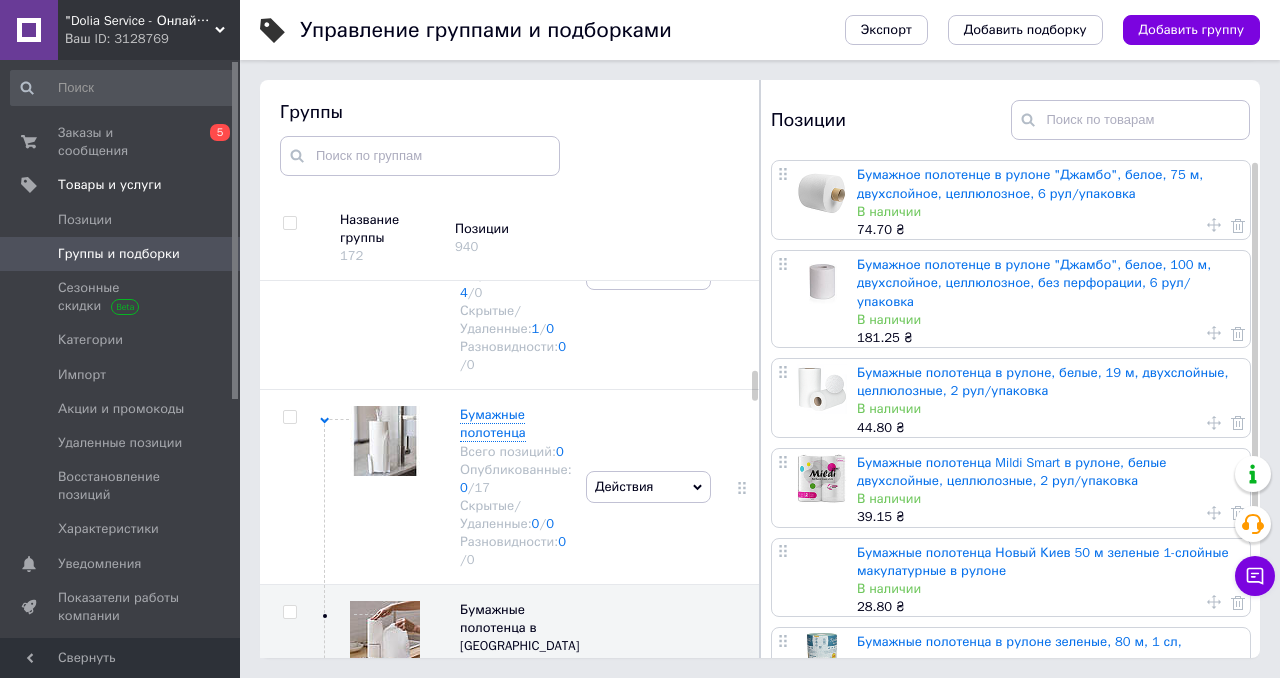 scroll, scrollTop: 88, scrollLeft: 0, axis: vertical 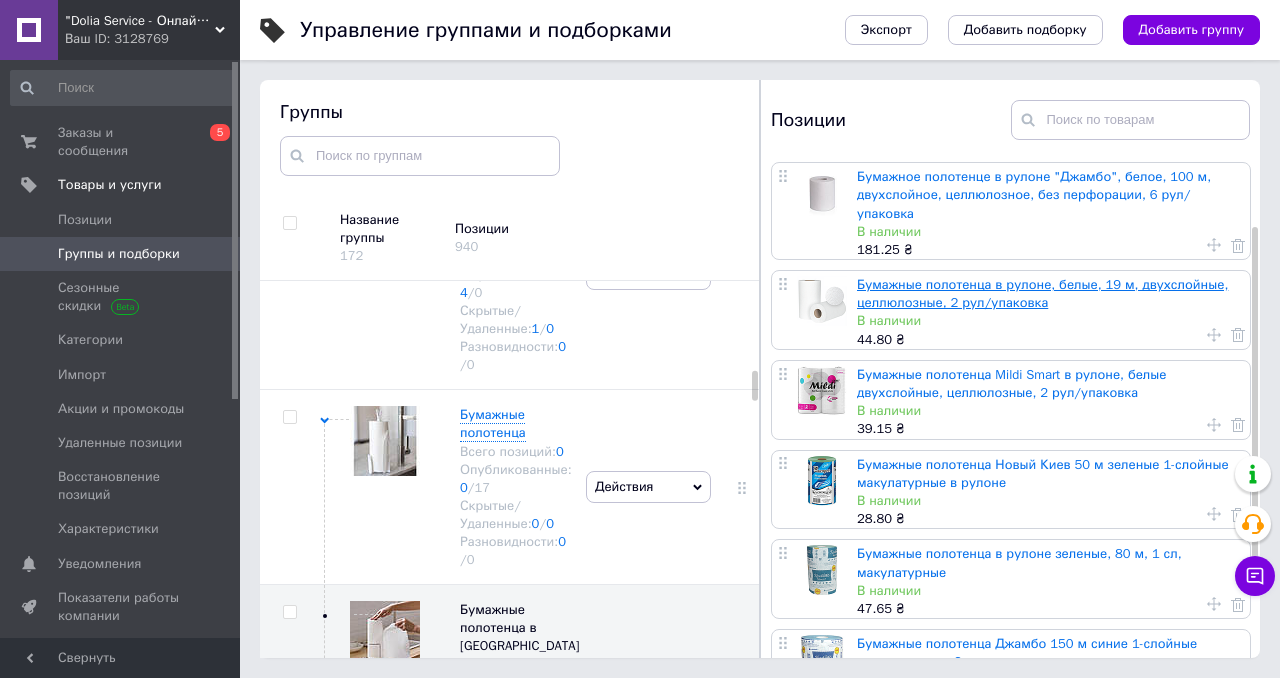 click on "Бумажные полотенца в рулоне, белые, 19 м, двухслойные, целлюлозные, 2 рул/упаковка" at bounding box center [1042, 293] 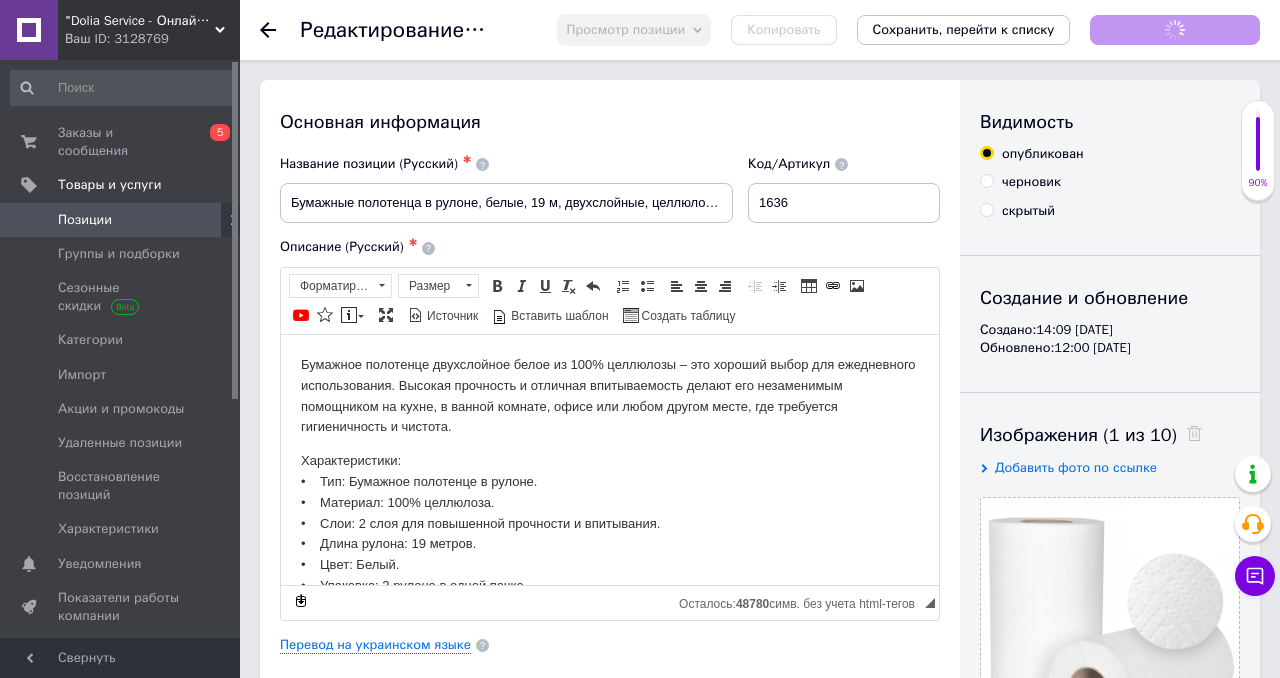 scroll, scrollTop: 0, scrollLeft: 0, axis: both 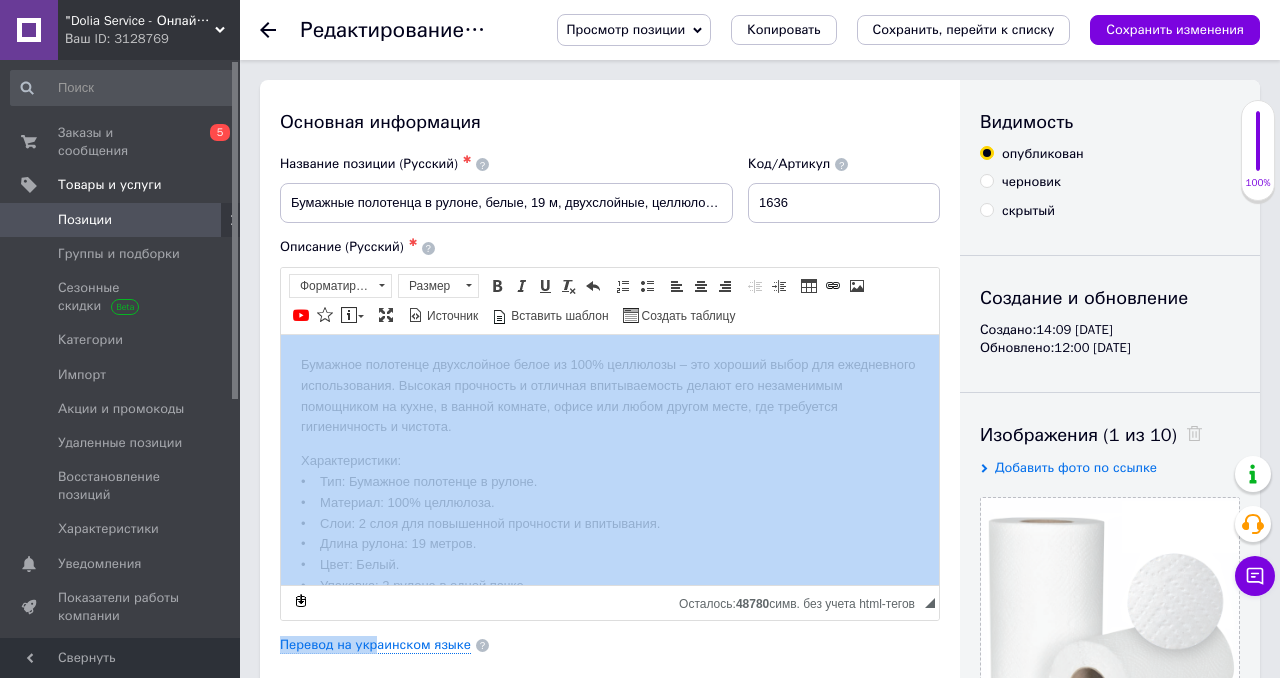 drag, startPoint x: 662, startPoint y: 980, endPoint x: 395, endPoint y: 571, distance: 488.43628 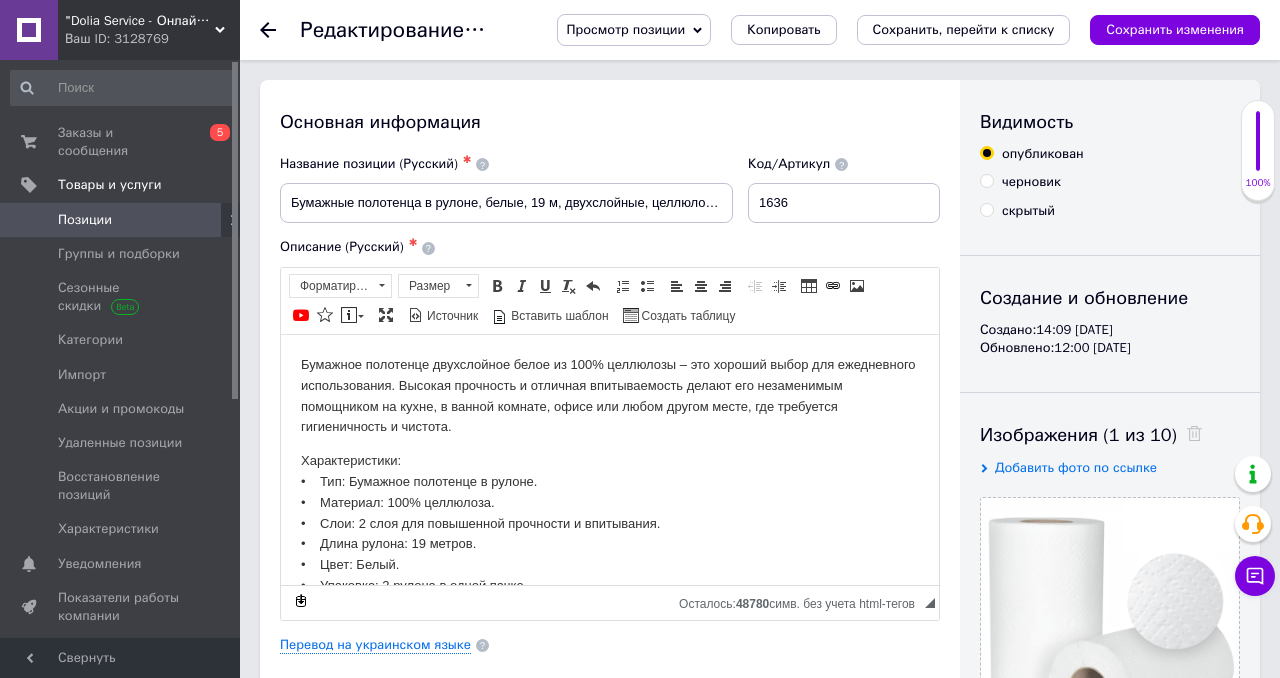 click on "Характеристики:     •    Тип: Бумажное полотенце в рулоне.     •    Материал: 100% целлюлоза.     •    Слои: 2 слоя для повышенной прочности и впитывания.     •    Длина рулона: 19 метров.     •    Цвет: Белый.     •    Упаковка: 2 рулона в одной пачке." at bounding box center (610, 523) 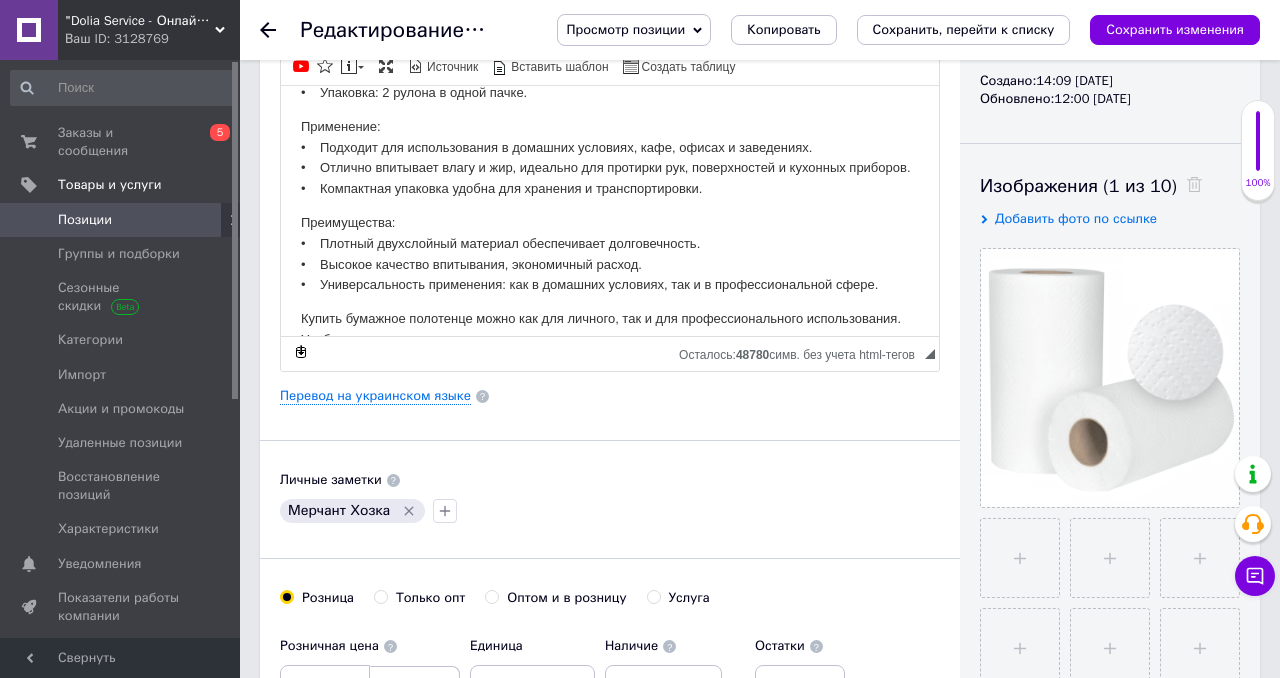 scroll, scrollTop: 357, scrollLeft: 0, axis: vertical 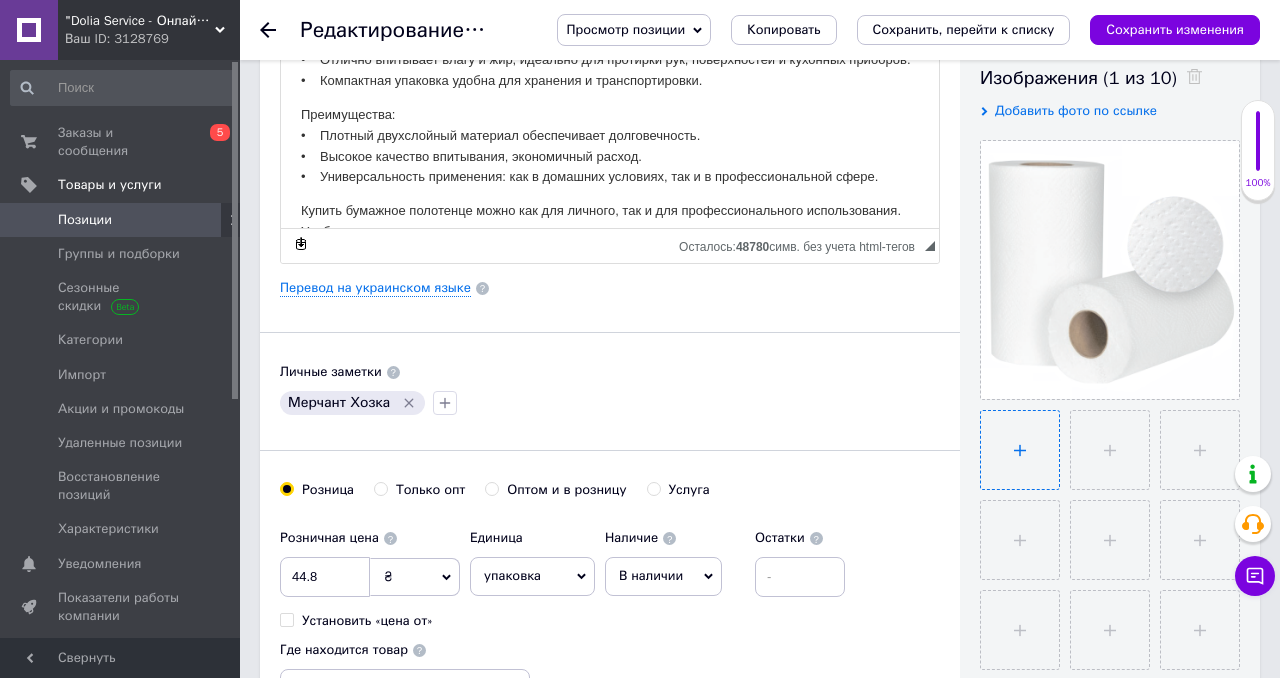 click at bounding box center [1020, 450] 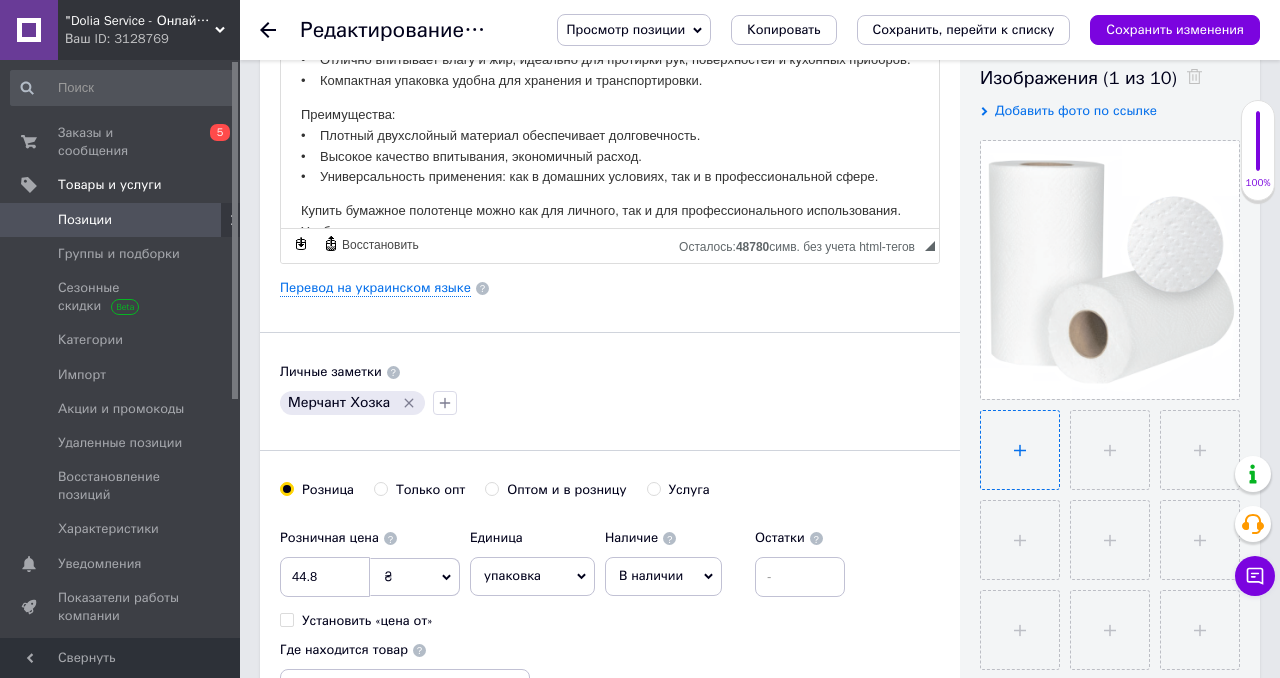 type on "C:\fakepath\изображение_viber_2024-12-17_[PHONE_NUMBER].jpg" 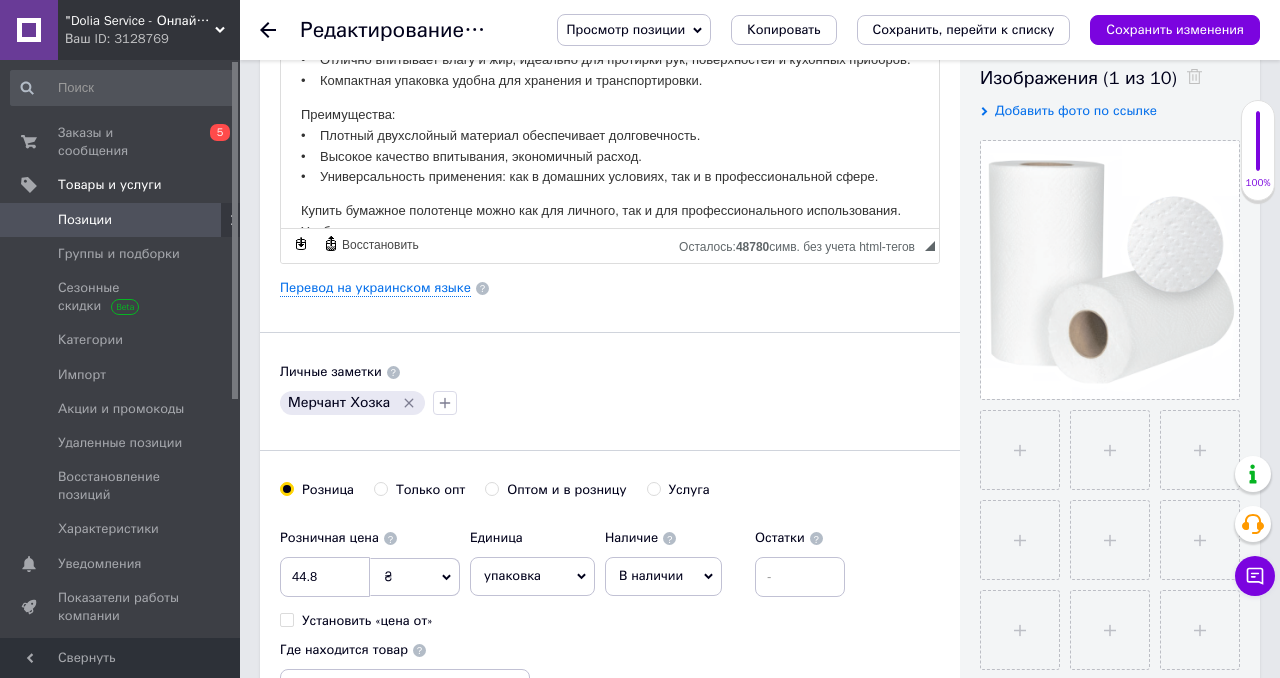 type 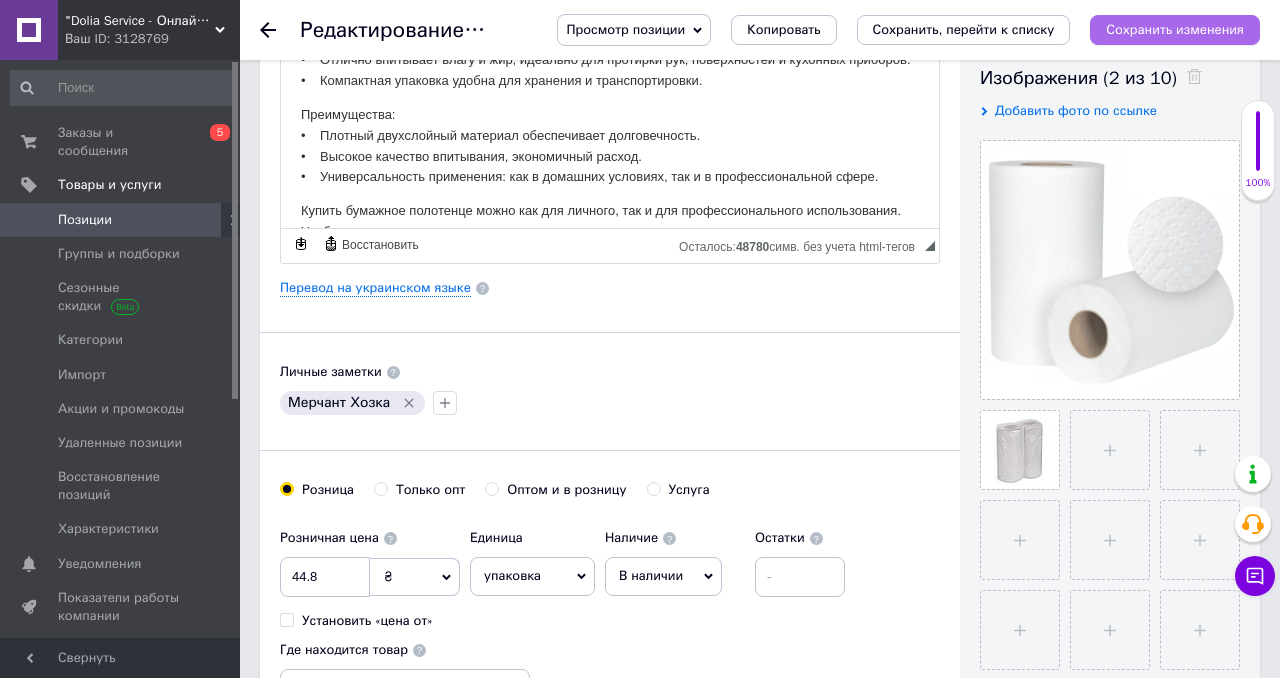 click on "Сохранить изменения" at bounding box center (1175, 29) 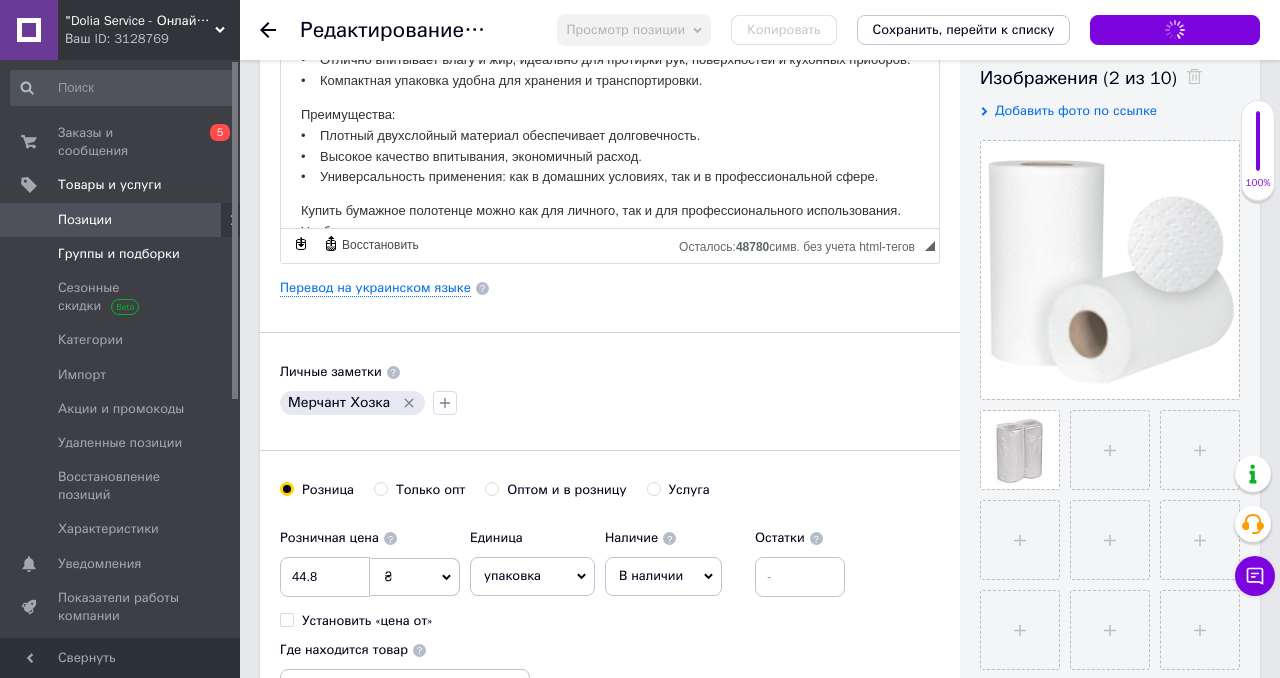 click on "Группы и подборки" at bounding box center (123, 254) 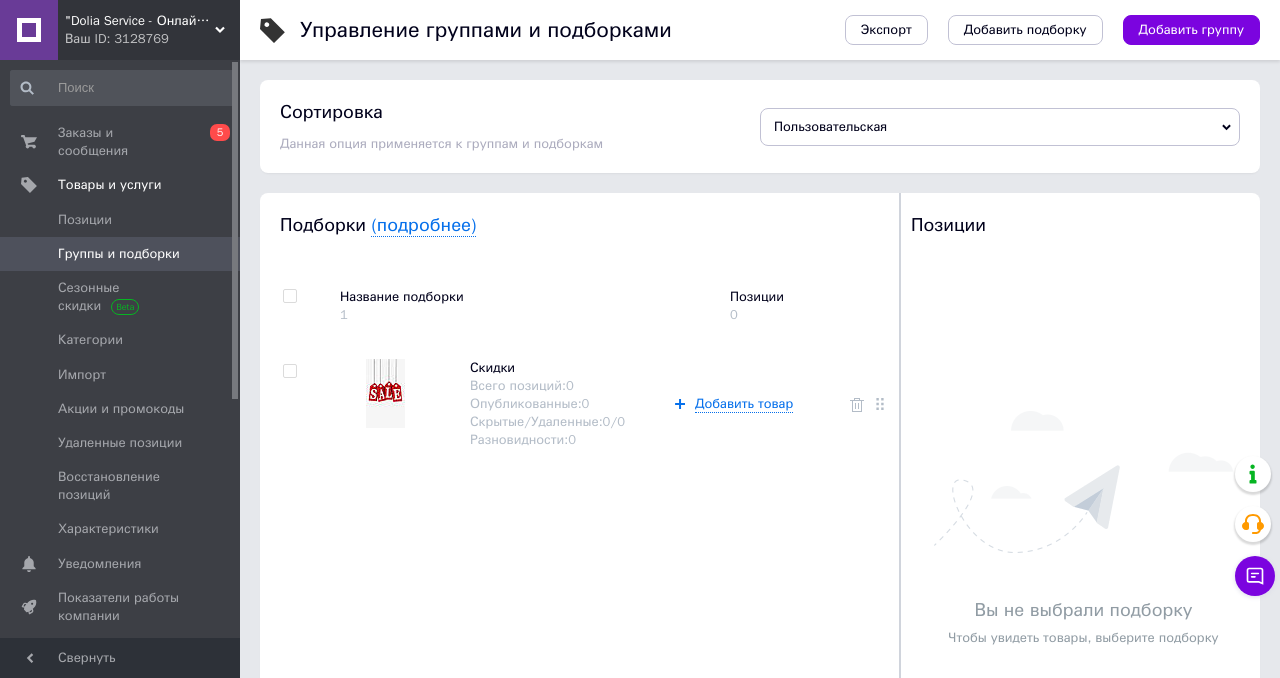 scroll, scrollTop: 176, scrollLeft: 0, axis: vertical 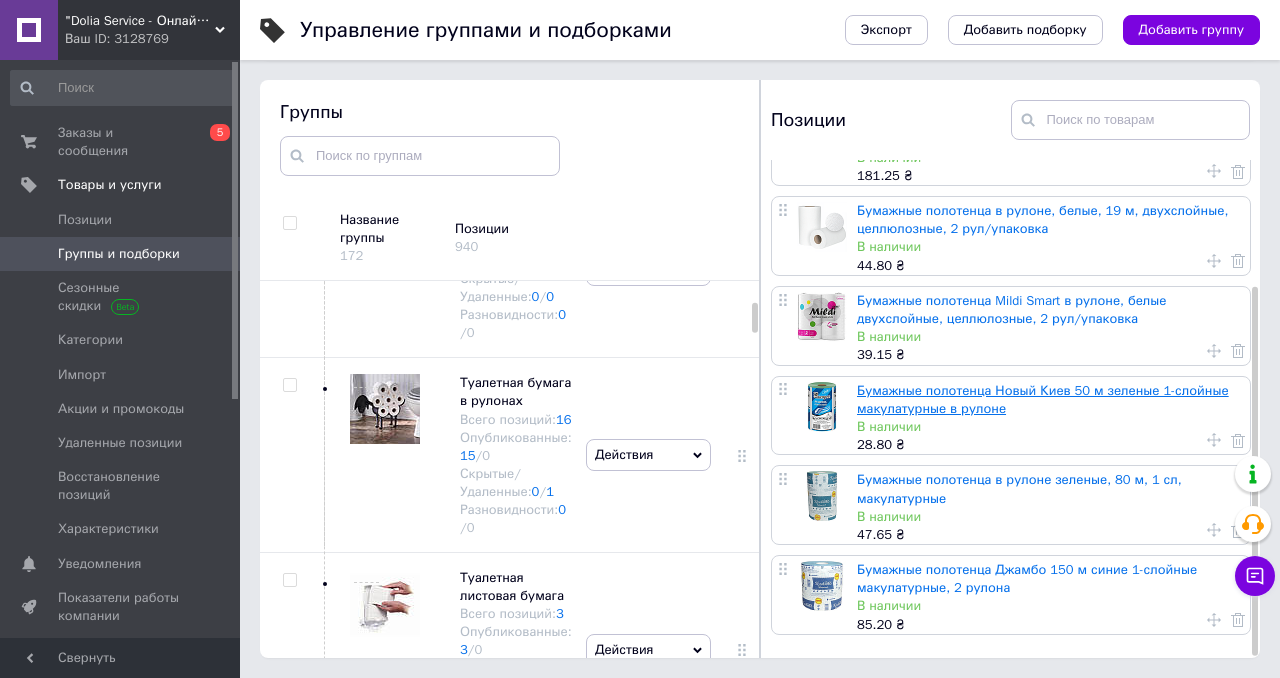 click on "Бумажные полотенца Новый Киев 50 м зеленые 1-слойные макулатурные в рулоне" at bounding box center [1043, 399] 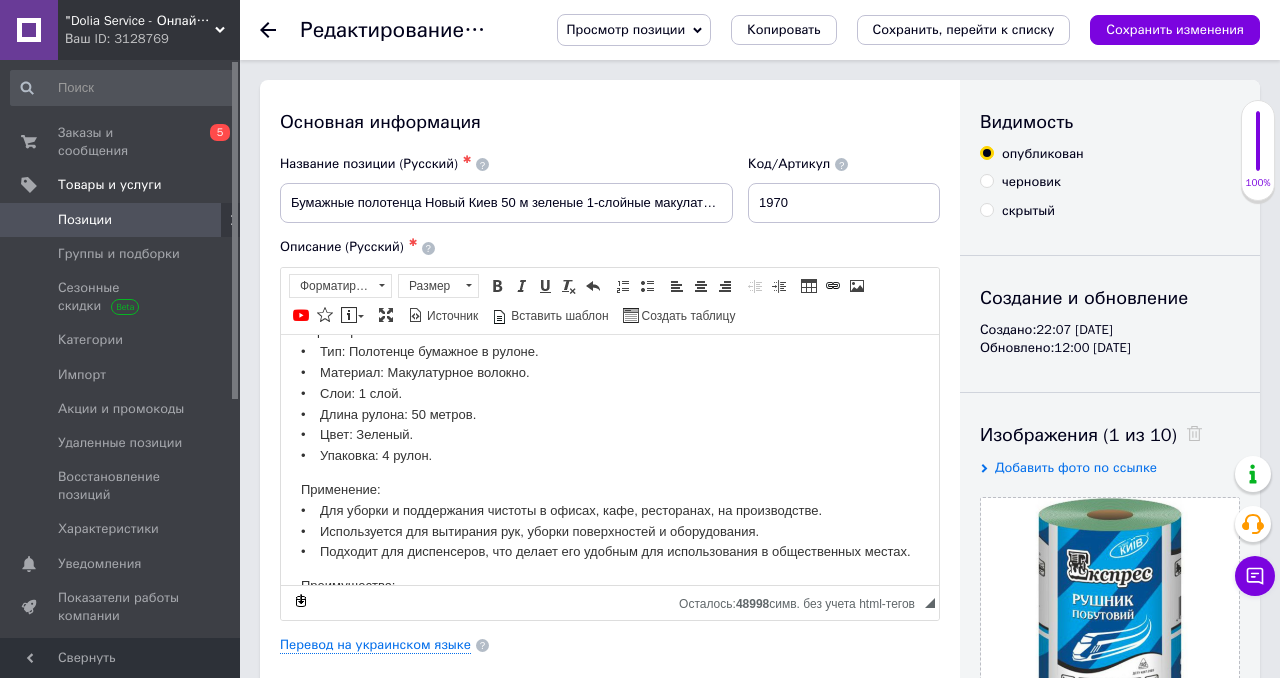 scroll, scrollTop: 100, scrollLeft: 0, axis: vertical 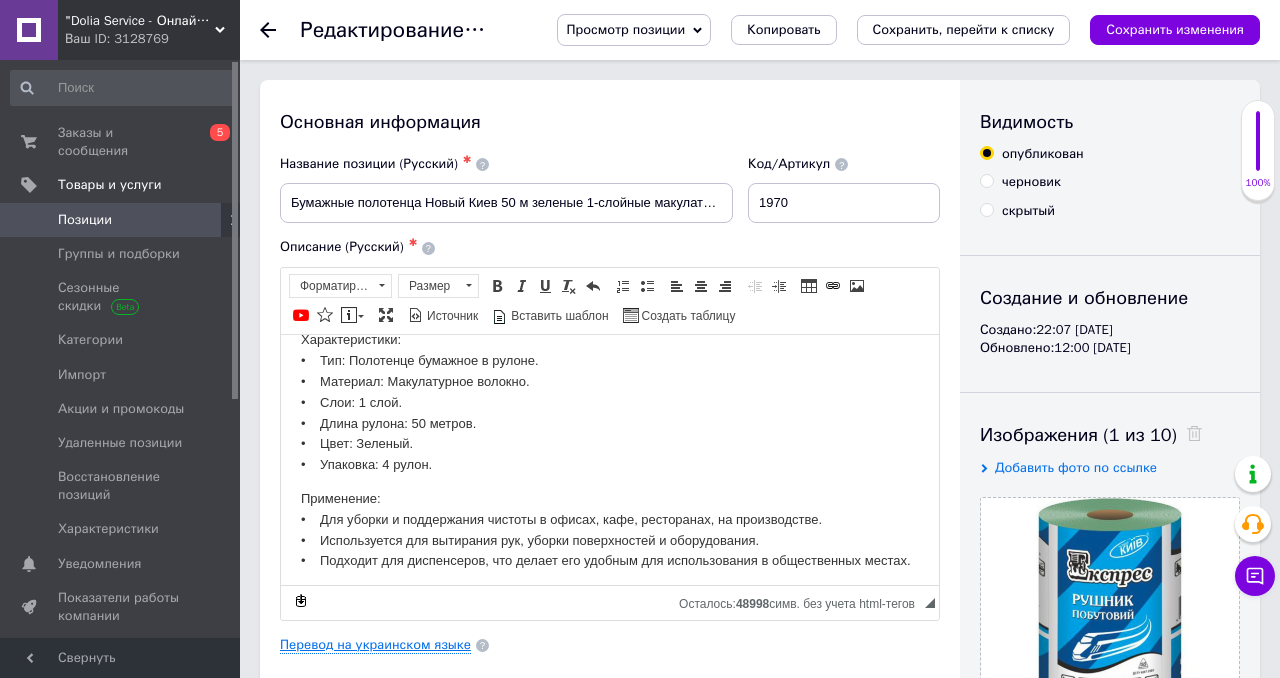 click on "Перевод на украинском языке" at bounding box center (375, 645) 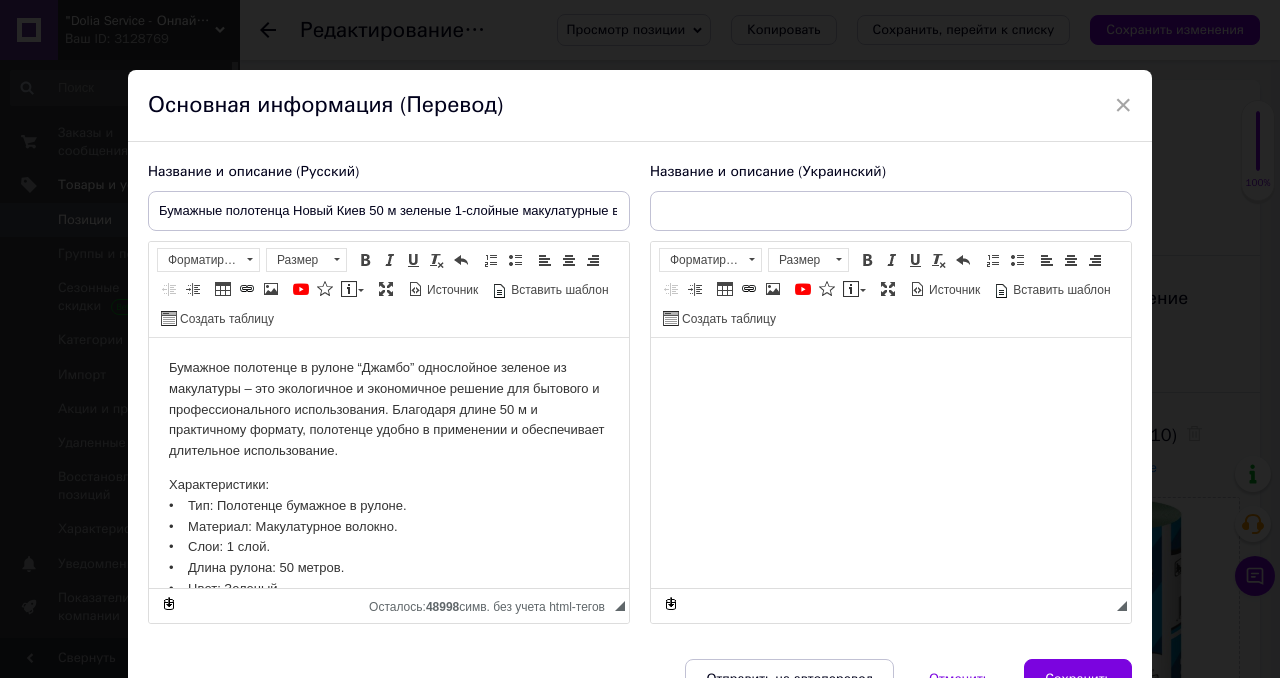 scroll, scrollTop: 0, scrollLeft: 0, axis: both 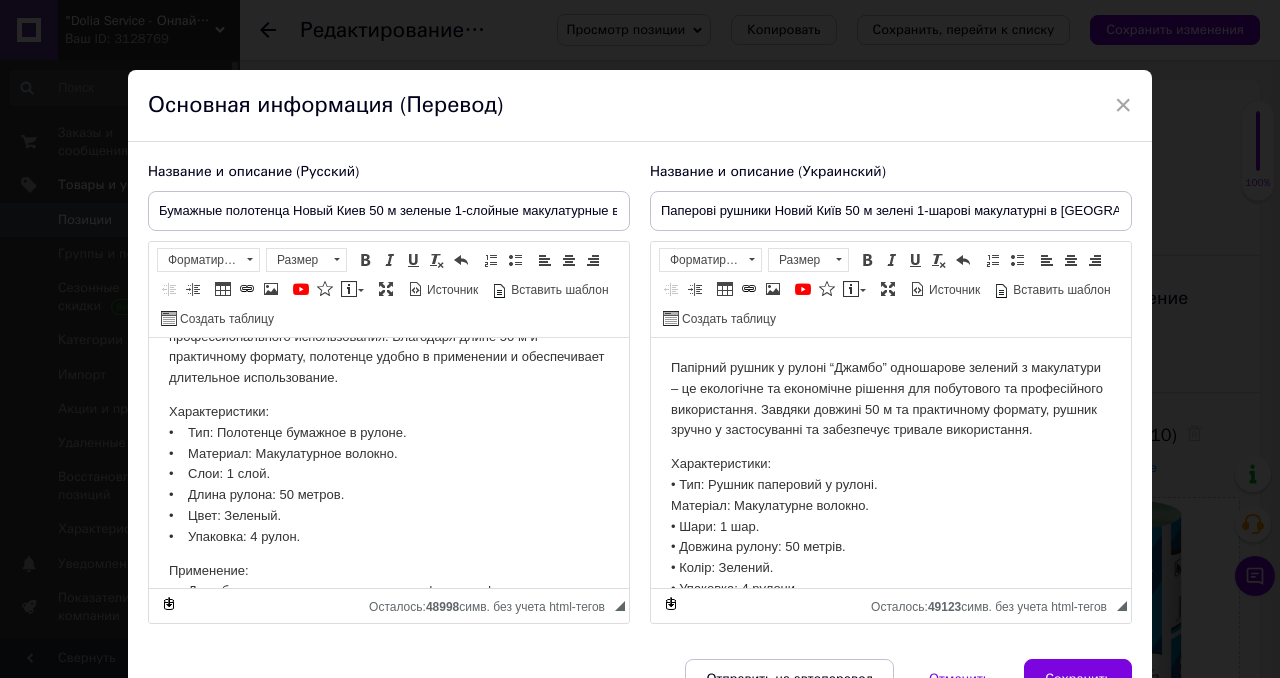 click on "Характеристики:     •    Тип: Полотенце бумажное в рулоне.     •    Материал: Макулатурное волокно.     •    Слои: 1 слой.     •    Длина рулона: 50 метров.     •    Цвет: Зеленый.     •    Упаковка: 4 рулон." at bounding box center (389, 475) 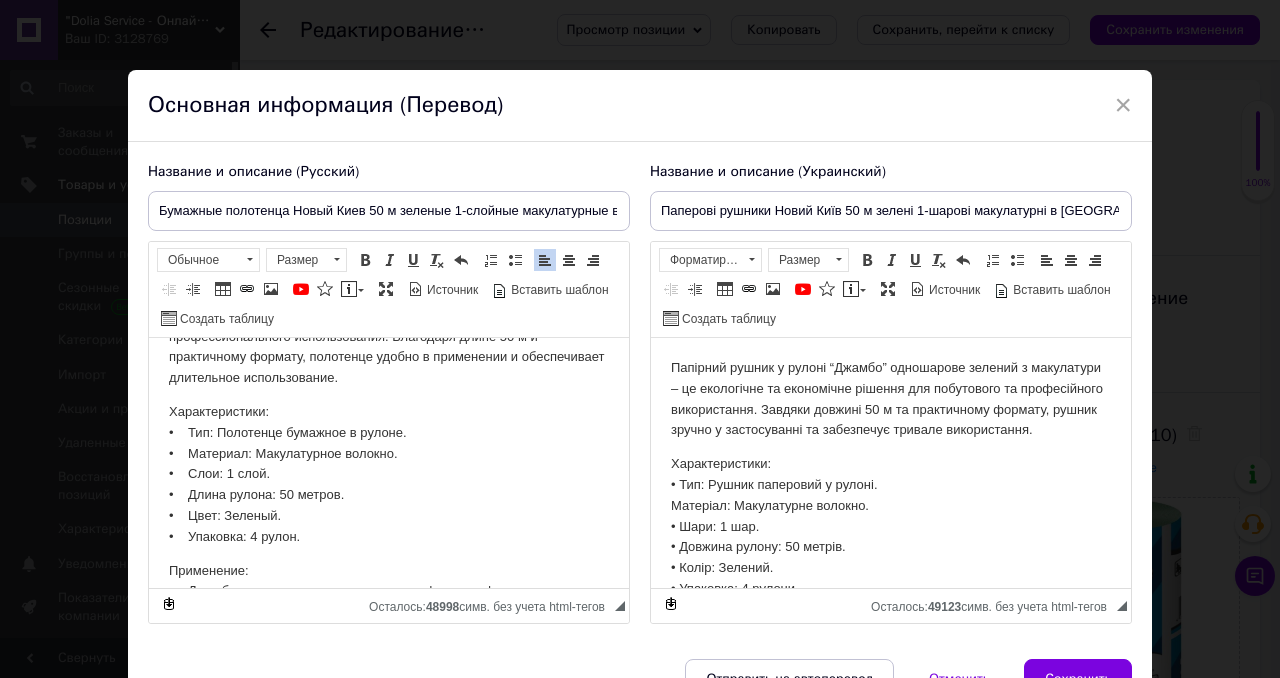 type 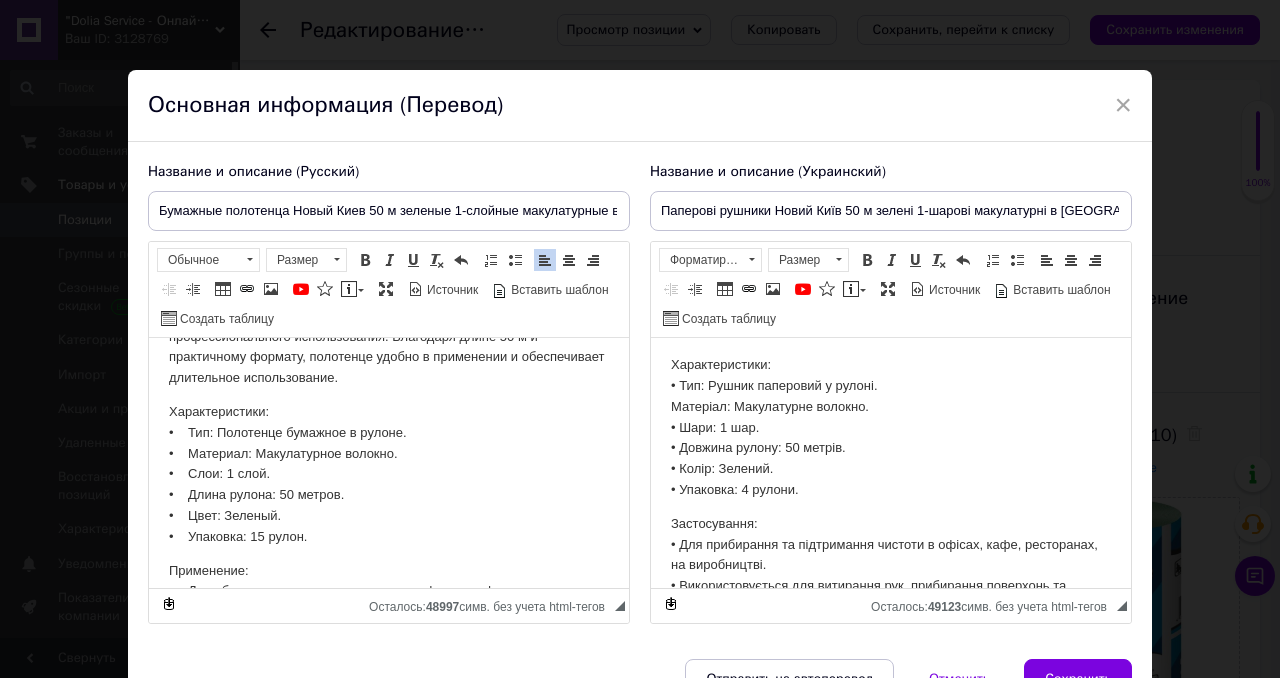 scroll, scrollTop: 109, scrollLeft: 0, axis: vertical 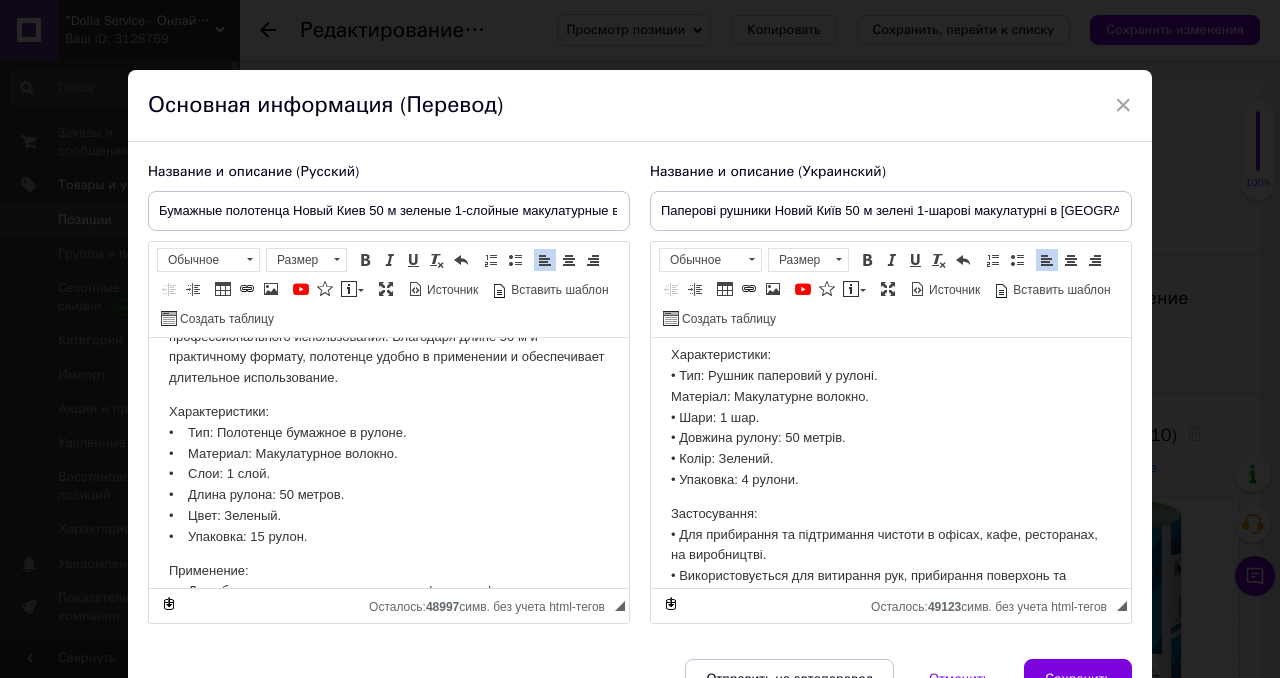 click on "Характеристики: • Тип: Рушник паперовий у рулоні. Матеріал: Макулатурне волокно. • Шари: 1 шар. • Довжина рулону: 50 метрів. • Колір: Зелений. • Упаковка: 4 рулони." at bounding box center (891, 418) 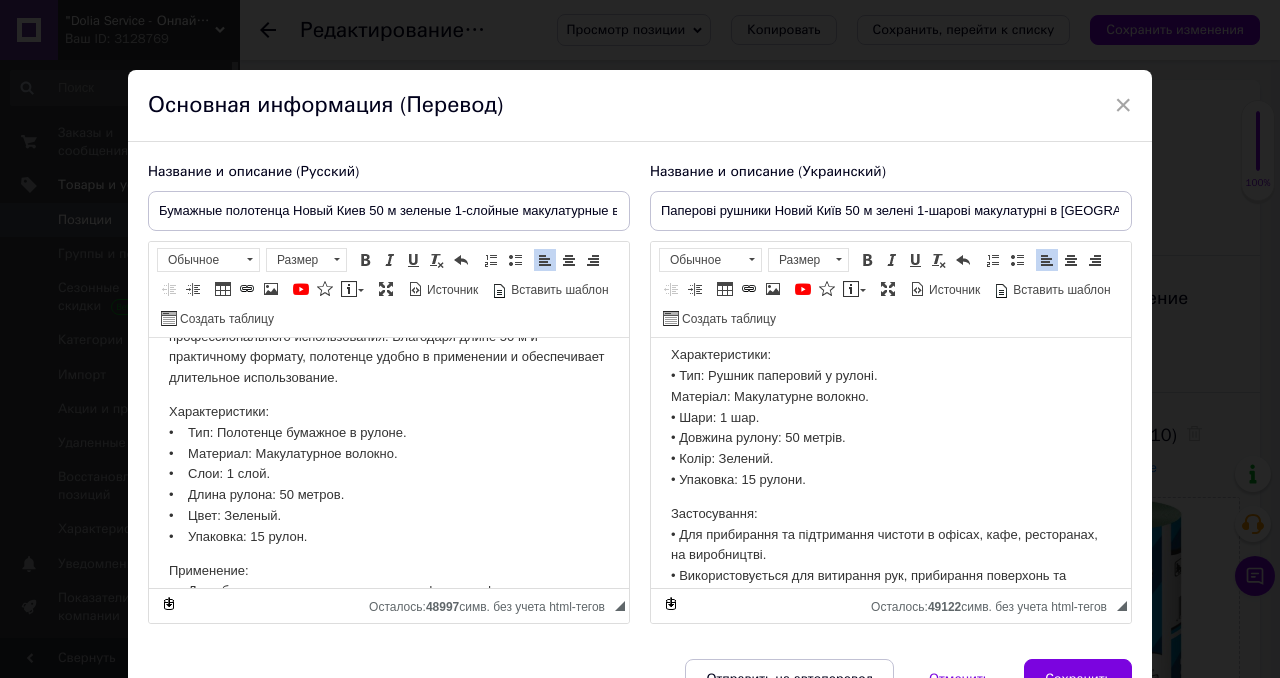 click on "Папірний рушник у рулоні “Джамбо” одношарове зелений з макулатури – це екологічне та економічне рішення для побутового та професійного використання. Завдяки довжині 50 м та практичному формату, рушник зручно у застосуванні та забезпечує тривале використання. Характеристики: • Тип: Рушник паперовий у рулоні. Матеріал: Макулатурне волокно. • Шари: 1 шар. • Довжина рулону: 50 метрів. • Колір: Зелений. • Упаковка: 15 рулони. Застосування: • Для прибирання та підтримання чистоти в офісах, кафе, ресторанах, на виробництві. Переваги:" at bounding box center [891, 507] 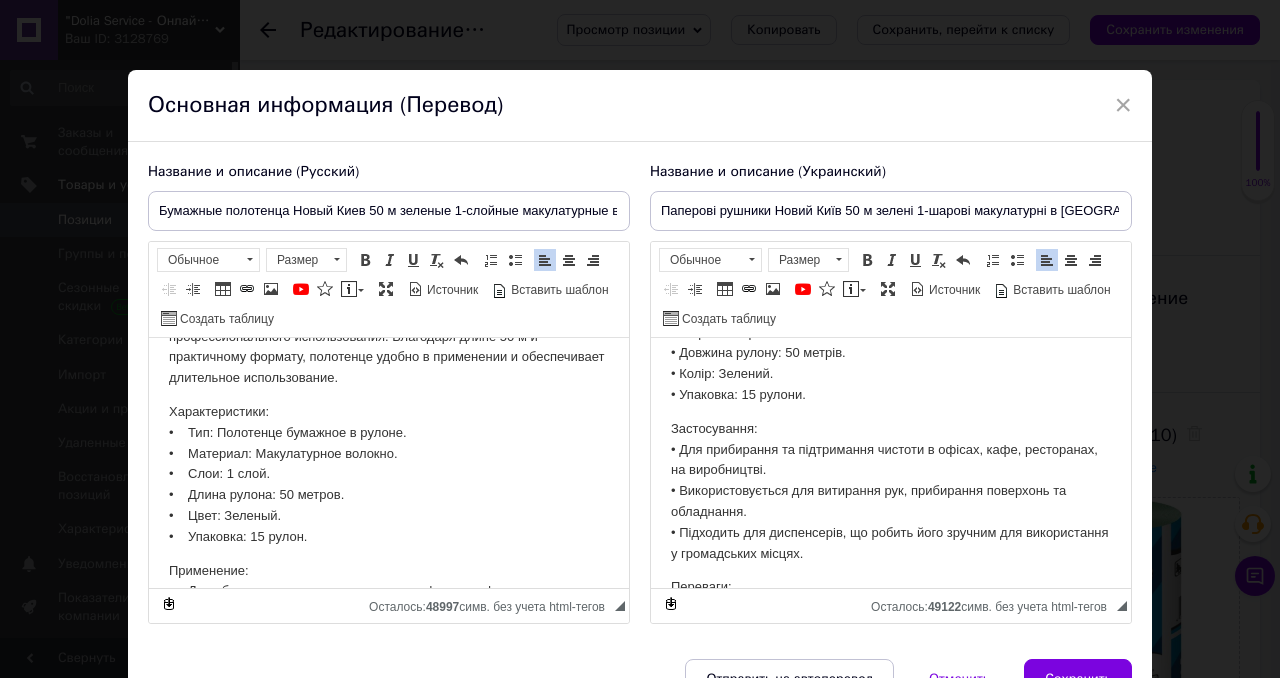 scroll, scrollTop: 328, scrollLeft: 0, axis: vertical 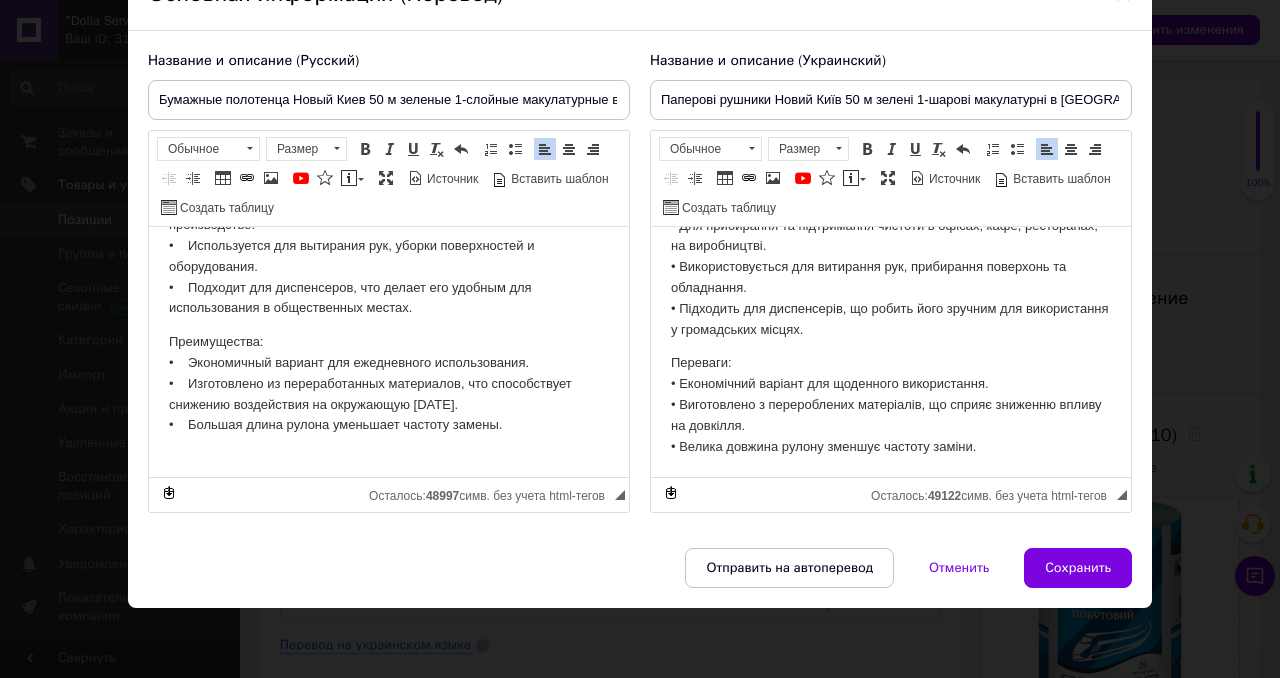 click on "Сохранить" at bounding box center (1078, 568) 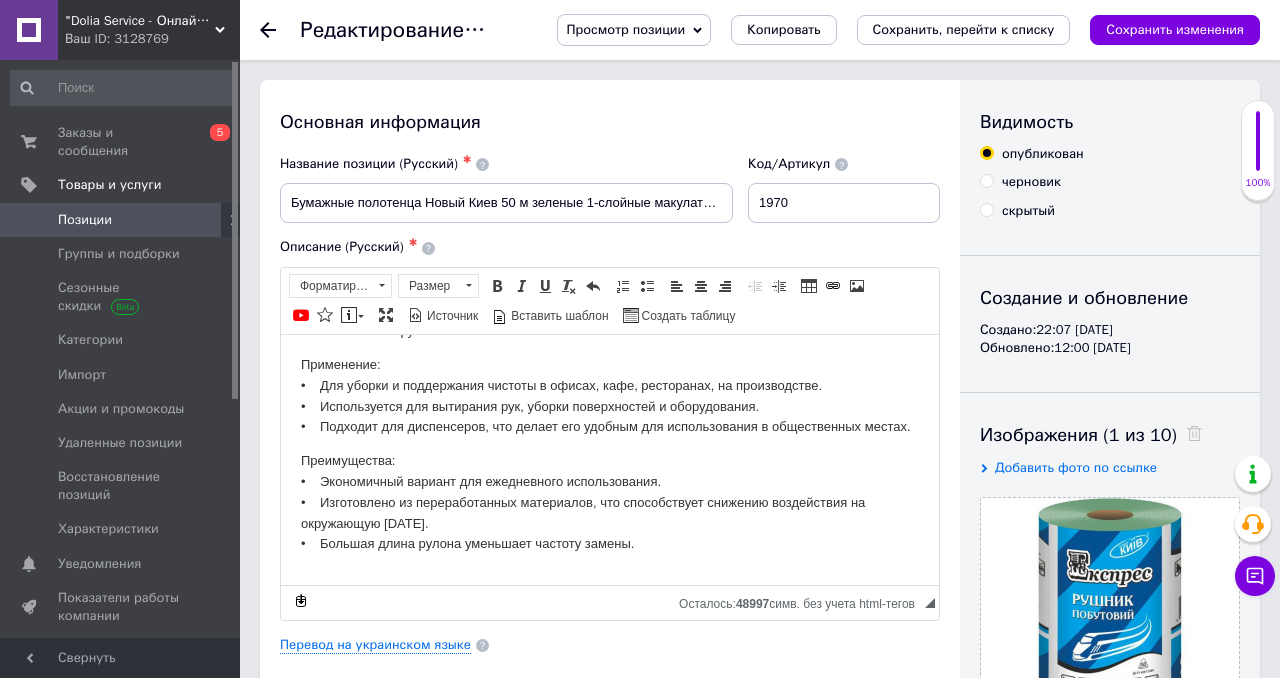 scroll, scrollTop: 286, scrollLeft: 0, axis: vertical 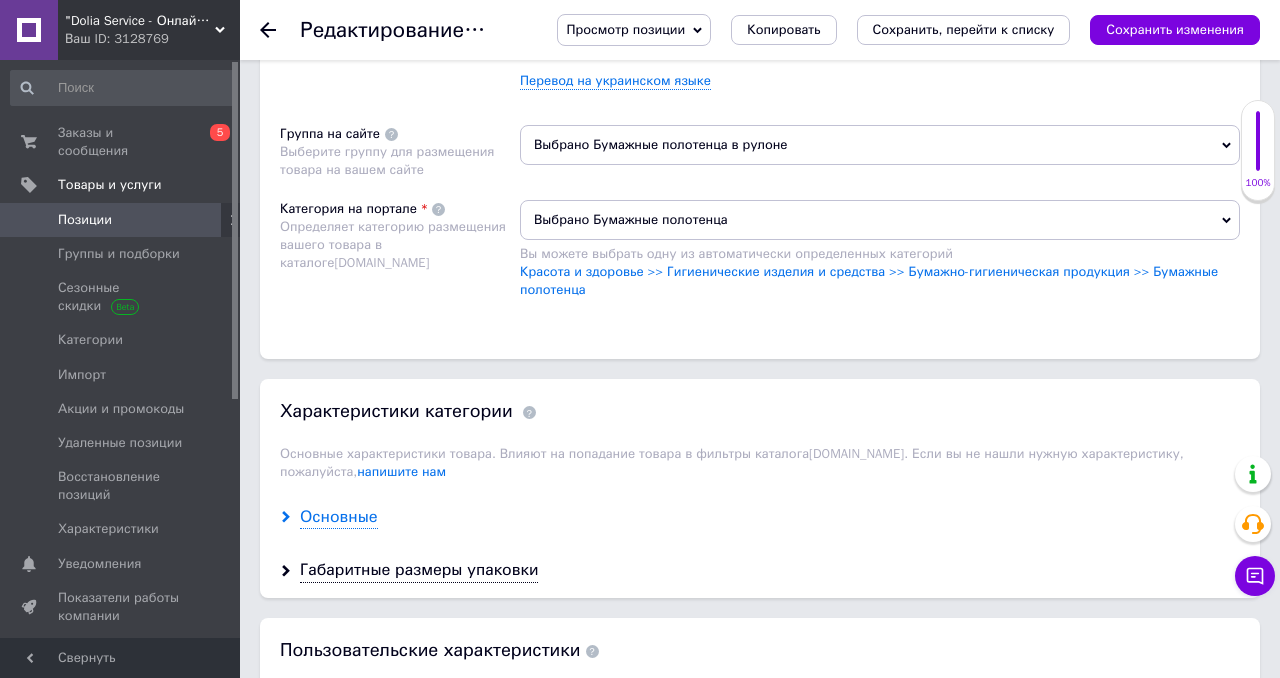 click on "Основные" at bounding box center (339, 517) 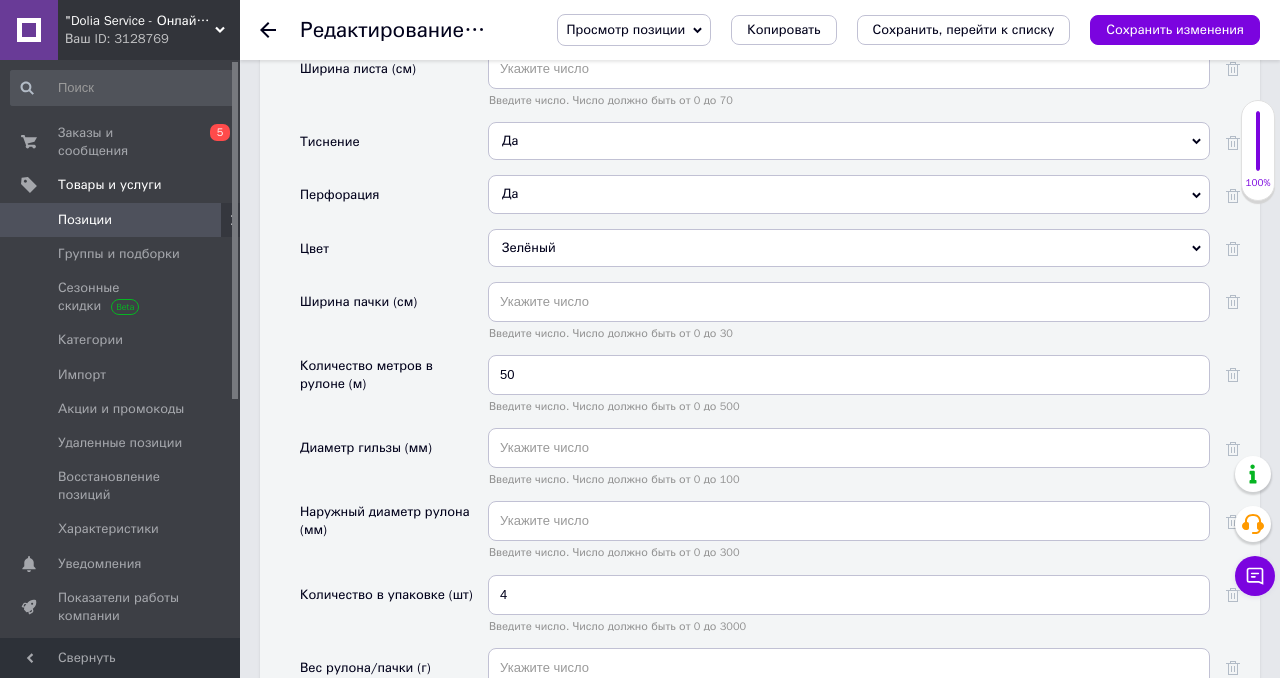 scroll, scrollTop: 2766, scrollLeft: 0, axis: vertical 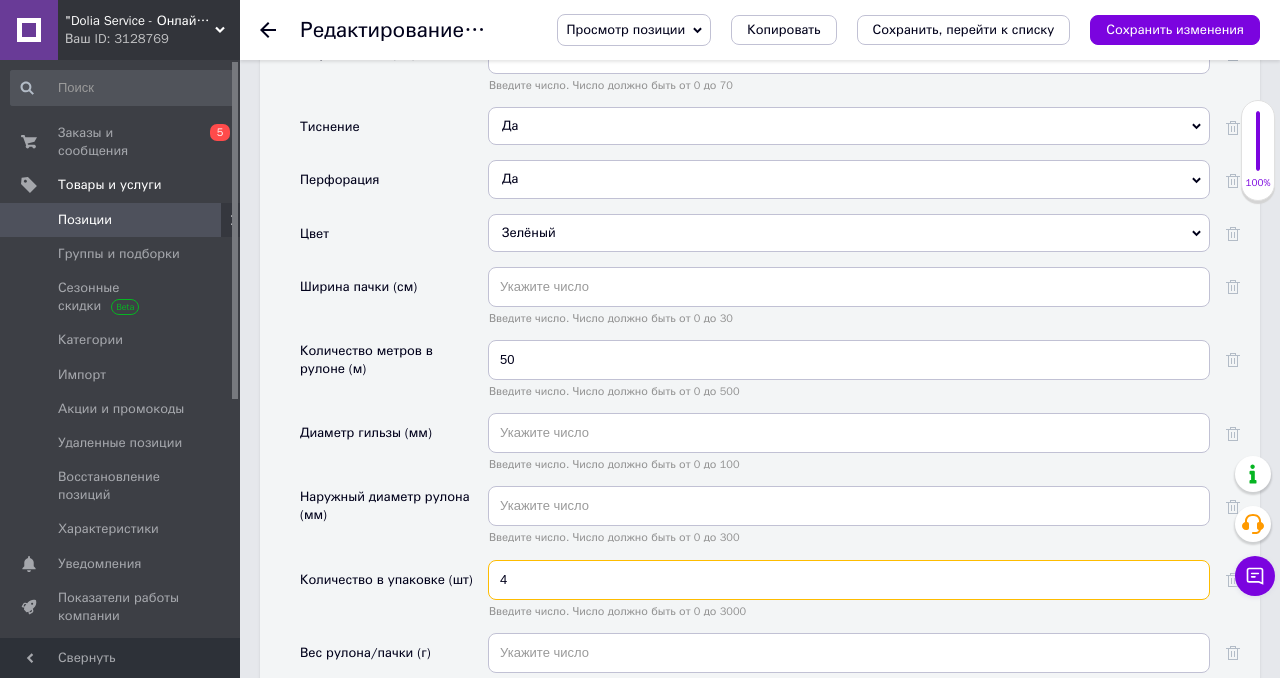 click on "4" at bounding box center [849, 580] 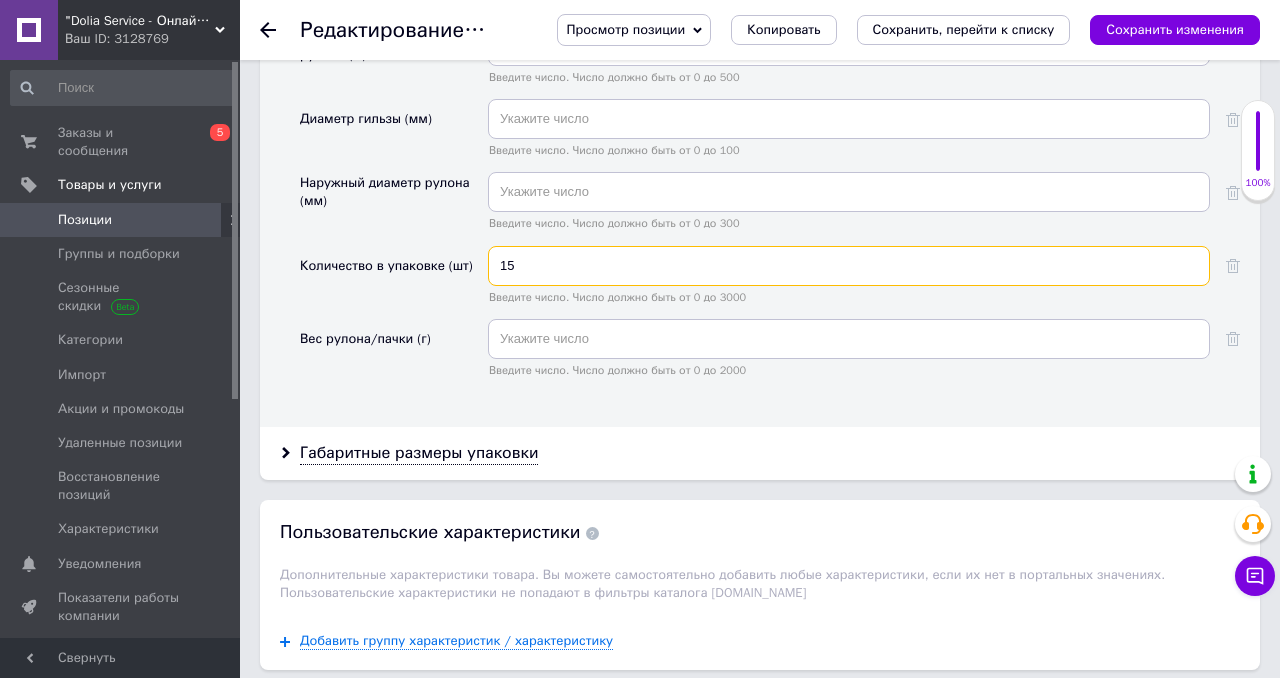 scroll, scrollTop: 3320, scrollLeft: 0, axis: vertical 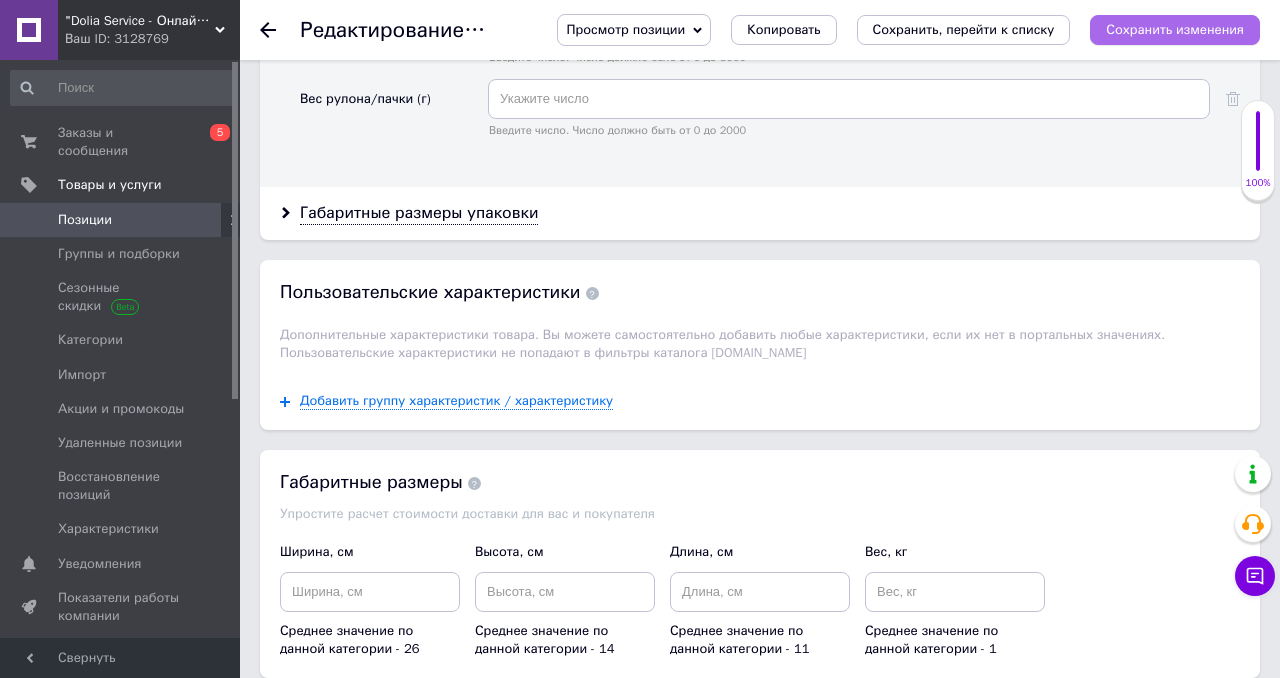 type on "15" 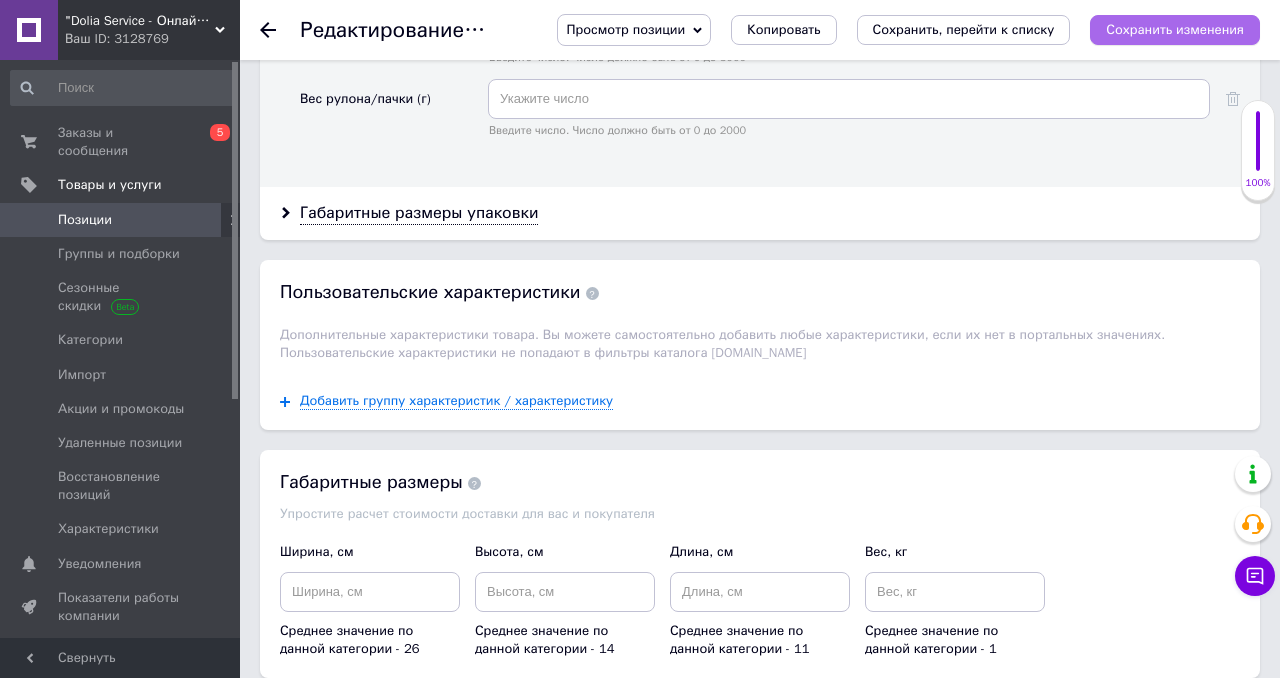 click on "Сохранить изменения" at bounding box center [1175, 29] 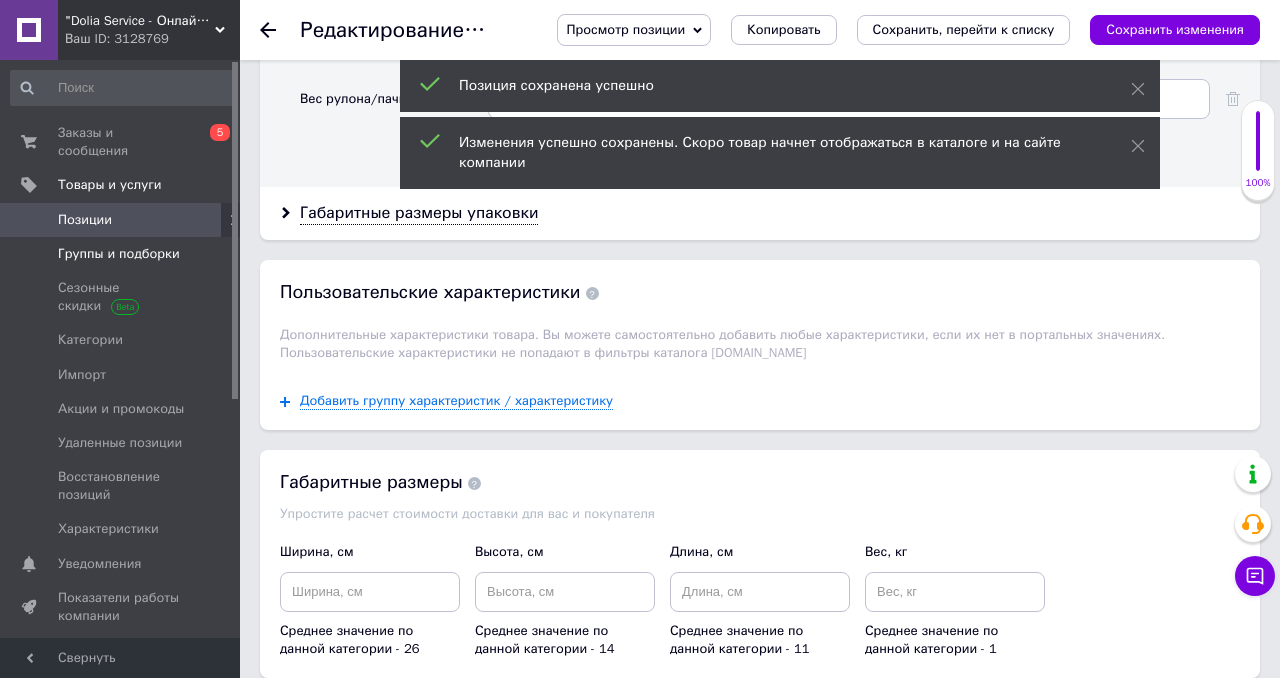click on "Группы и подборки" at bounding box center [119, 254] 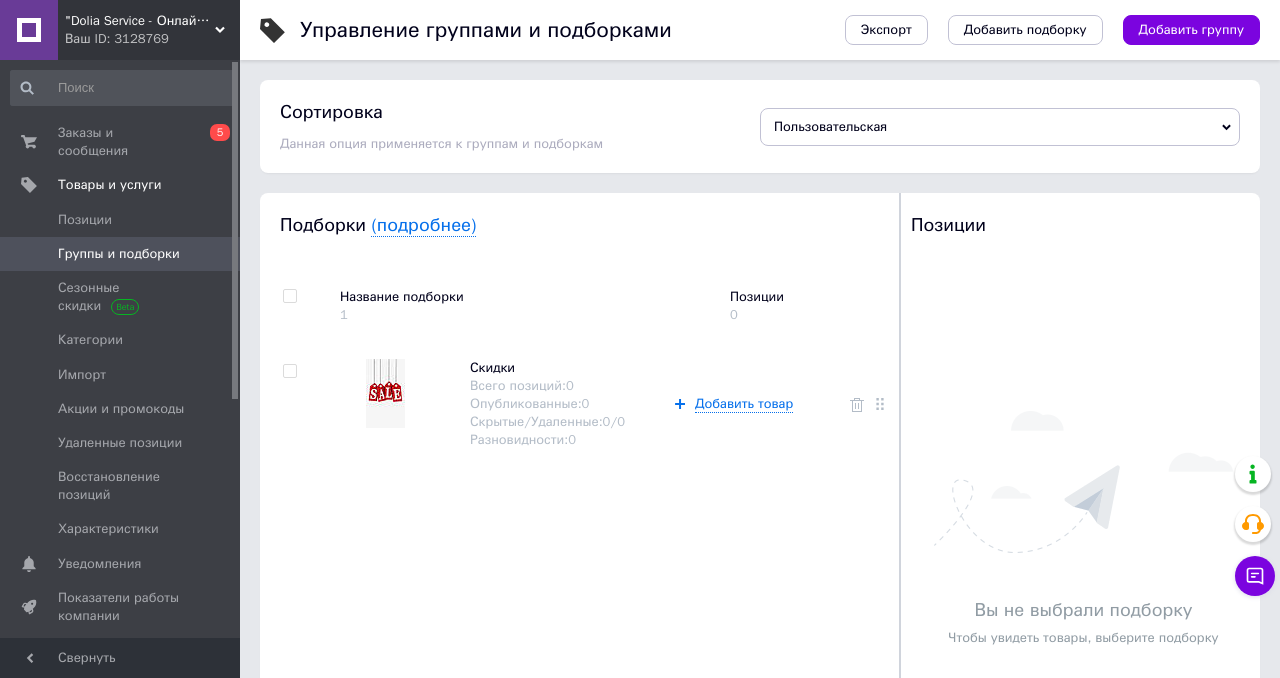 scroll, scrollTop: 50, scrollLeft: 0, axis: vertical 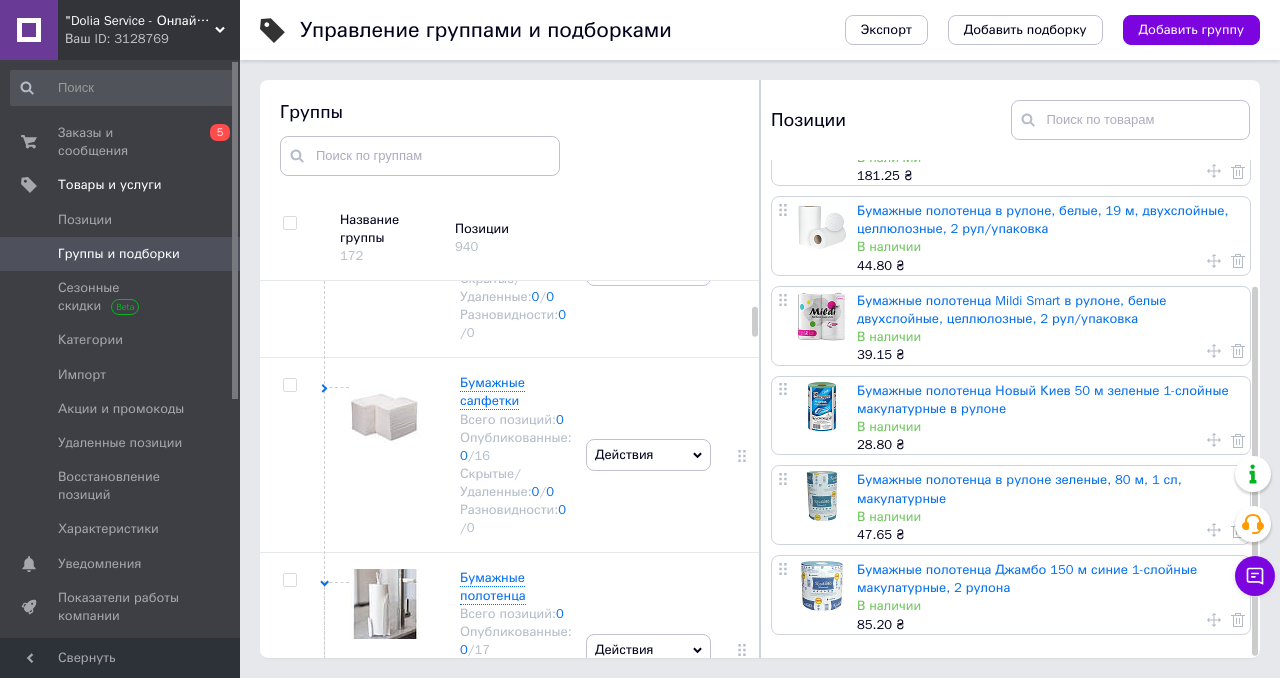 click on "Бумажные полотенца в рулоне зеленые, 80 м, 1 сл, макулатурные" at bounding box center (1019, 488) 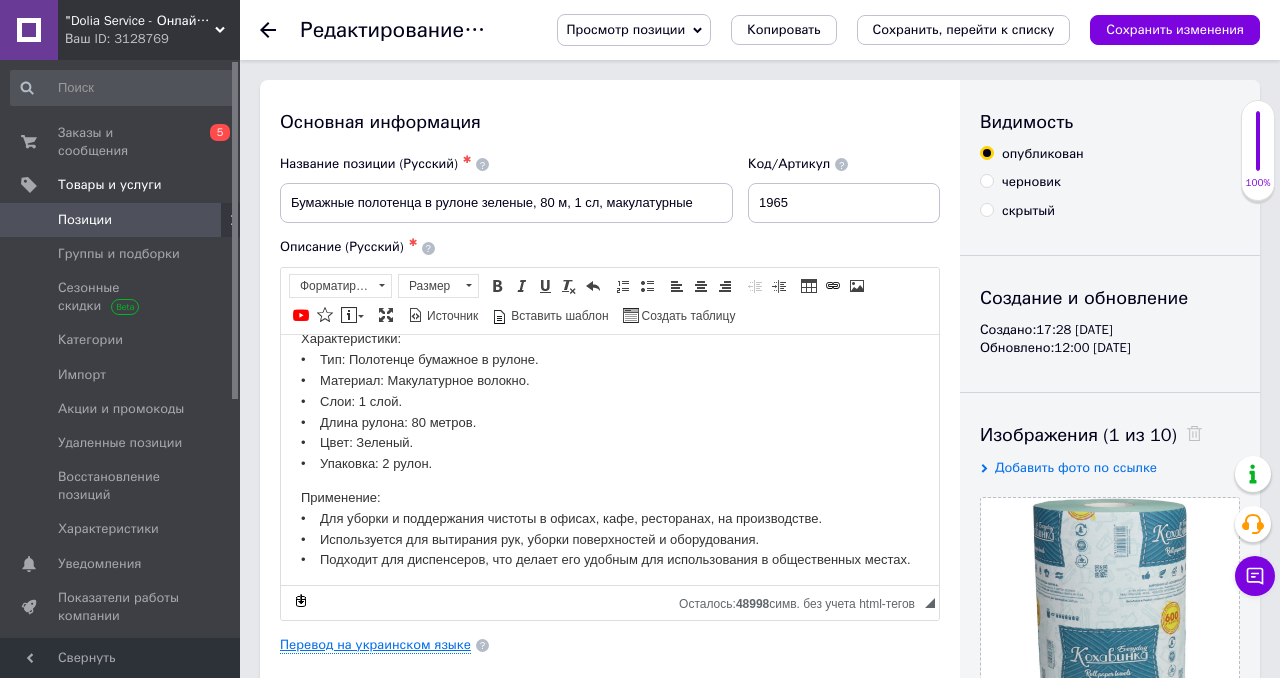 click on "Перевод на украинском языке" at bounding box center [375, 645] 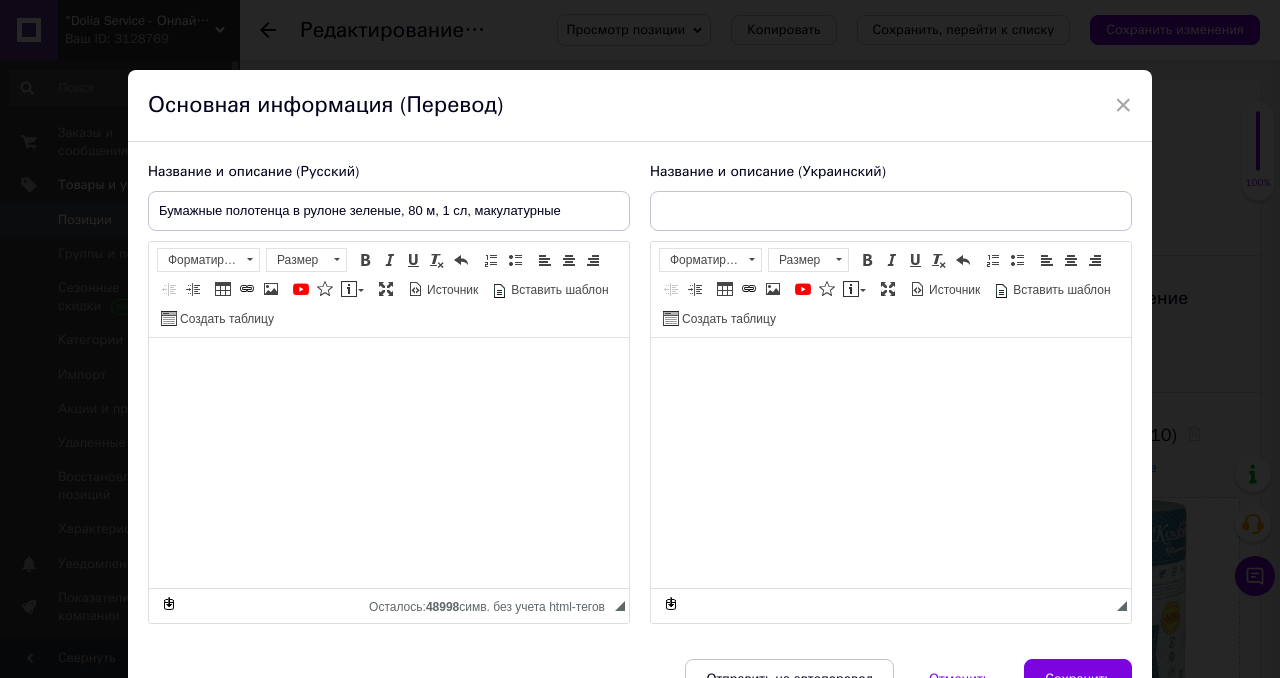 type on "Паперові рушники у рулоні зелені, 80 м, 1 шарові, макулатурні" 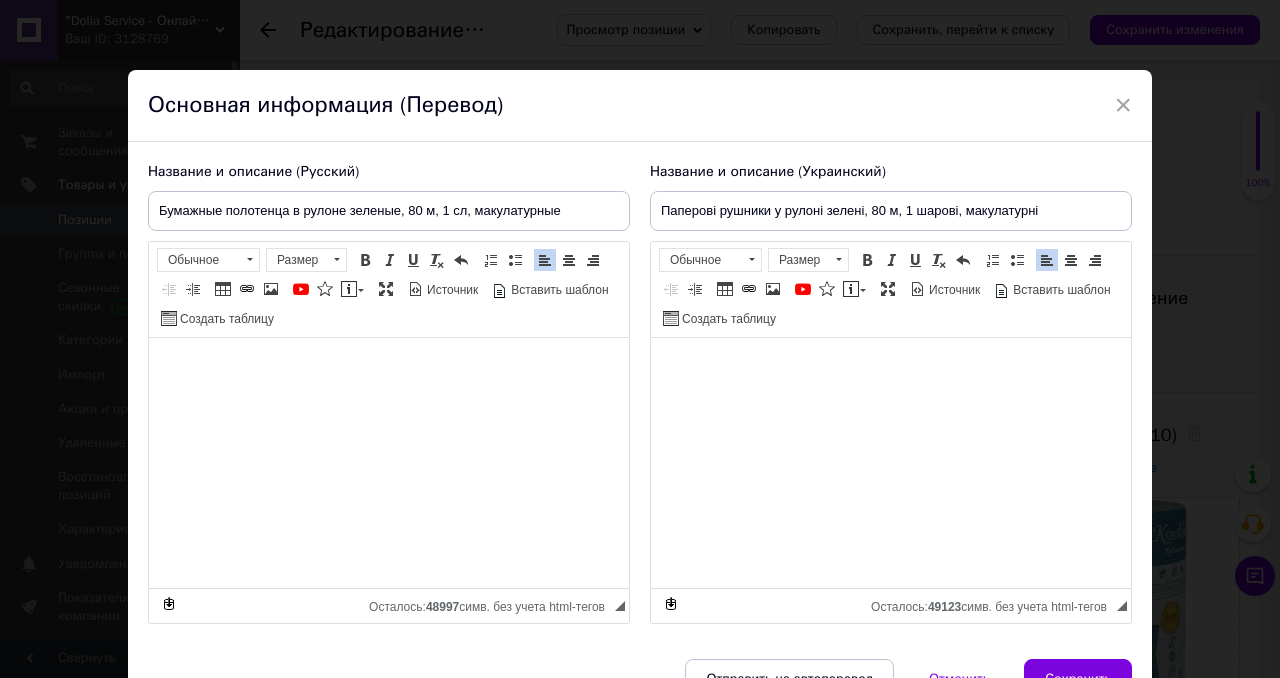 scroll, scrollTop: 111, scrollLeft: 0, axis: vertical 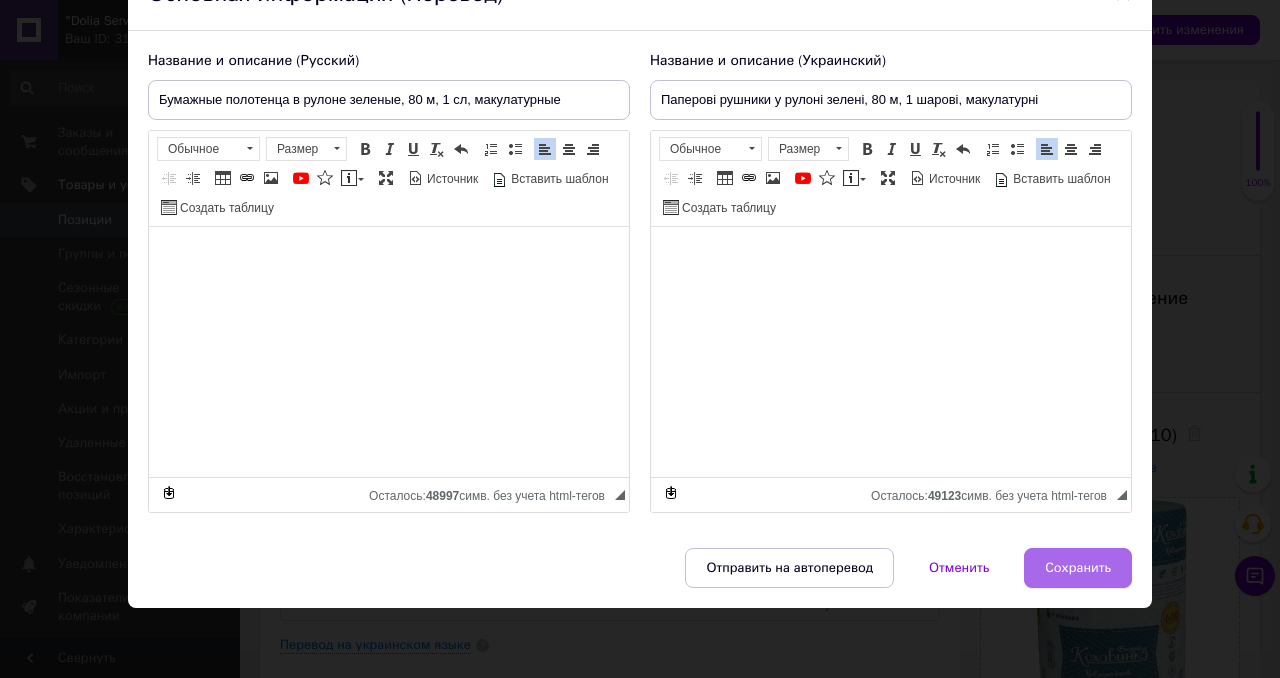 click on "Сохранить" at bounding box center (1078, 568) 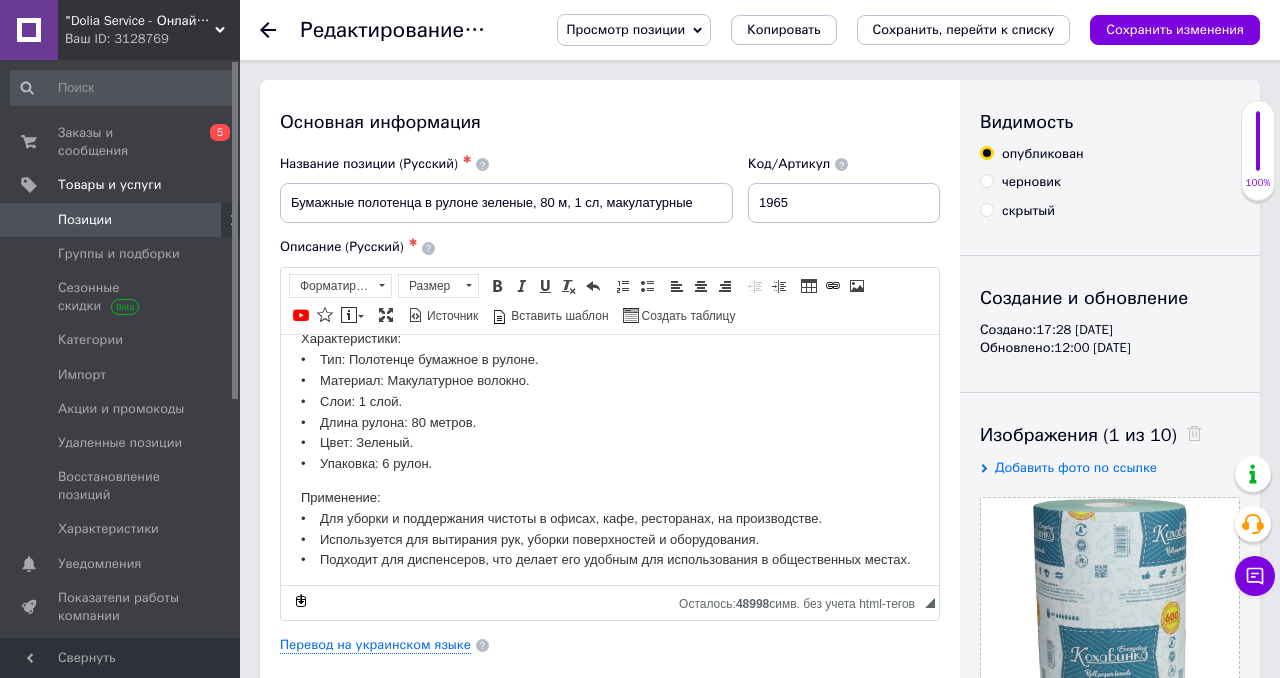 scroll, scrollTop: 286, scrollLeft: 0, axis: vertical 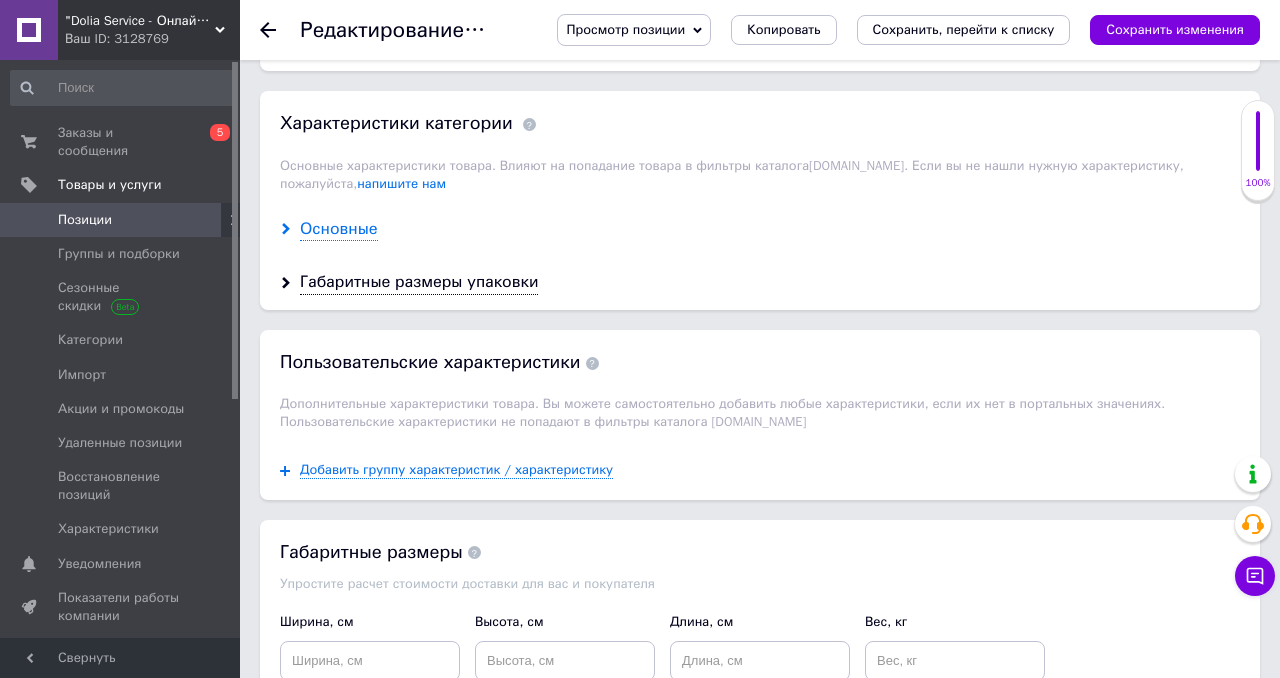 click on "Основные" at bounding box center [339, 229] 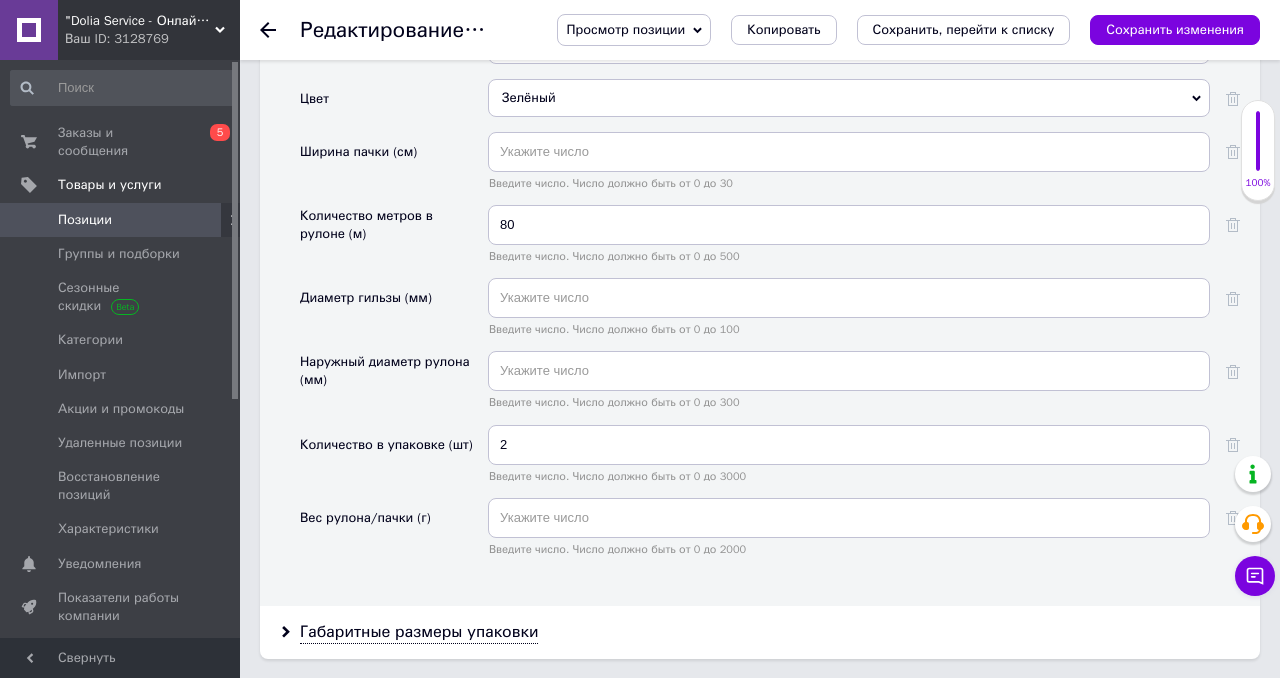scroll, scrollTop: 2968, scrollLeft: 0, axis: vertical 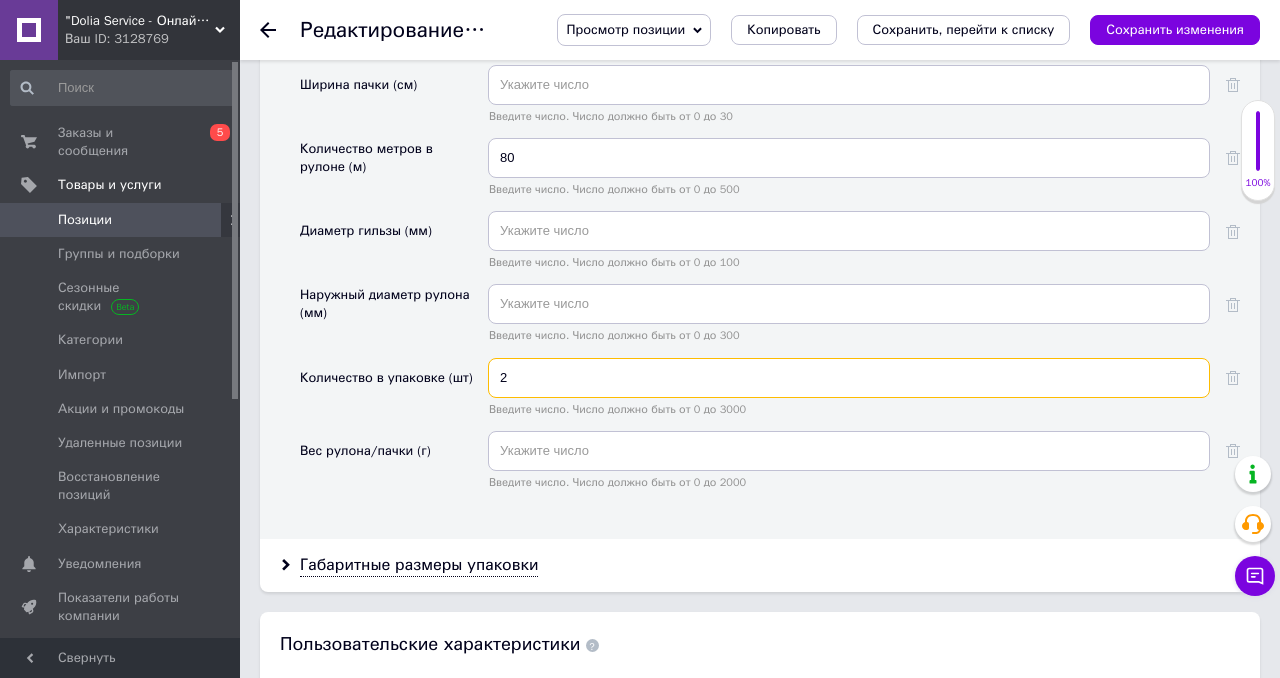 click on "2" at bounding box center [849, 378] 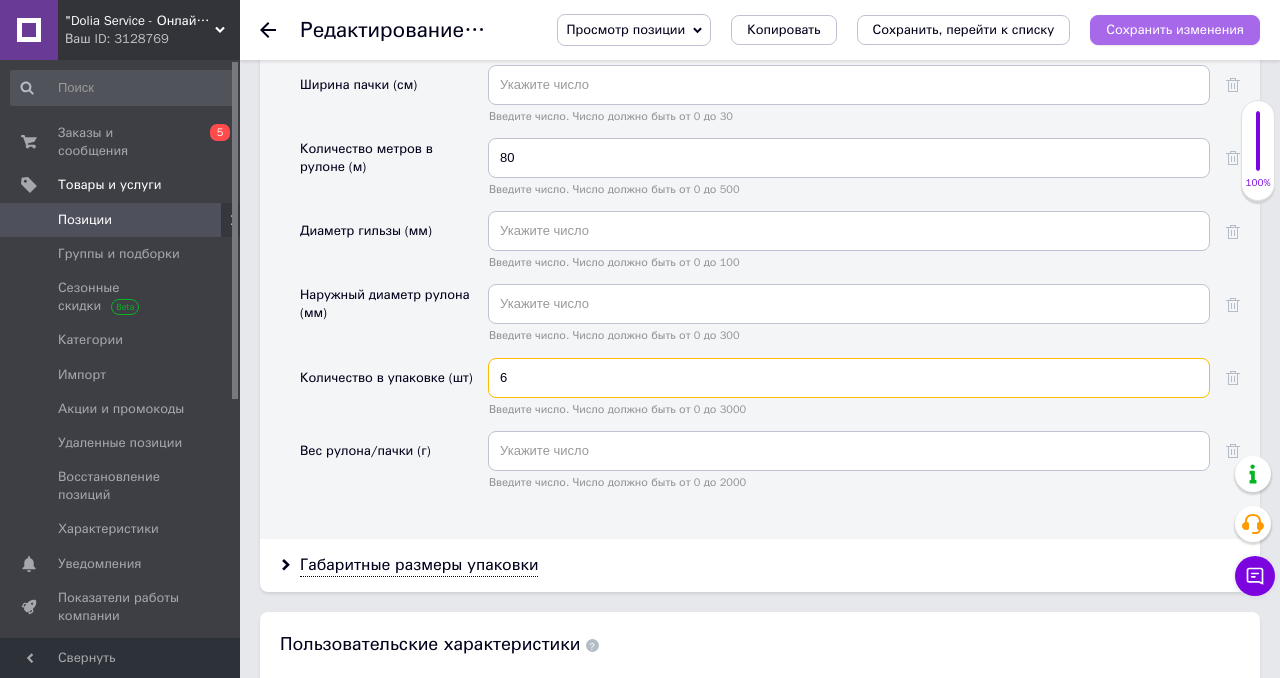 type on "6" 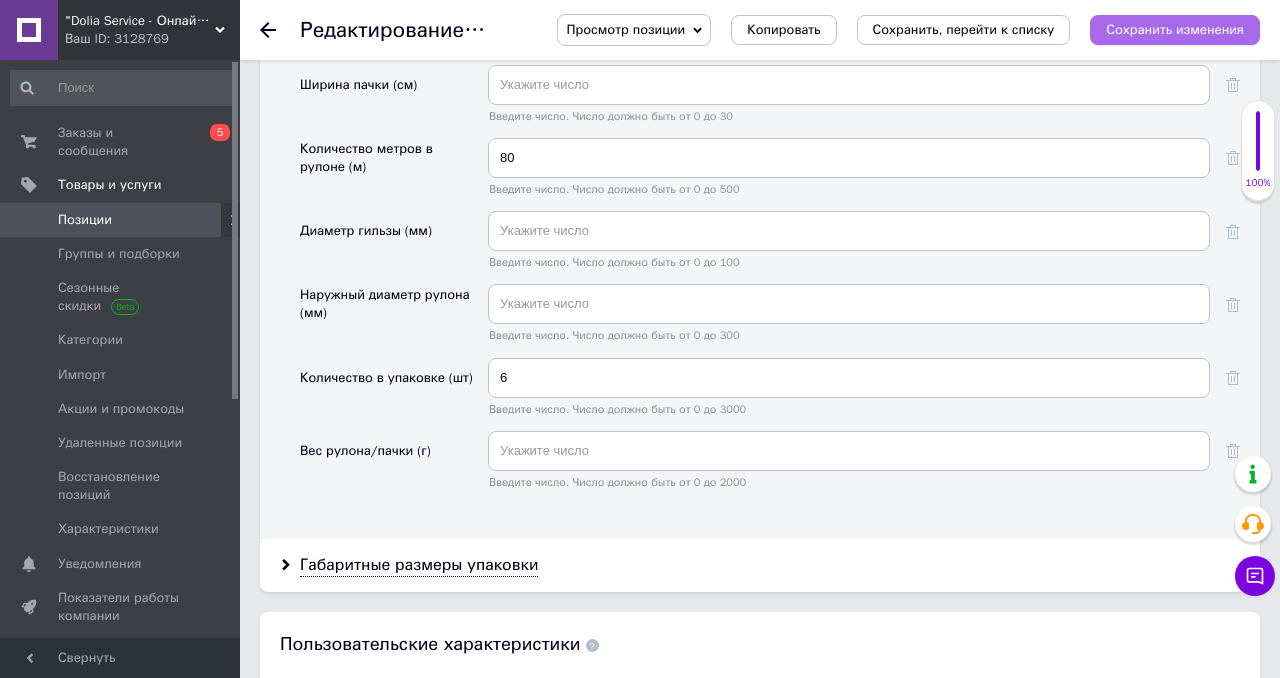 click on "Сохранить изменения" at bounding box center (1175, 29) 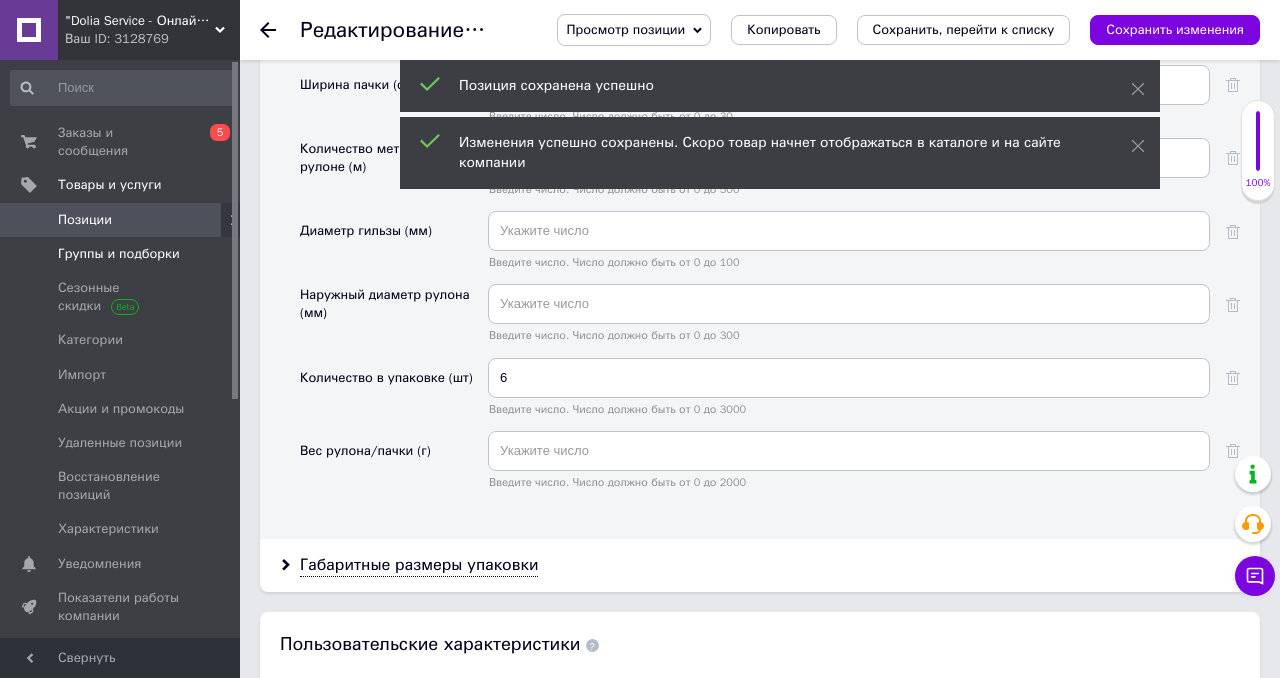 click on "Группы и подборки" at bounding box center (119, 254) 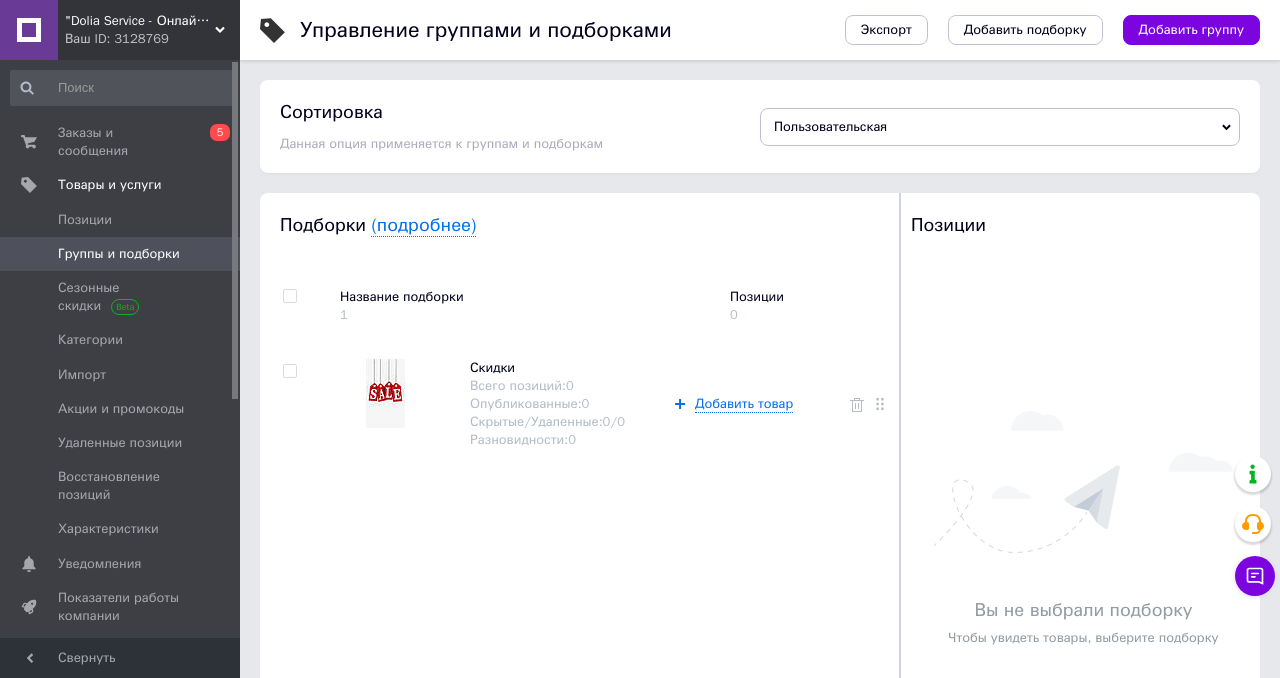 scroll, scrollTop: 50, scrollLeft: 0, axis: vertical 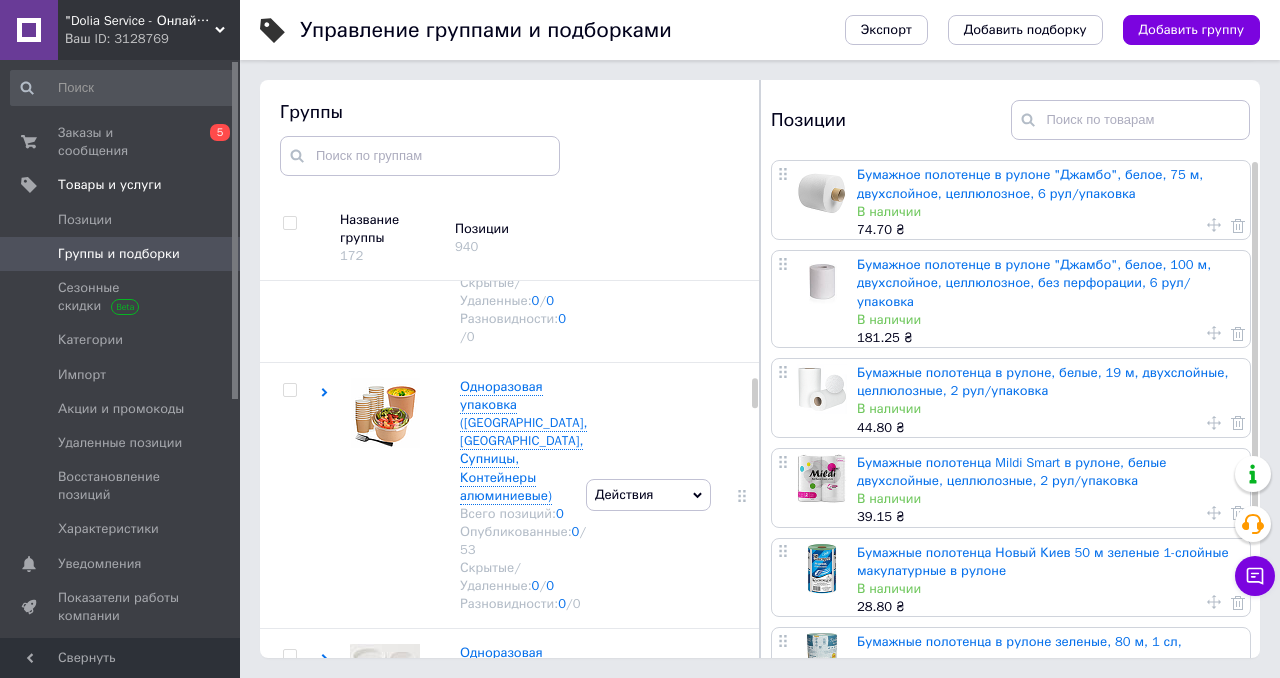 click on "Группы и подборки" at bounding box center (119, 254) 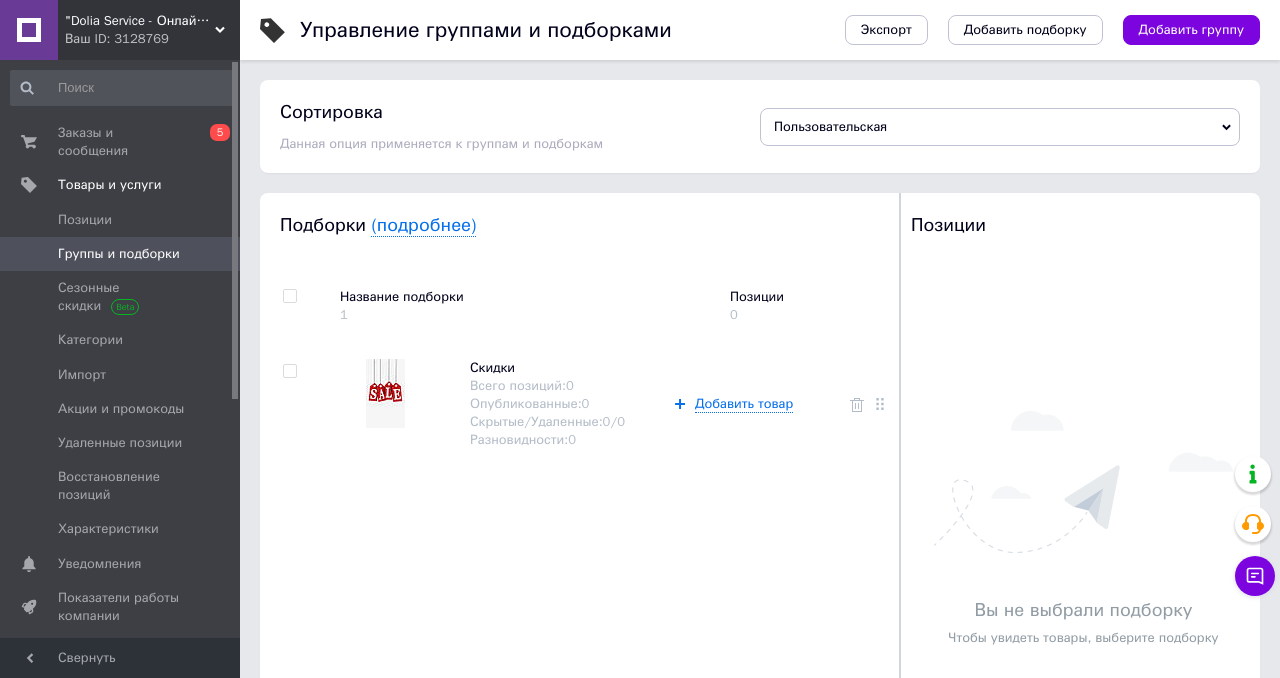 scroll, scrollTop: 36, scrollLeft: 0, axis: vertical 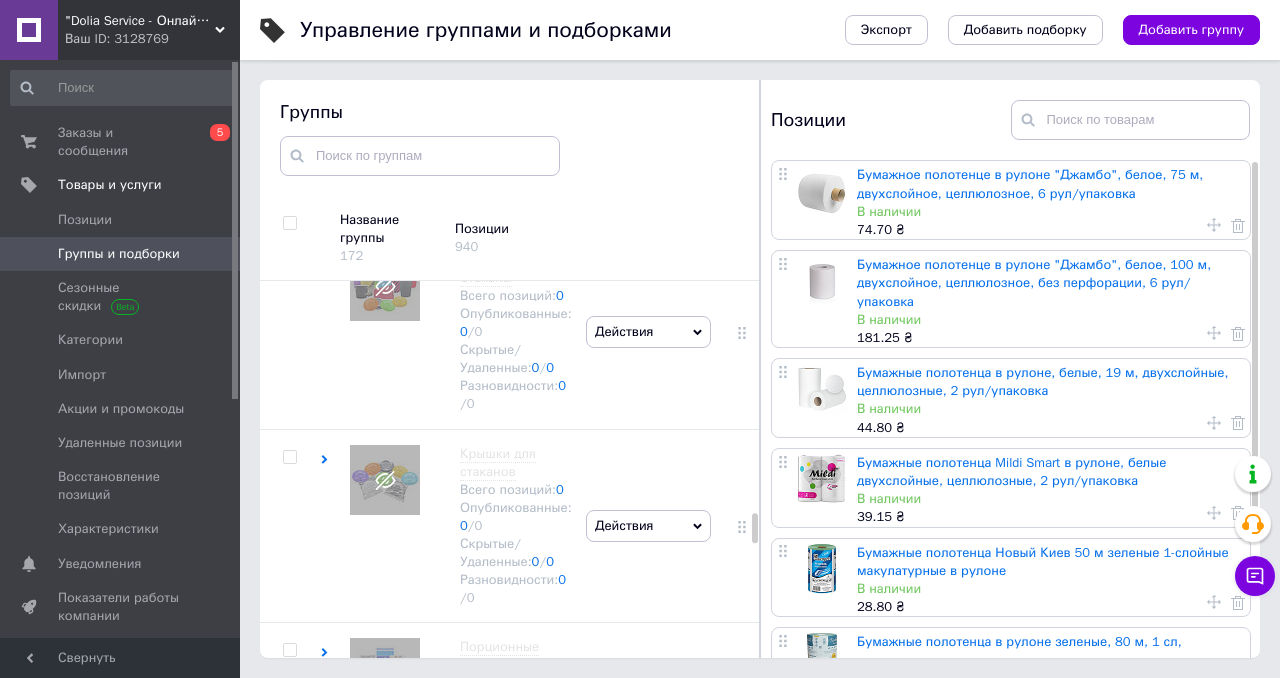 click 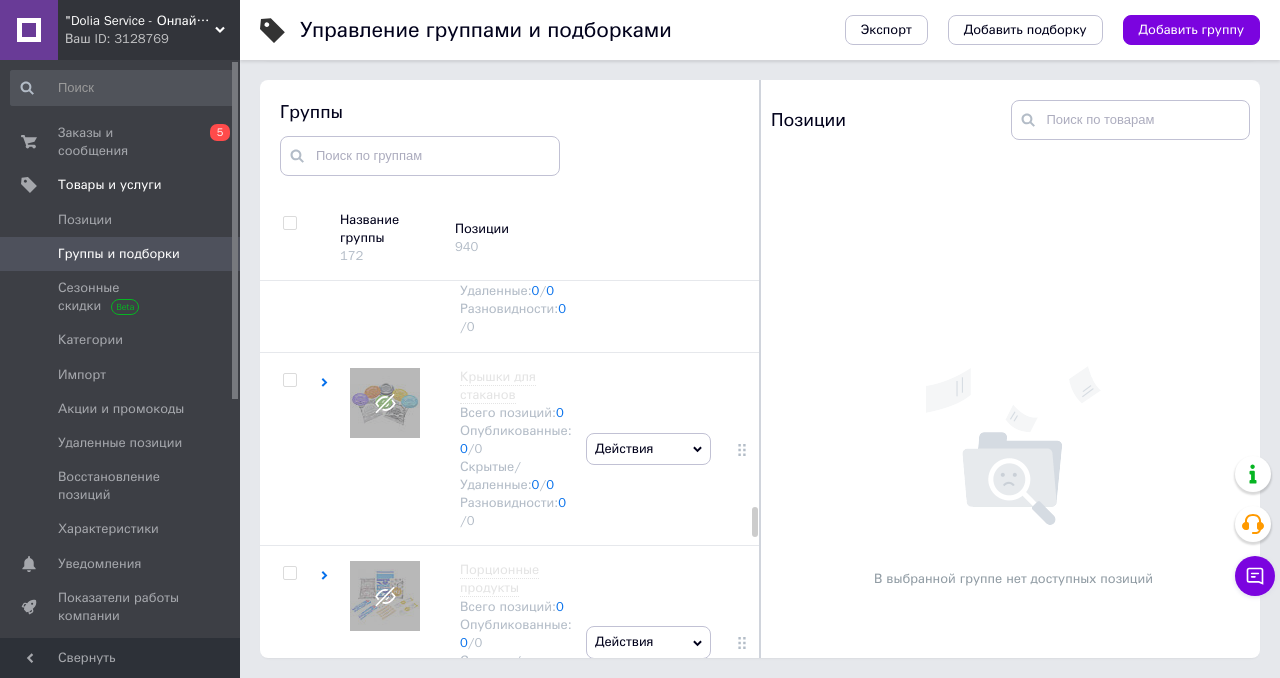 scroll, scrollTop: 4200, scrollLeft: 0, axis: vertical 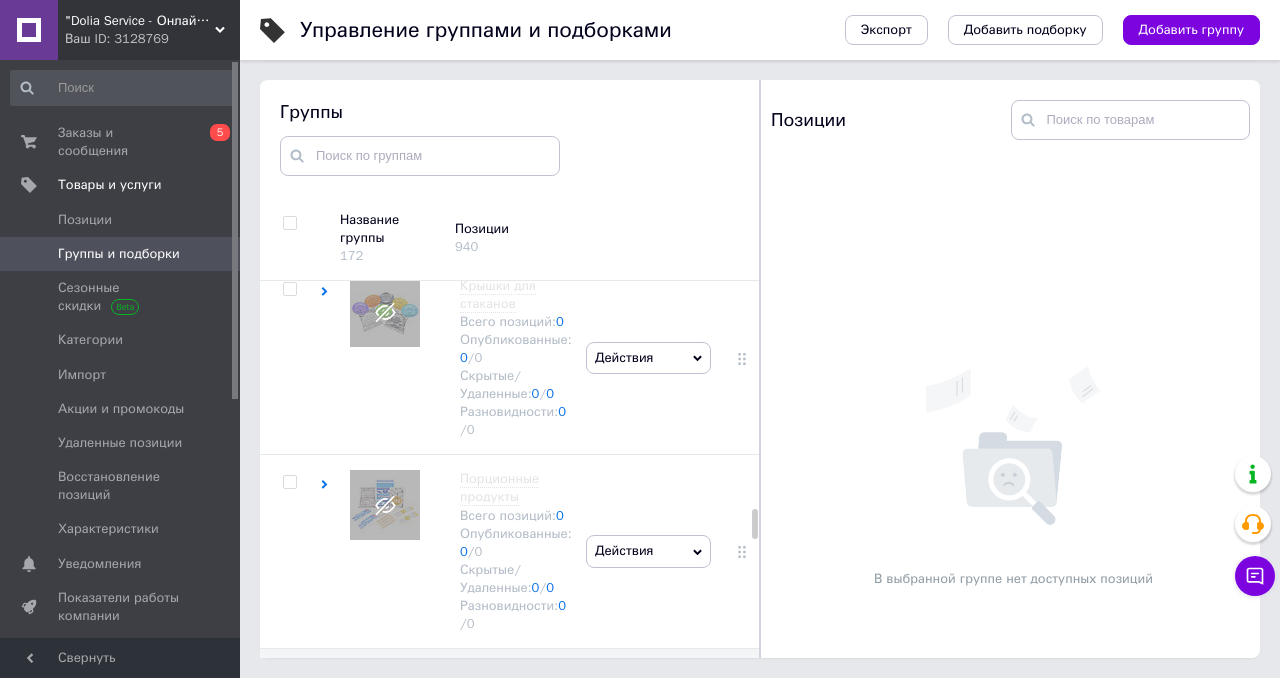 click on "Вафельная ткань в рулоне Всего позиций:  17 Опубликованные:  17  /  0 Скрытые/Удаленные:  0  /  0 Разновидности:  0  /  0" at bounding box center [499, 958] 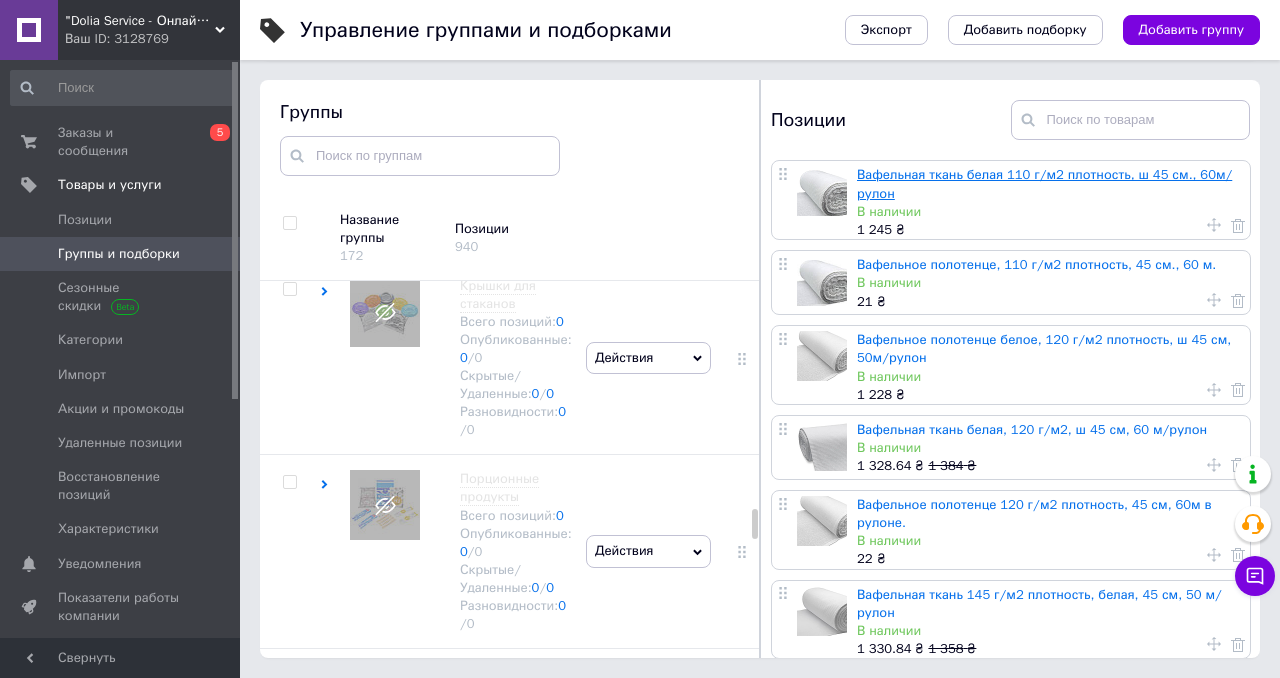 click on "Вафельная ткань белая 110 г/м2 плотность, ш 45 см., 60м/рулон" at bounding box center (1044, 183) 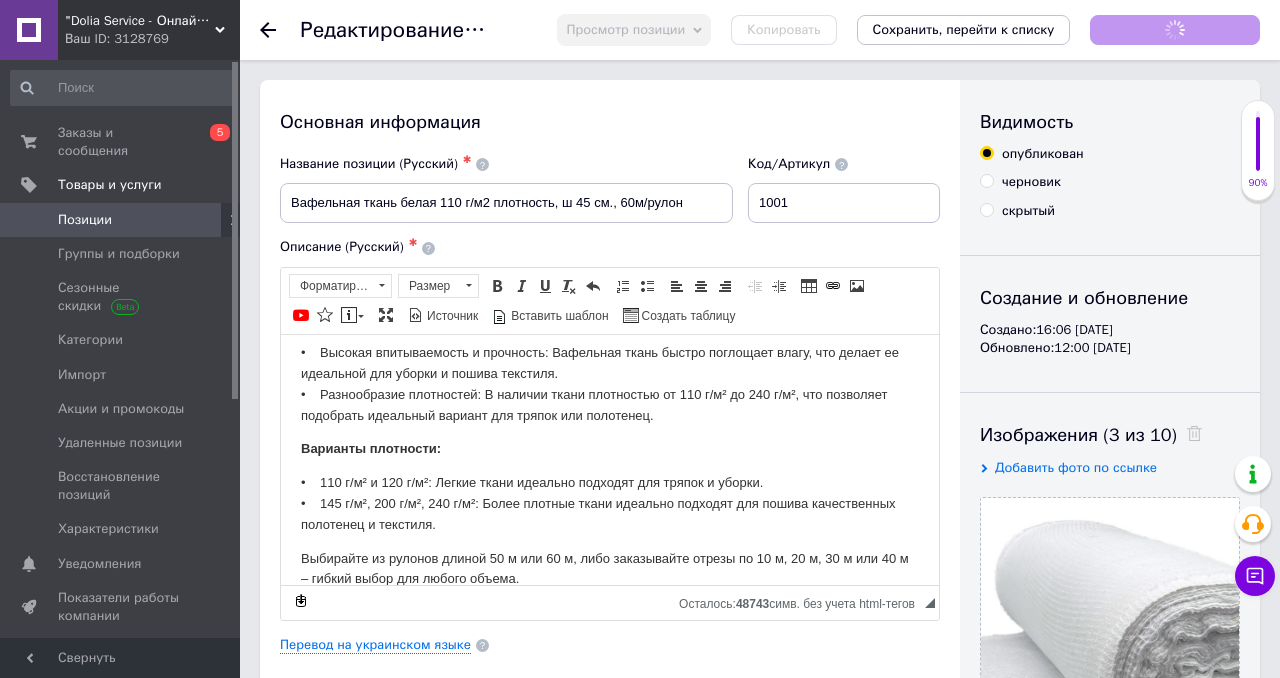scroll, scrollTop: 207, scrollLeft: 0, axis: vertical 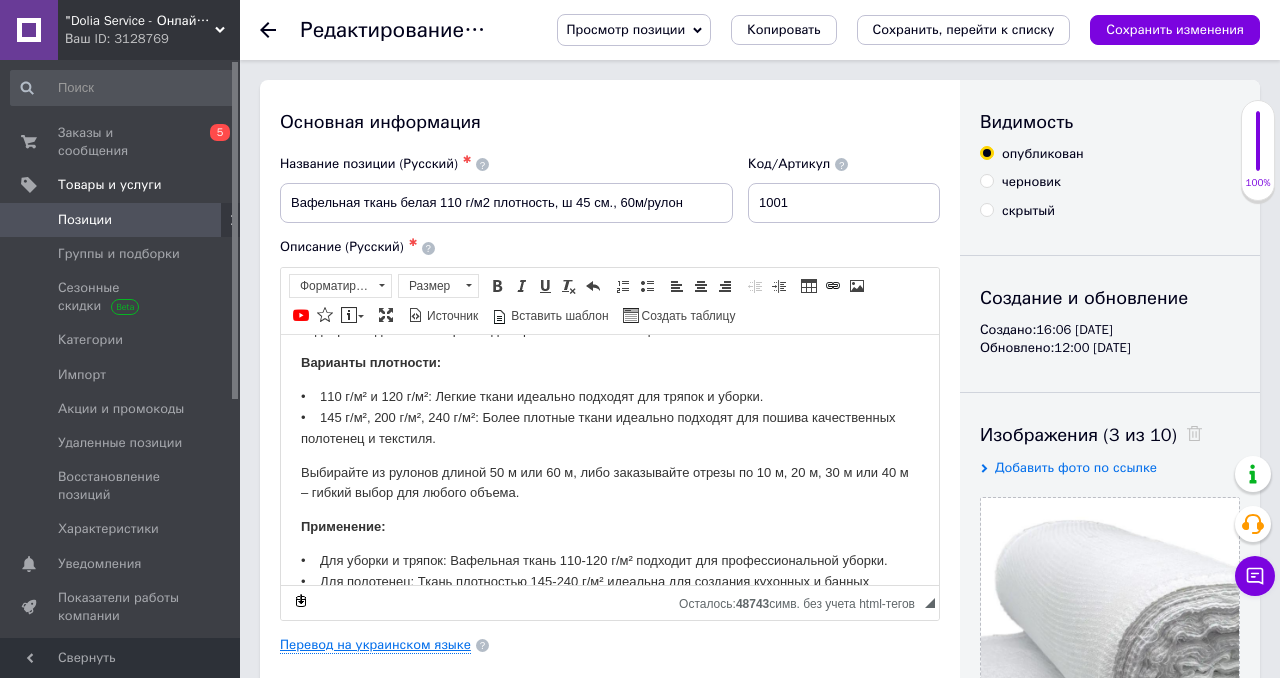 click on "Перевод на украинском языке" at bounding box center (375, 645) 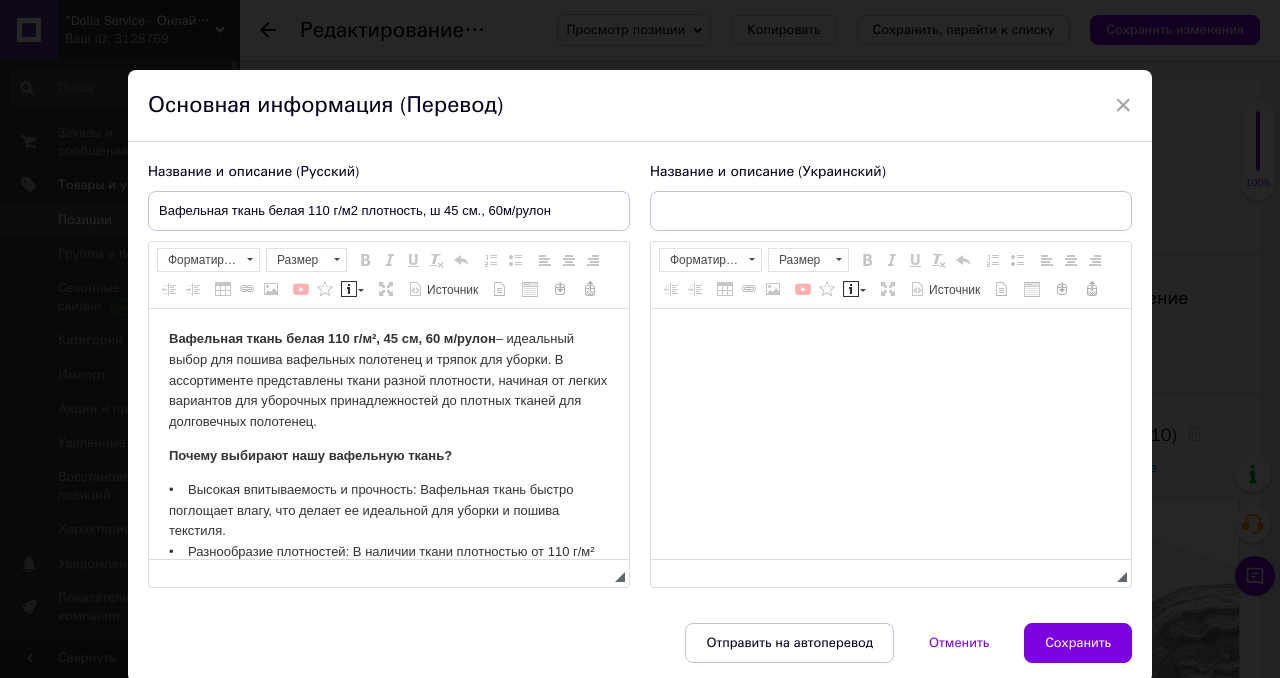 scroll, scrollTop: 0, scrollLeft: 0, axis: both 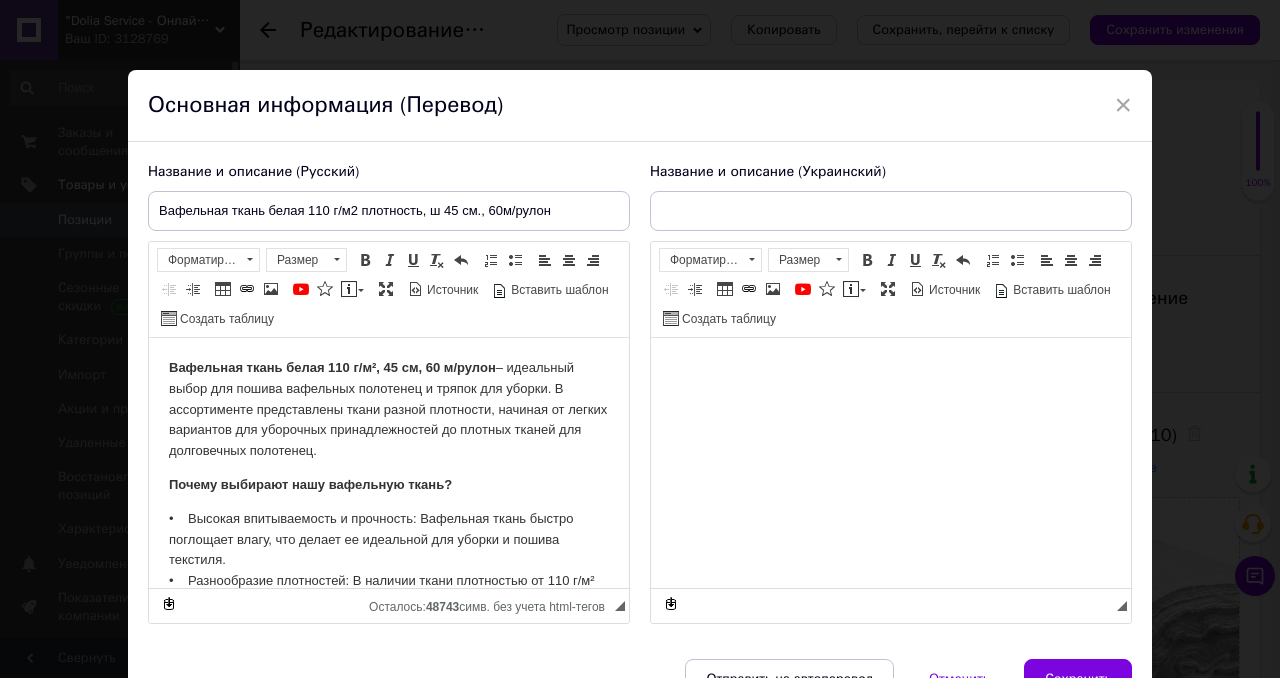 type on "Вафельна тканина біла 110 г/м2 щільність, ш 45 см, 60м/рулон" 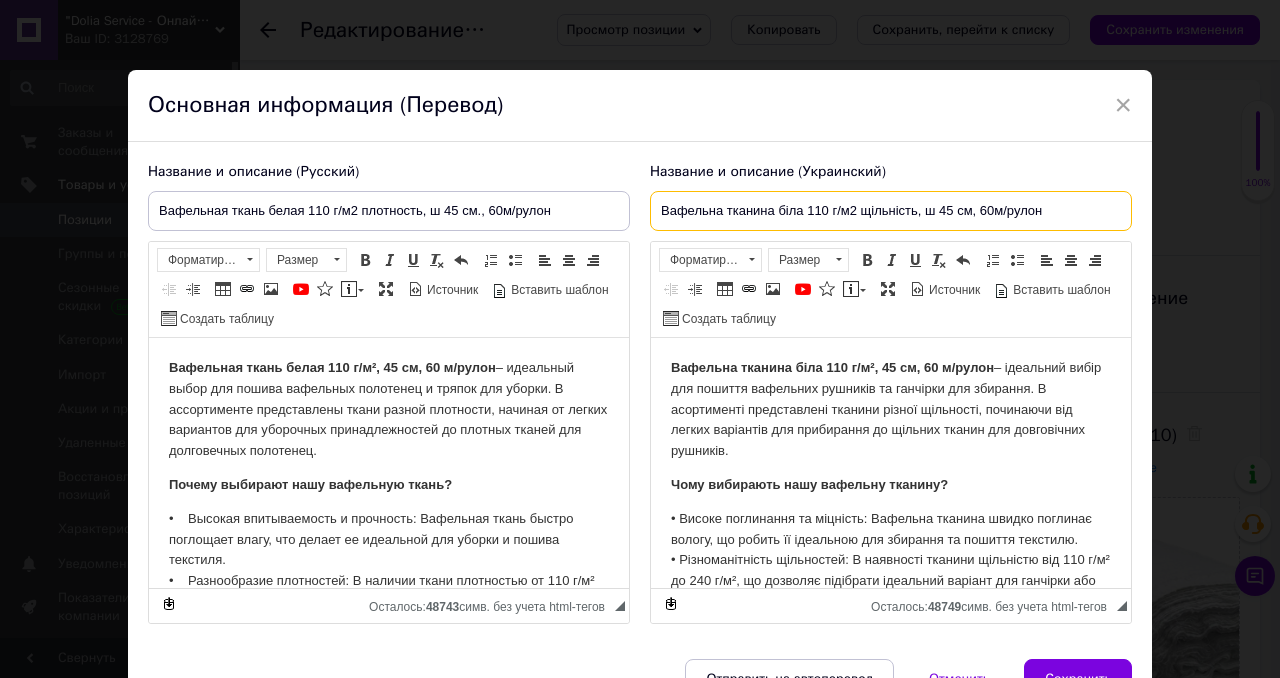 drag, startPoint x: 658, startPoint y: 207, endPoint x: 1041, endPoint y: 204, distance: 383.01175 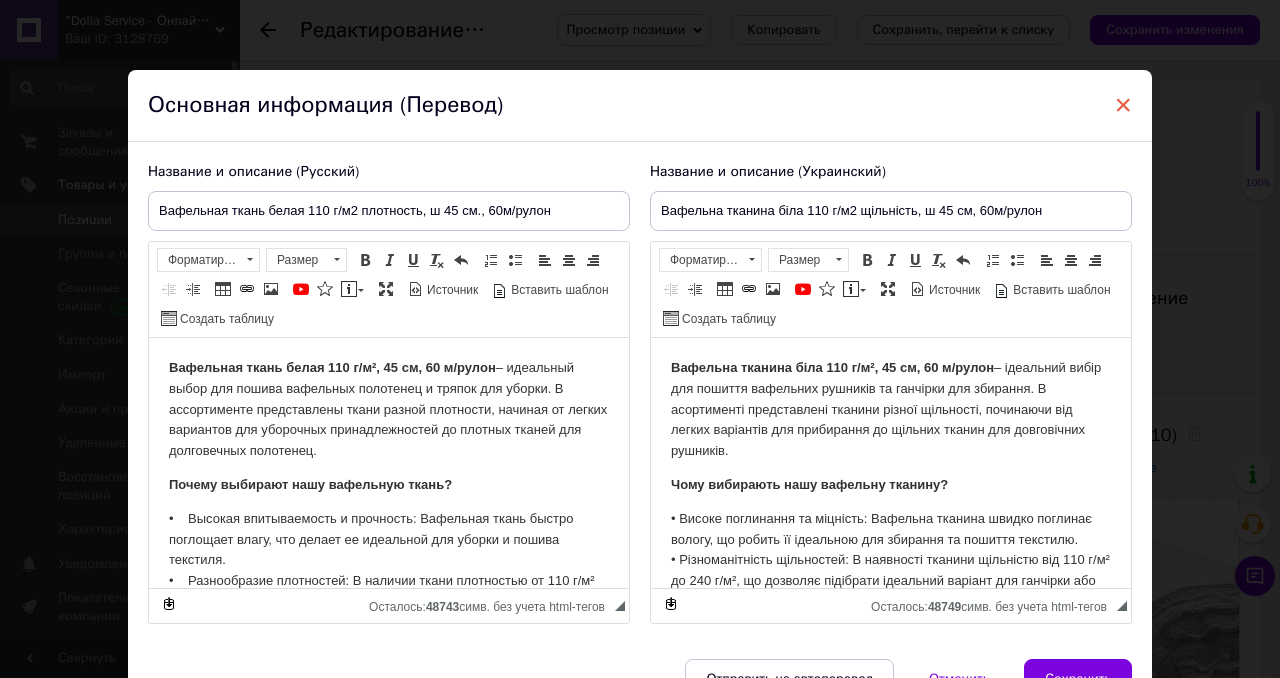 click on "×" at bounding box center (1123, 105) 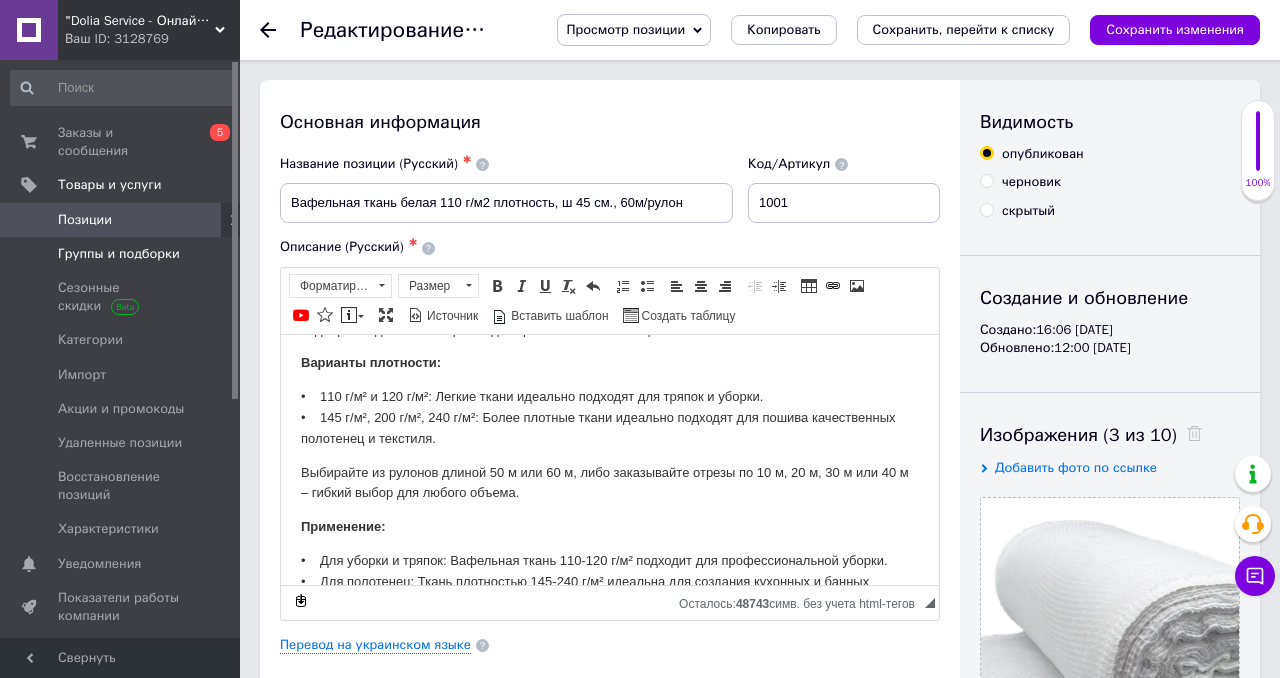 click on "Группы и подборки" at bounding box center [119, 254] 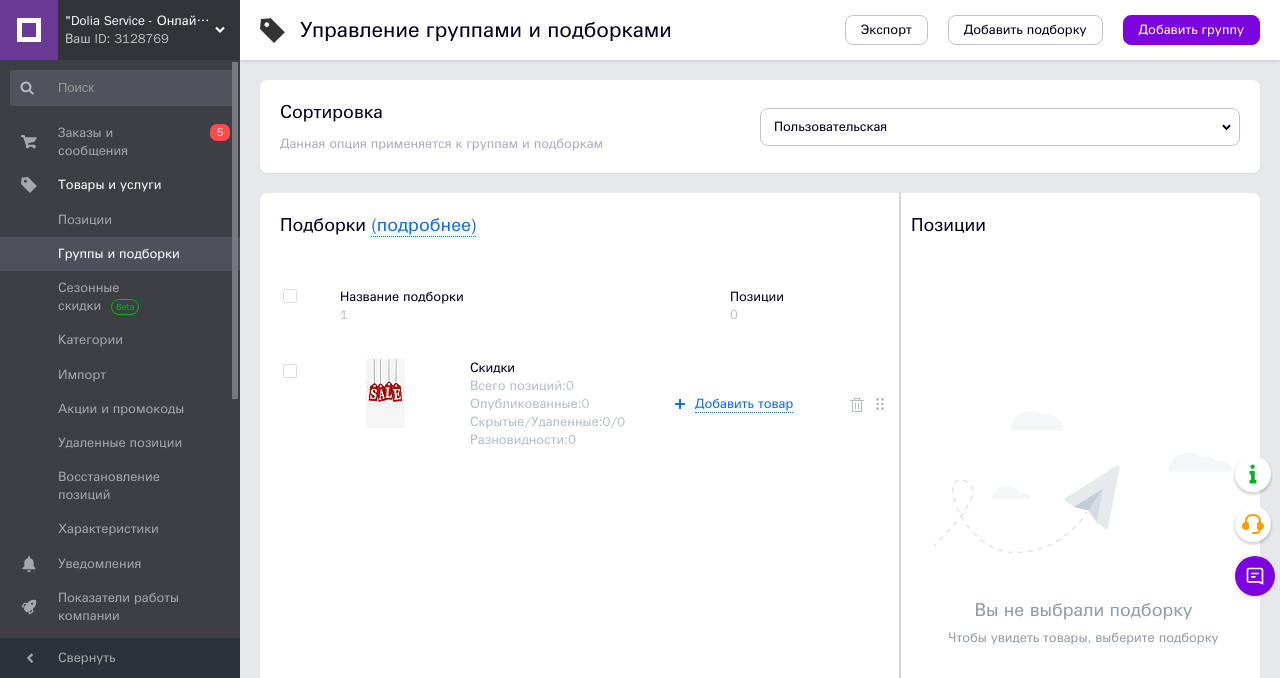 scroll, scrollTop: 264, scrollLeft: 0, axis: vertical 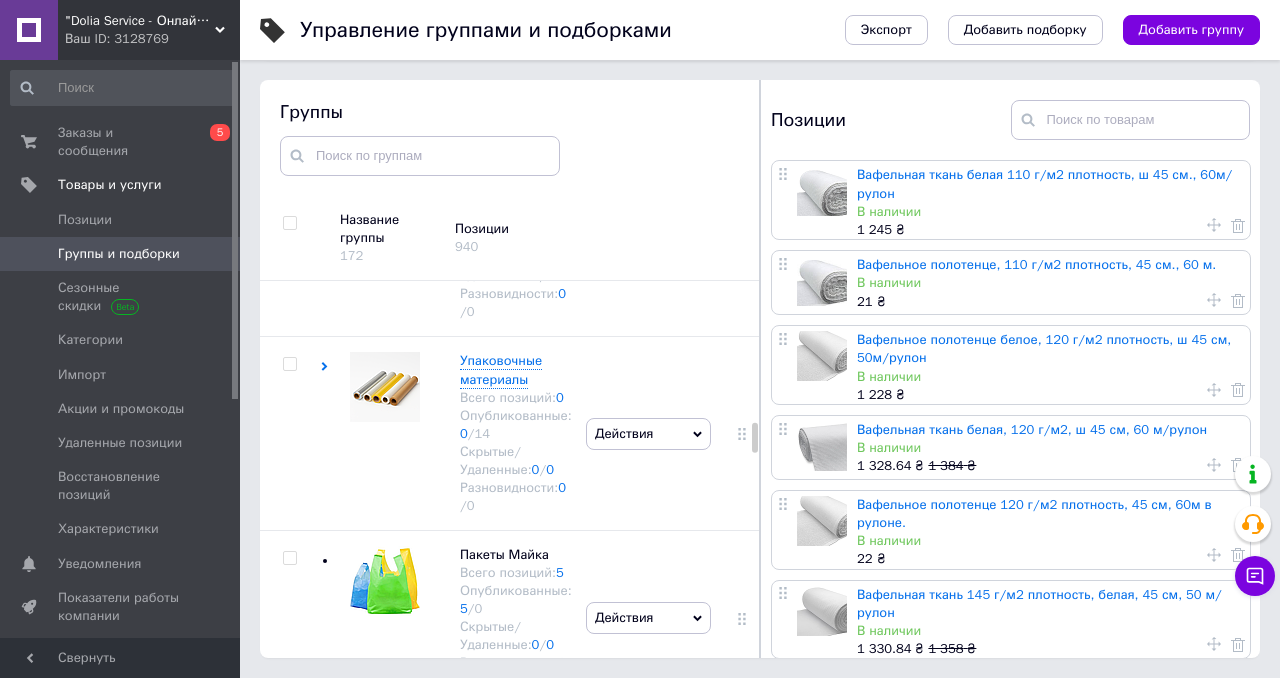 click on "Вафельное полотенце, 110 г/м2 плотность, 45 см., 60 м." at bounding box center [1036, 264] 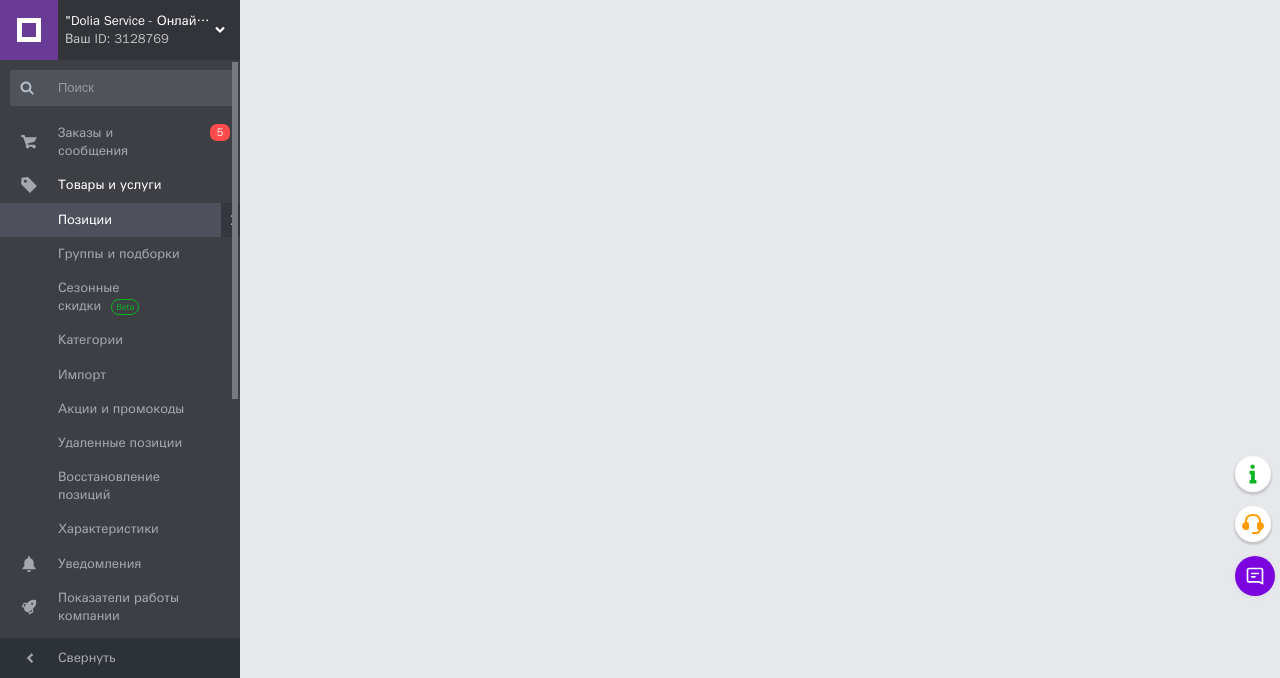 scroll, scrollTop: 0, scrollLeft: 0, axis: both 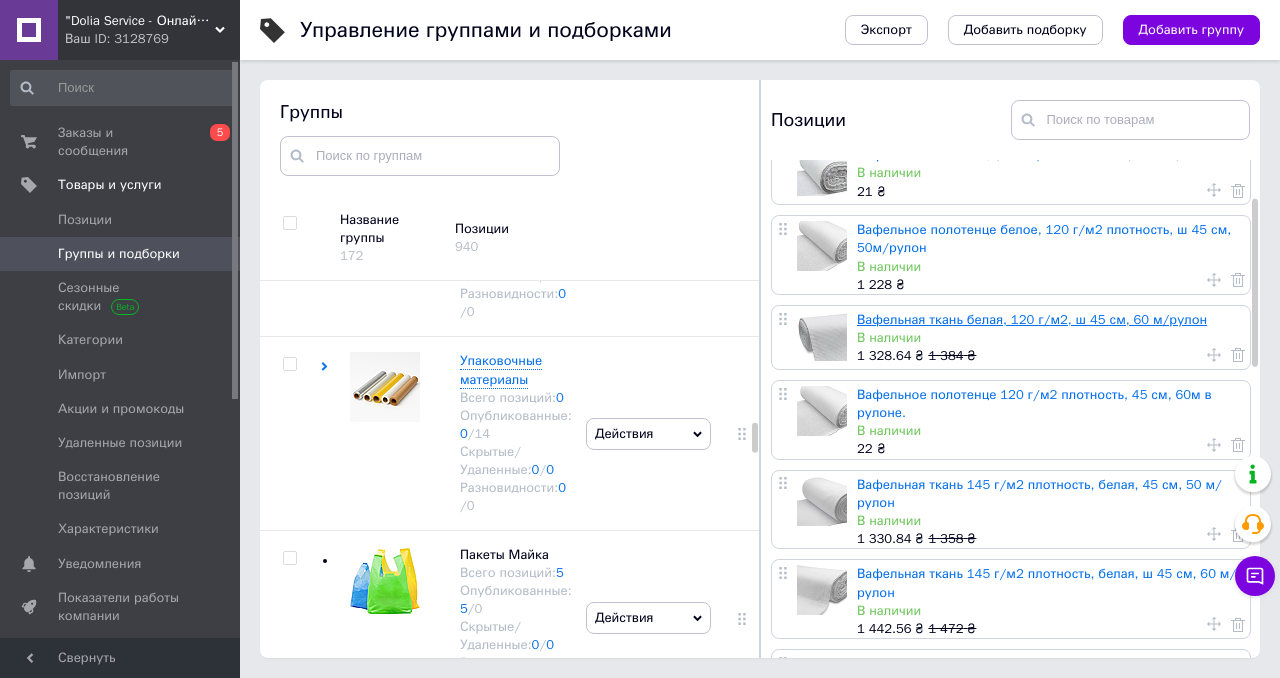 click on "Вафельная ткань белая, 120 г/м2, ш 45 см, 60 м/рулон" at bounding box center (1032, 319) 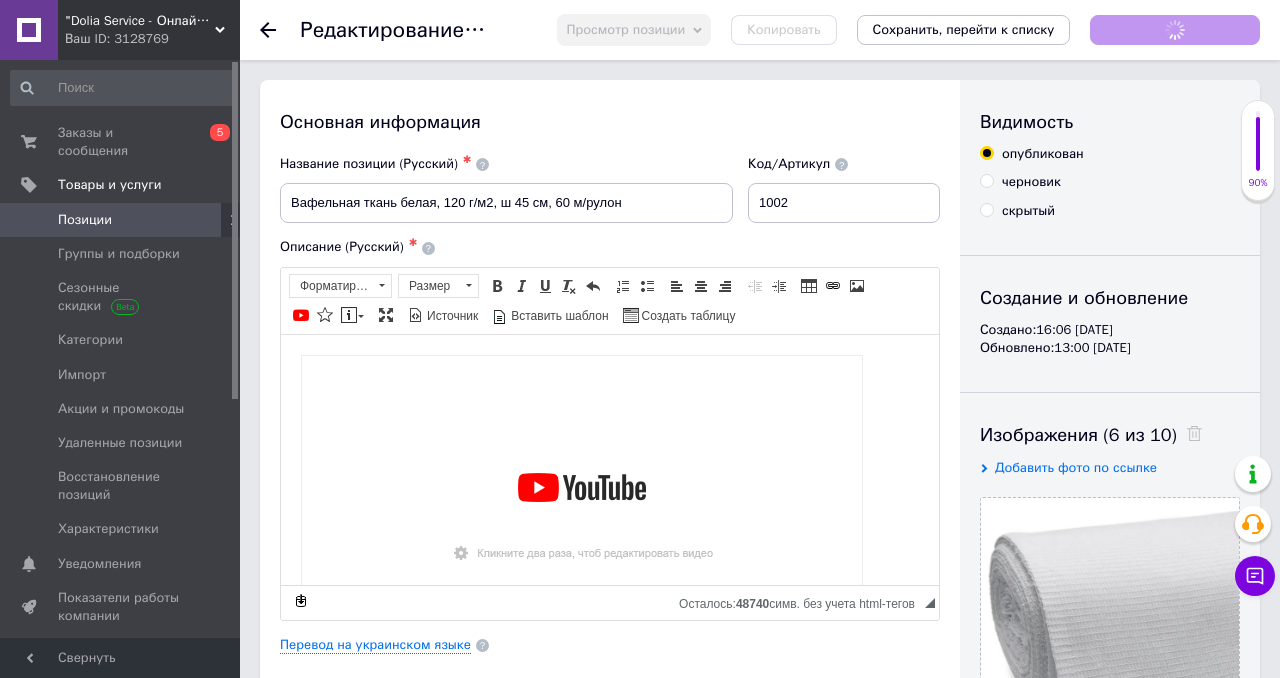 scroll, scrollTop: 0, scrollLeft: 0, axis: both 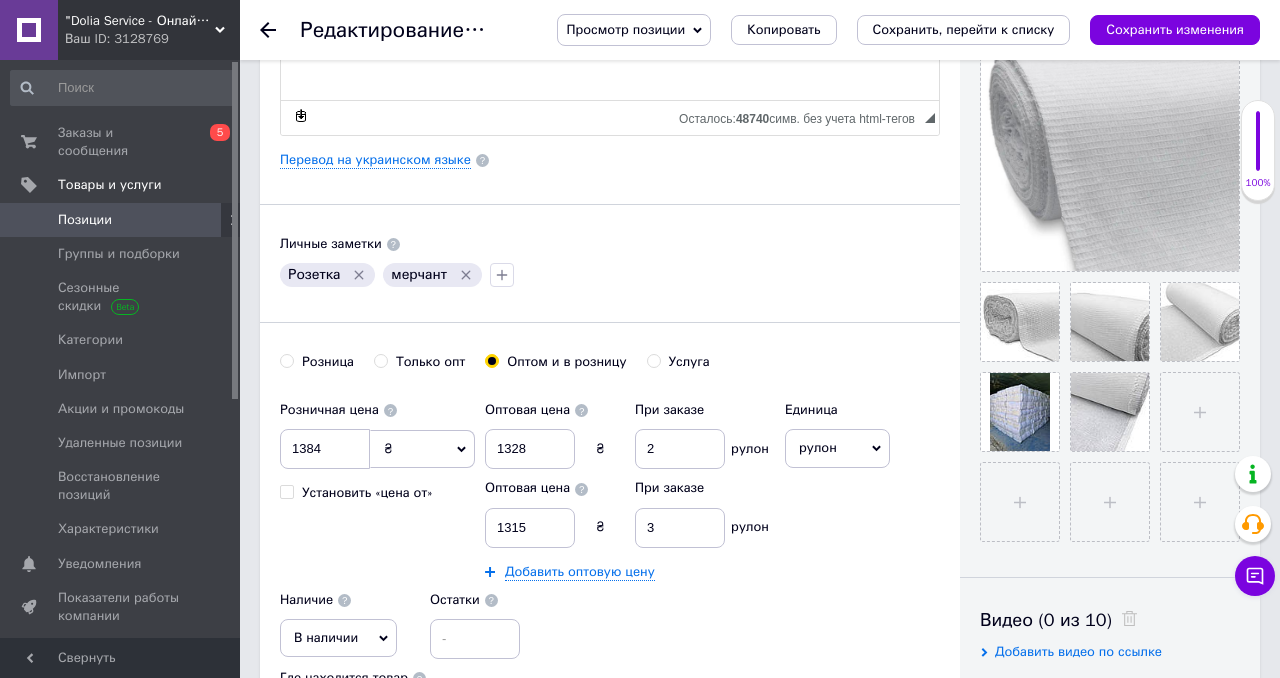 click on "Основная информация Название позиции (Русский) ✱ Вафельная ткань белая, 120 г/м2, ш 45 см, 60 м/рулон Код/Артикул 1002 Описание (Русский) ✱
Вафельная ткань белая 120 г/м², 45 см, 60 м/рулон  – идеальный выбор для пошива вафельных полотенец и тряпок для уборки. В ассортименте представлены ткани разной плотности, начиная от легких вариантов для уборочных принадлежностей до плотных тканей для долговечных полотенец.
Почему выбирают нашу вафельную ткань?
Варианты плотности:
•    110 г/м² и 120 г/м²: Легкие ткани идеально подходят для тряпок и уборки." at bounding box center [610, 221] 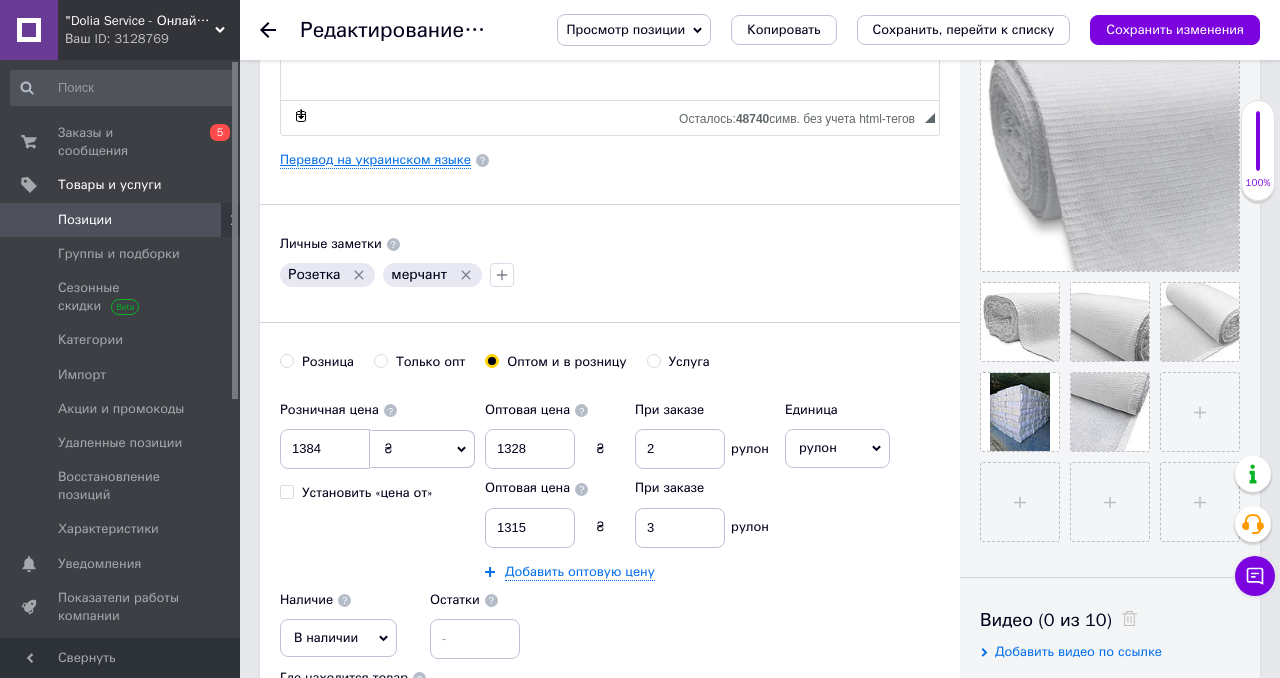 click on "Перевод на украинском языке" at bounding box center (375, 160) 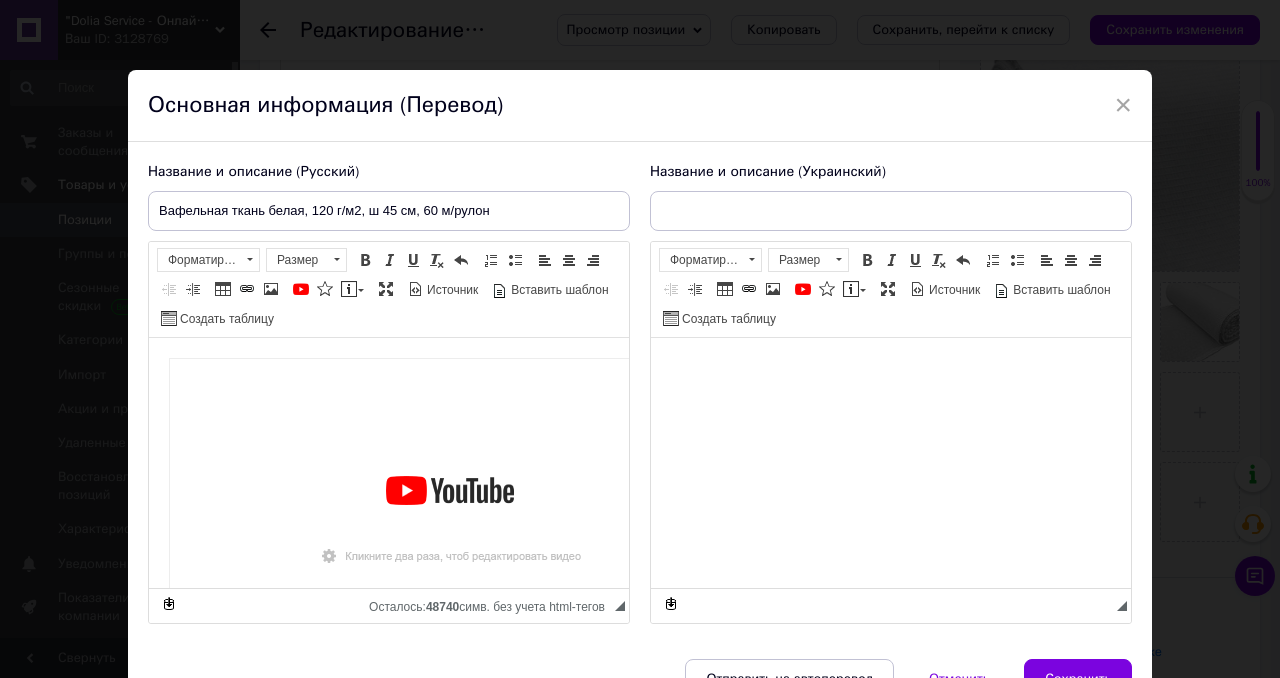 type on "Вафельна тканина біла, 120 г/м2, ш 45 см, 60 м/рулон" 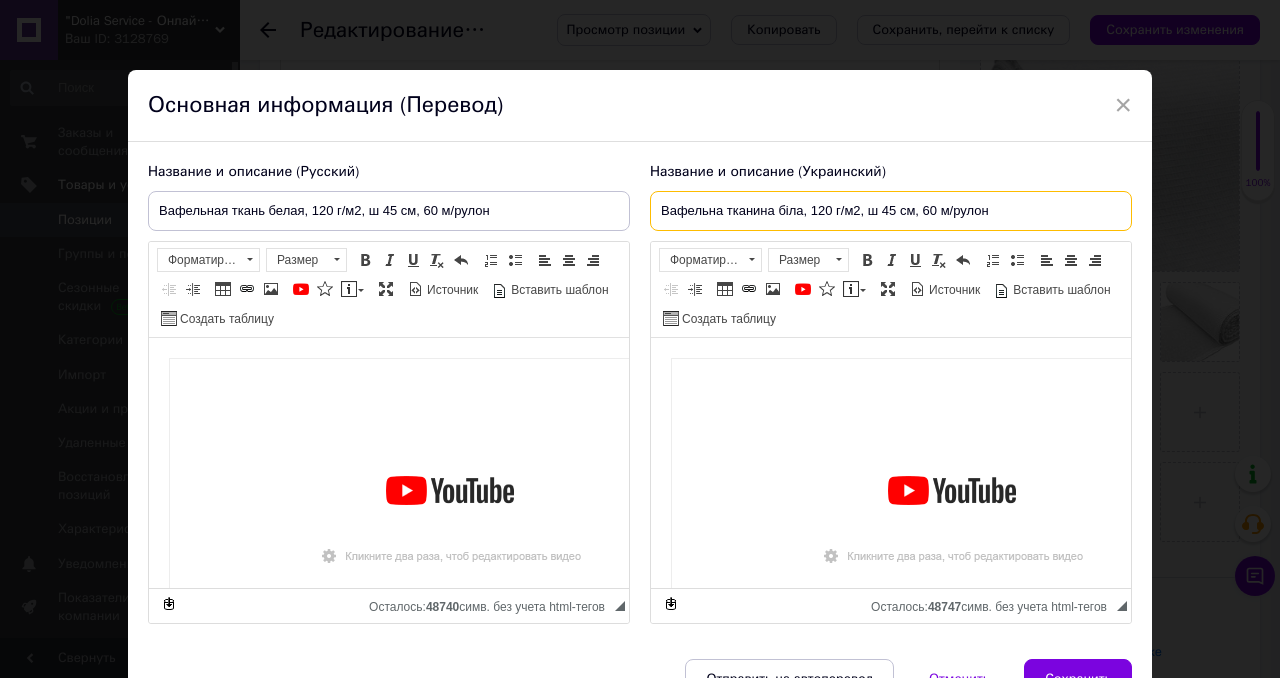 drag, startPoint x: 656, startPoint y: 214, endPoint x: 1021, endPoint y: 228, distance: 365.2684 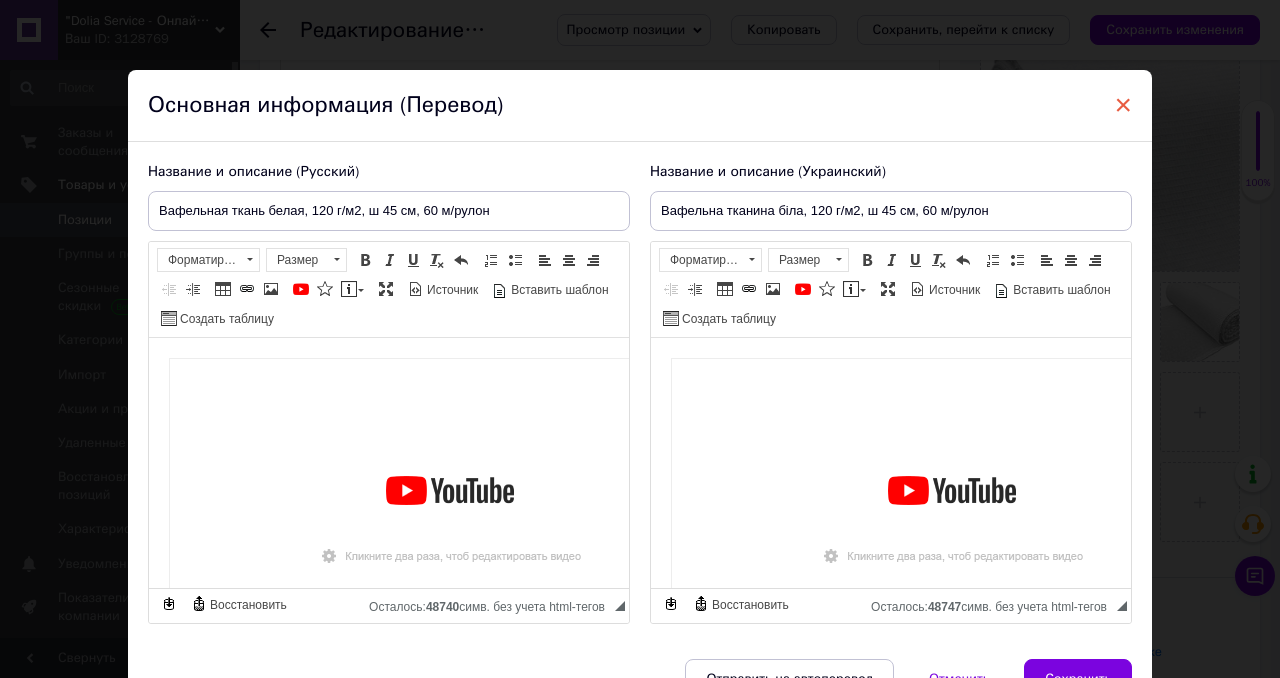 click on "×" at bounding box center [1123, 105] 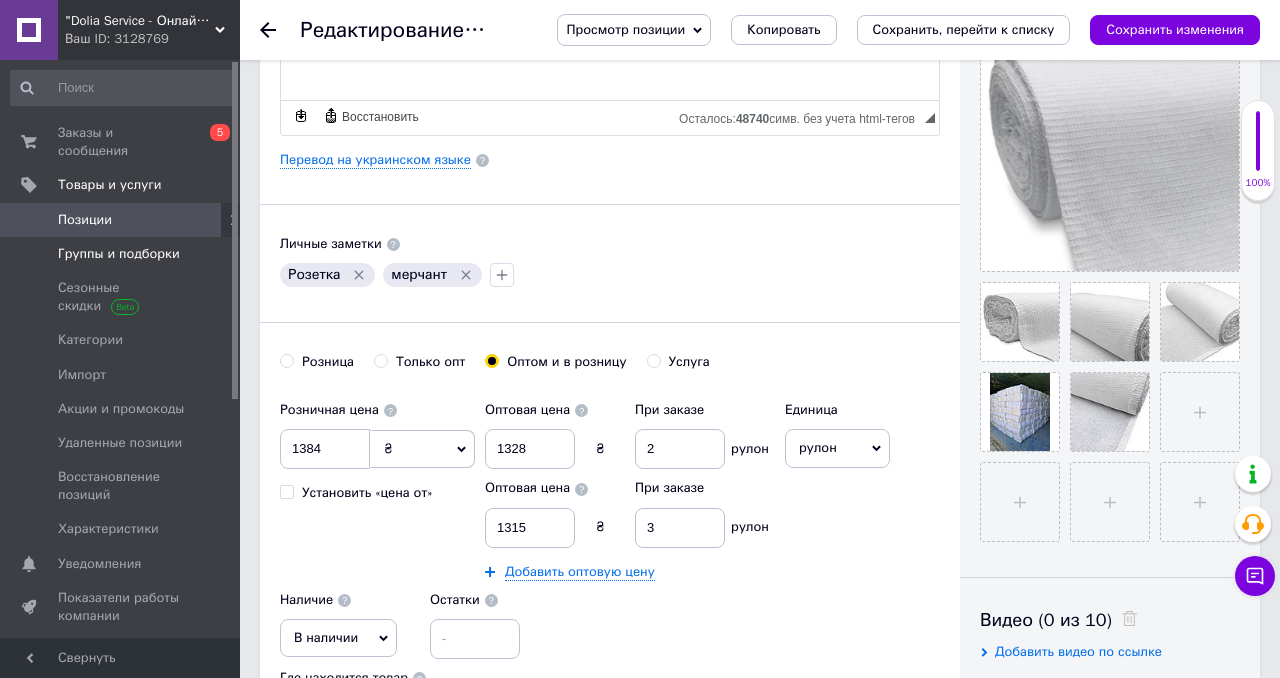 click on "Группы и подборки" at bounding box center [119, 254] 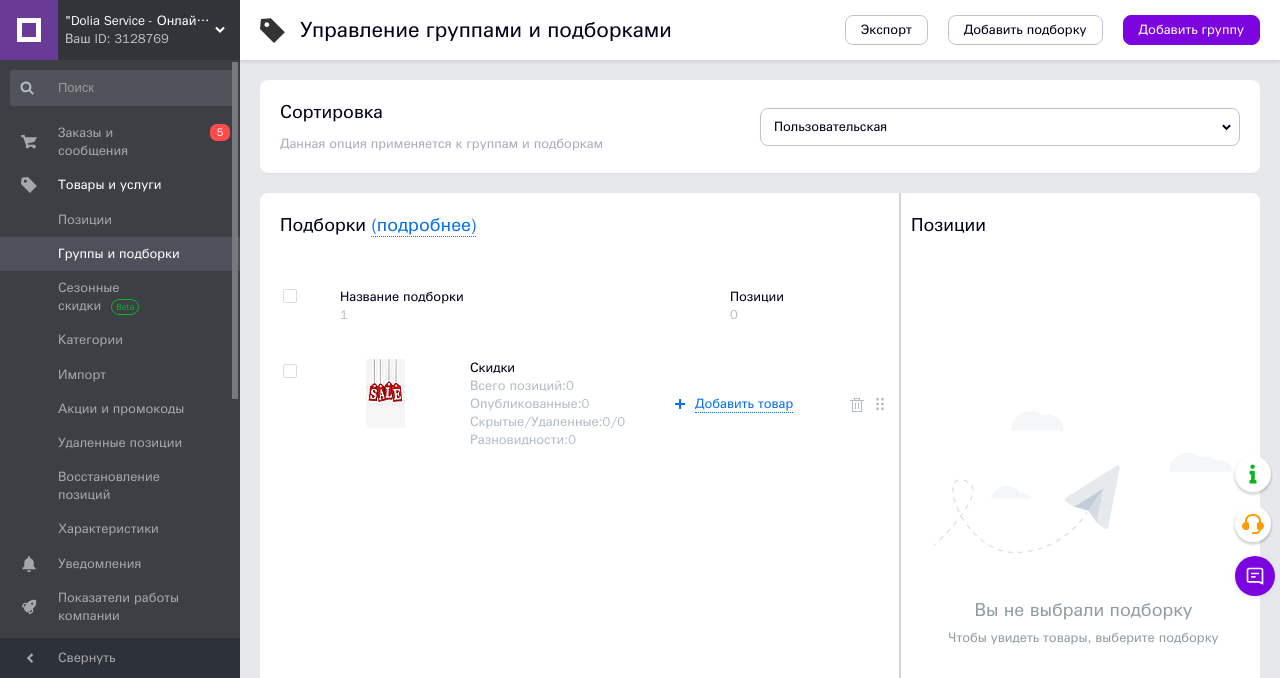 scroll, scrollTop: 103, scrollLeft: 0, axis: vertical 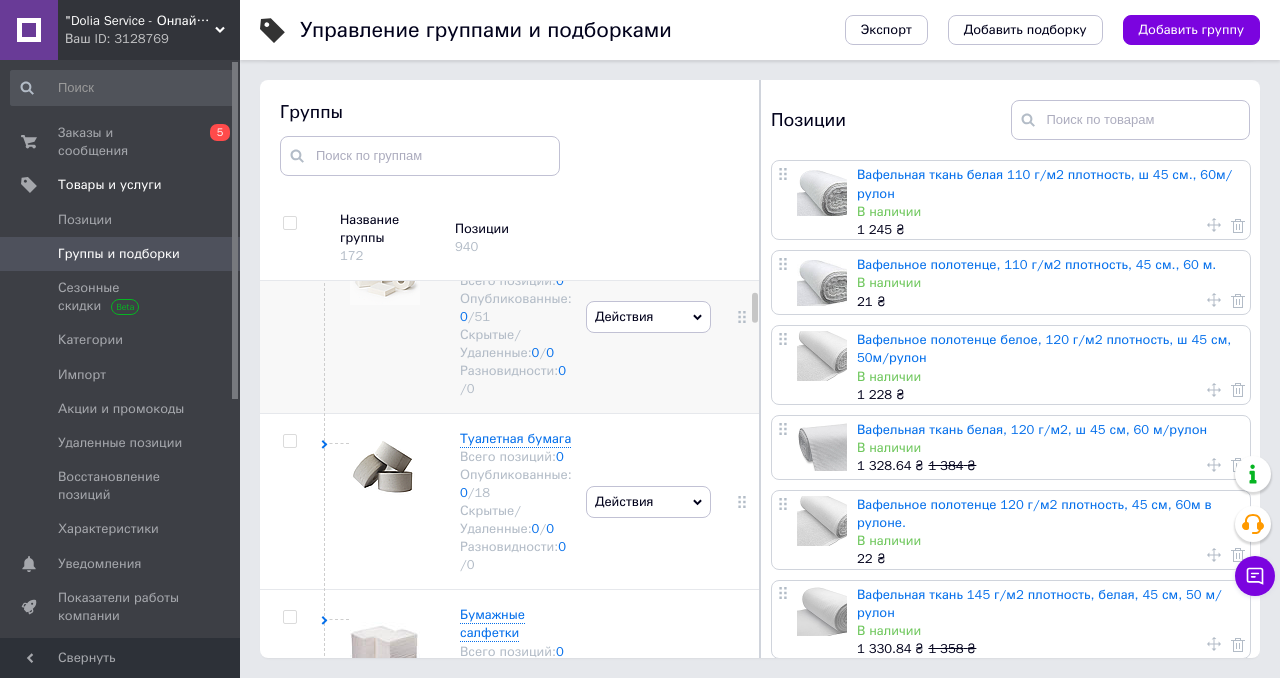 click at bounding box center (385, 641) 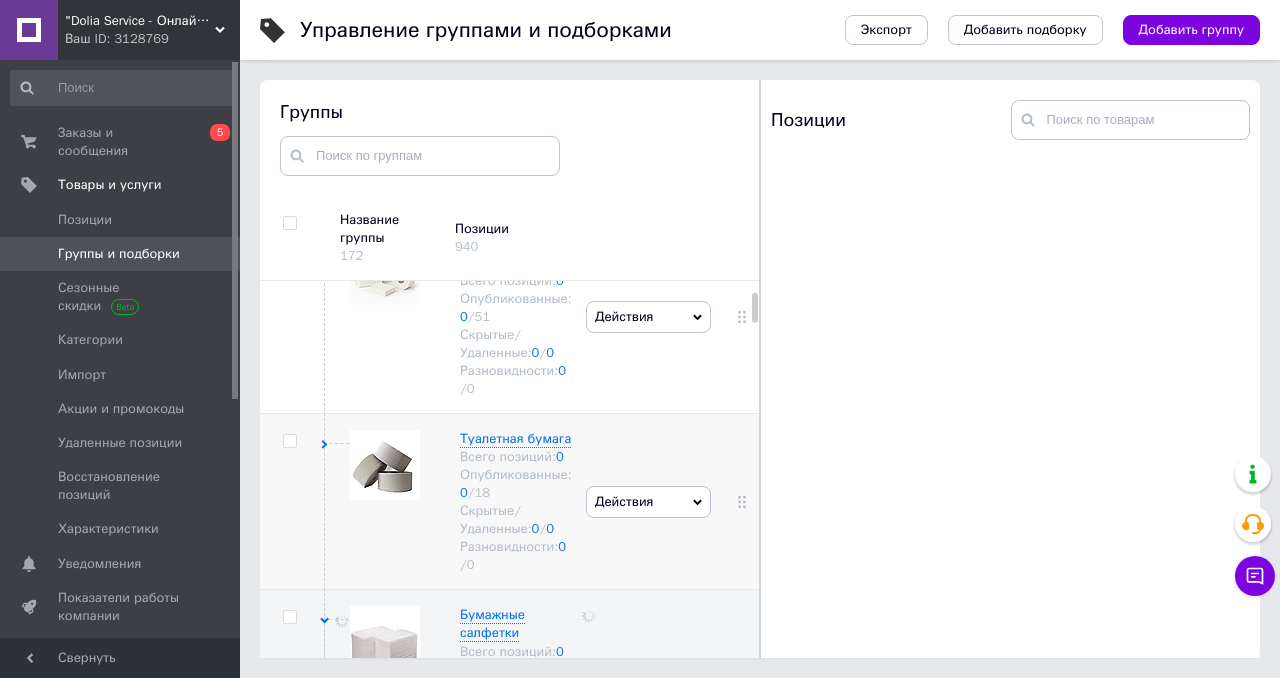 click at bounding box center [380, 502] 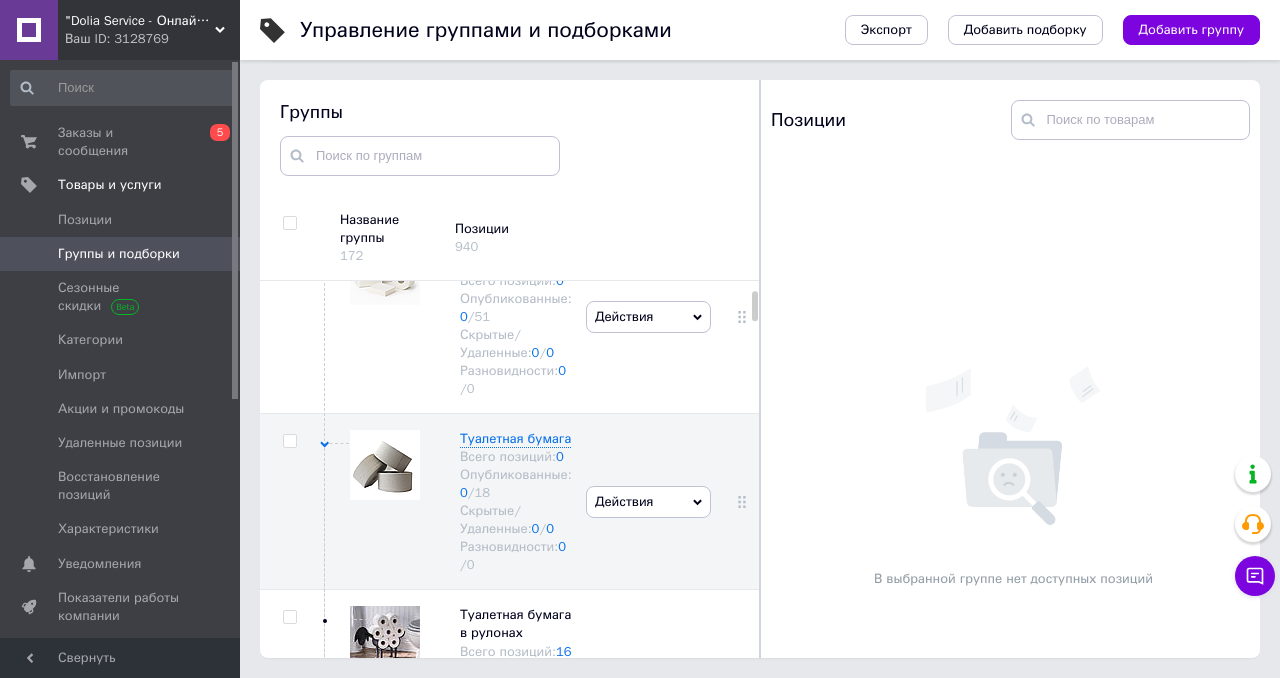 scroll, scrollTop: 35, scrollLeft: 0, axis: vertical 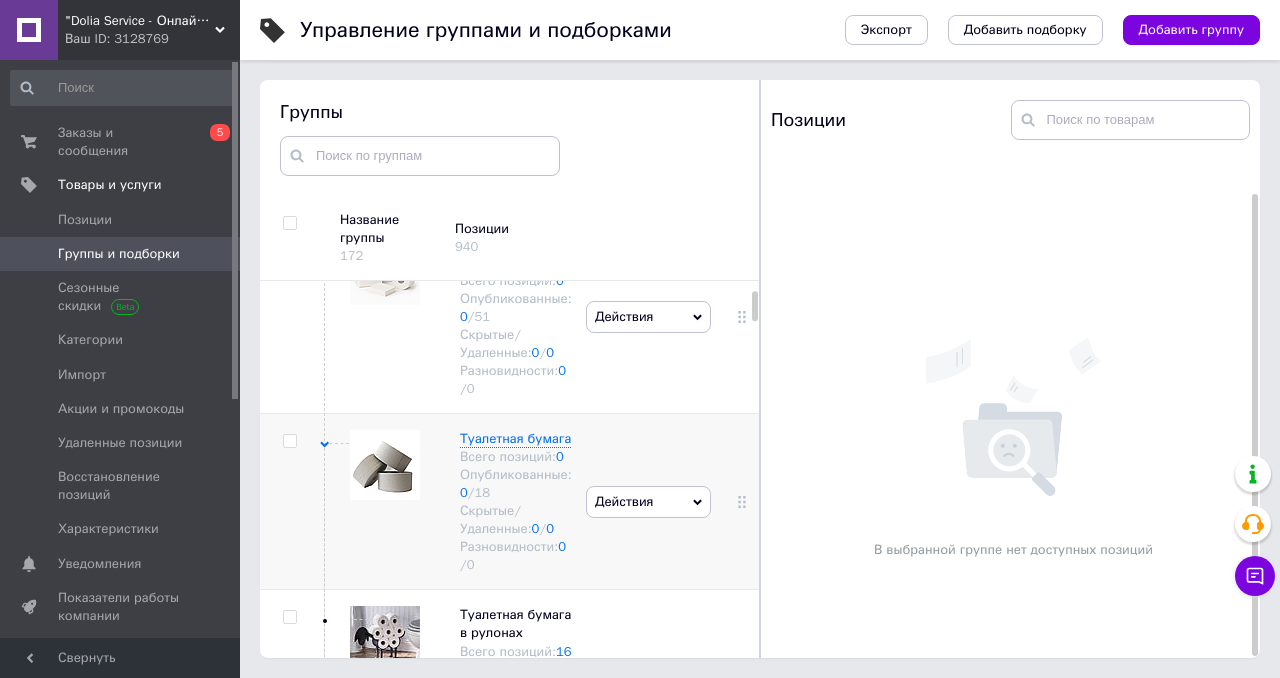 click on "Туалетная бумага Всего позиций:  0 Опубликованные:  0  /  18 Скрытые/Удаленные:  0  /  0 Разновидности:  0  /  0" at bounding box center (496, 502) 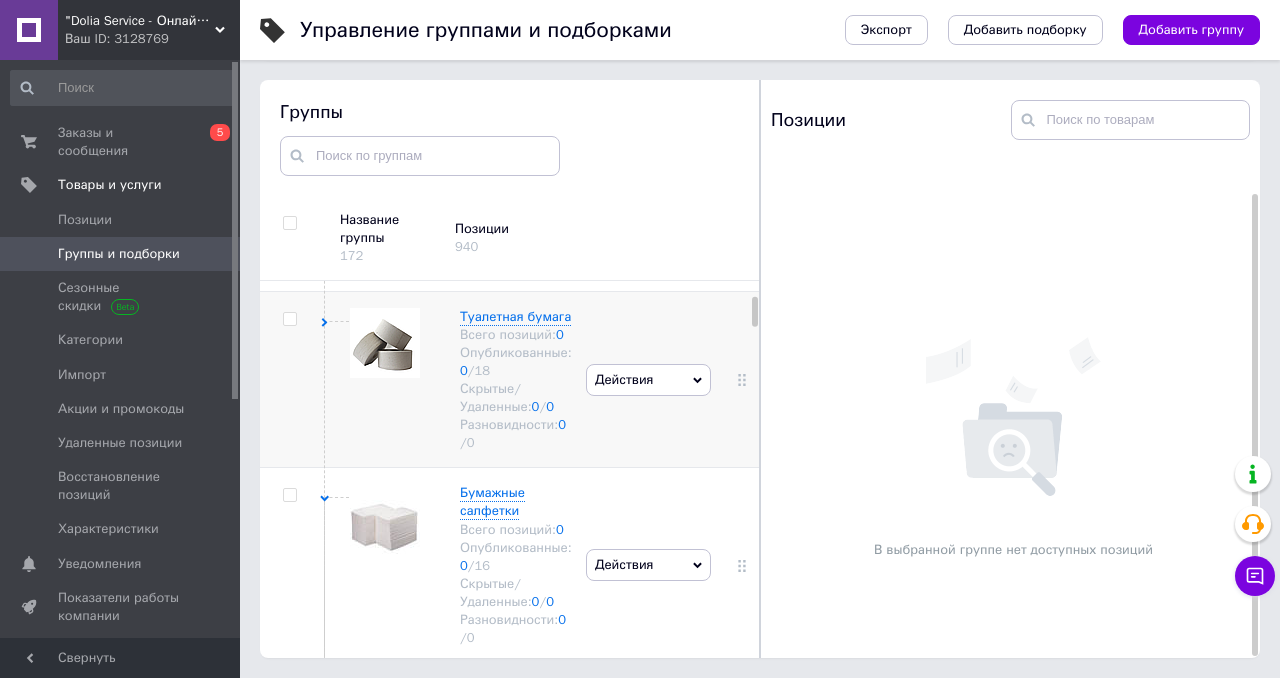 scroll, scrollTop: 281, scrollLeft: 0, axis: vertical 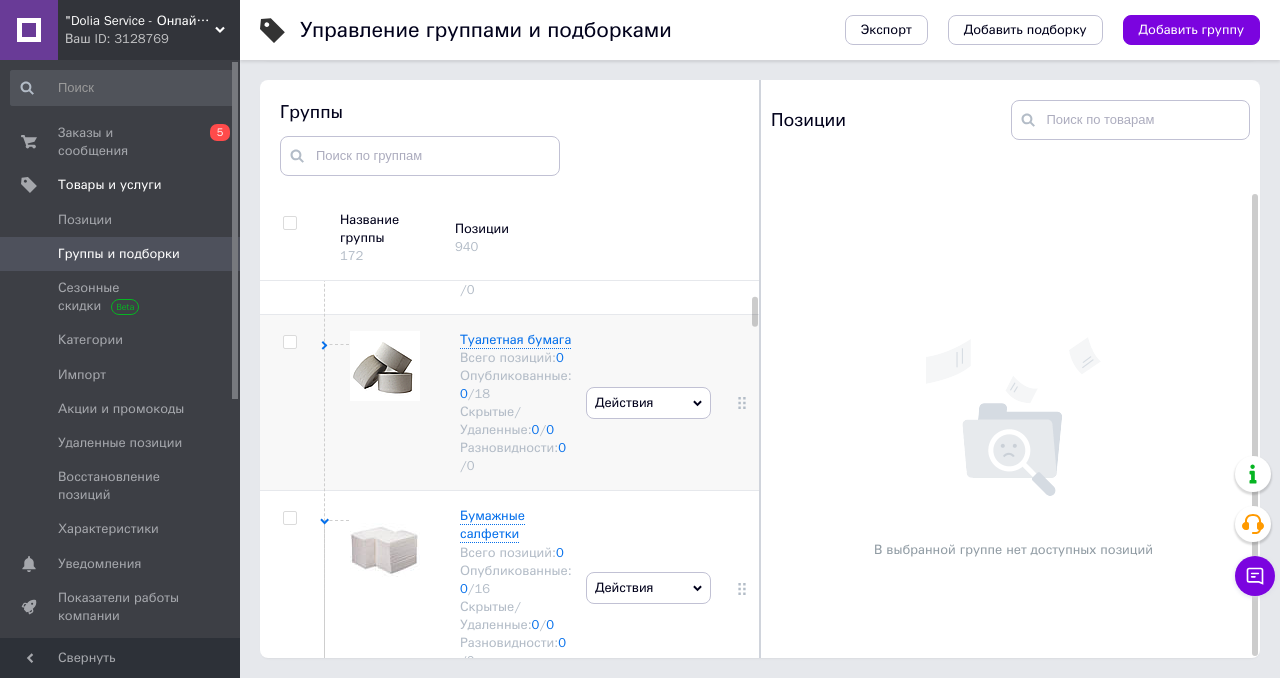 click 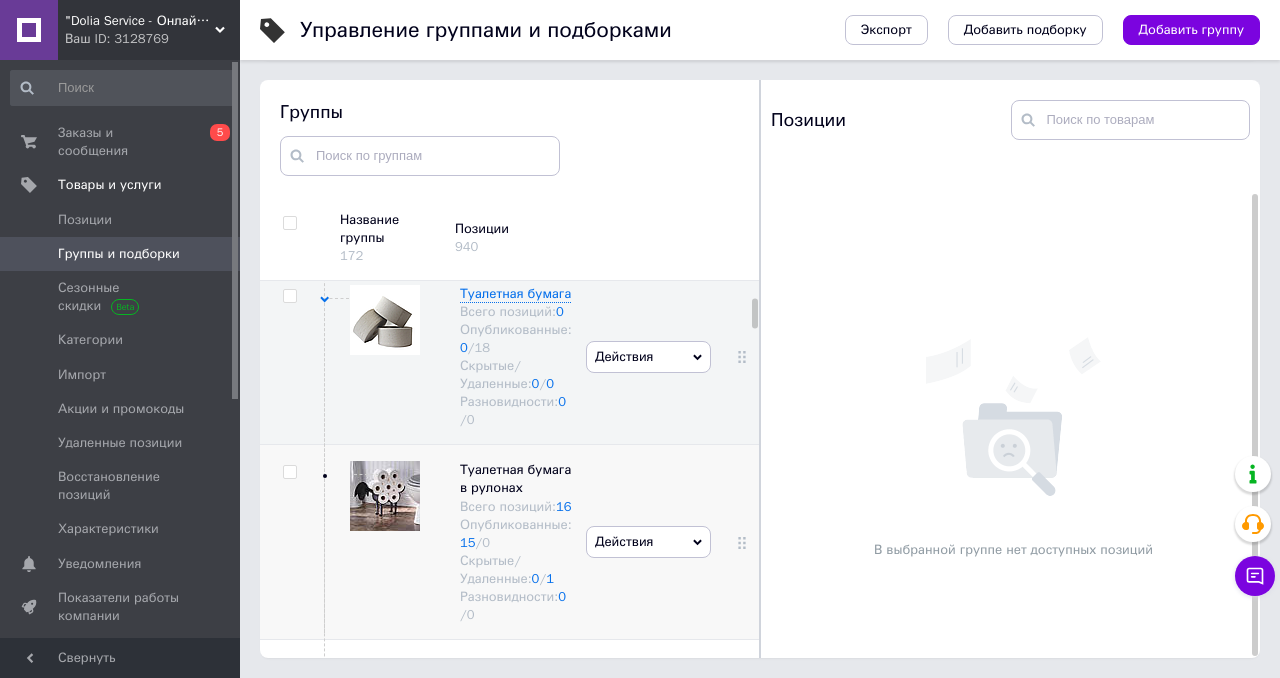 scroll, scrollTop: 350, scrollLeft: 0, axis: vertical 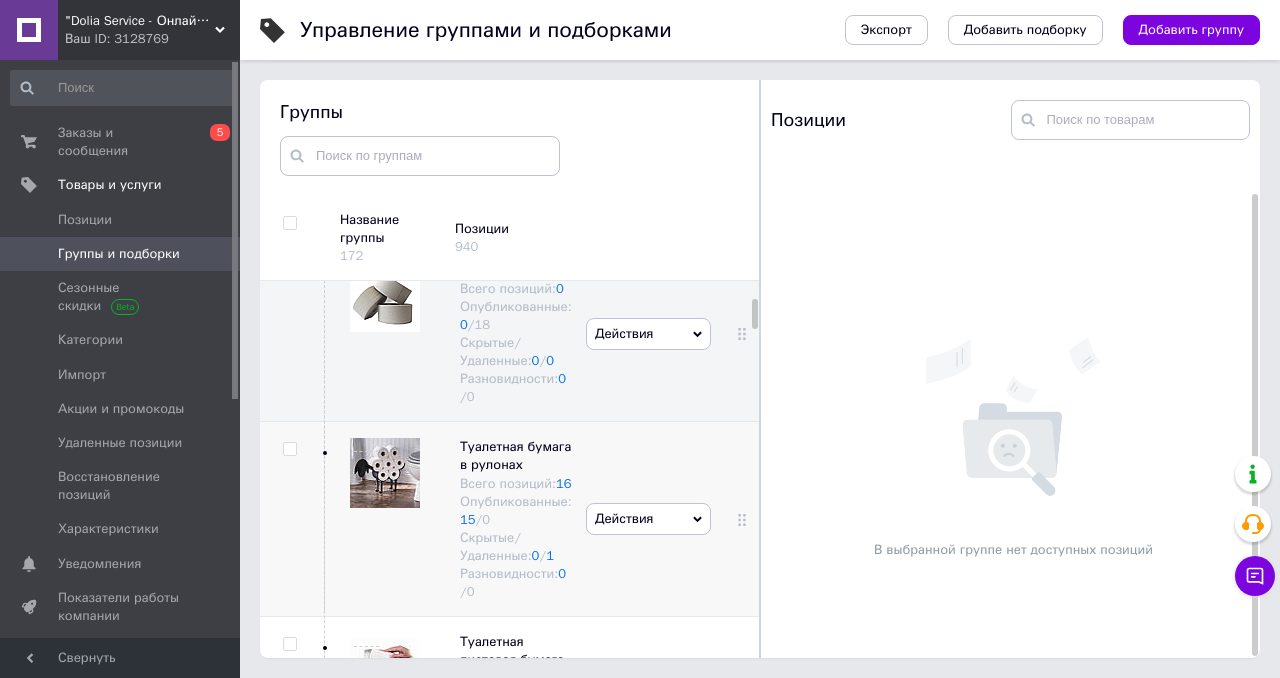 click on "Туалетная бумага в рулонах Всего позиций:  16 Опубликованные:  15  /  0 Скрытые/Удаленные:  0  /  1 Разновидности:  0  /  0" at bounding box center (496, 519) 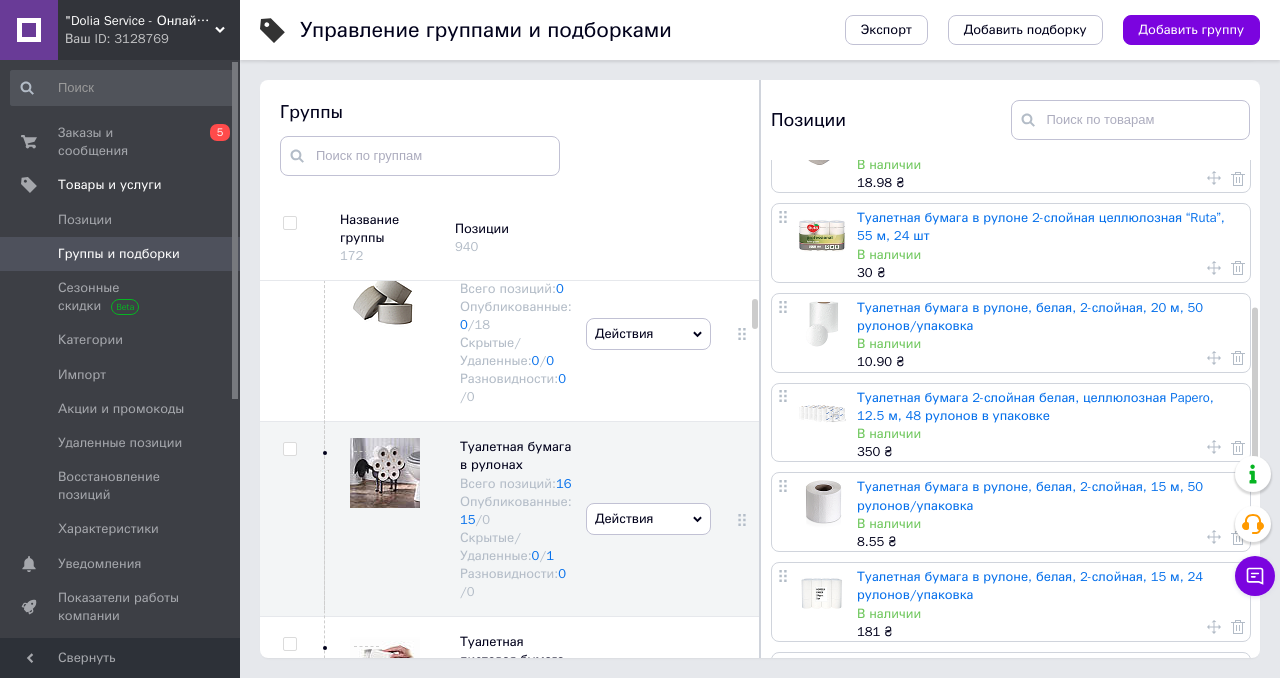 scroll, scrollTop: 403, scrollLeft: 0, axis: vertical 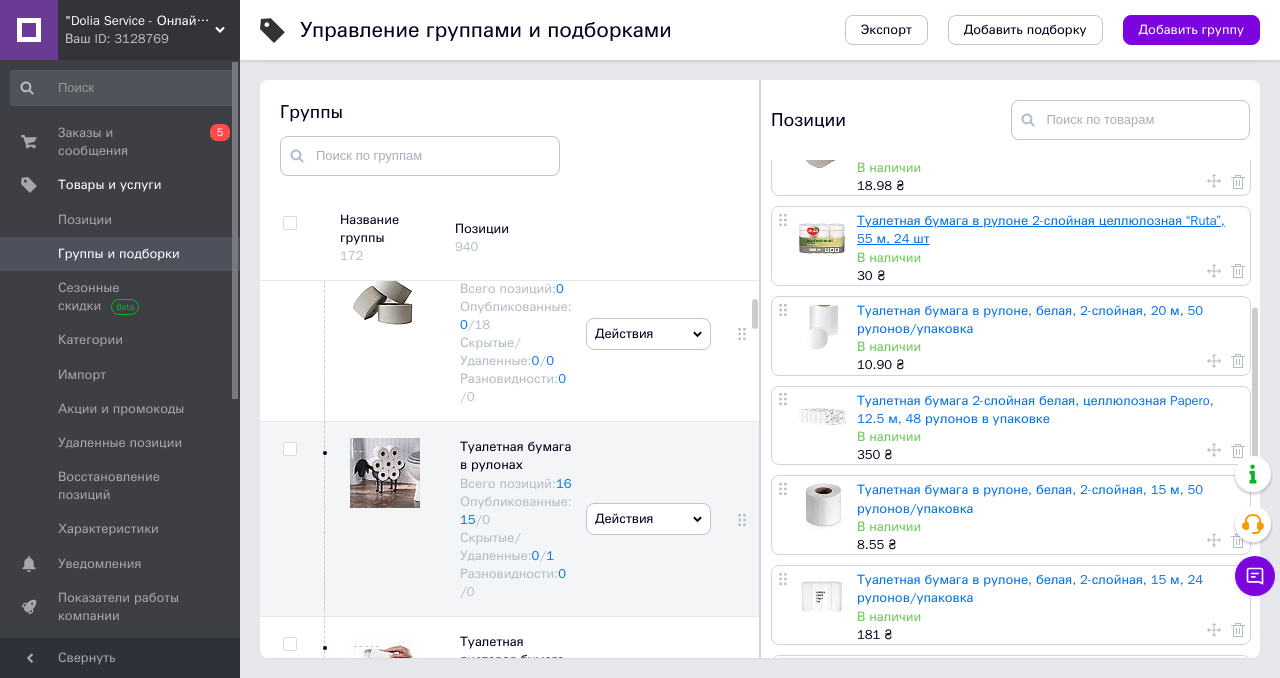 click on "Туалетная бумага в рулоне 2-слойная целлюлозная “Ruta”, 55 м, 24 шт" at bounding box center (1041, 229) 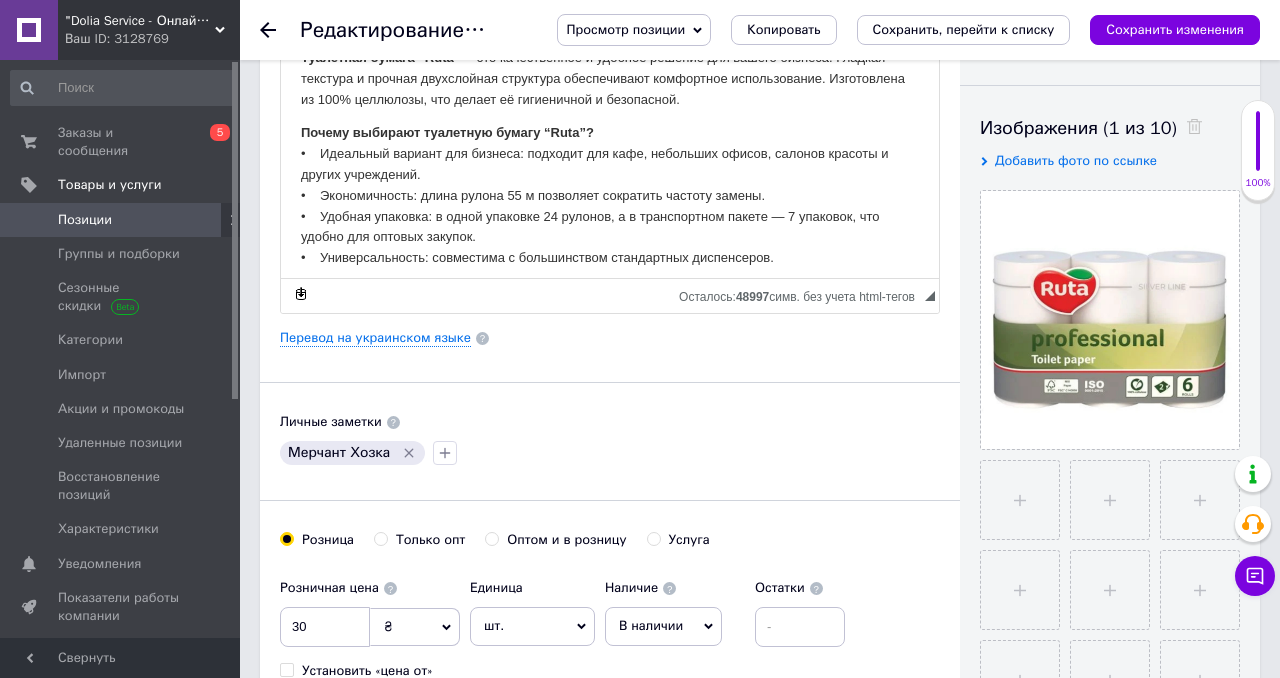 scroll, scrollTop: 378, scrollLeft: 0, axis: vertical 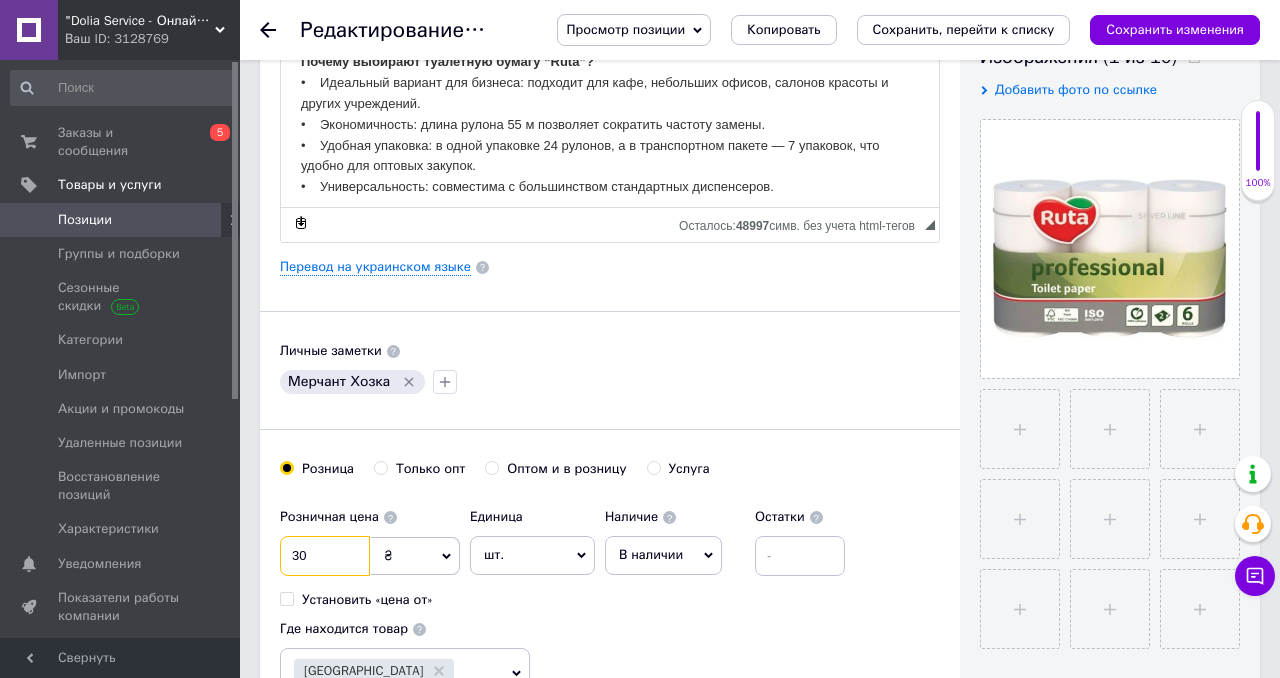click on "30" at bounding box center [325, 556] 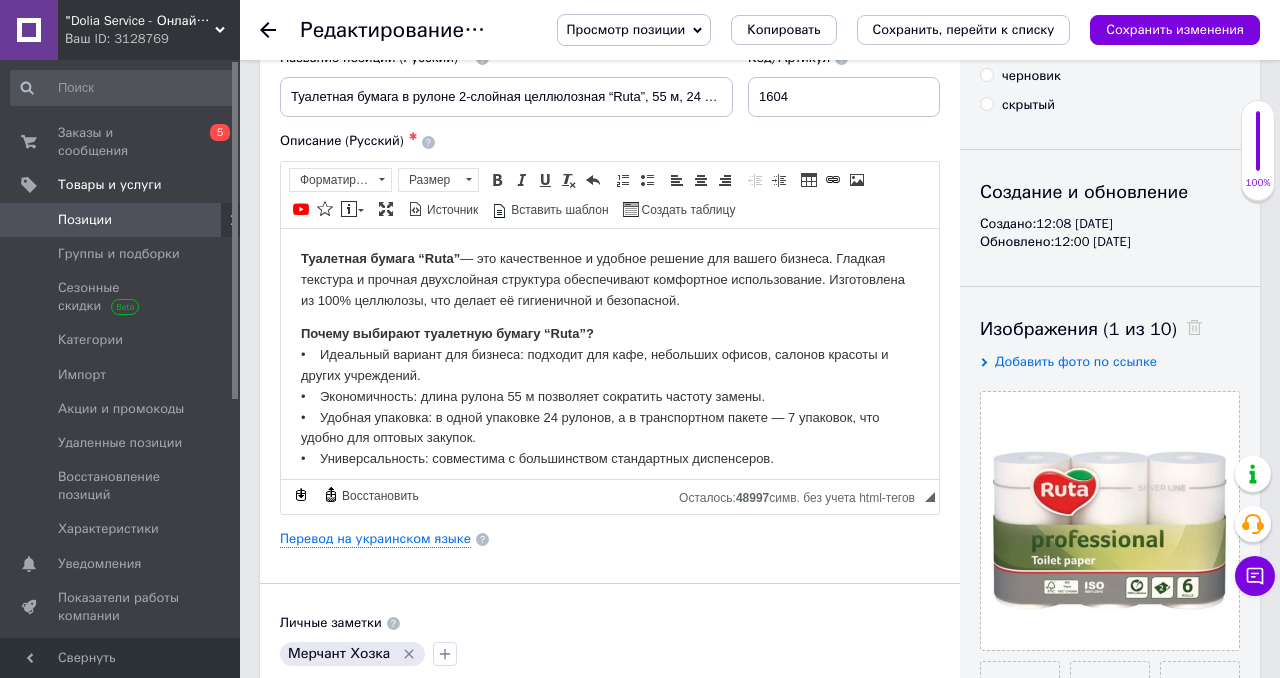 scroll, scrollTop: 0, scrollLeft: 0, axis: both 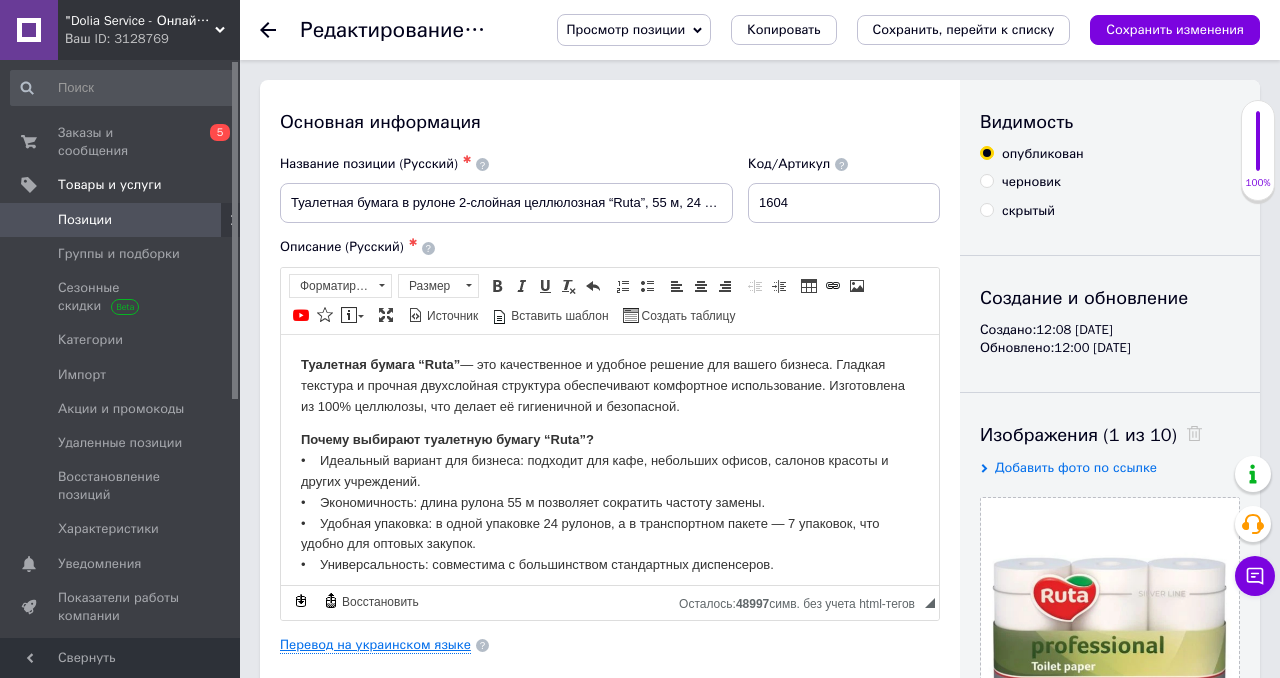 type on "180" 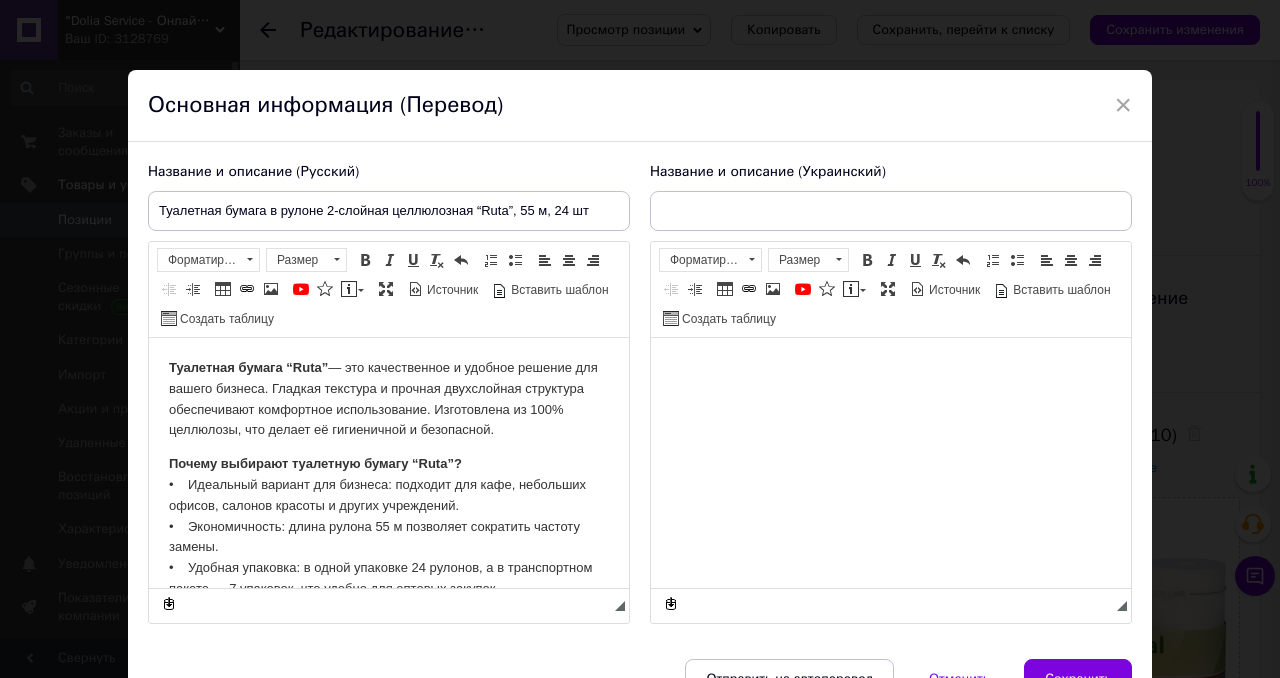 scroll, scrollTop: 0, scrollLeft: 0, axis: both 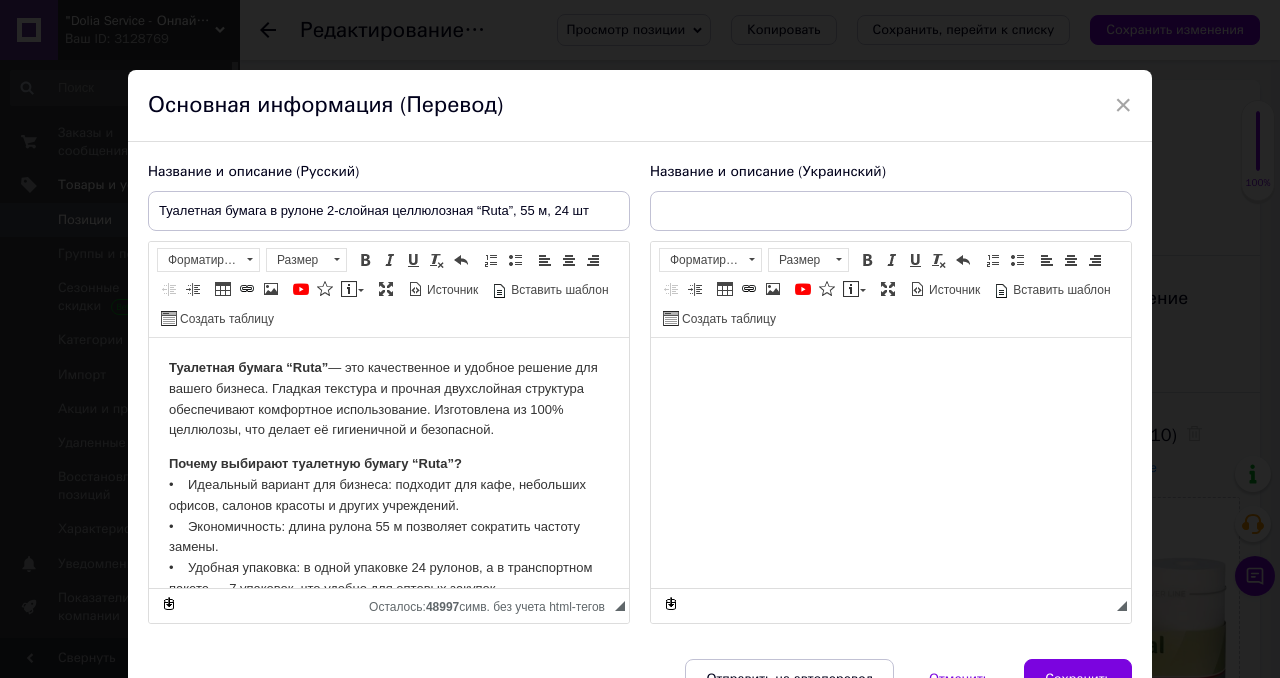 type on "Туалетний папір у рулоні 2-шаровий целюлозний “Ruta”, 55 м, 24 шт" 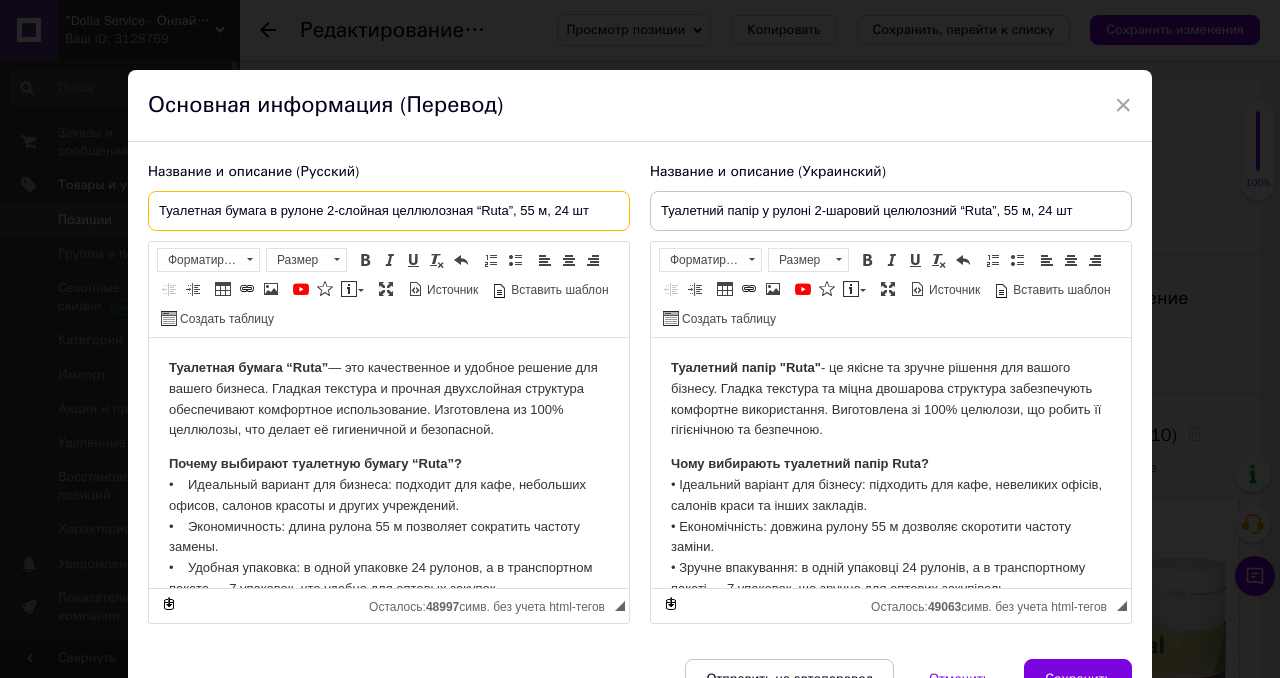 click on "Туалетная бумага в рулоне 2-слойная целлюлозная “Ruta”, 55 м, 24 шт" at bounding box center (389, 211) 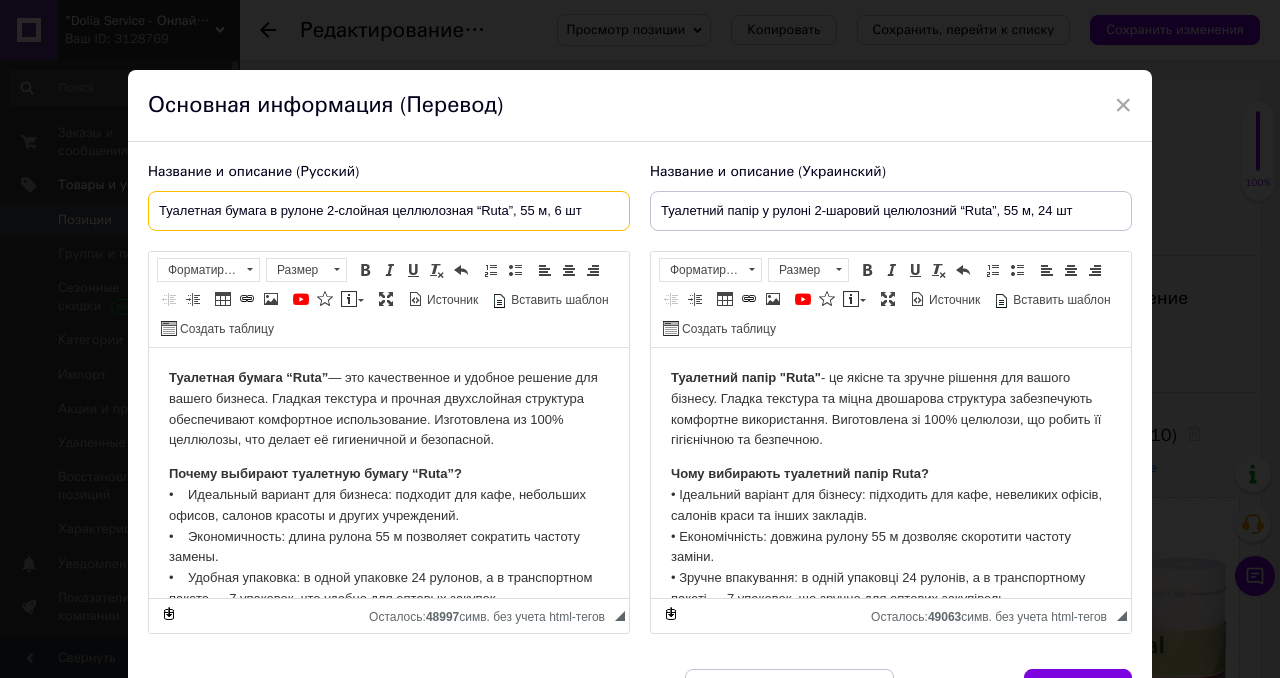 type on "Туалетная бумага в рулоне 2-слойная целлюлозная “Ruta”, 55 м, 6 шт" 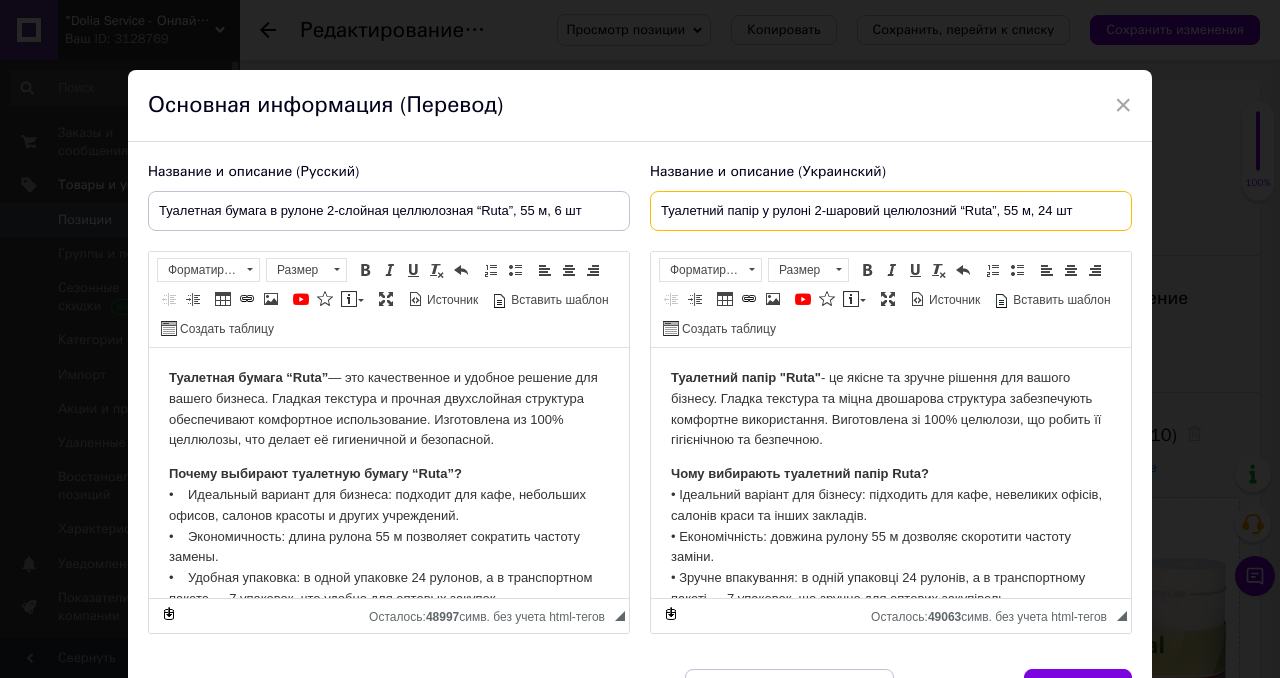 click on "Туалетний папір у рулоні 2-шаровий целюлозний “Ruta”, 55 м, 24 шт" at bounding box center [891, 211] 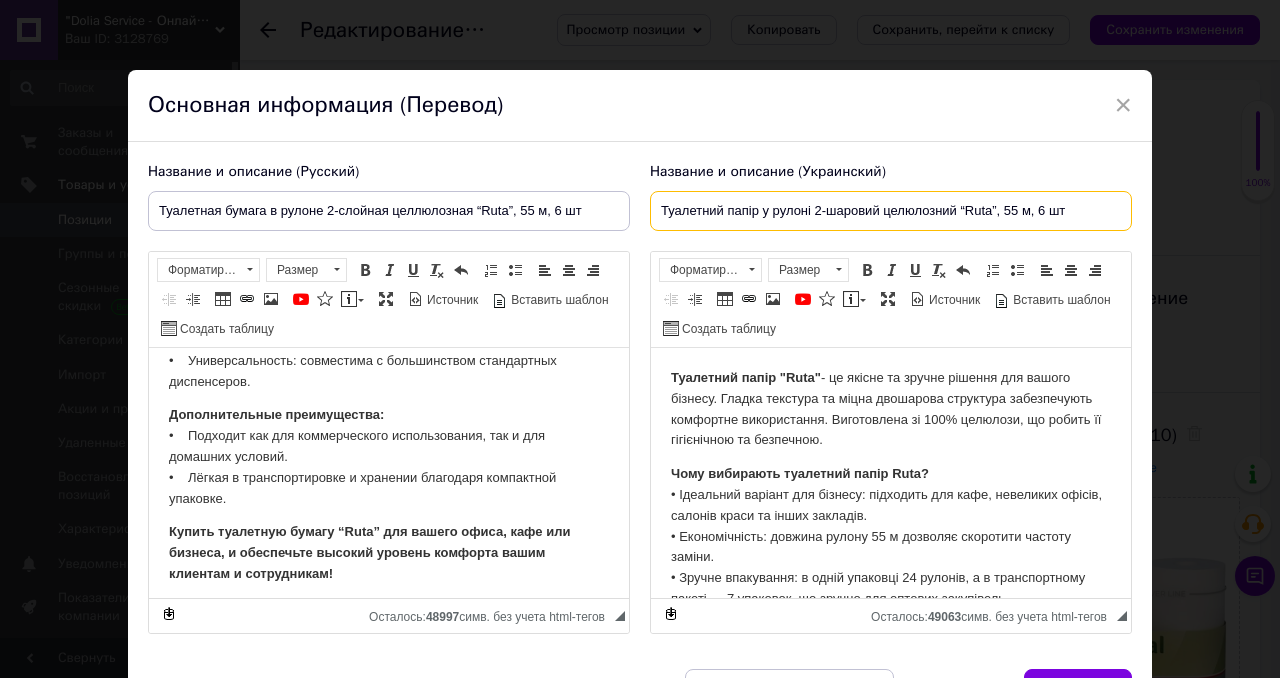 scroll, scrollTop: 286, scrollLeft: 0, axis: vertical 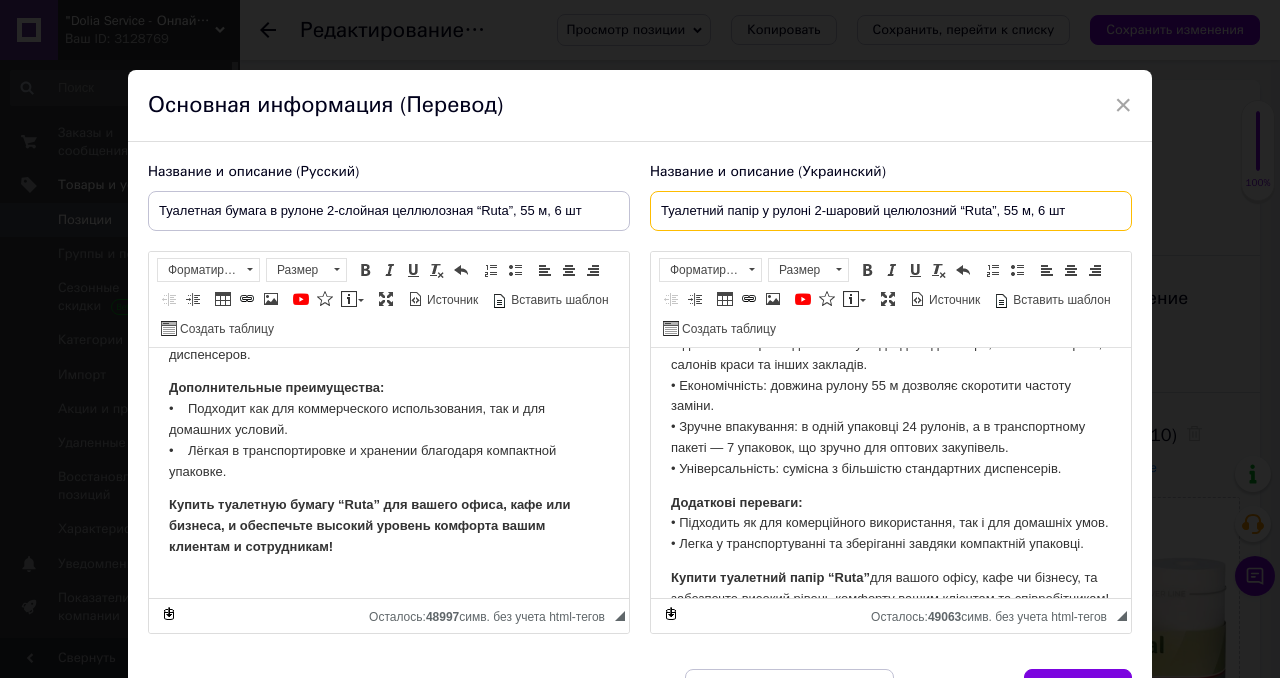 type on "Туалетний папір у рулоні 2-шаровий целюлозний “Ruta”, 55 м, 6 шт" 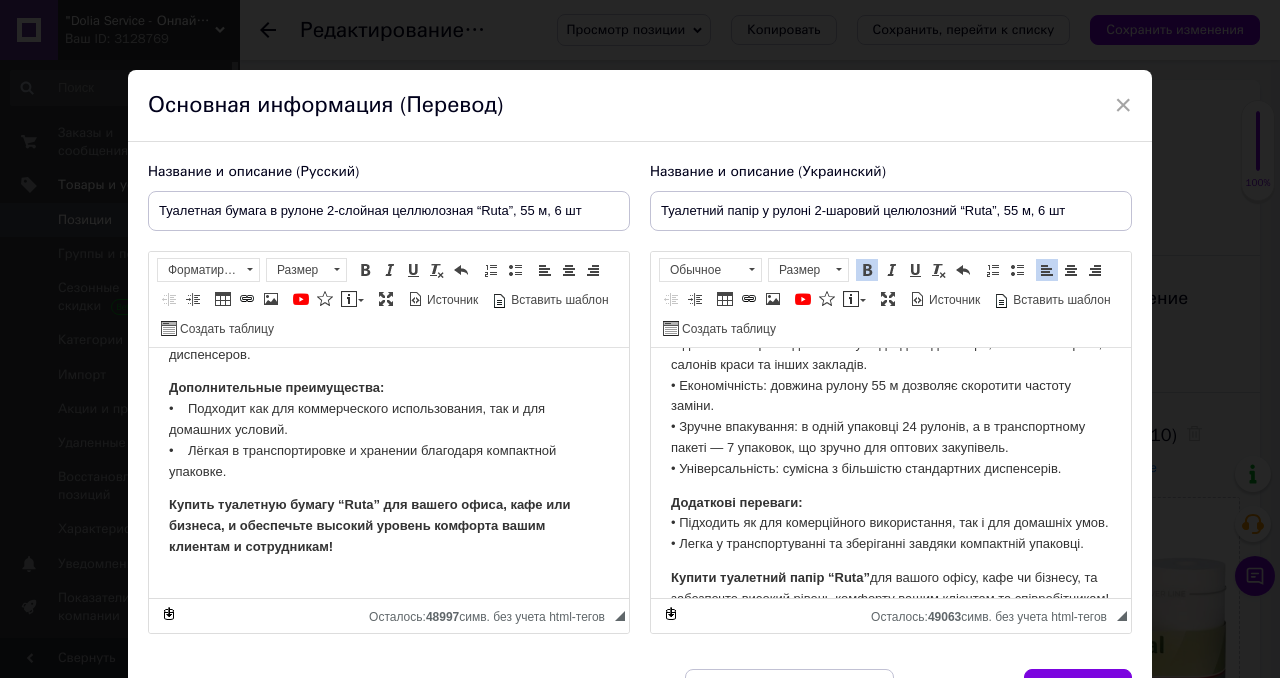 click on "Чому вибирають туалетний папір Ruta?   • Ідеальний варіант для бізнесу: підходить для кафе, невеликих офісів, салонів краси та інших закладів.   • Економічність: довжина рулону 55 м дозволяє скоротити частоту заміни.   • Зручне впакування: в одній упаковці 24 рулонів, а в транспортному пакеті — 7 упаковок, що зручно для оптових закупівель.   • Універсальність: сумісна з більшістю стандартних диспенсерів." at bounding box center [891, 396] 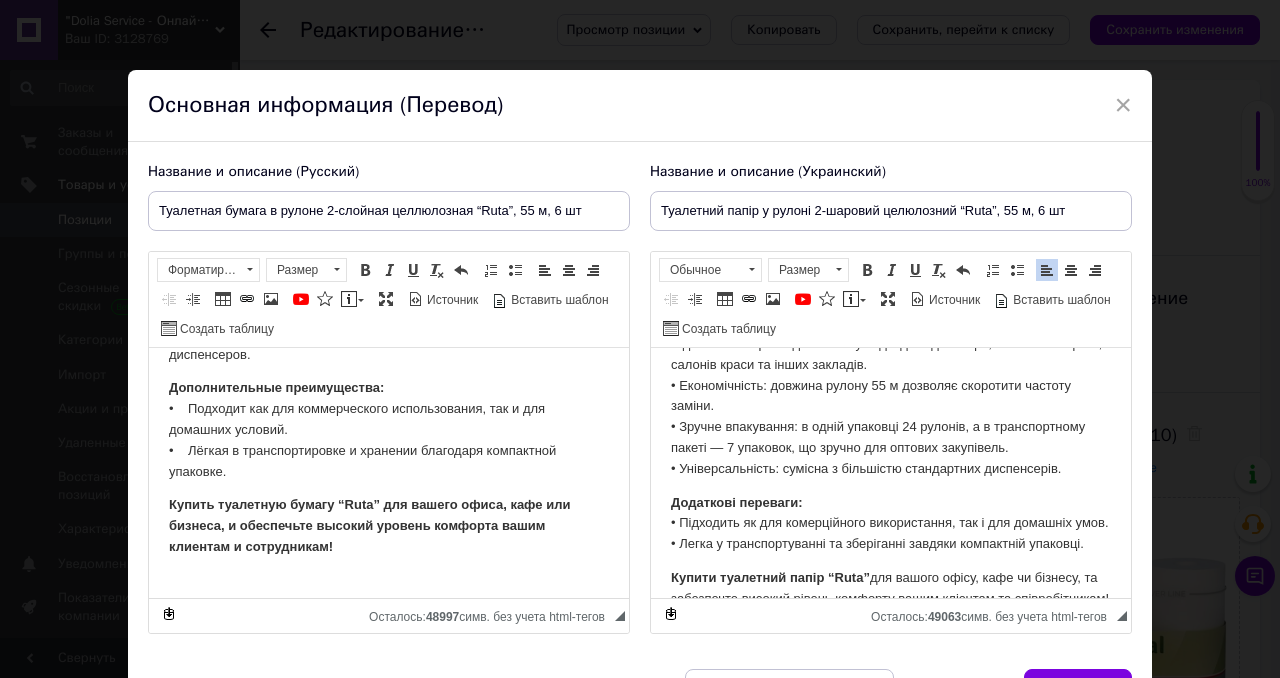 type 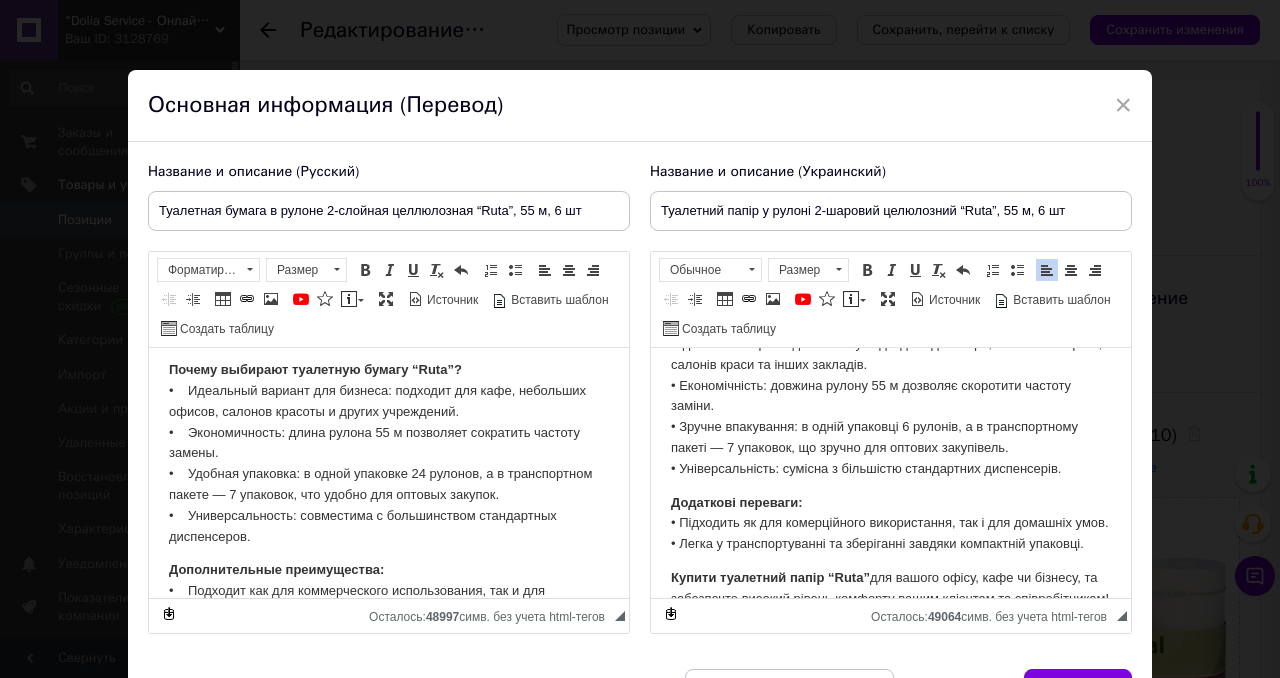 scroll, scrollTop: 102, scrollLeft: 0, axis: vertical 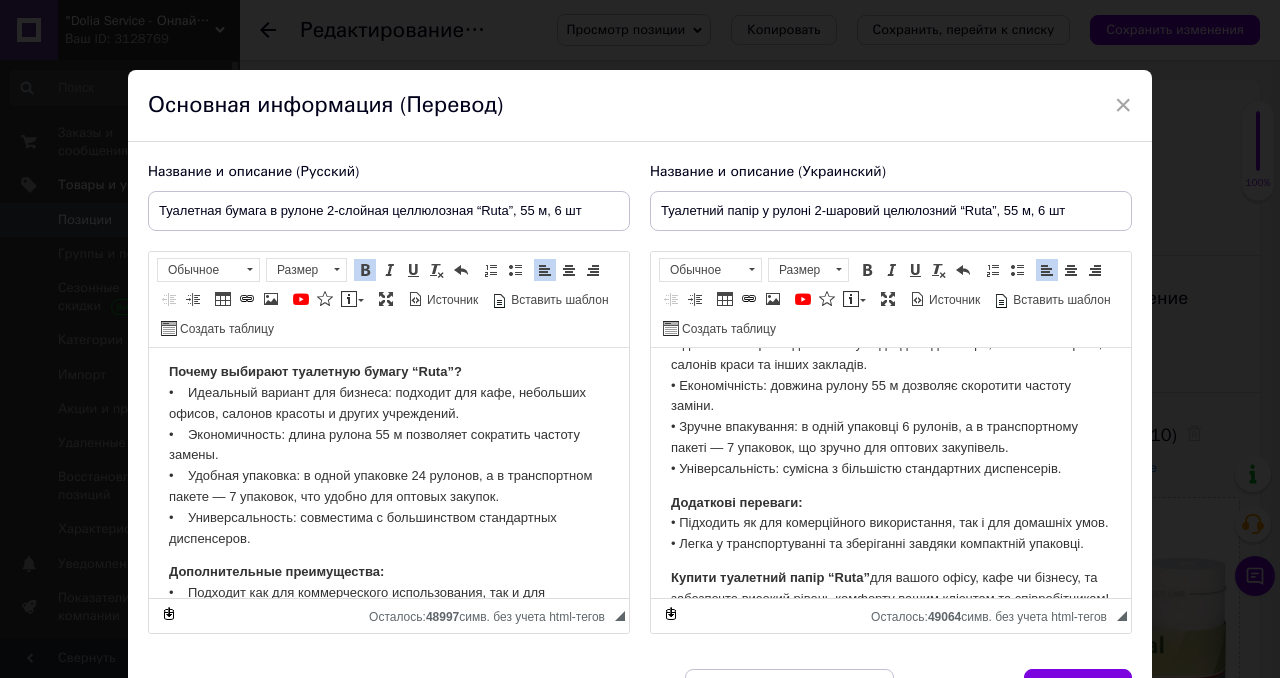 click on "Почему выбирают туалетную бумагу “Ruta”?     •    Идеальный вариант для бизнеса: подходит для кафе, небольших офисов, салонов красоты и других учреждений.     •    Экономичность: длина рулона 55 м позволяет сократить частоту замены.     •    Удобная упаковка: в одной упаковке 24 рулонов, а в транспортном пакете — 7 упаковок, что удобно для оптовых закупок.     •    Универсальность: совместима с большинством стандартных диспенсеров." at bounding box center [389, 455] 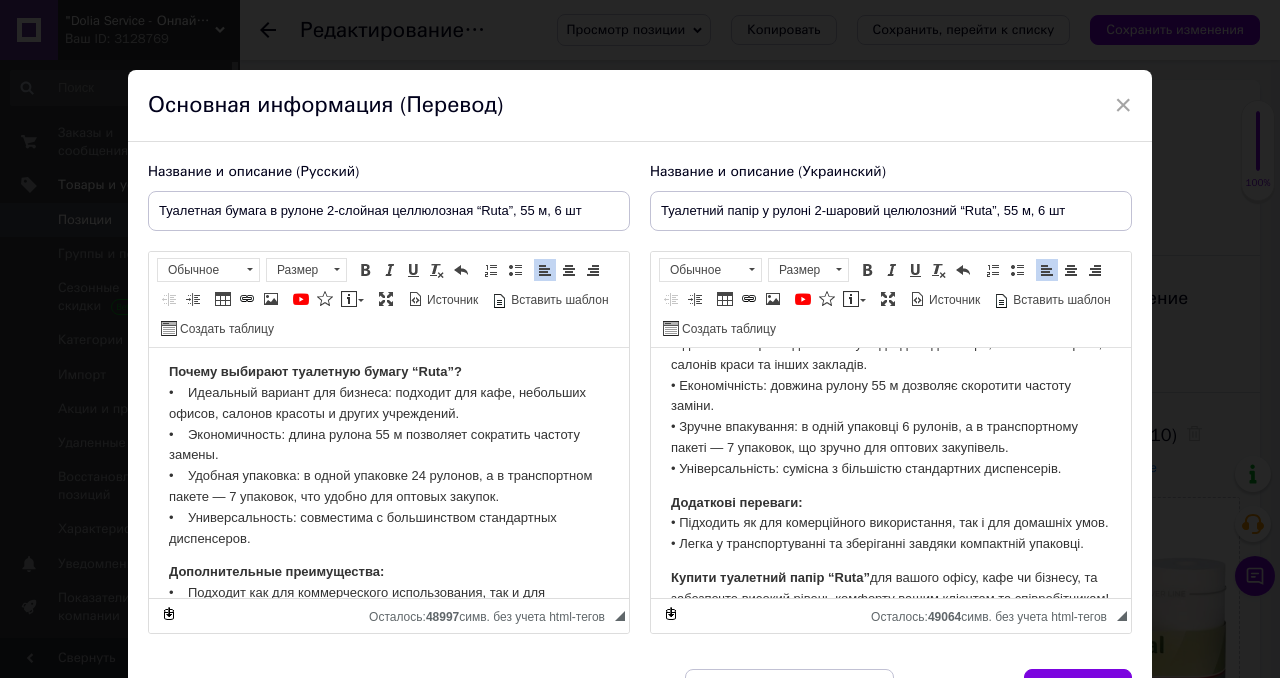 type 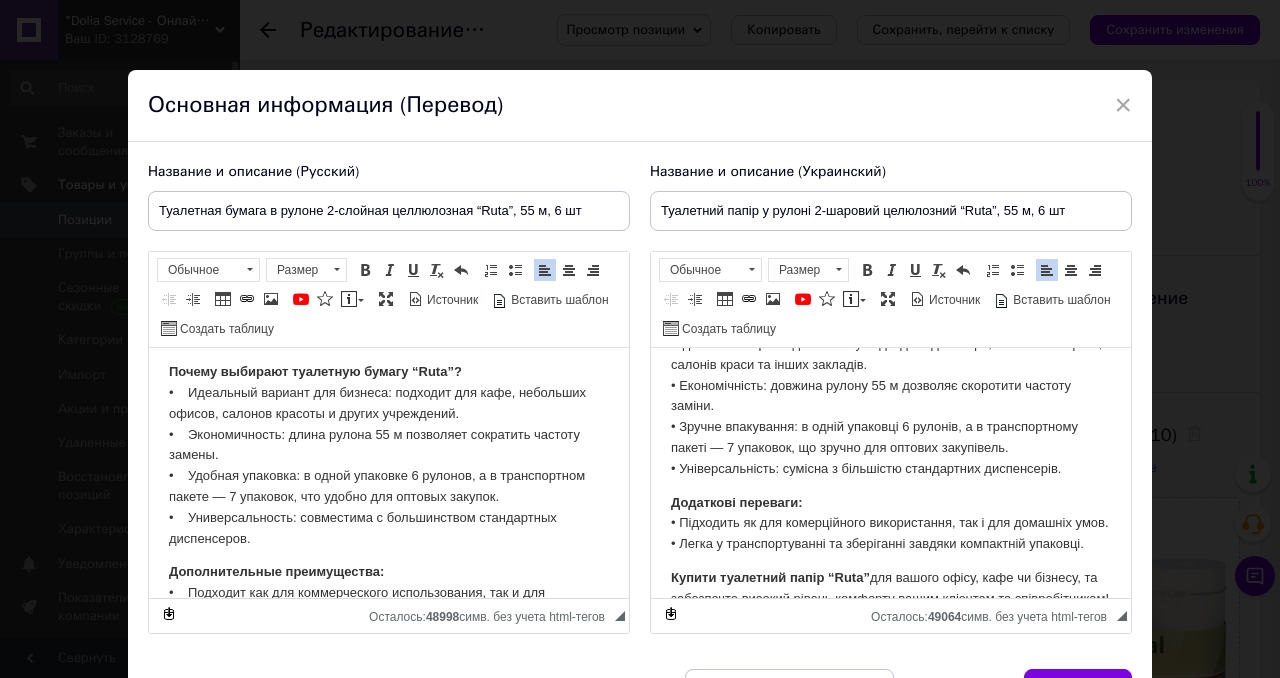 scroll, scrollTop: 224, scrollLeft: 0, axis: vertical 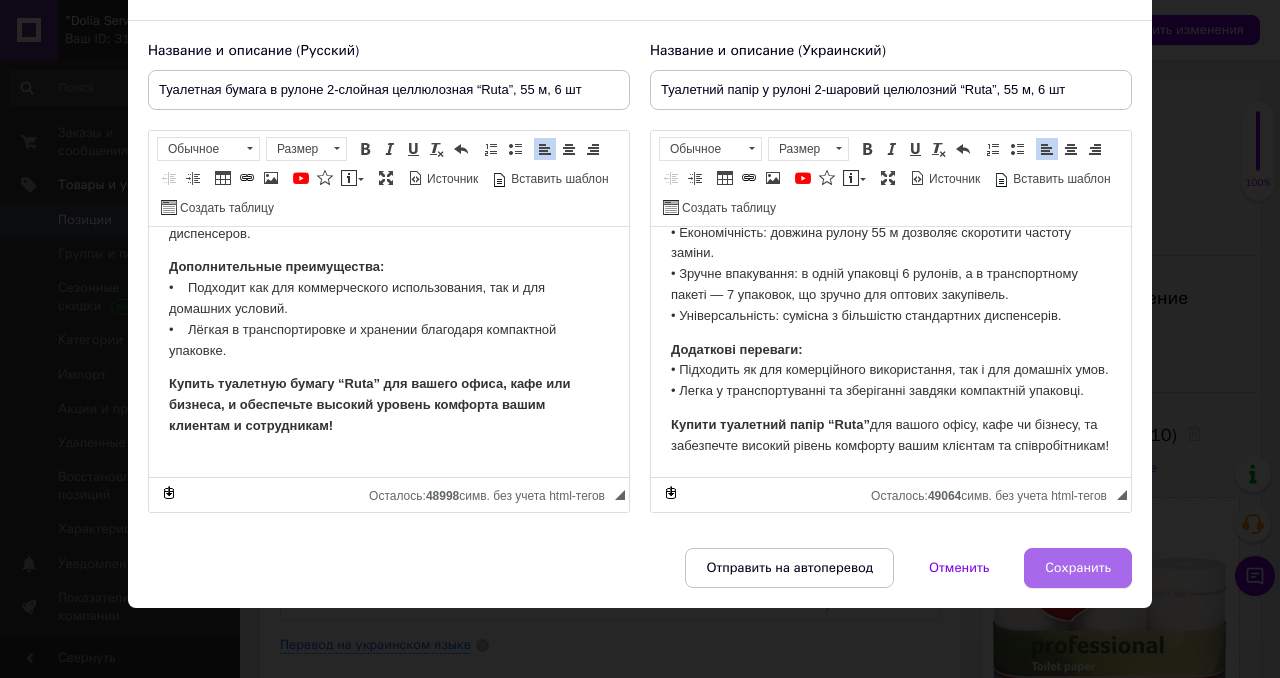 click on "Сохранить" at bounding box center (1078, 568) 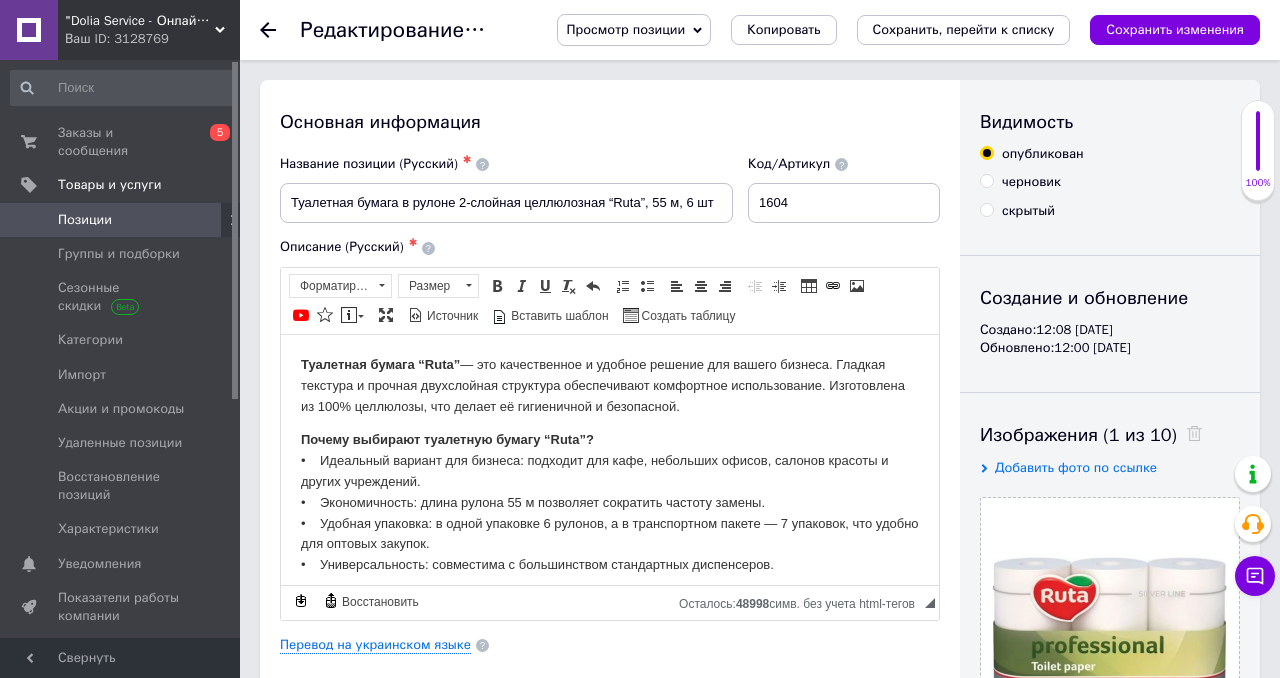 scroll, scrollTop: 162, scrollLeft: 0, axis: vertical 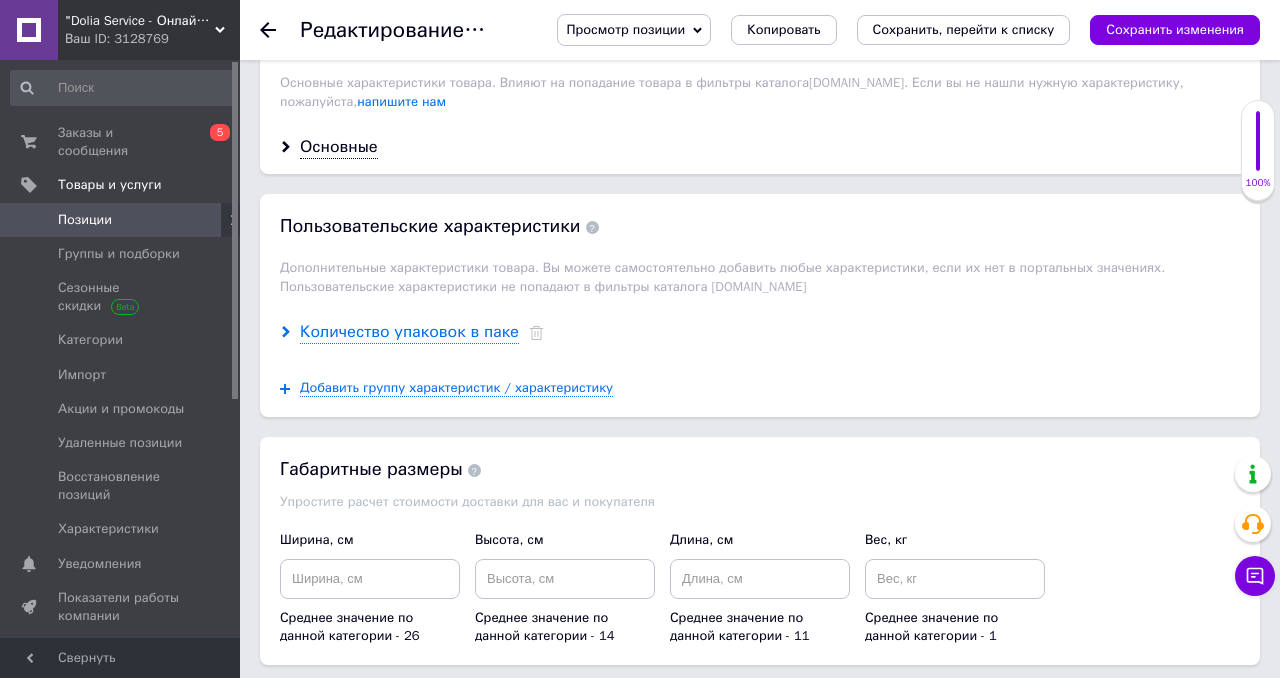 click on "Количество упаковок в паке" at bounding box center (409, 332) 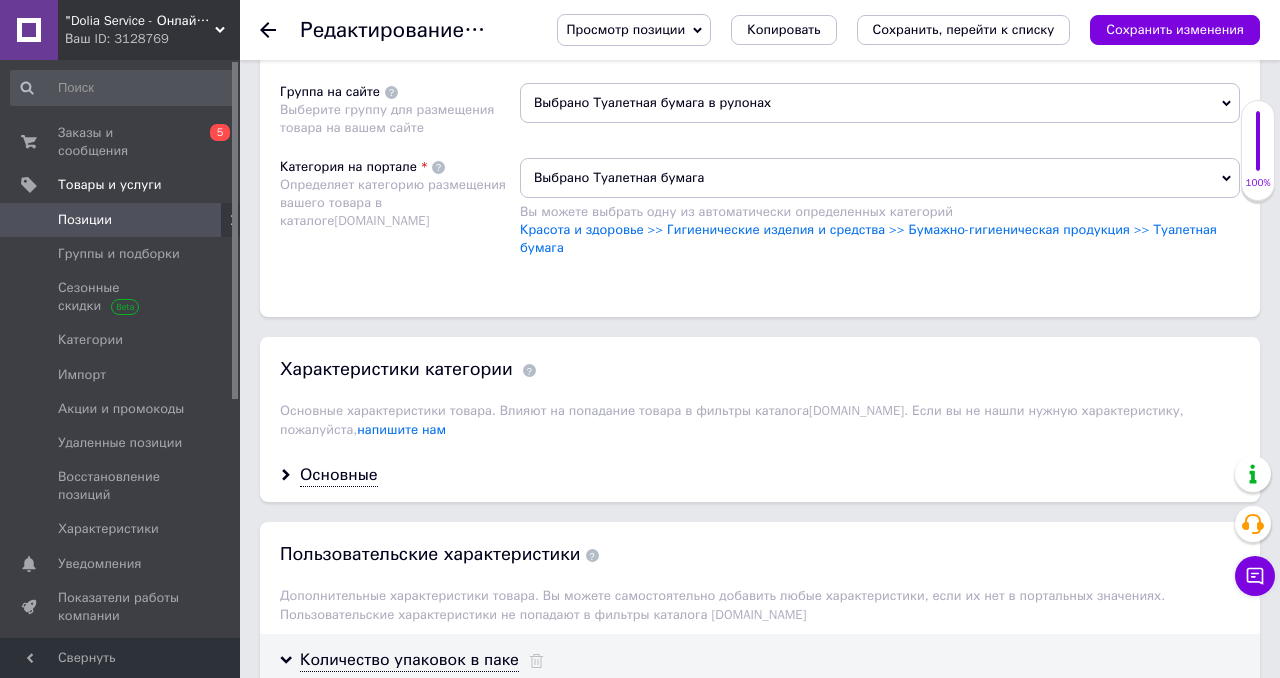 scroll, scrollTop: 1842, scrollLeft: 0, axis: vertical 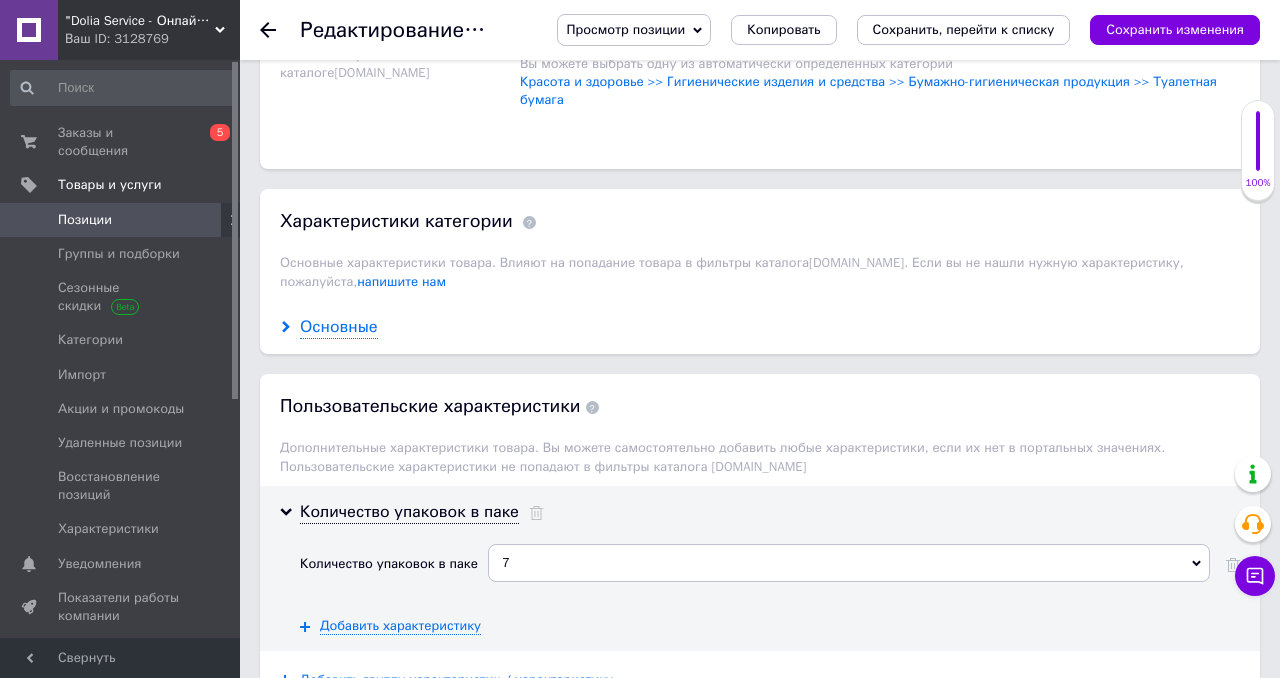 click on "Основные" at bounding box center (339, 327) 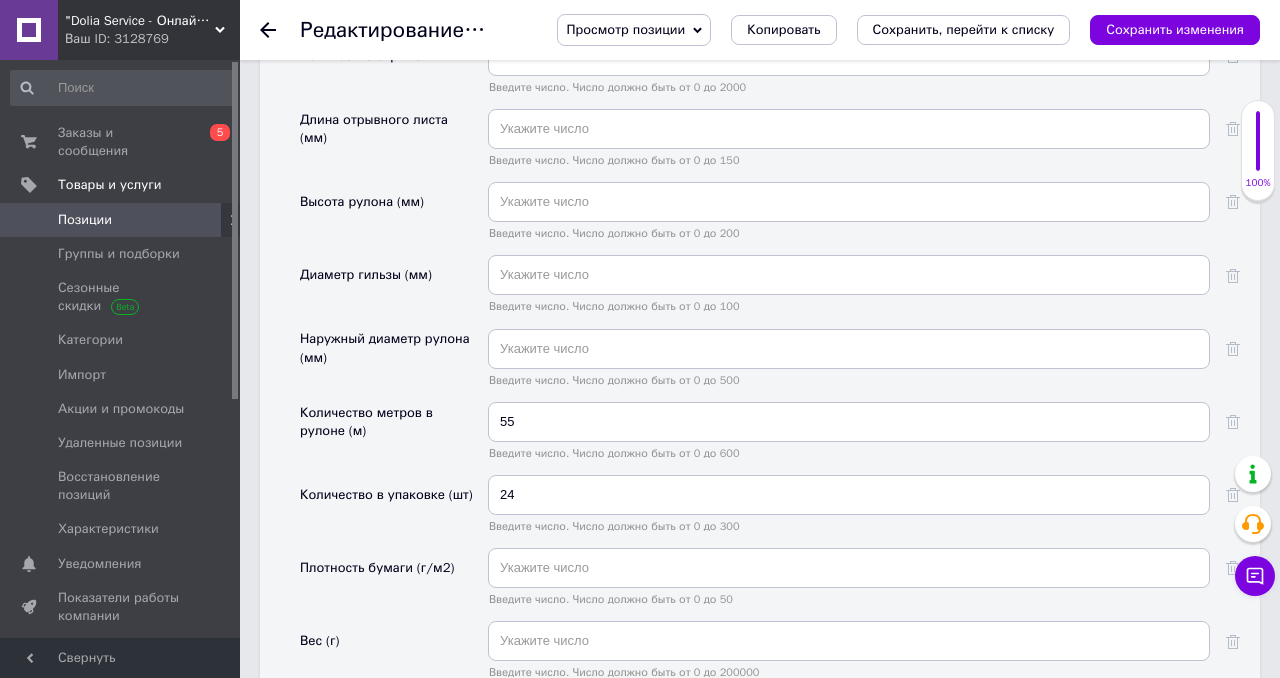 scroll, scrollTop: 2652, scrollLeft: 0, axis: vertical 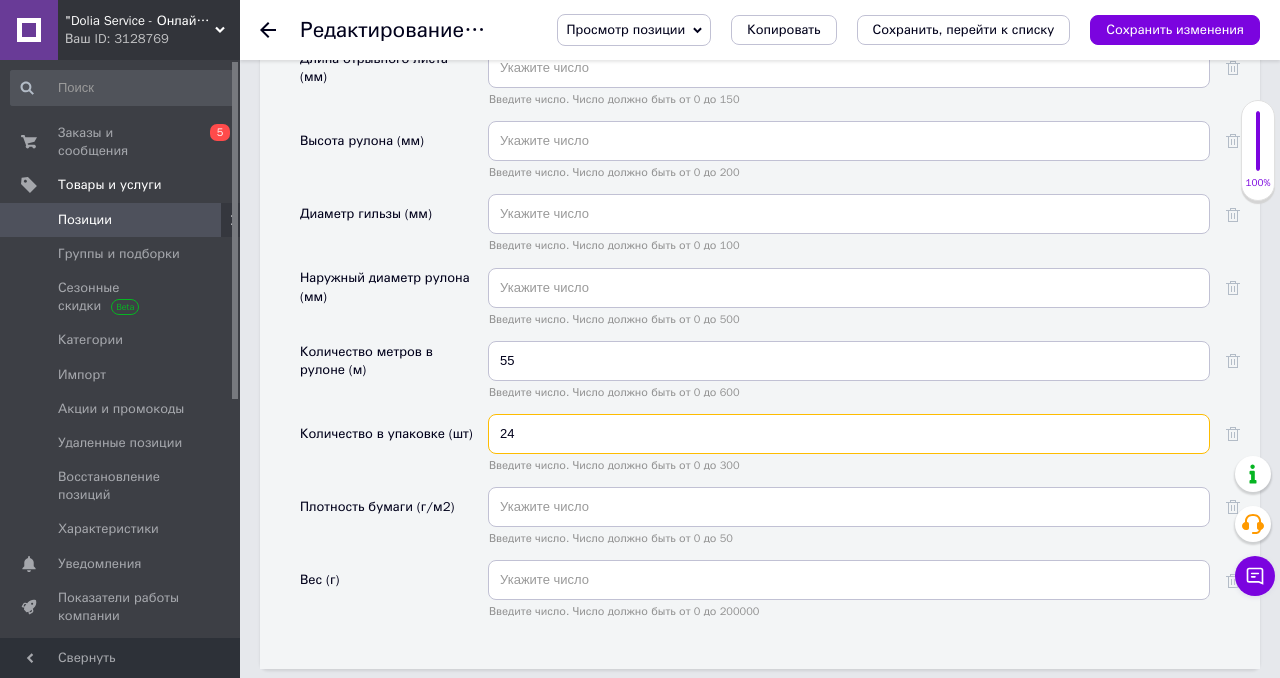 click on "24" at bounding box center [849, 434] 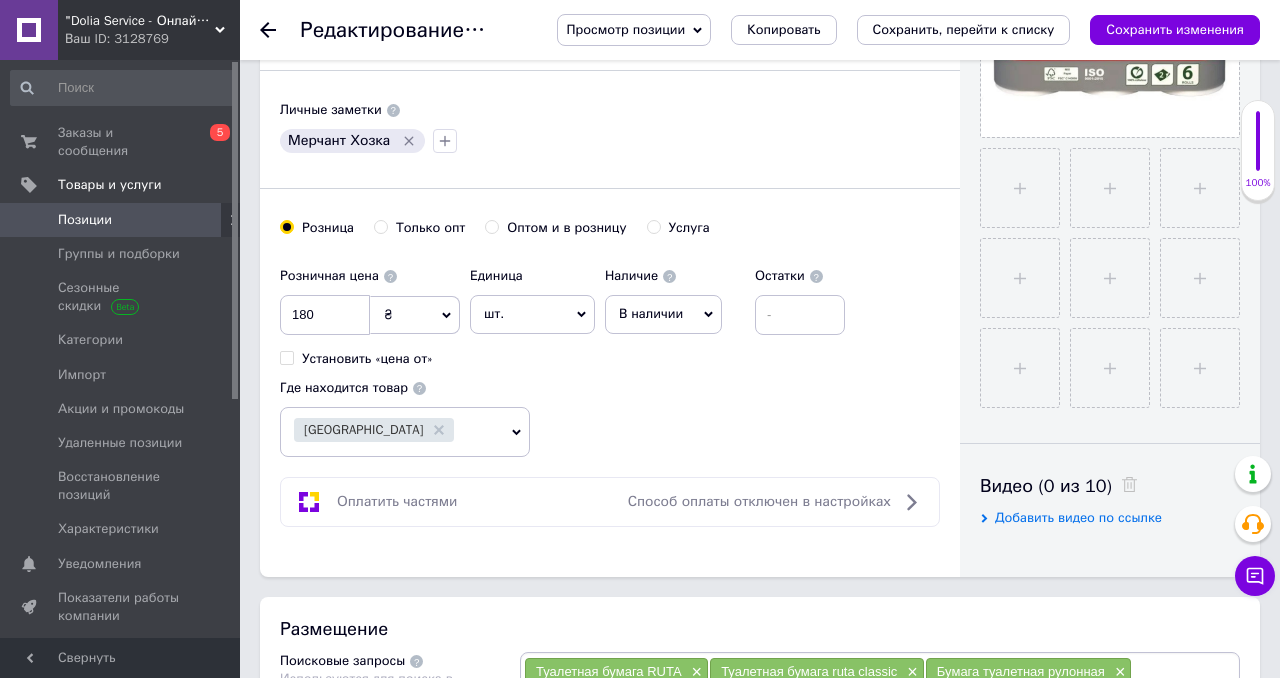 scroll, scrollTop: 0, scrollLeft: 0, axis: both 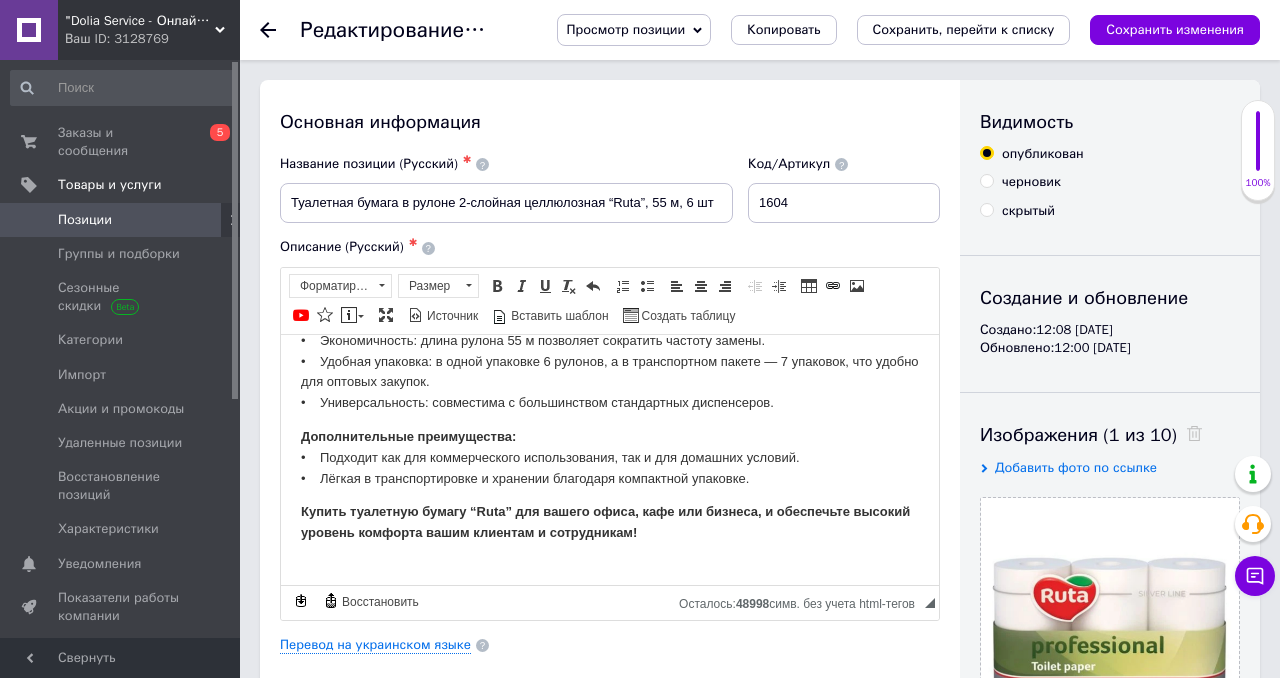 type on "6" 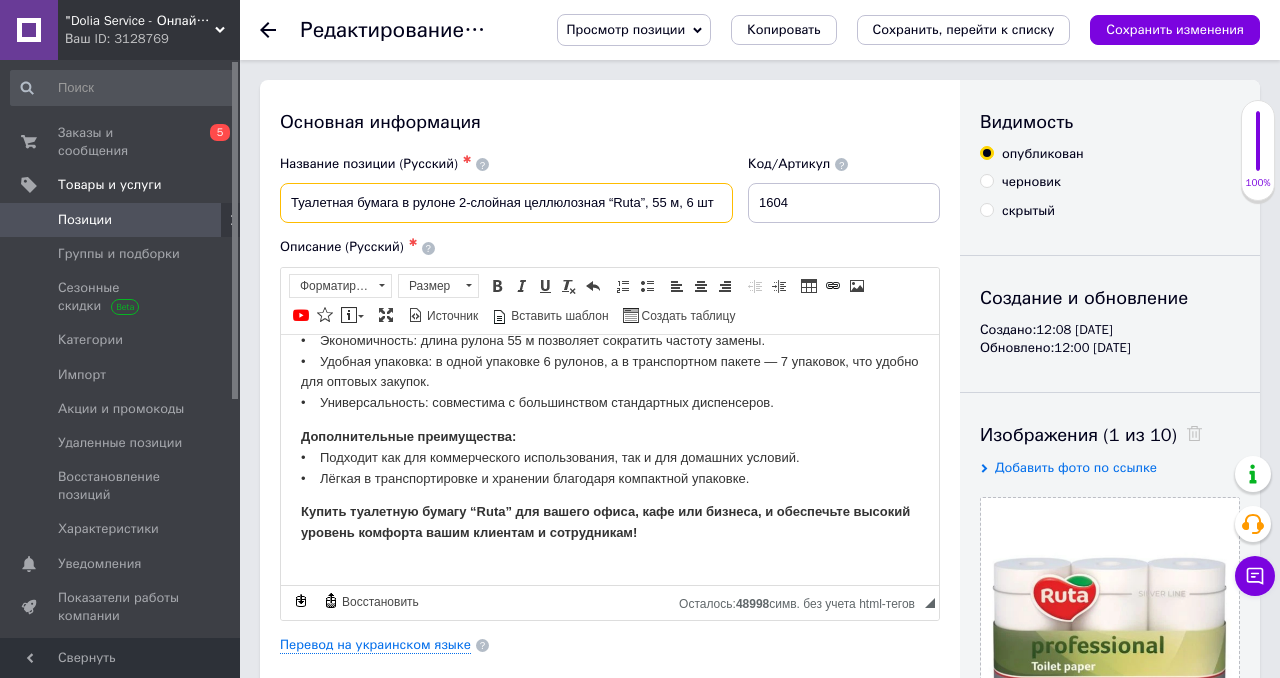 drag, startPoint x: 290, startPoint y: 203, endPoint x: 731, endPoint y: 214, distance: 441.13718 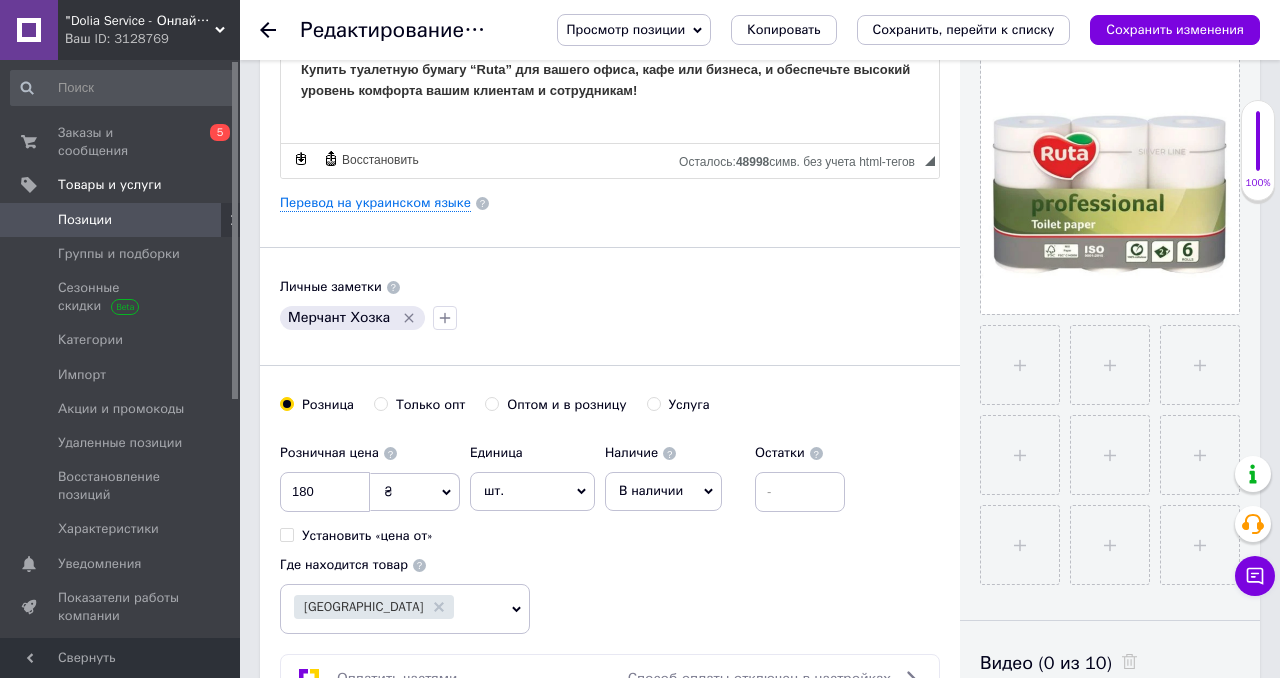 scroll, scrollTop: 515, scrollLeft: 0, axis: vertical 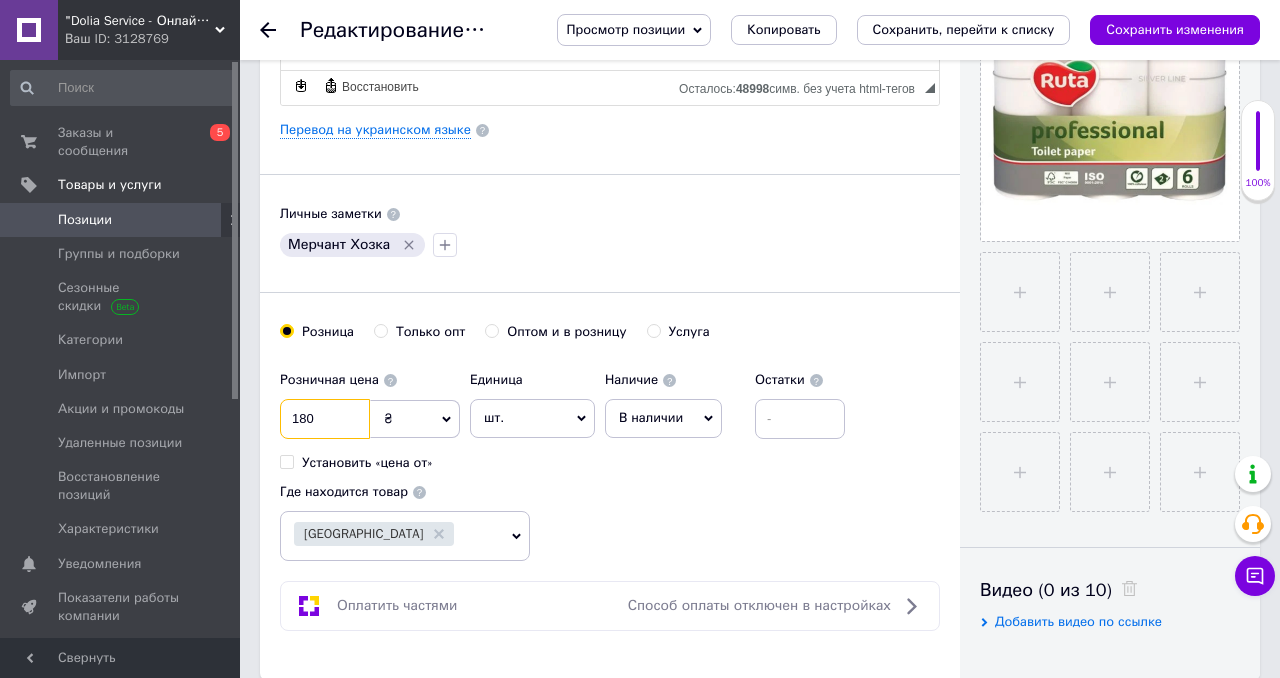 click on "180" at bounding box center [325, 419] 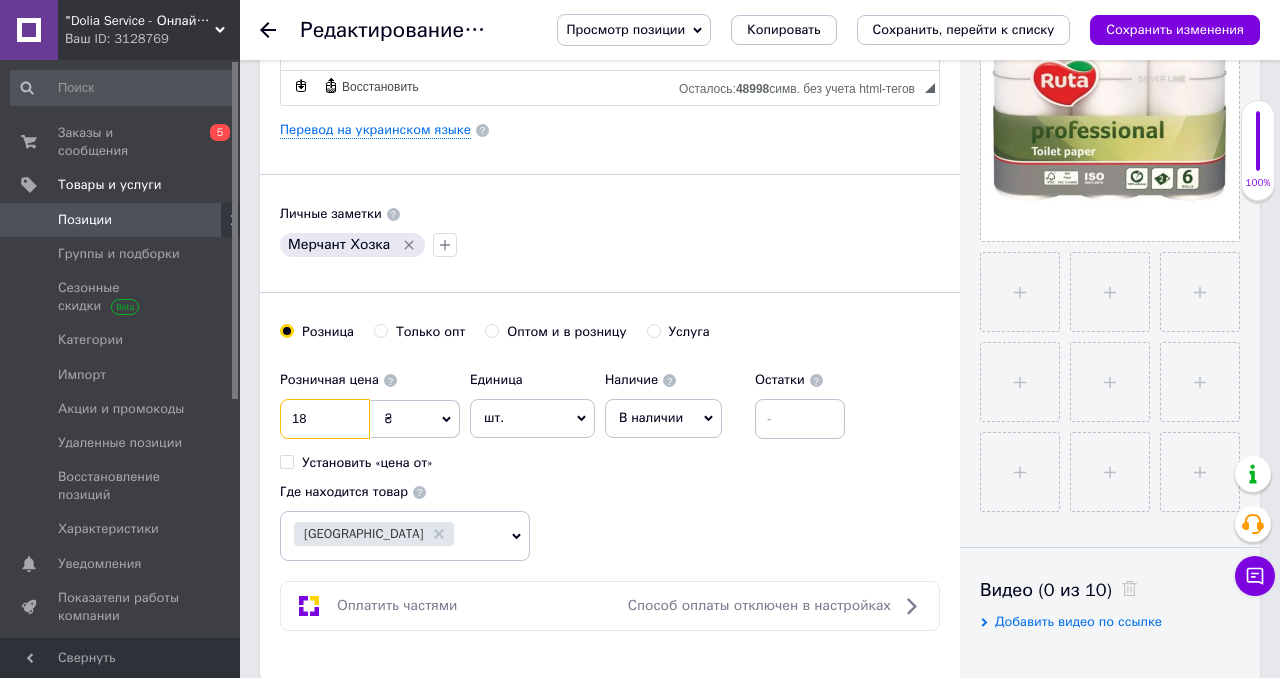 type on "1" 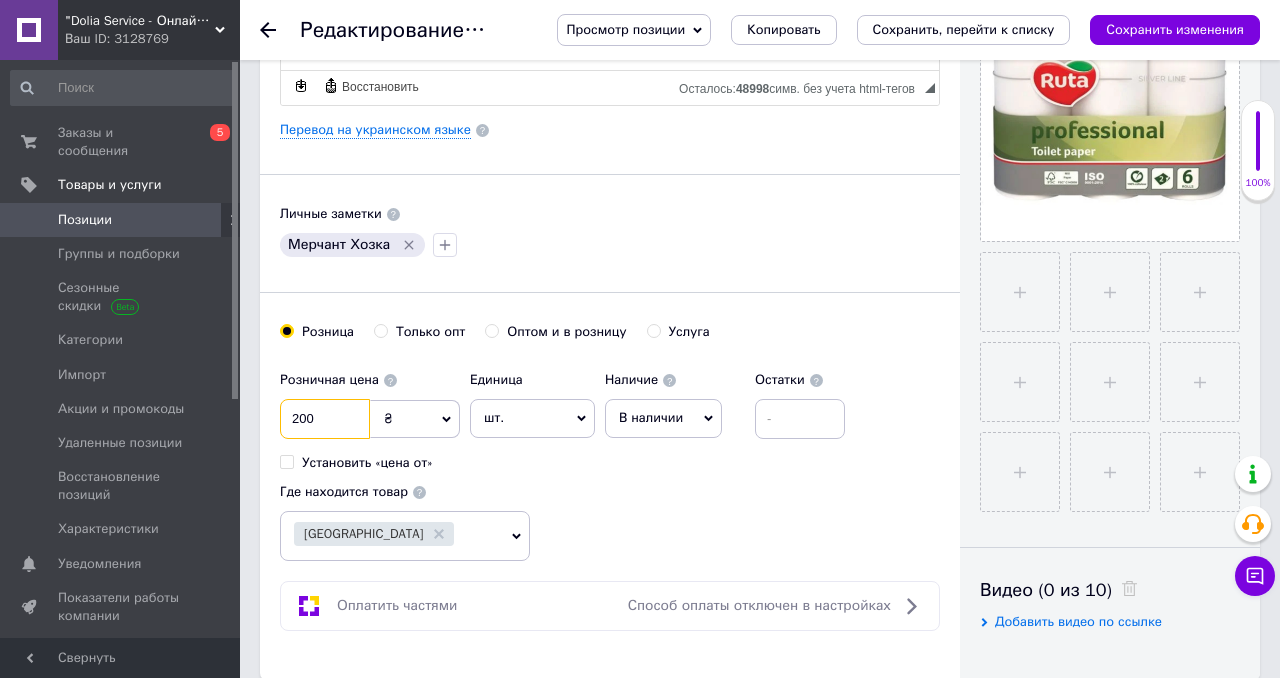 type on "200" 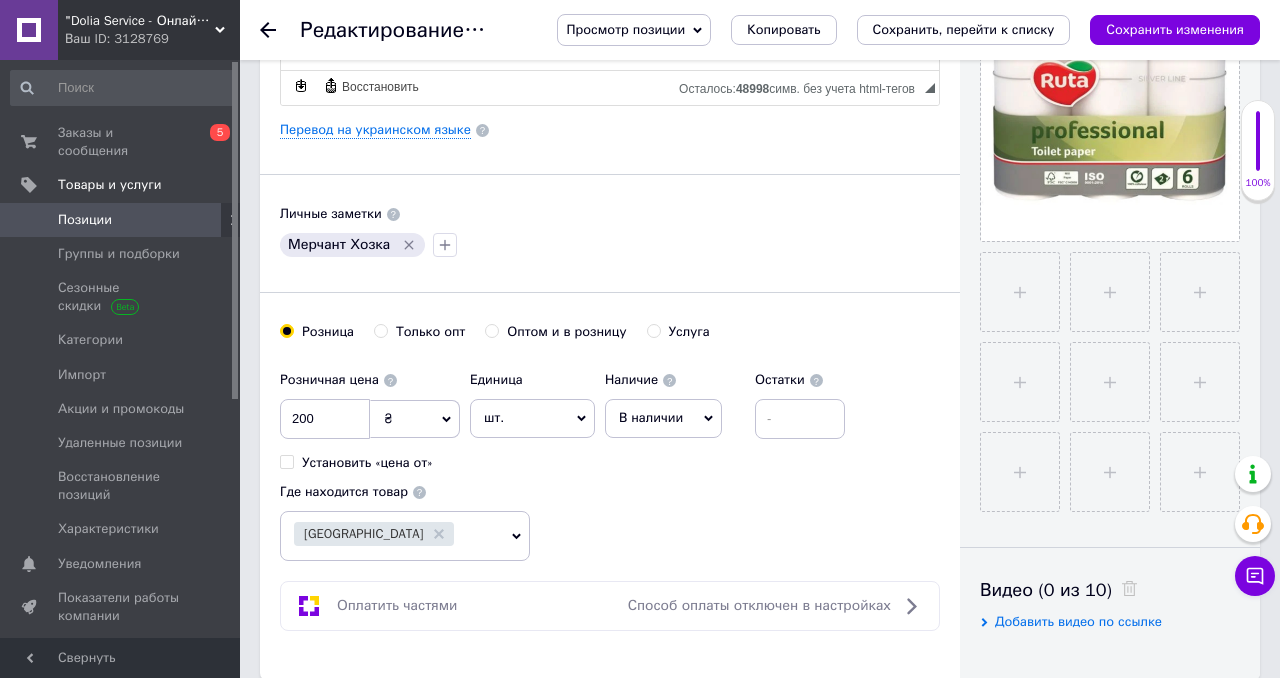 click on "Розничная цена 200 ₴ $ € CHF £ ¥ PLN ₸ MDL HUF KGS CN¥ TRY ₩ lei Установить «цена от» Единица шт. Популярное комплект упаковка кв.м пара м кг пог.м услуга т а автоцистерна ампула б баллон банка блистер бобина бочка бут бухта в ватт ведро выезд г г га гигакалория год гр/кв.м д дал два месяца день доза е еврокуб ед. к кВт канистра карат кв.дм кв.м кв.см кв.фут квартал кг кг/кв.м км колесо комплект коробка куб.дм куб.м л л лист м м мВт месяц мешок минута мл мм моток н набор неделя номер о объект п паллетоместо пара партия пач пог.м полгода посевная единица птицеместо р рейс рулон с т" at bounding box center (610, 461) 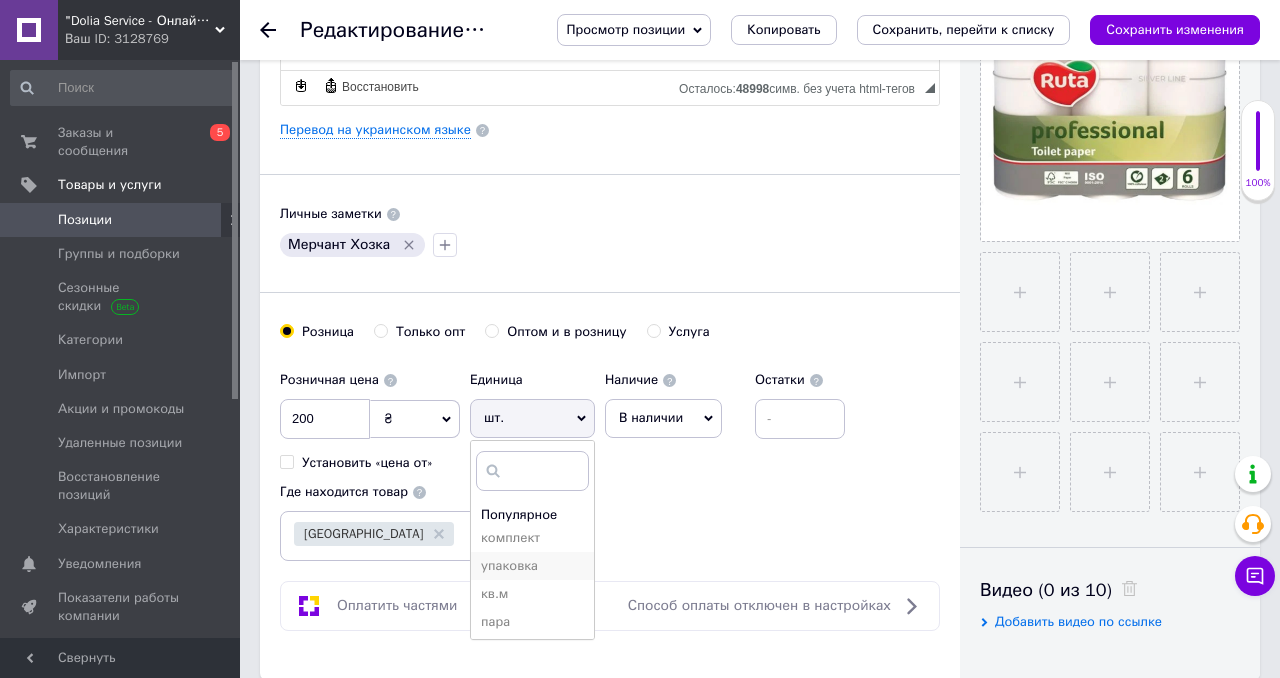 click on "упаковка" at bounding box center [532, 566] 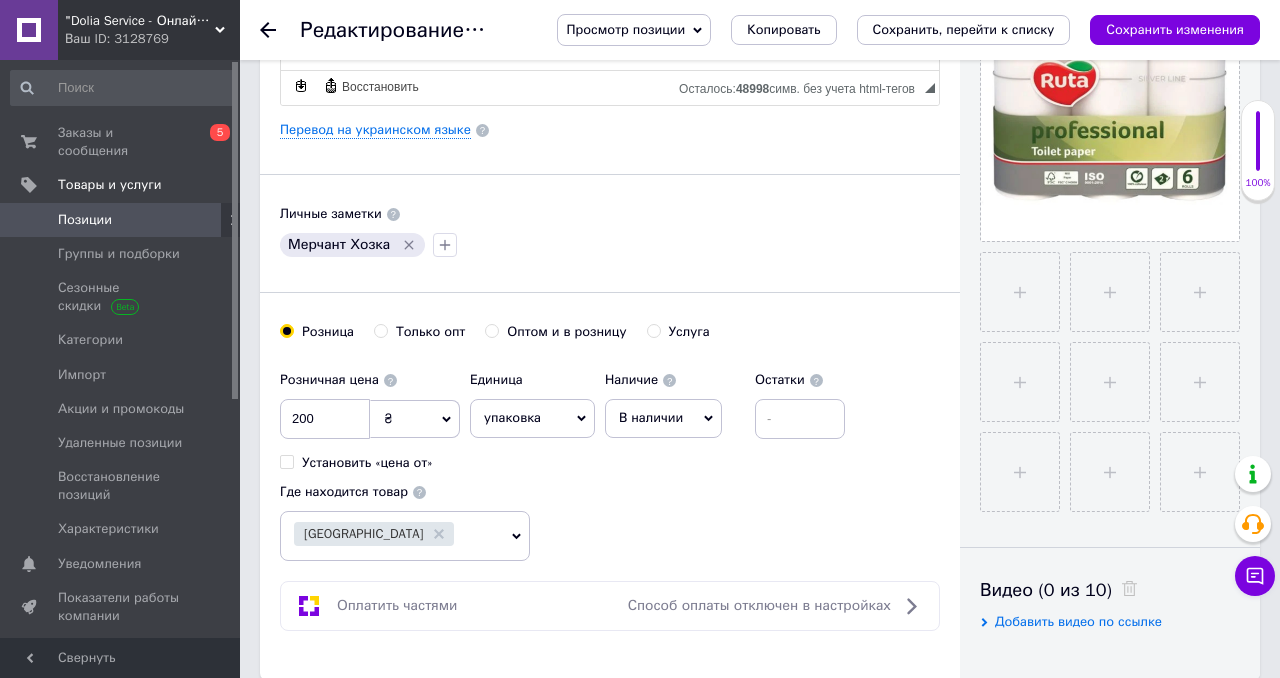 click on "Розничная цена 200 ₴ $ € CHF £ ¥ PLN ₸ MDL HUF KGS CN¥ TRY ₩ lei Установить «цена от» Единица упаковка Популярное шт. комплект кв.м пара м кг пог.м услуга т а автоцистерна ампула б баллон банка блистер бобина бочка бут бухта в ватт ведро выезд г г га гигакалория год гр/кв.м д дал два месяца день доза е еврокуб ед. к кВт канистра карат кв.дм кв.м кв.см кв.фут квартал кг кг/кв.м км колесо комплект коробка куб.дм куб.м л л лист м м мВт месяц мешок минута мл мм моток н набор неделя номер о объект п паллетоместо пара партия пач пог.м полгода посевная единица птицеместо р рейс рулон с т" at bounding box center (610, 461) 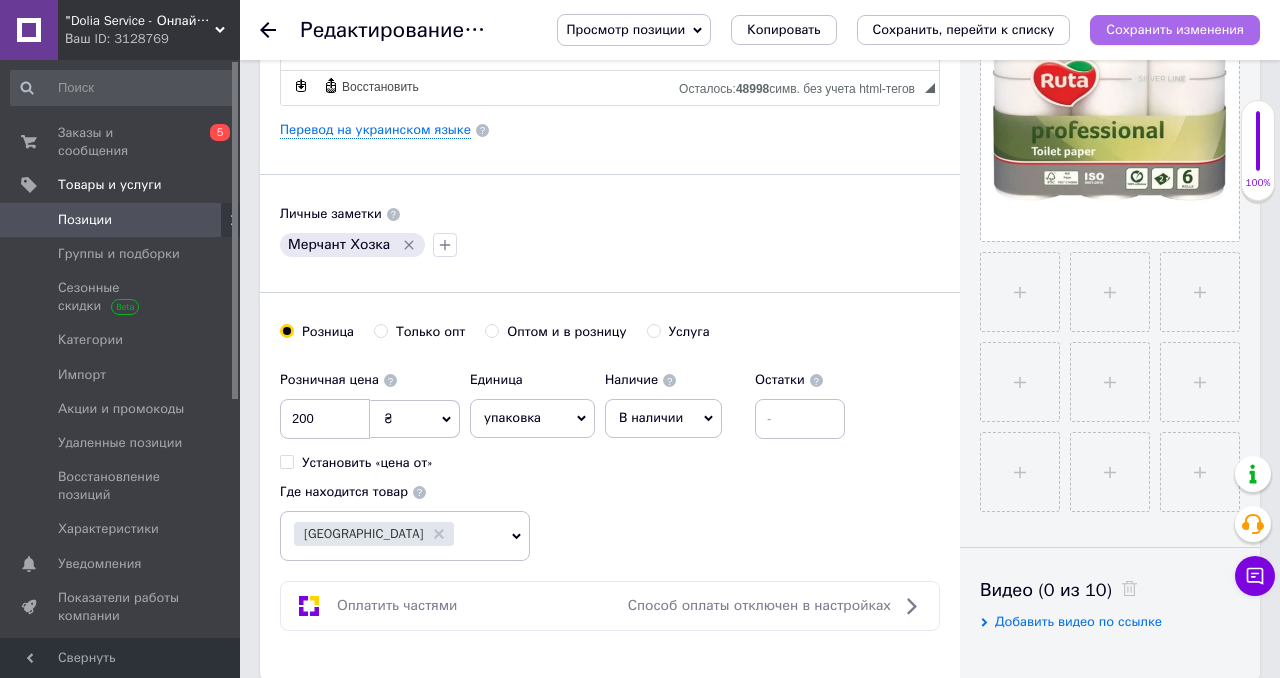 click on "Сохранить изменения" at bounding box center (1175, 29) 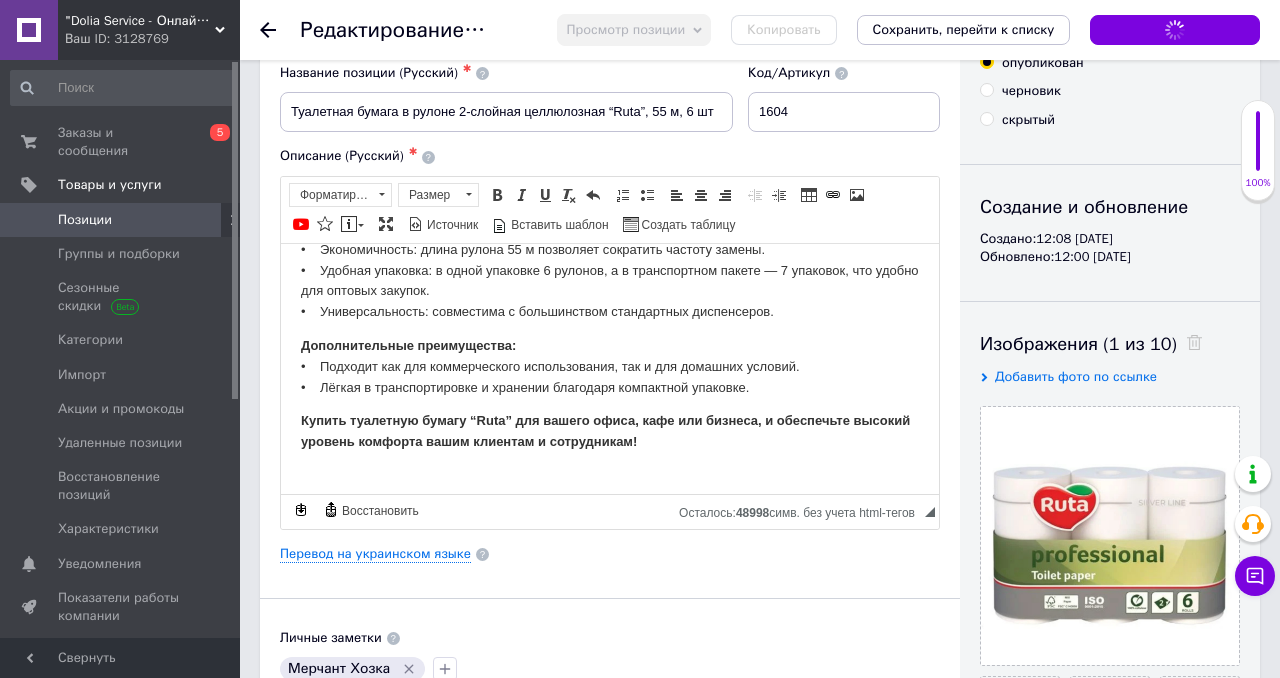 scroll, scrollTop: 41, scrollLeft: 0, axis: vertical 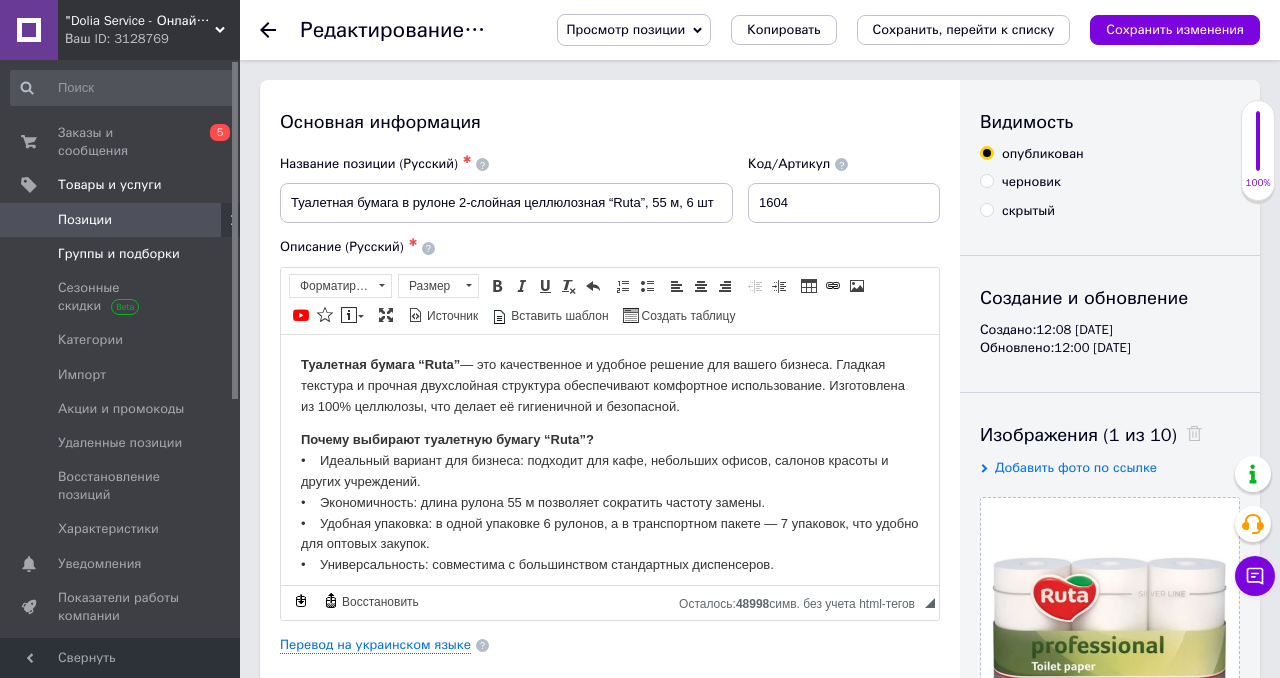 click on "Группы и подборки" at bounding box center (119, 254) 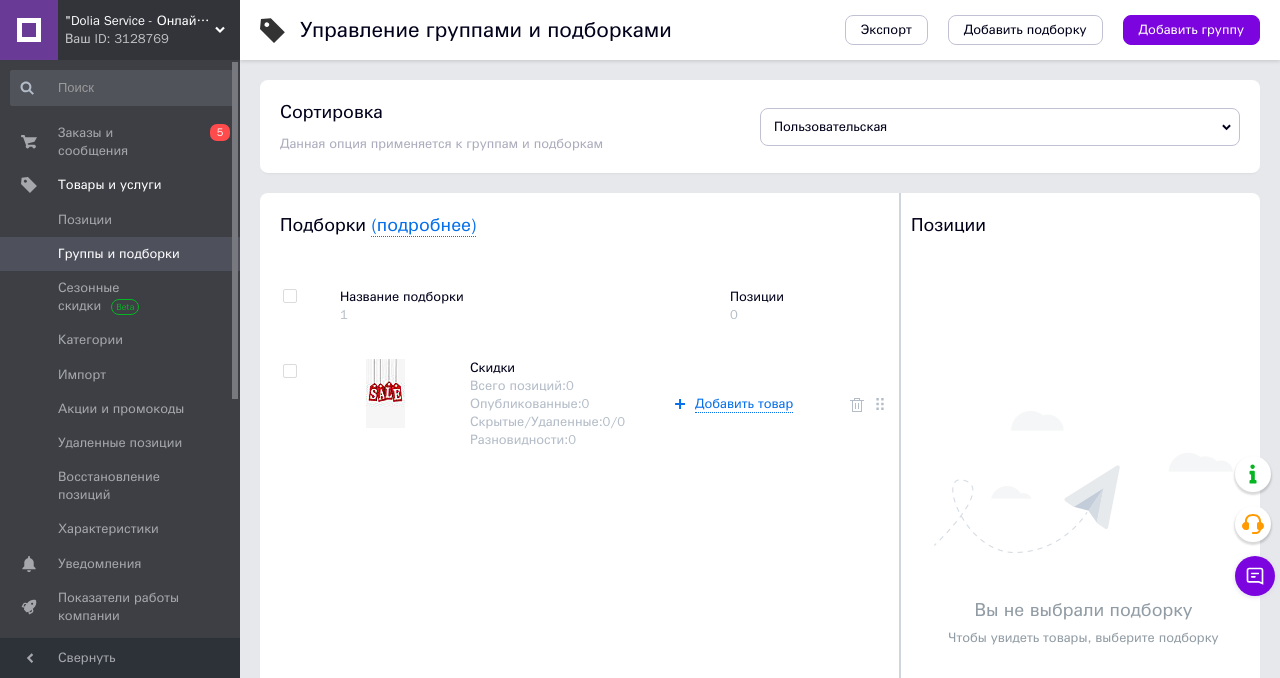 scroll, scrollTop: 265, scrollLeft: 0, axis: vertical 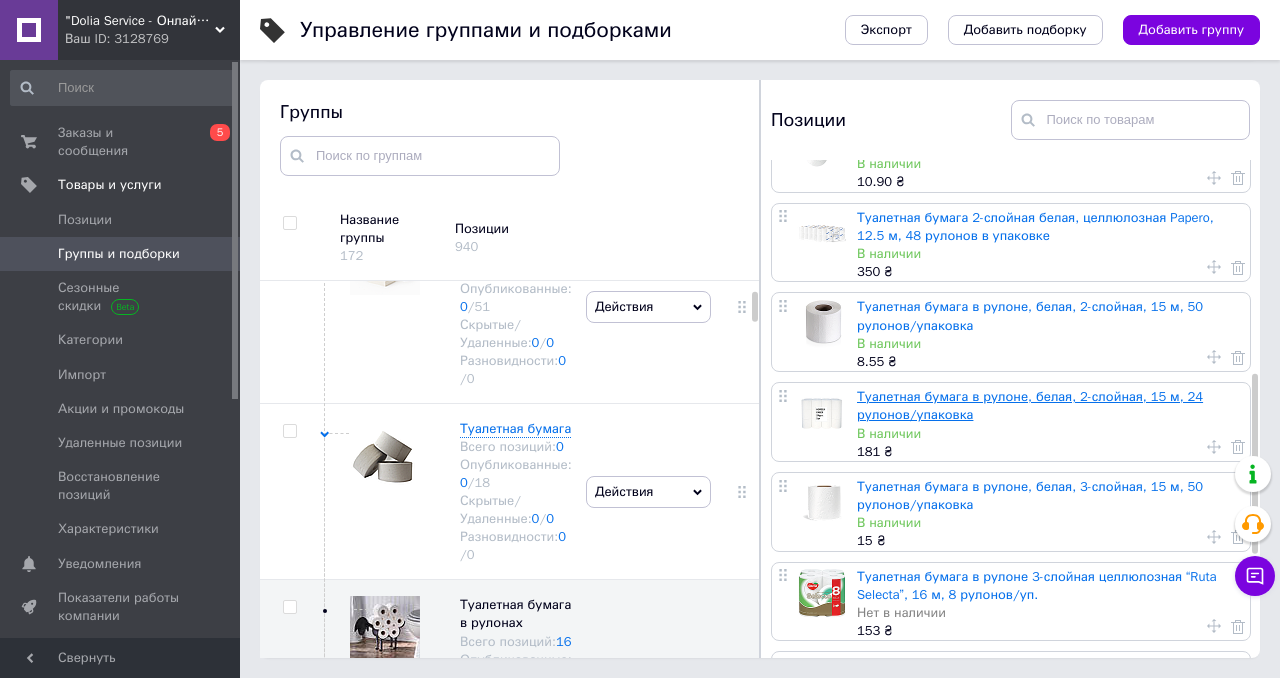 click on "Туалетная бумага в рулоне, белая, 2-слойная, 15 м, 24 рулонов/упаковка" at bounding box center [1030, 405] 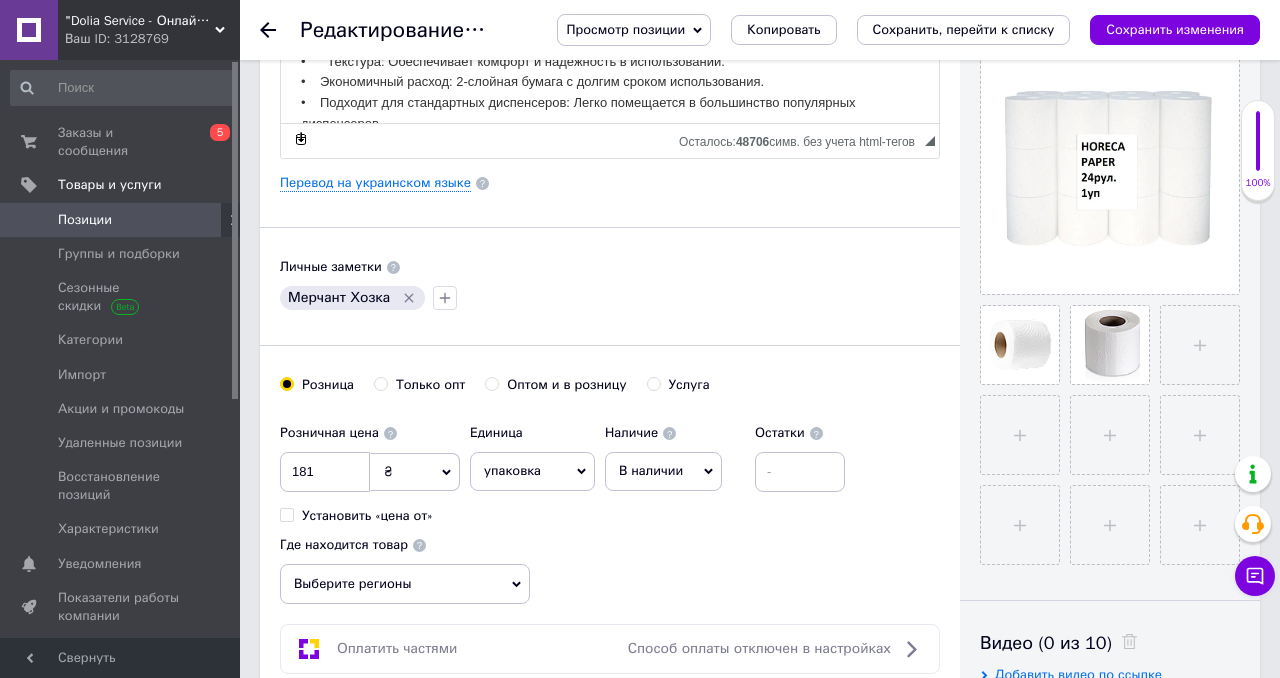 scroll, scrollTop: 0, scrollLeft: 0, axis: both 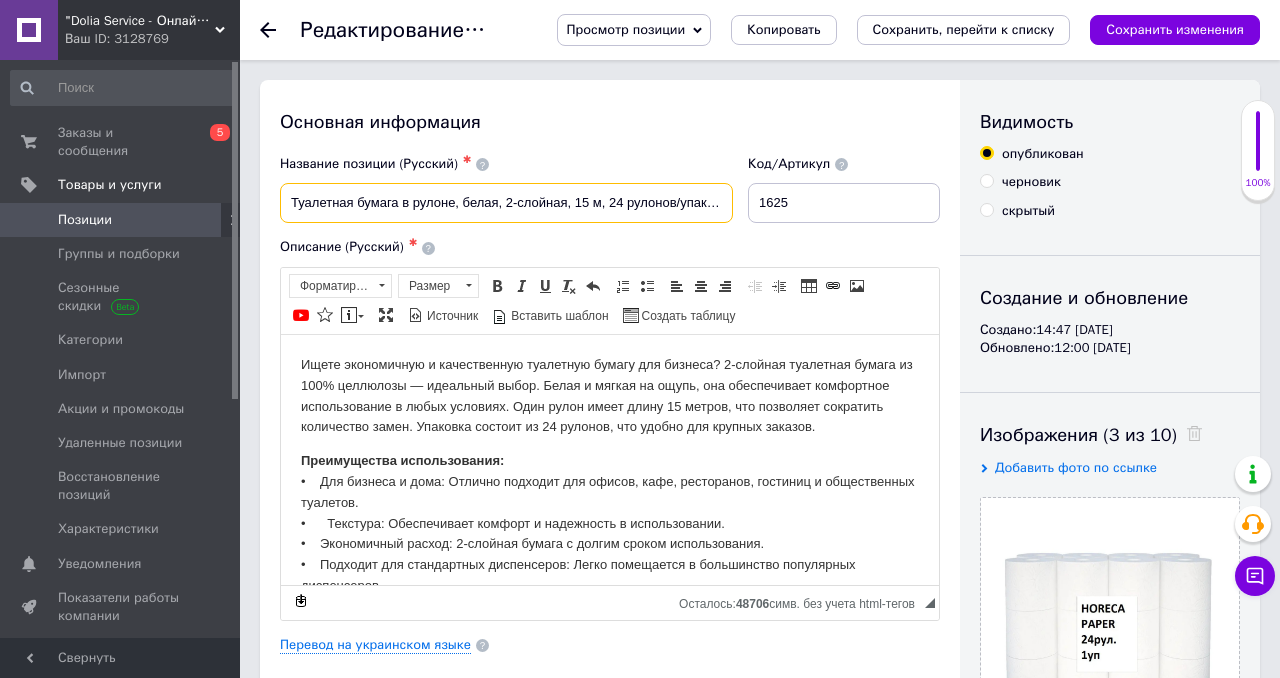drag, startPoint x: 293, startPoint y: 197, endPoint x: 636, endPoint y: 212, distance: 343.32782 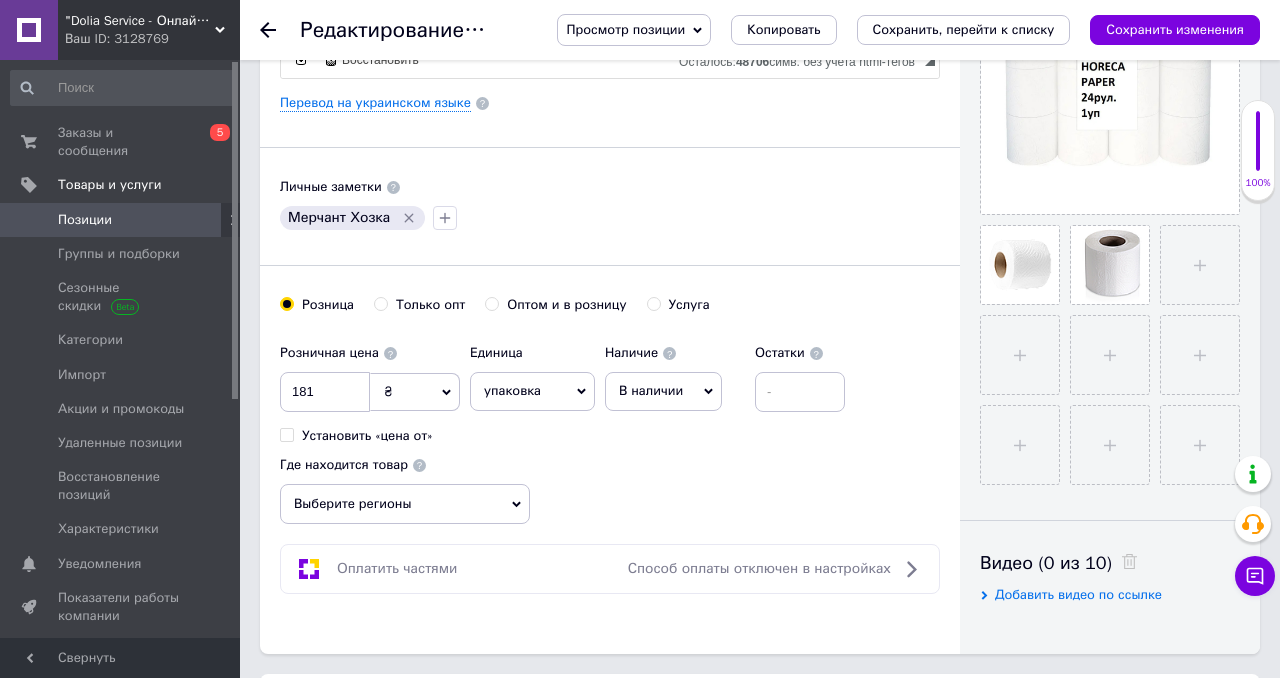 scroll, scrollTop: 556, scrollLeft: 0, axis: vertical 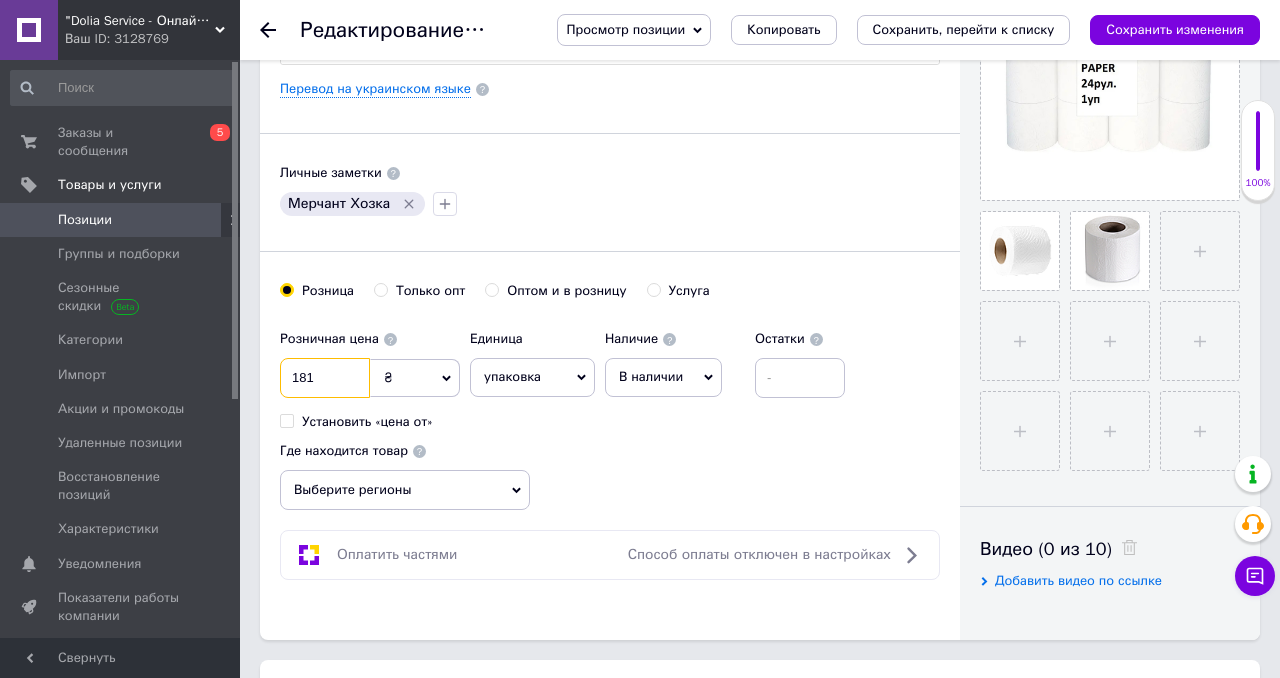 click on "181" at bounding box center [325, 378] 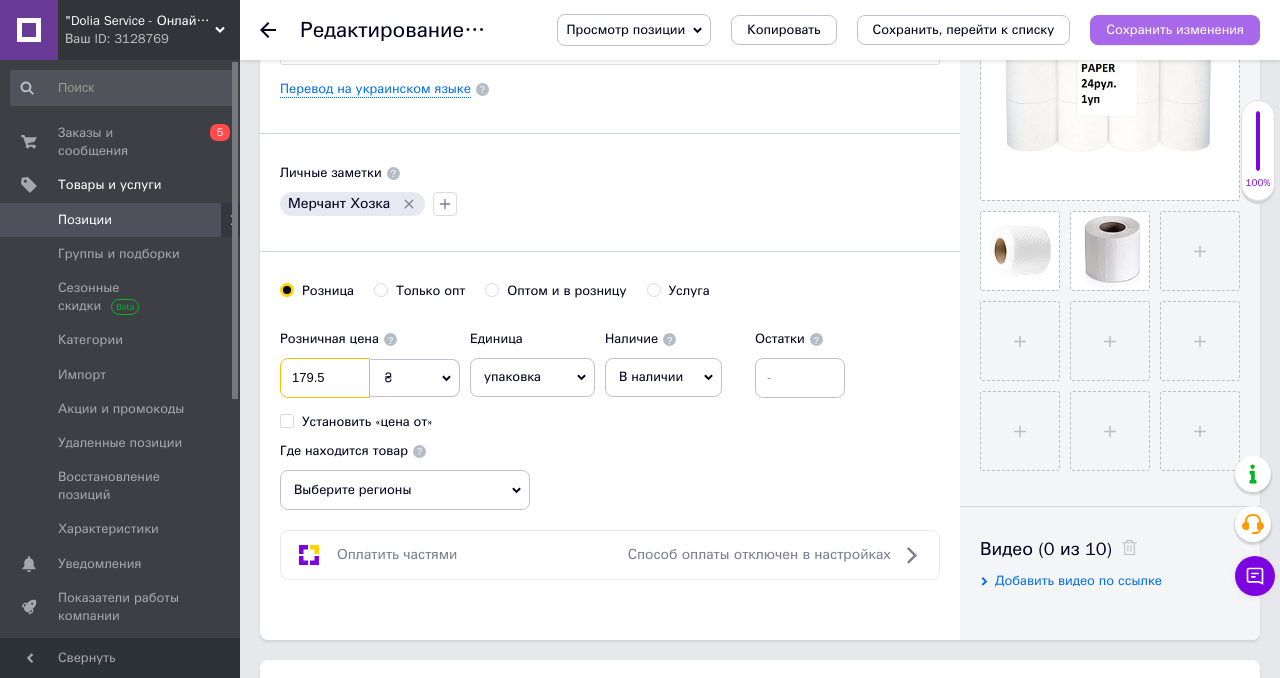 type on "179.5" 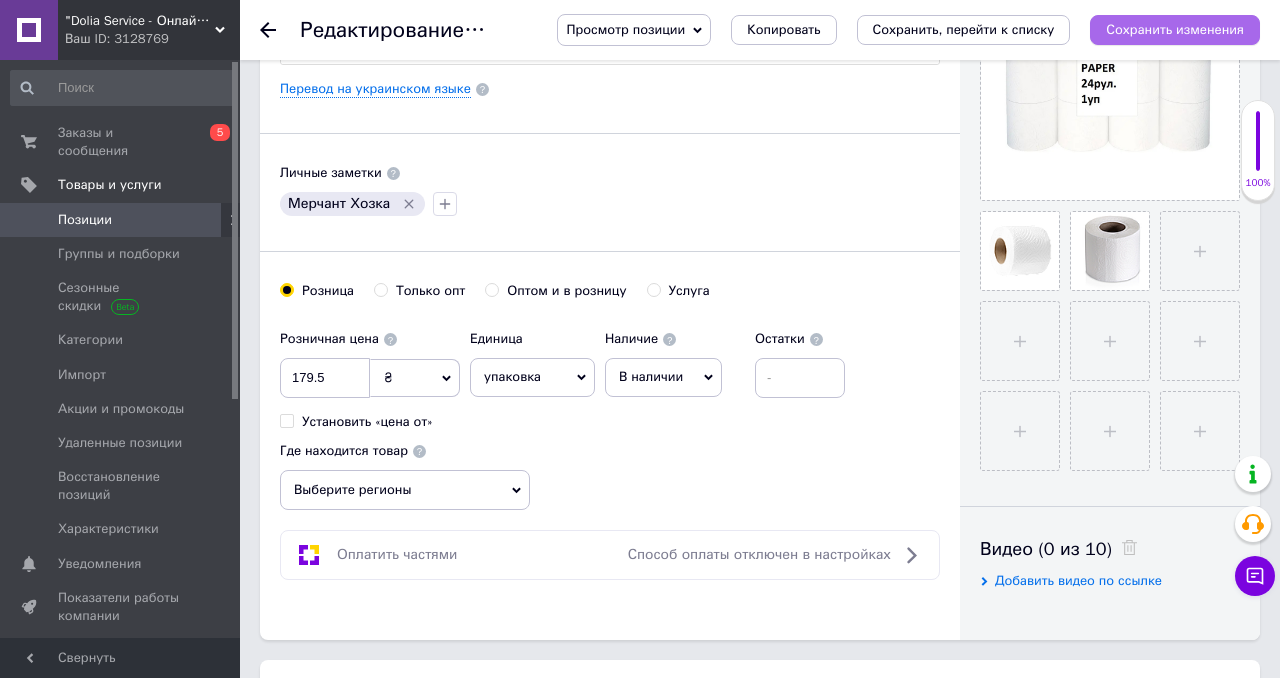 click on "Сохранить изменения" at bounding box center [1175, 29] 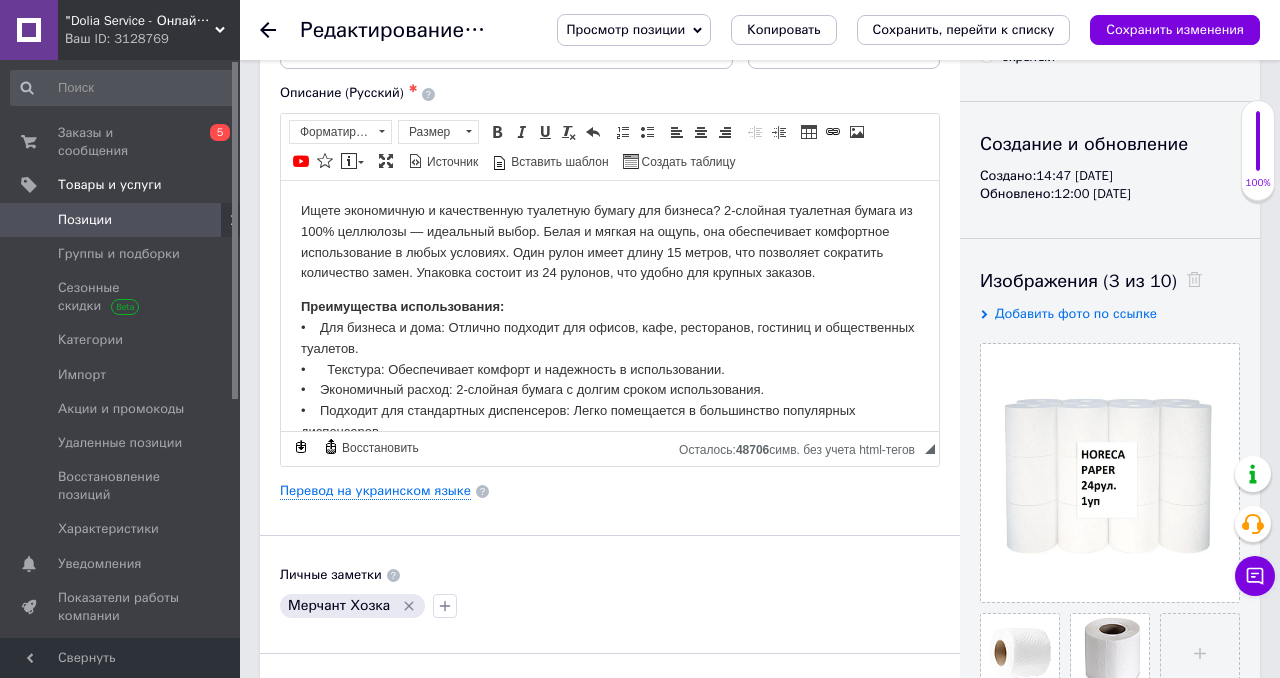 scroll, scrollTop: 0, scrollLeft: 0, axis: both 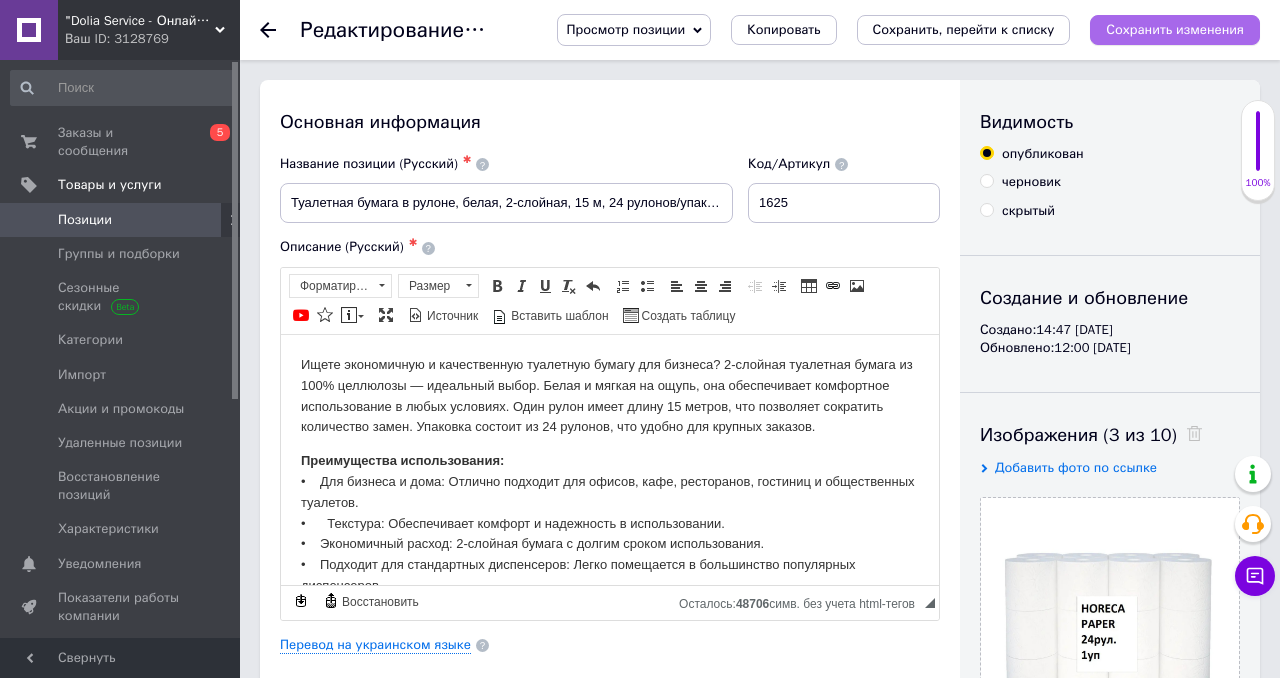 click on "Сохранить изменения" at bounding box center (1175, 30) 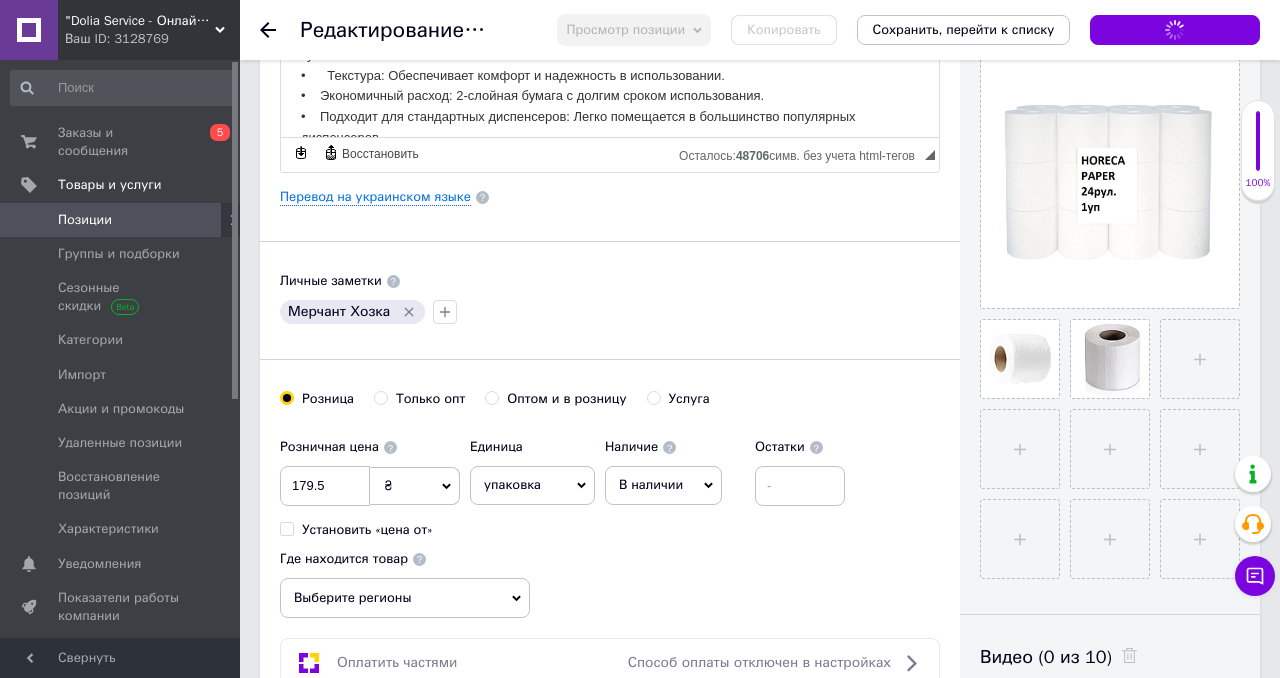 scroll, scrollTop: 460, scrollLeft: 0, axis: vertical 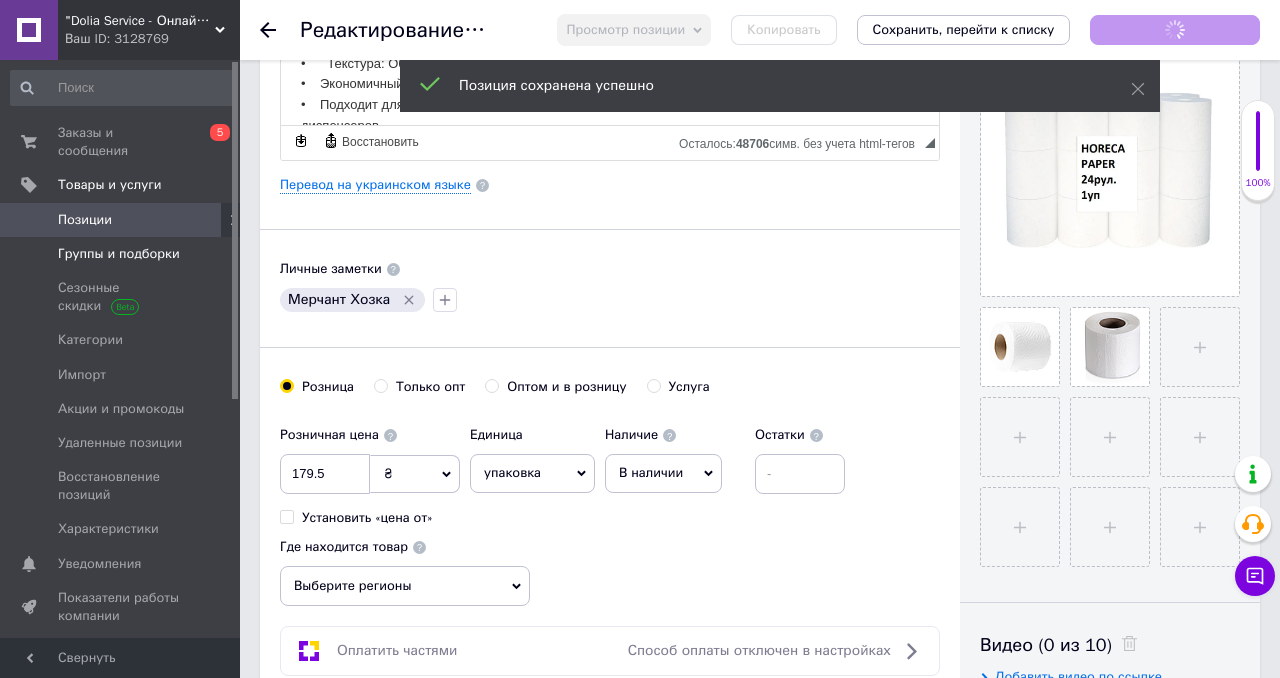 click on "Группы и подборки" at bounding box center [119, 254] 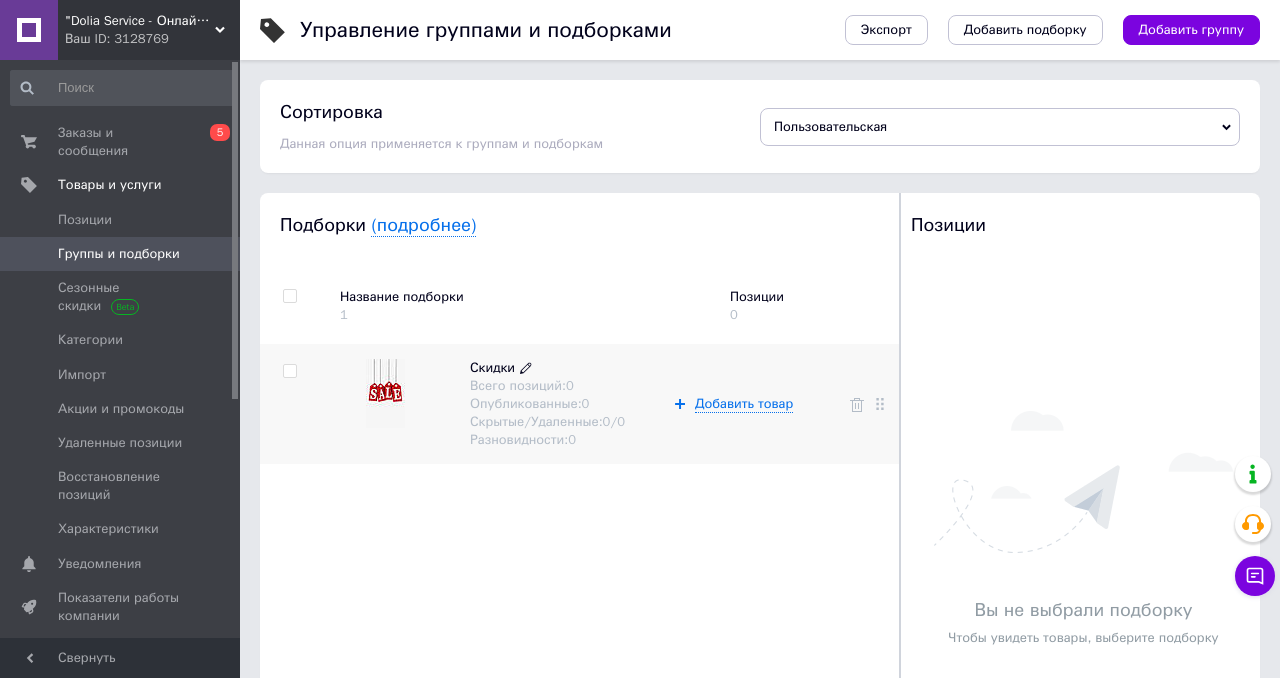 scroll, scrollTop: 50, scrollLeft: 0, axis: vertical 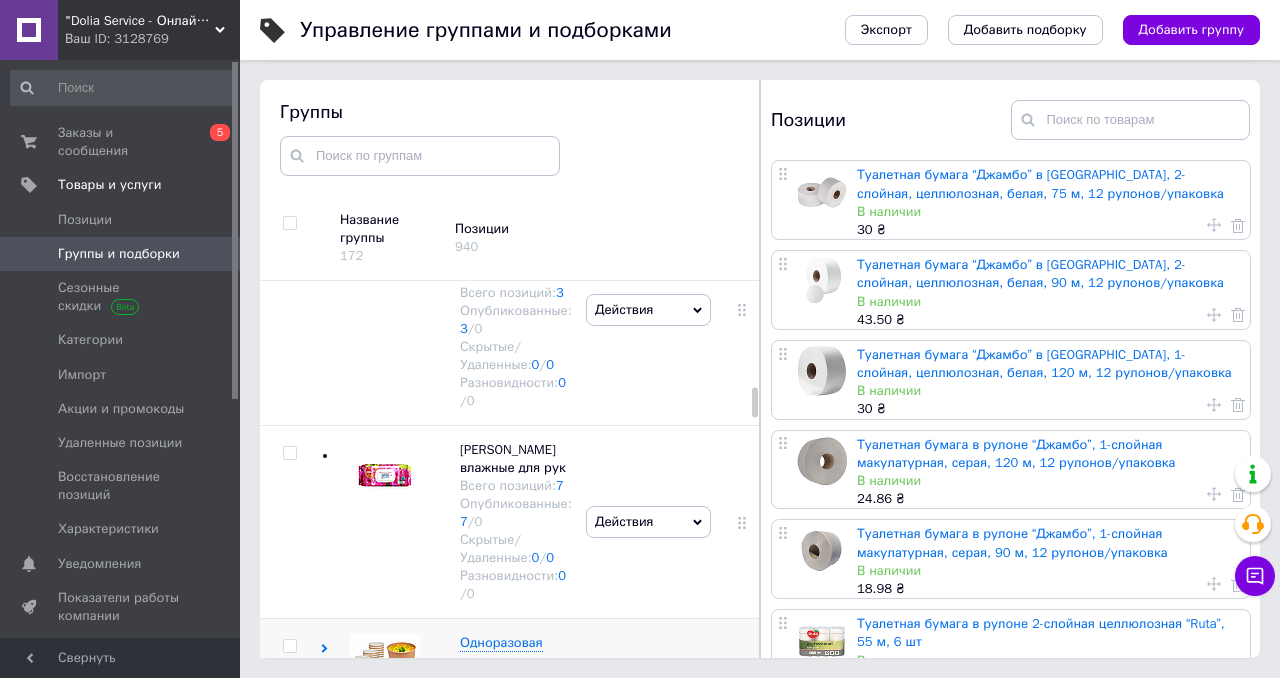 click 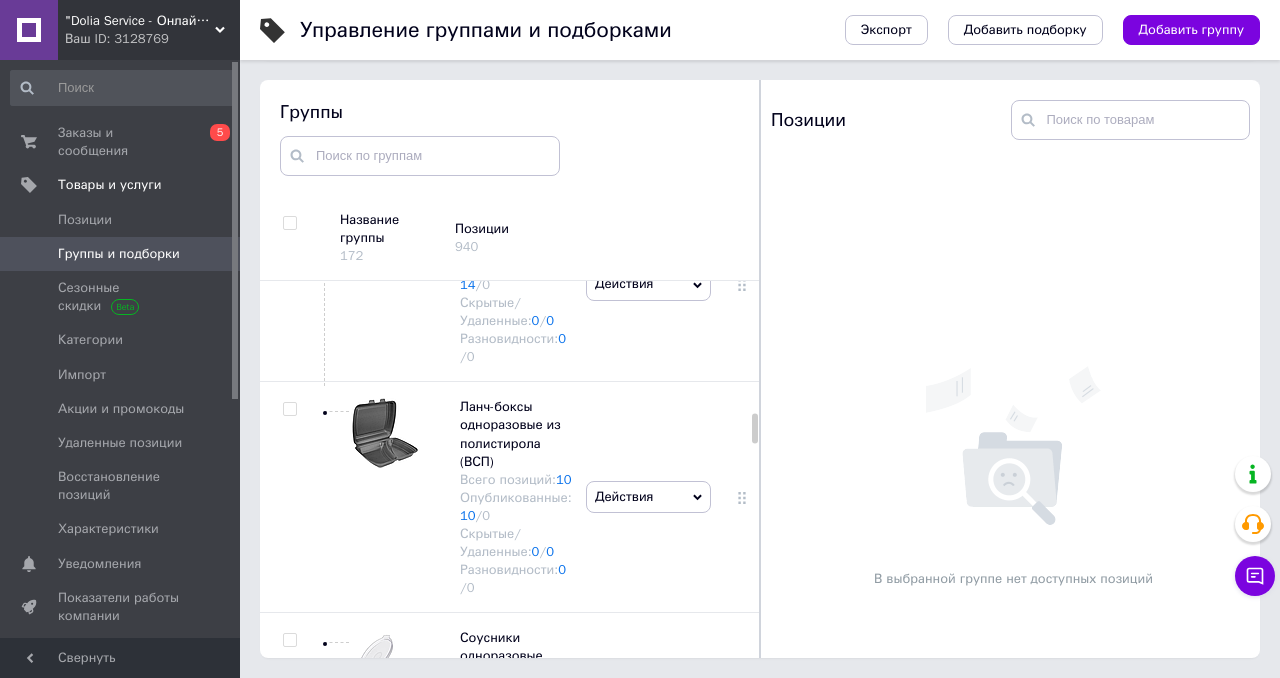 scroll, scrollTop: 2947, scrollLeft: 0, axis: vertical 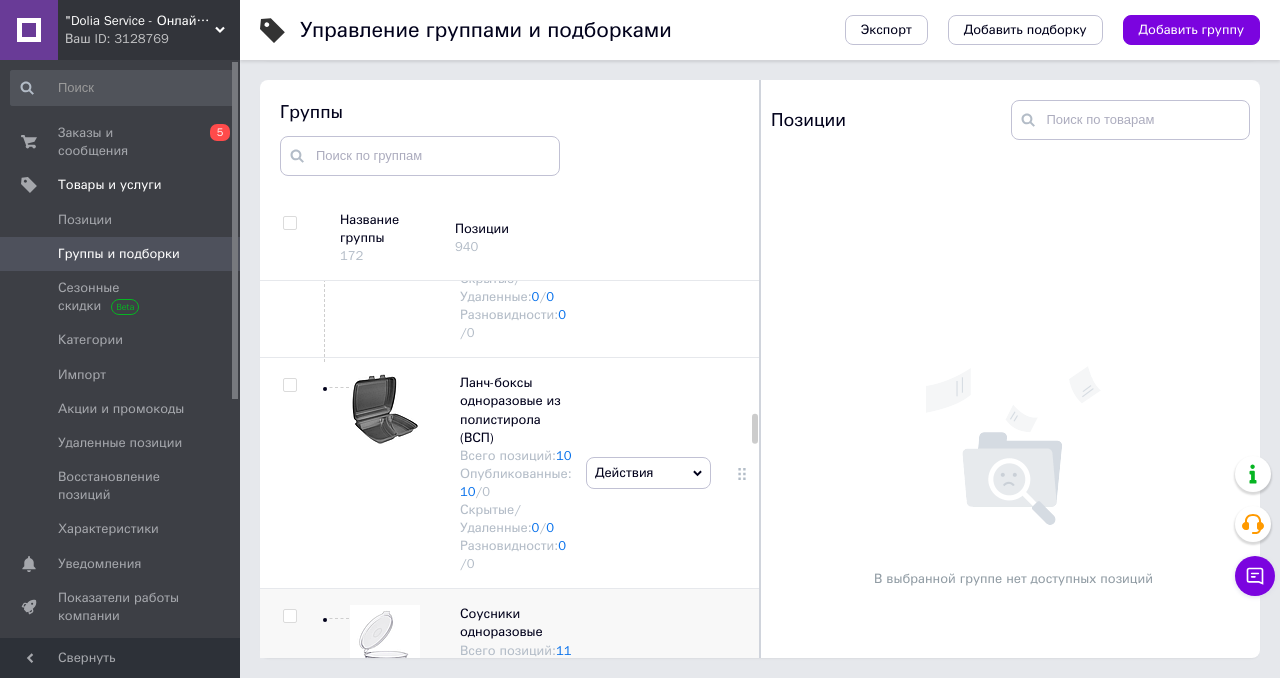 click on "Соусники одноразовые Всего позиций:  11 Опубликованные:  8  /  0 Скрытые/Удаленные:  0  /  3 Разновидности:  0  /  0" at bounding box center [496, 686] 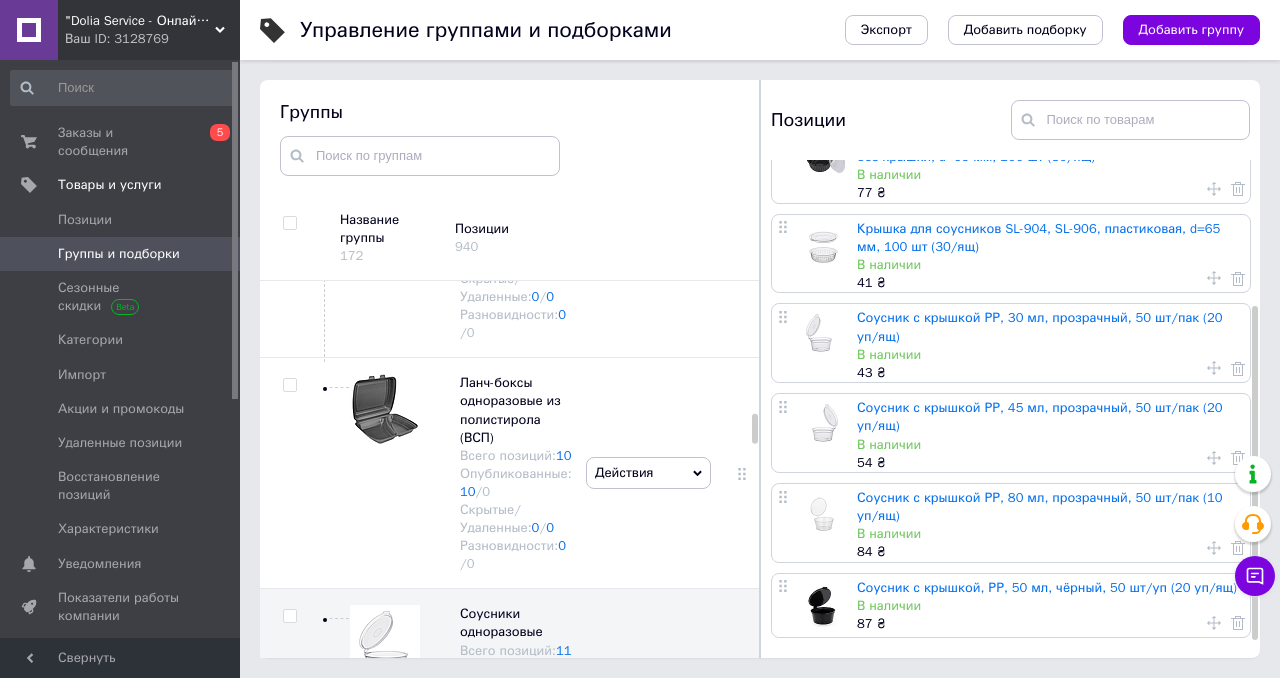 scroll, scrollTop: 240, scrollLeft: 0, axis: vertical 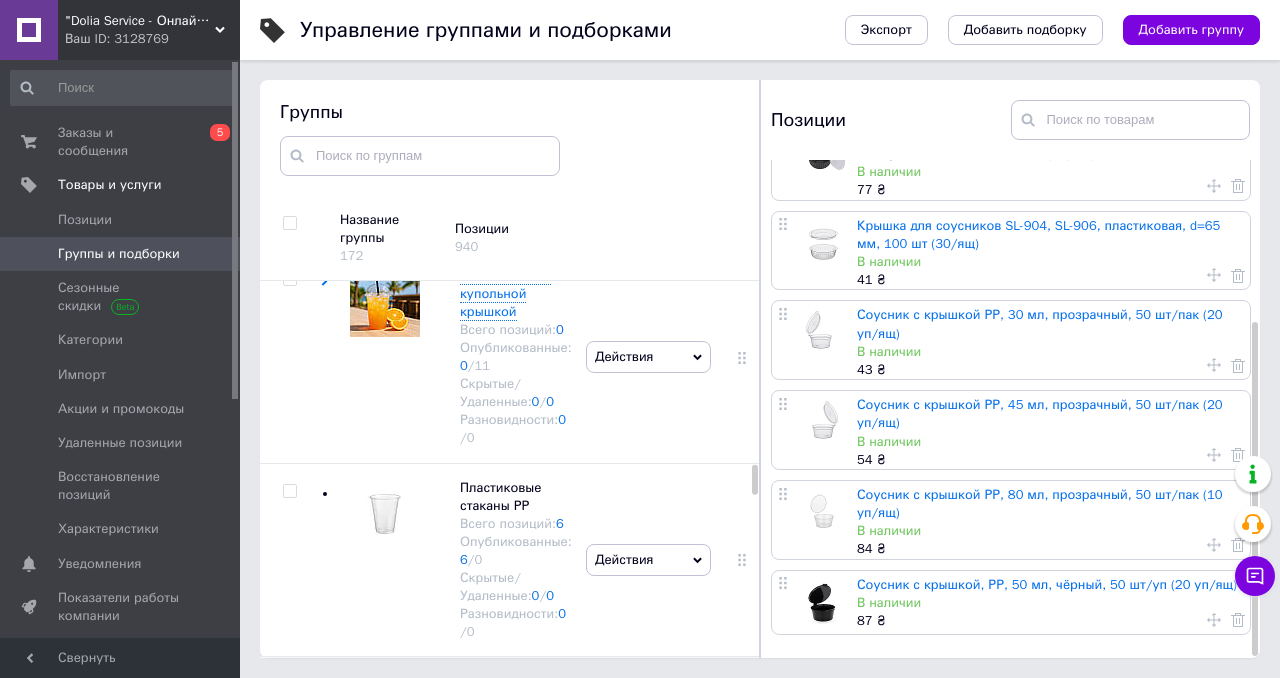 click at bounding box center (290, 684) 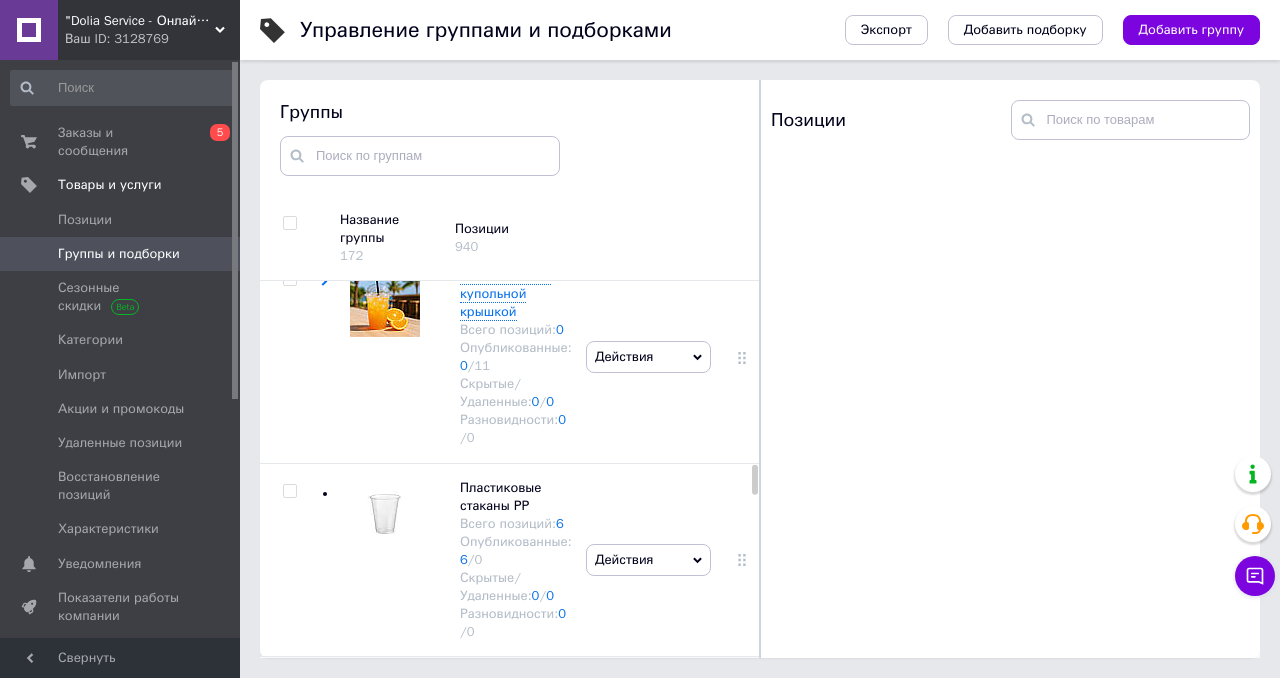 scroll, scrollTop: 0, scrollLeft: 0, axis: both 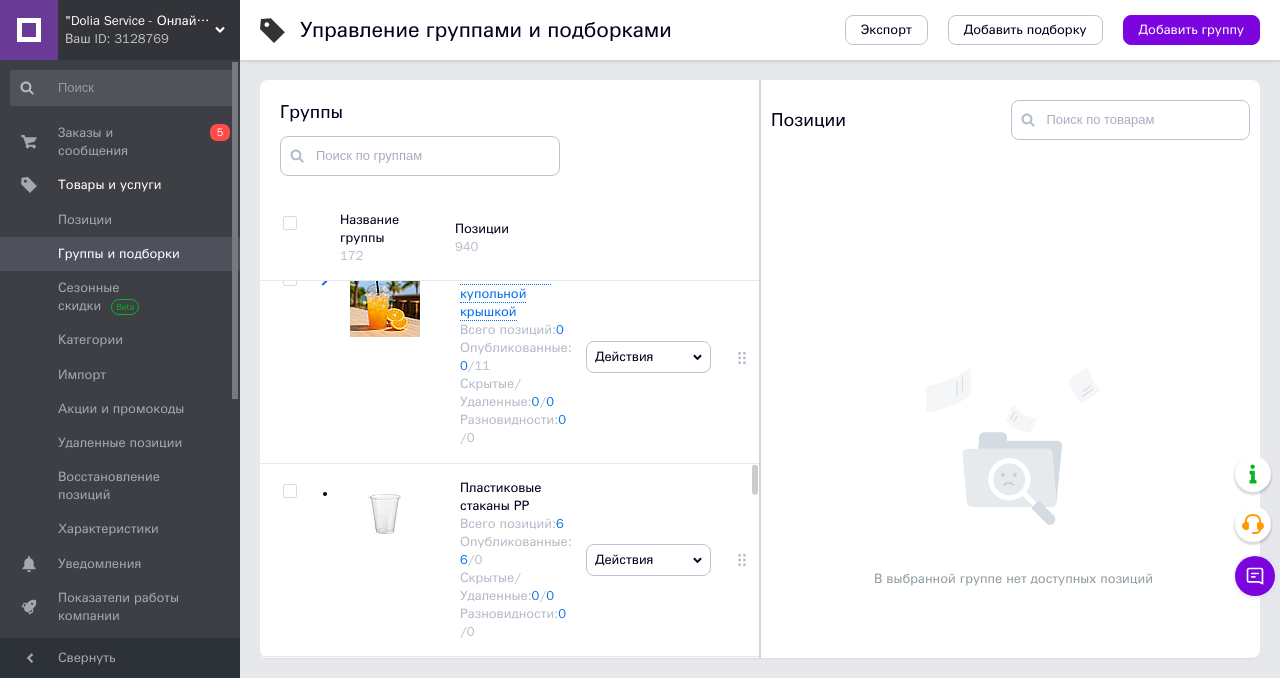 click 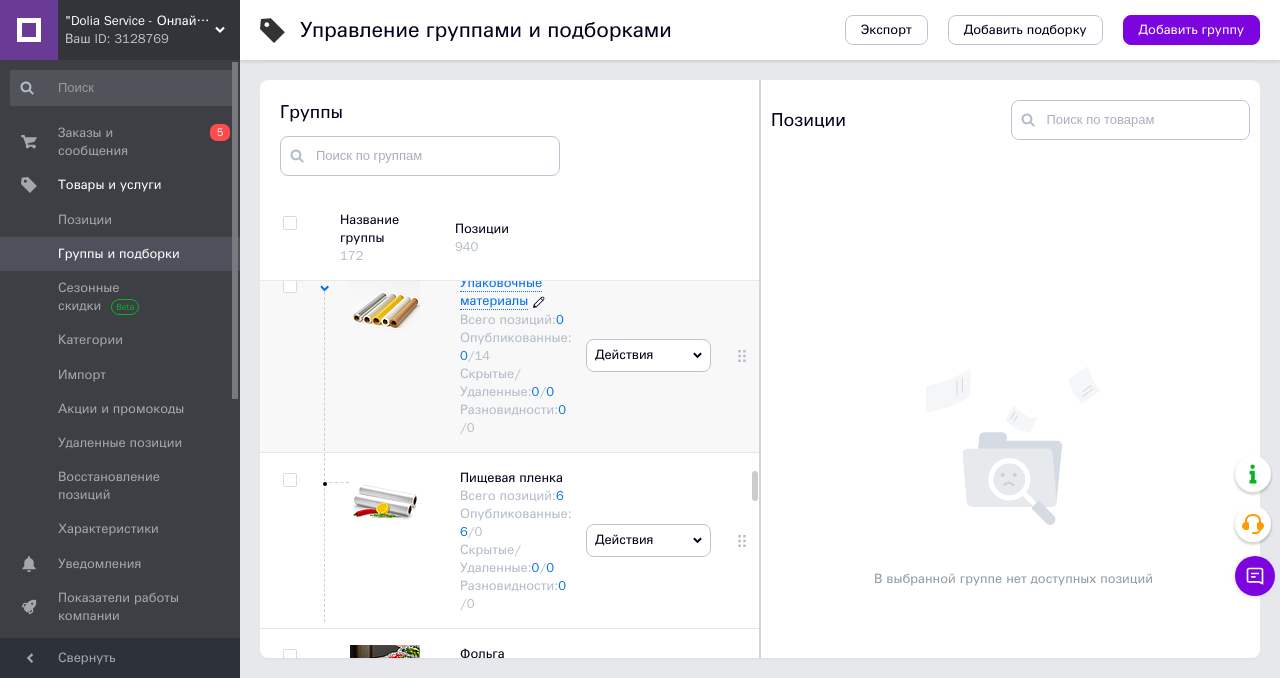 scroll, scrollTop: 4472, scrollLeft: 0, axis: vertical 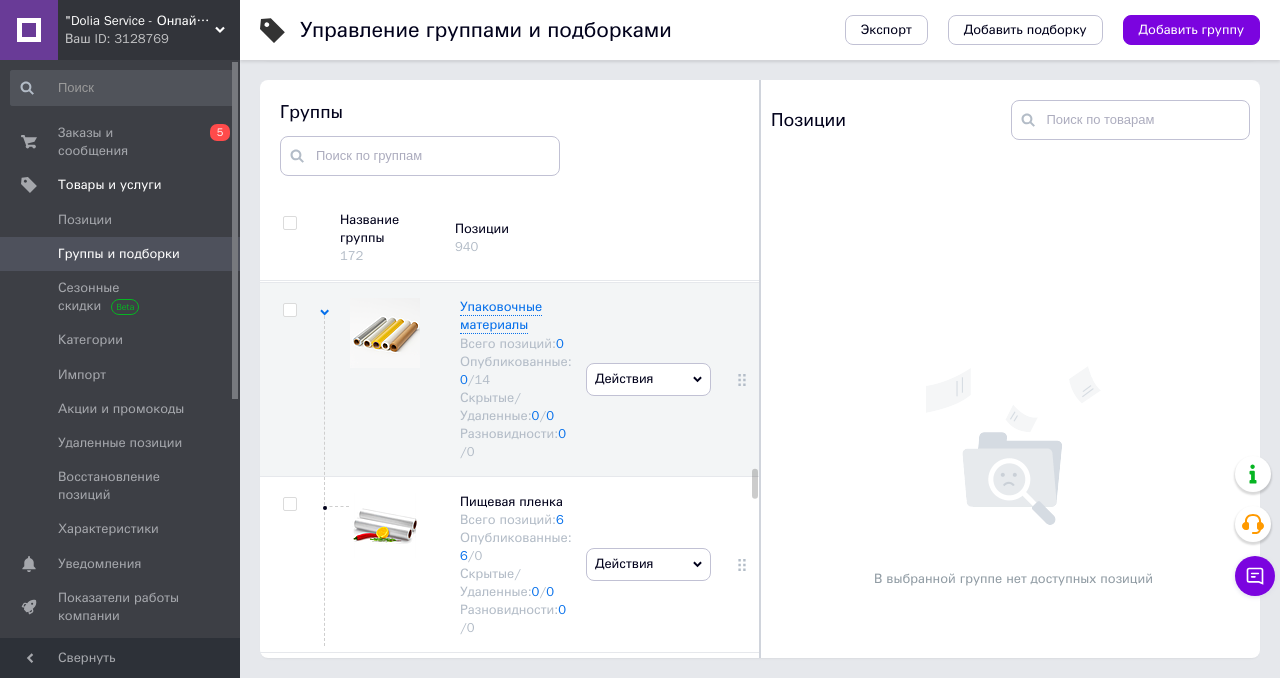 click on "Действия Скрыть группу Редактировать группу Добавить подгруппу Добавить товар Удалить группу" at bounding box center [648, 935] 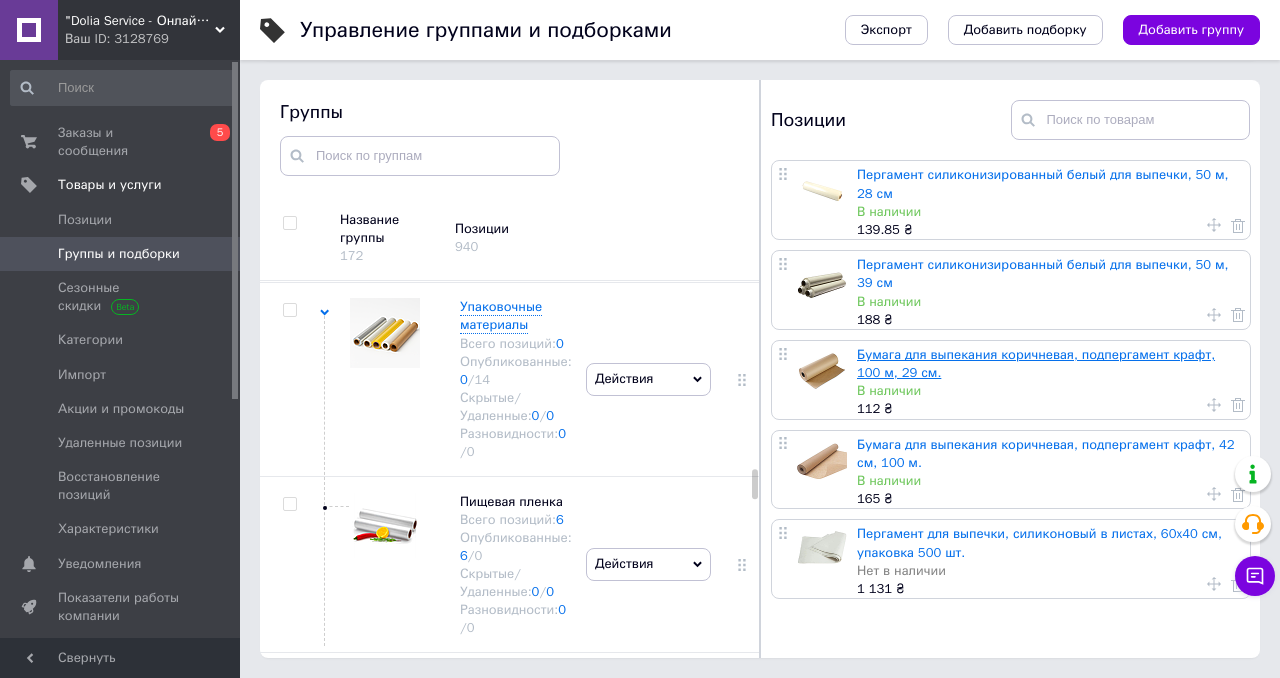 click on "Бумага для выпекания коричневая, подпергамент крафт, 100 м, 29 см." at bounding box center (1036, 363) 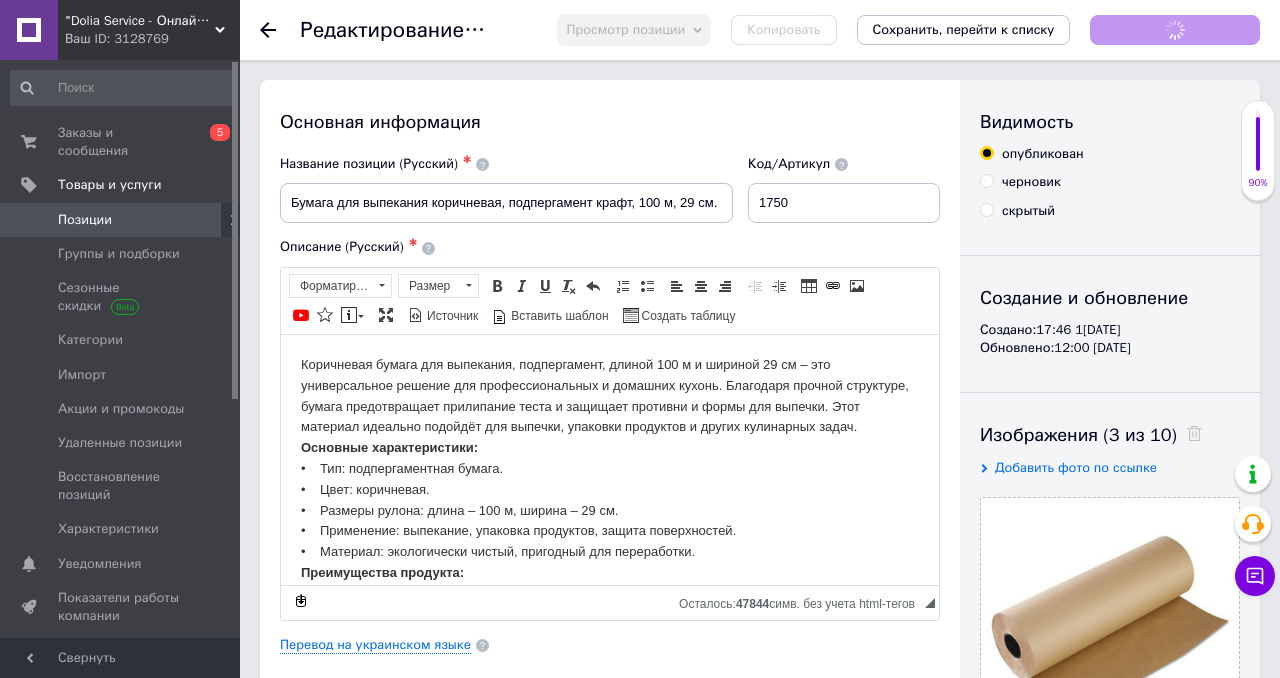 scroll, scrollTop: 0, scrollLeft: 0, axis: both 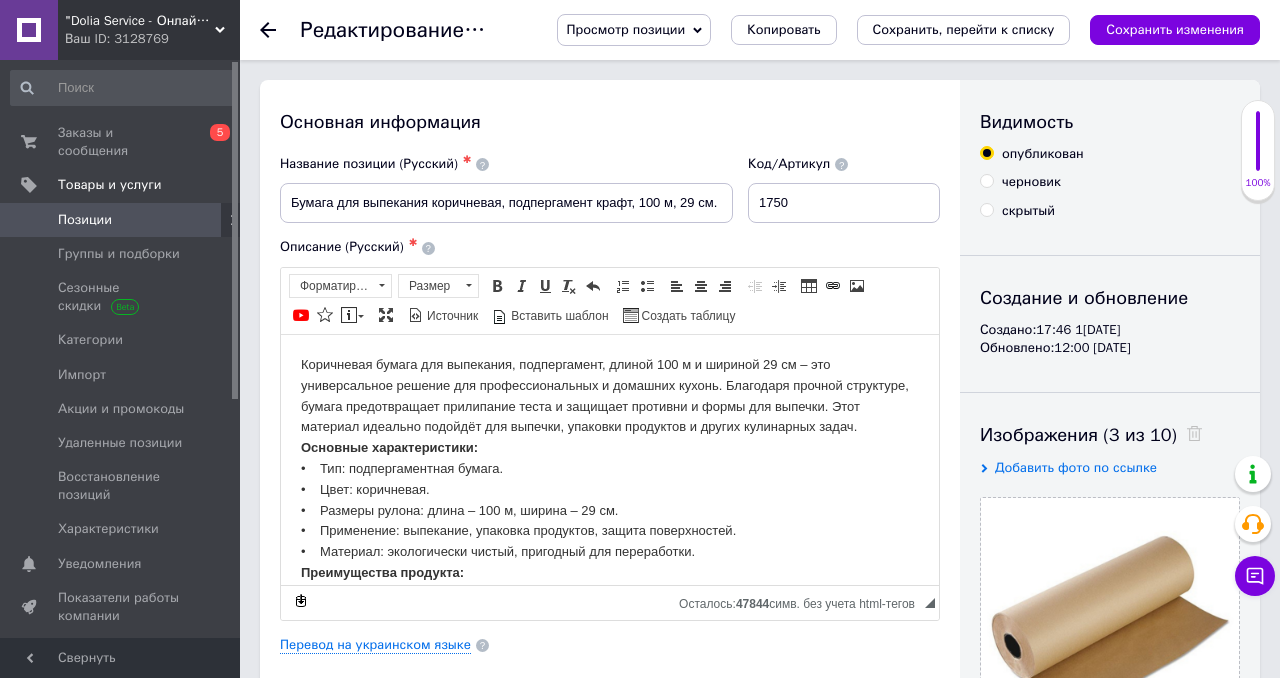click on "Основная информация Название позиции (Русский) ✱ Бумага для выпекания коричневая, подпергамент крафт, 100 м, 29 см. Код/Артикул 1750 Описание (Русский) ✱ Коричневая бумага для выпекания, подпергамент, длиной 100 м и шириной 29 см – это универсальное решение для профессиональных и домашних кухонь. Благодаря прочной структуре, бумага предотвращает прилипание теста и защищает противни и формы для выпечки. Этот материал идеально подойдёт для выпечки, упаковки продуктов и других кулинарных задач.
Основные характеристики:
•    Тип: подпергаментная бумага." at bounding box center [610, 638] 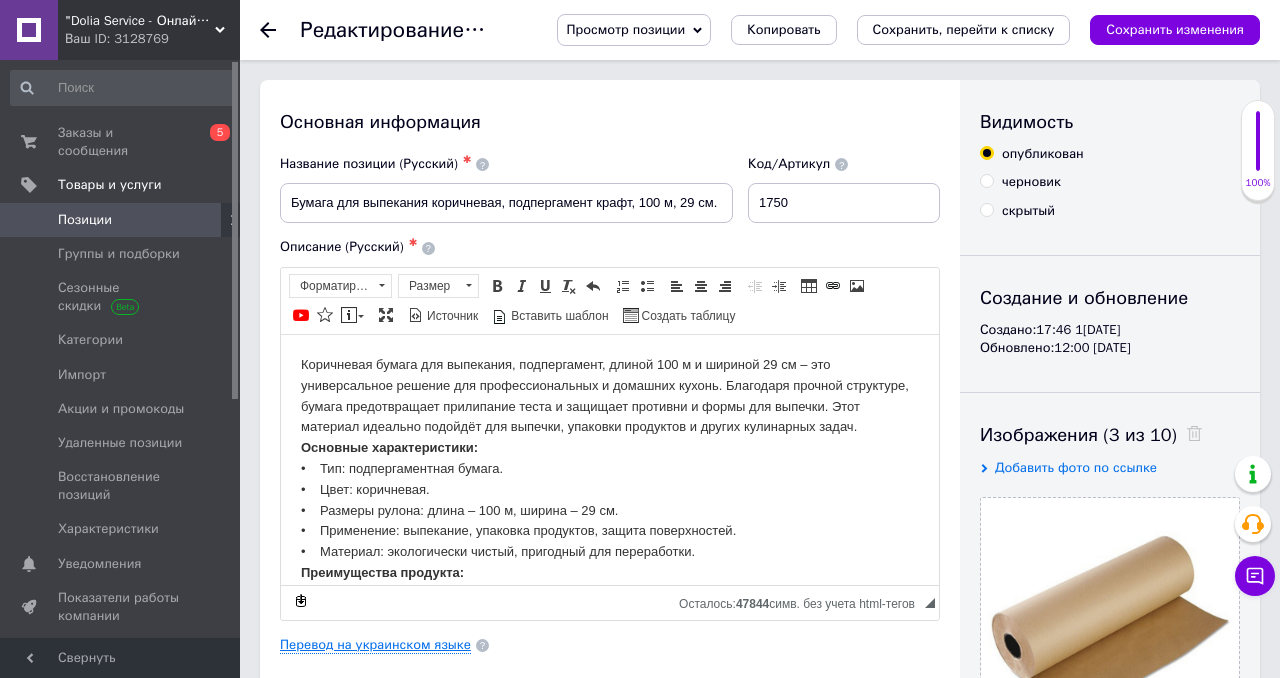 click on "Перевод на украинском языке" at bounding box center (375, 645) 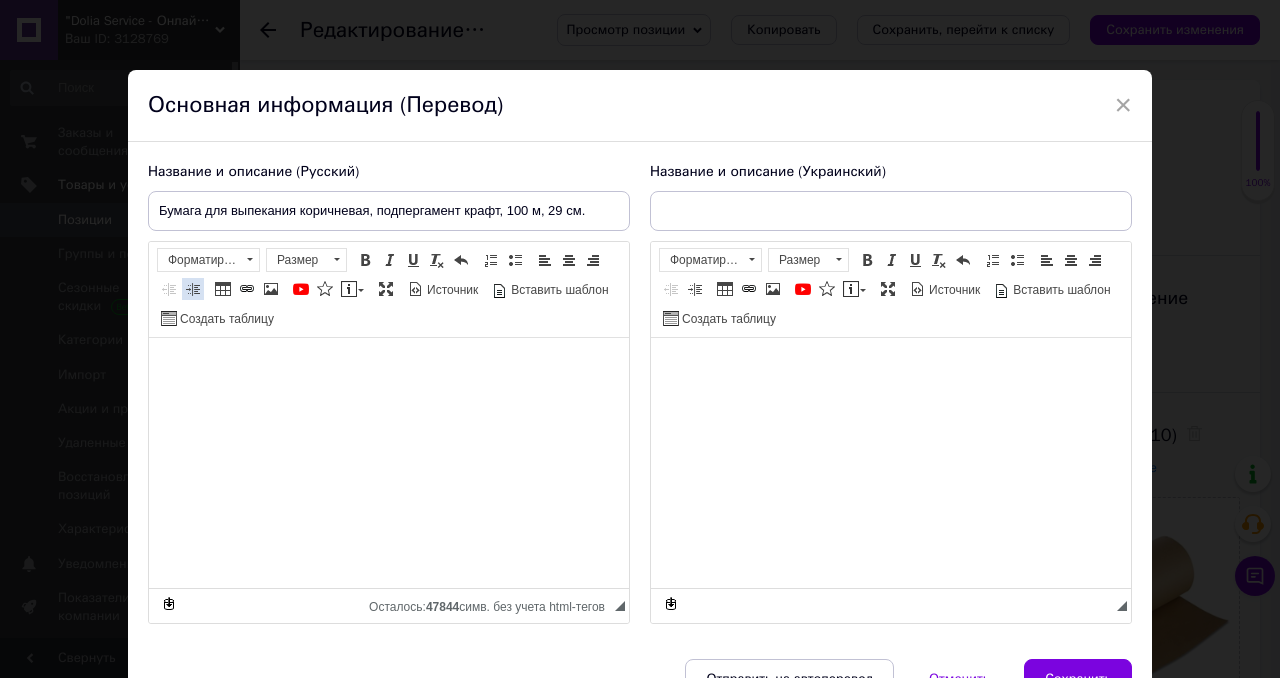 type on "Папір для випікання коричневий, підпергамент крафт, 100 м, 29 см." 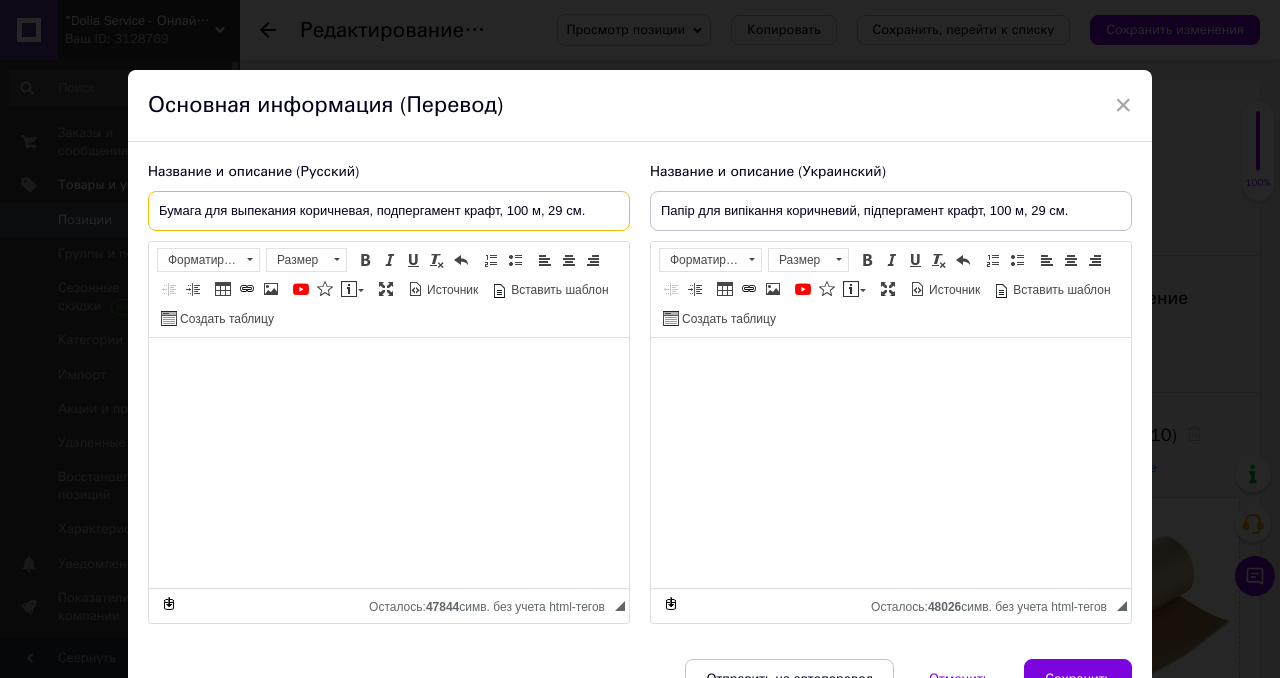 drag, startPoint x: 159, startPoint y: 214, endPoint x: 621, endPoint y: 222, distance: 462.06924 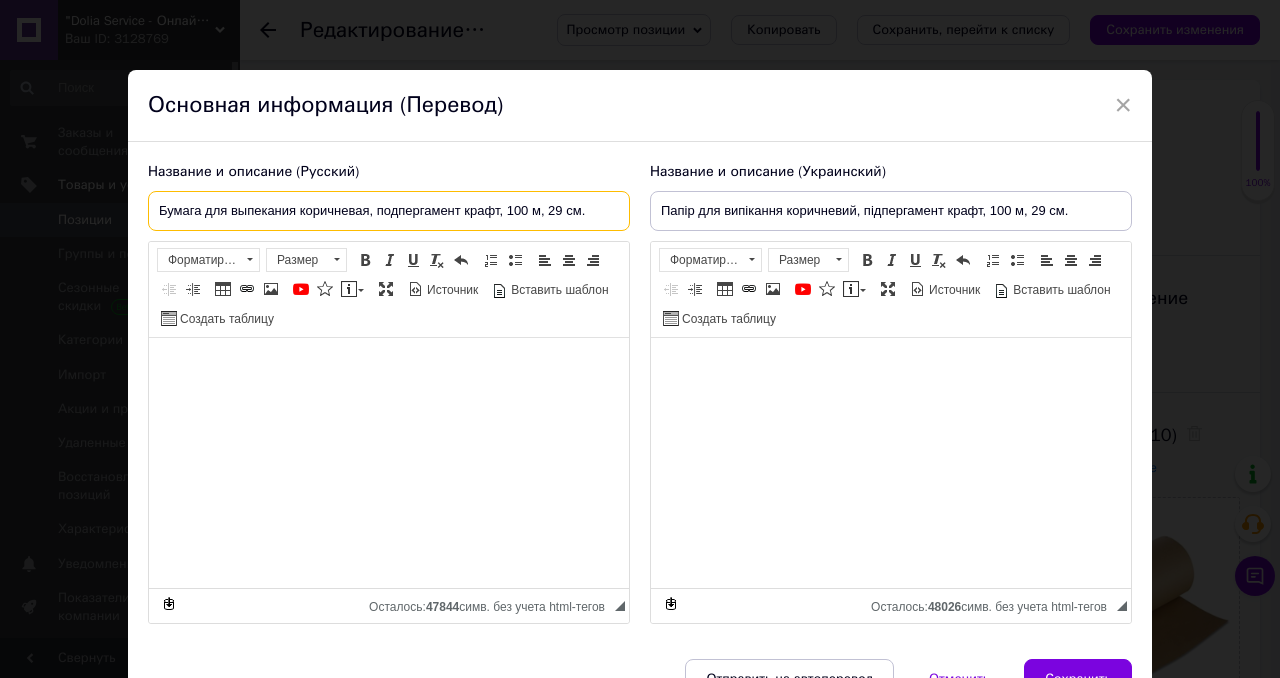 paste on "ергаментная коричневая, 100 м × 29 см, 1.18 кг" 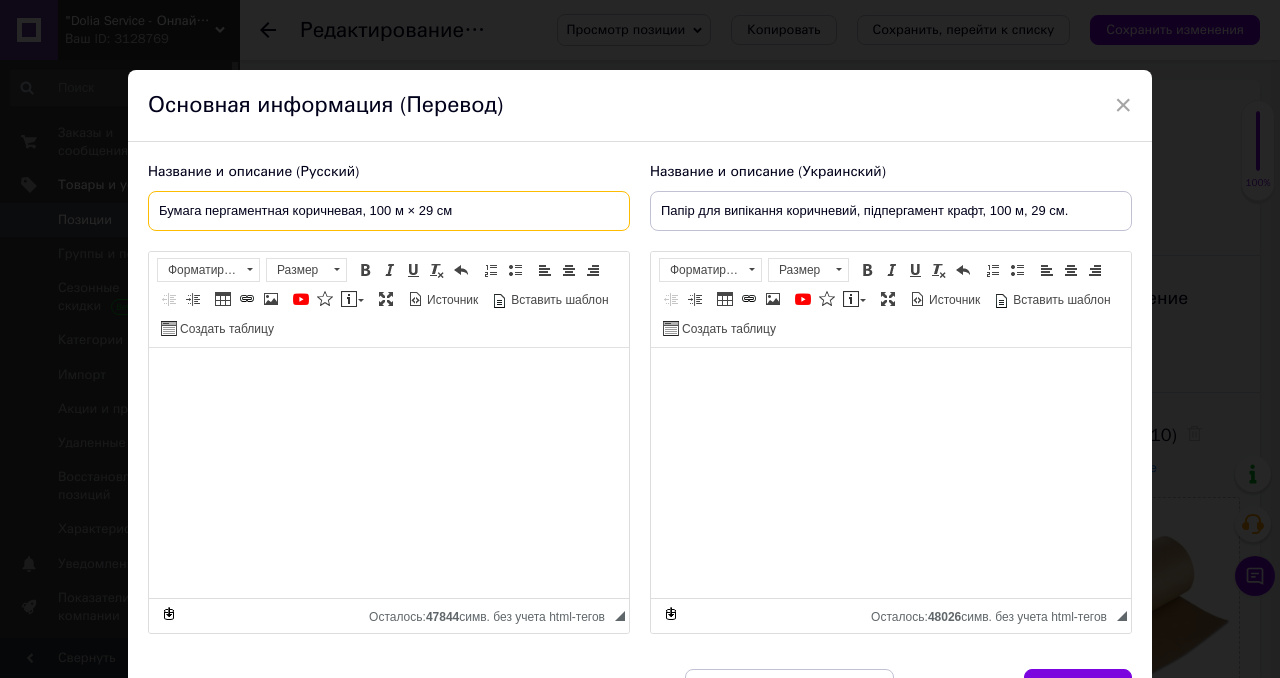 type on "Бумага пергаментная коричневая, 100 м × 29 см" 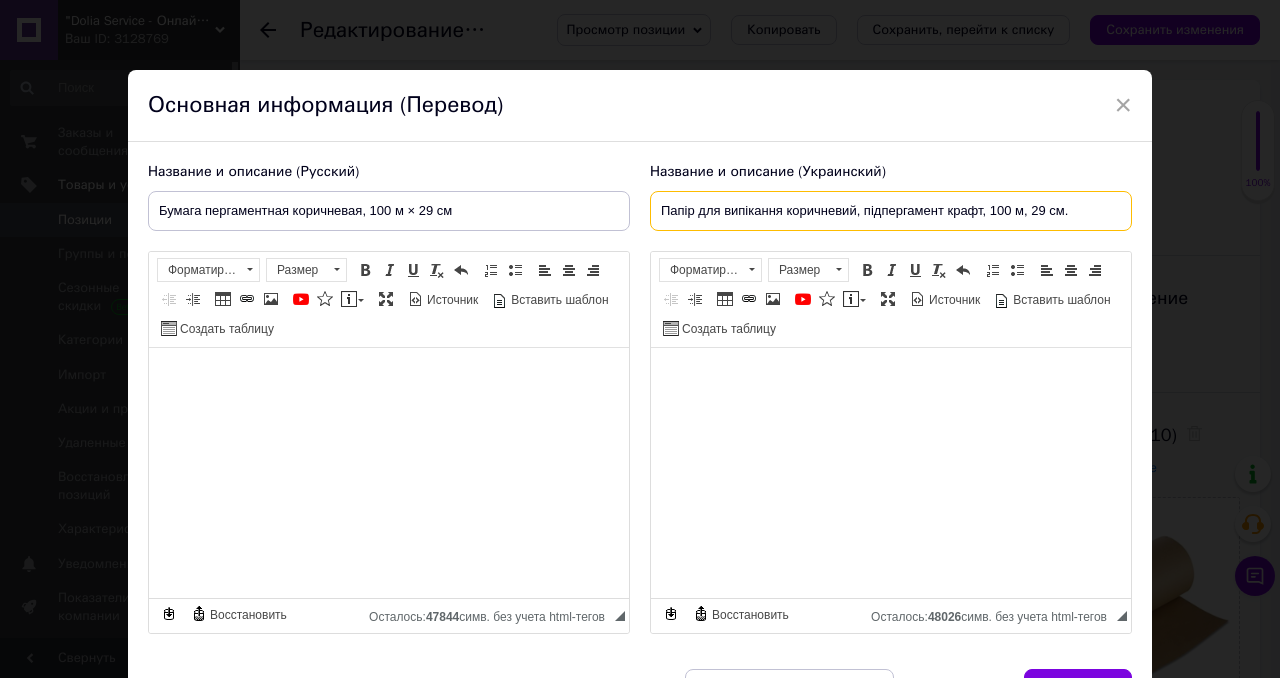 drag, startPoint x: 1070, startPoint y: 217, endPoint x: 627, endPoint y: 214, distance: 443.01016 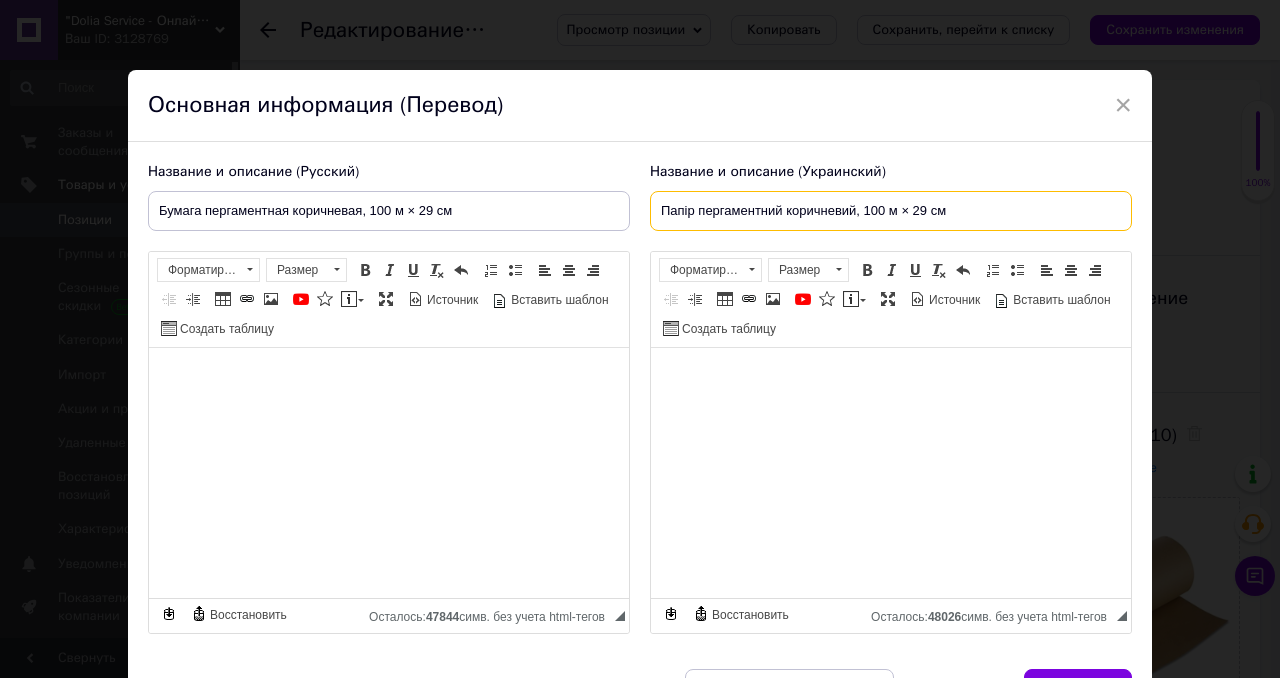 click on "Папір пергаментний коричневий, 100 м × 29 см" at bounding box center [891, 211] 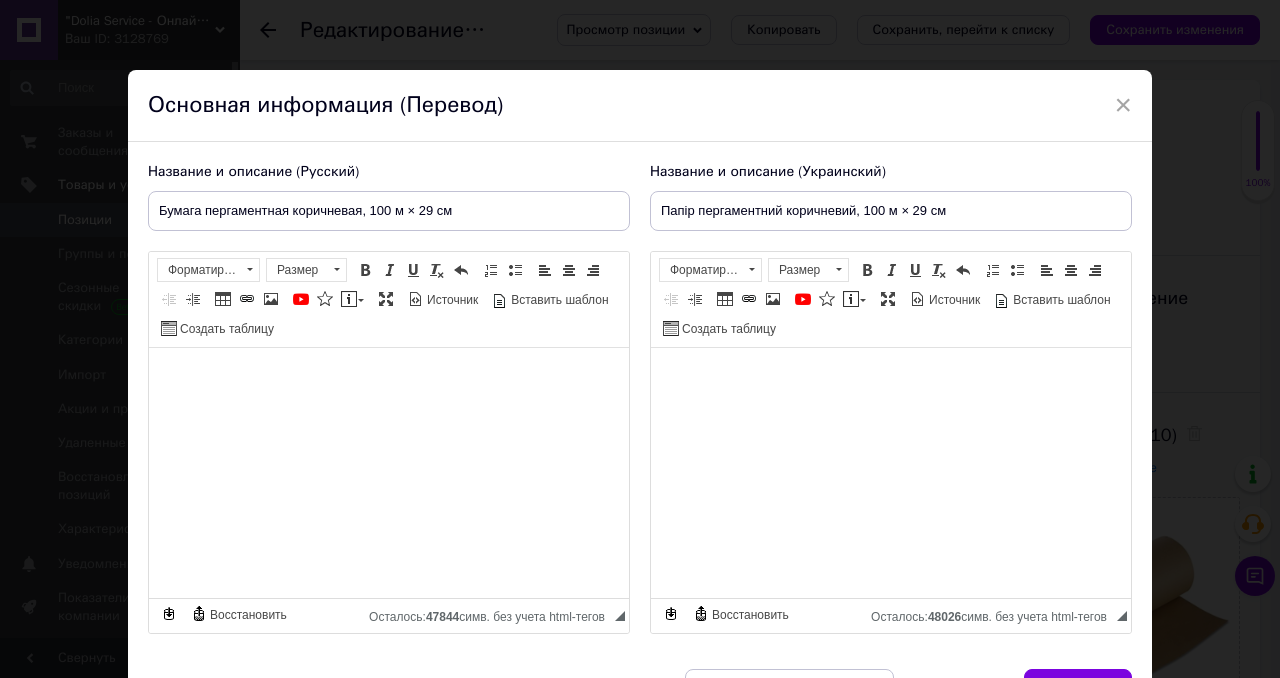 click on "Название и описание (Украинский)" at bounding box center (891, 172) 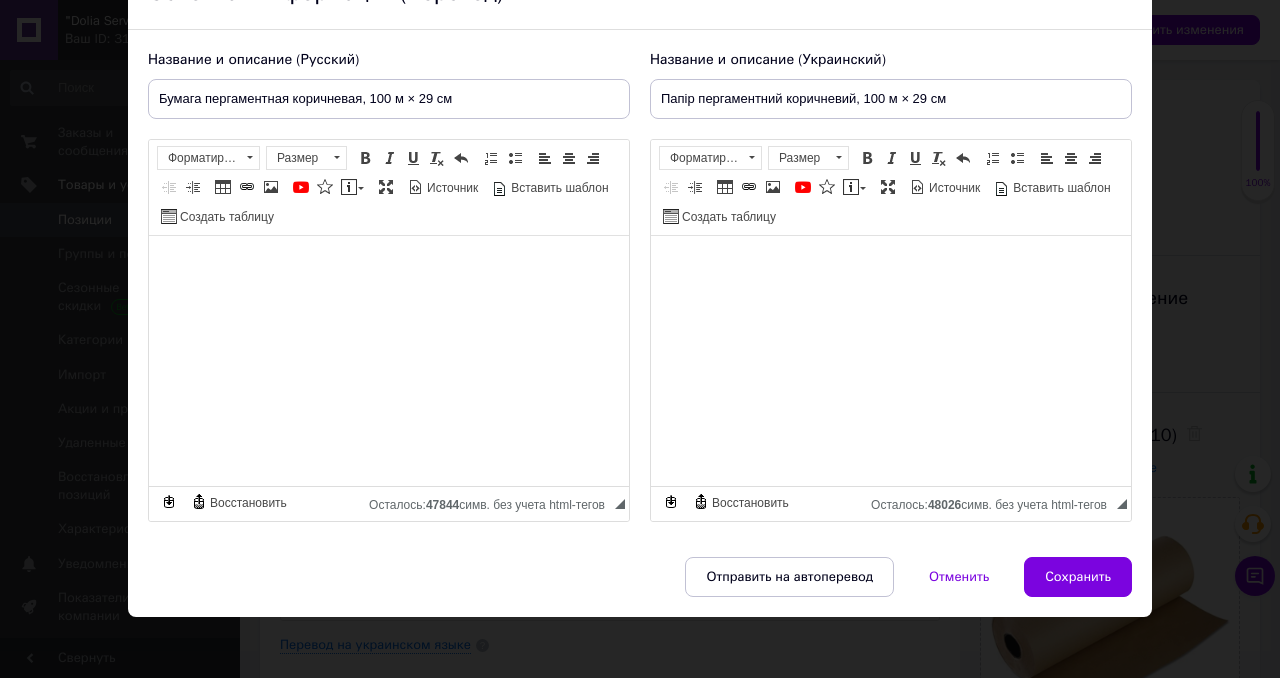 scroll, scrollTop: 121, scrollLeft: 0, axis: vertical 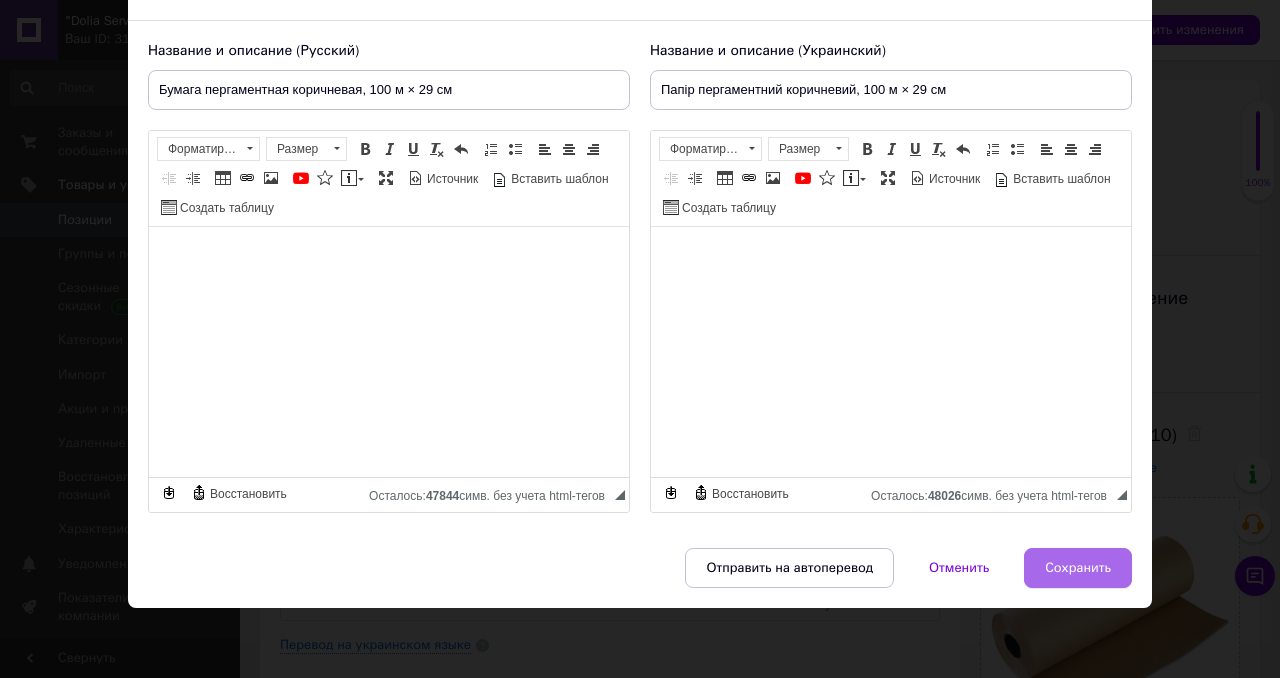 click on "Сохранить" at bounding box center (1078, 568) 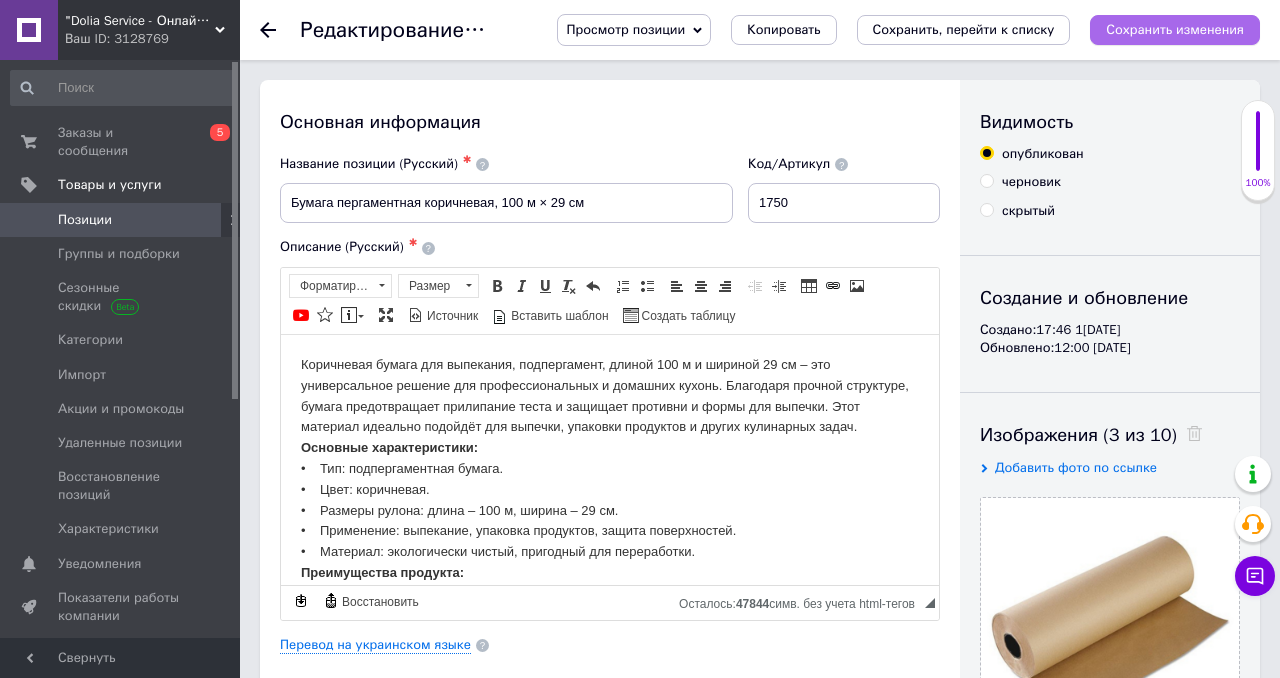 click on "Сохранить изменения" at bounding box center (1175, 30) 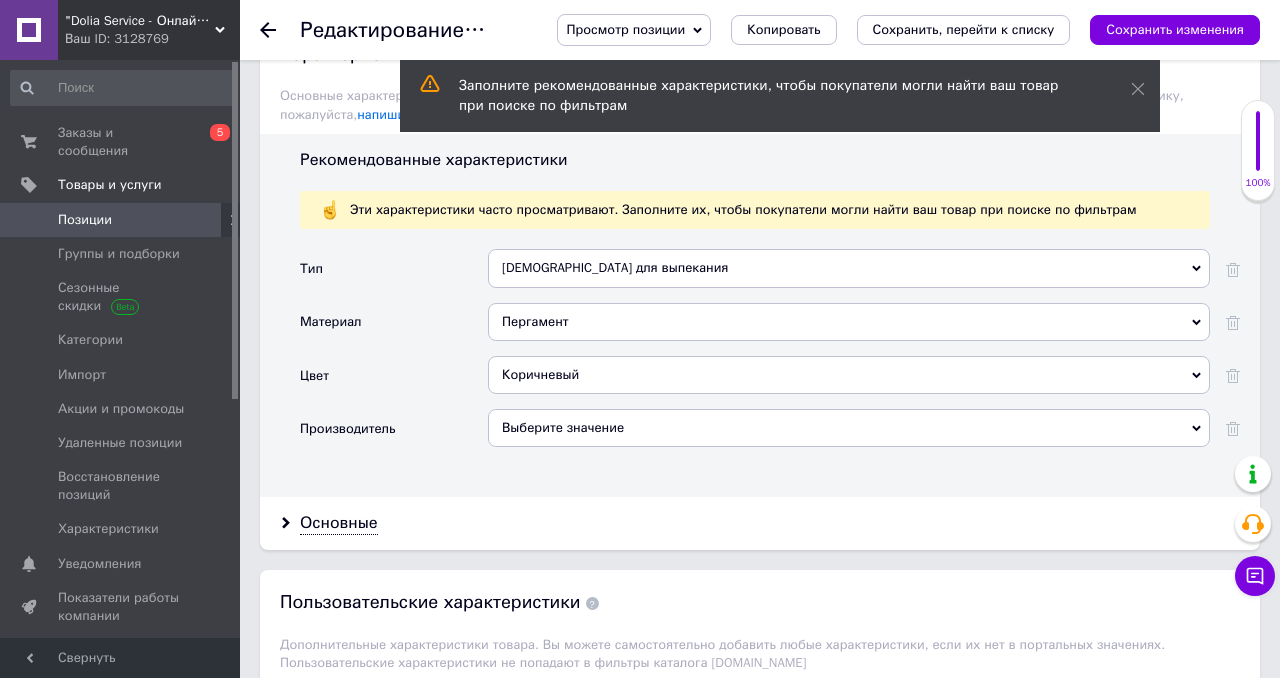 scroll, scrollTop: 2031, scrollLeft: 0, axis: vertical 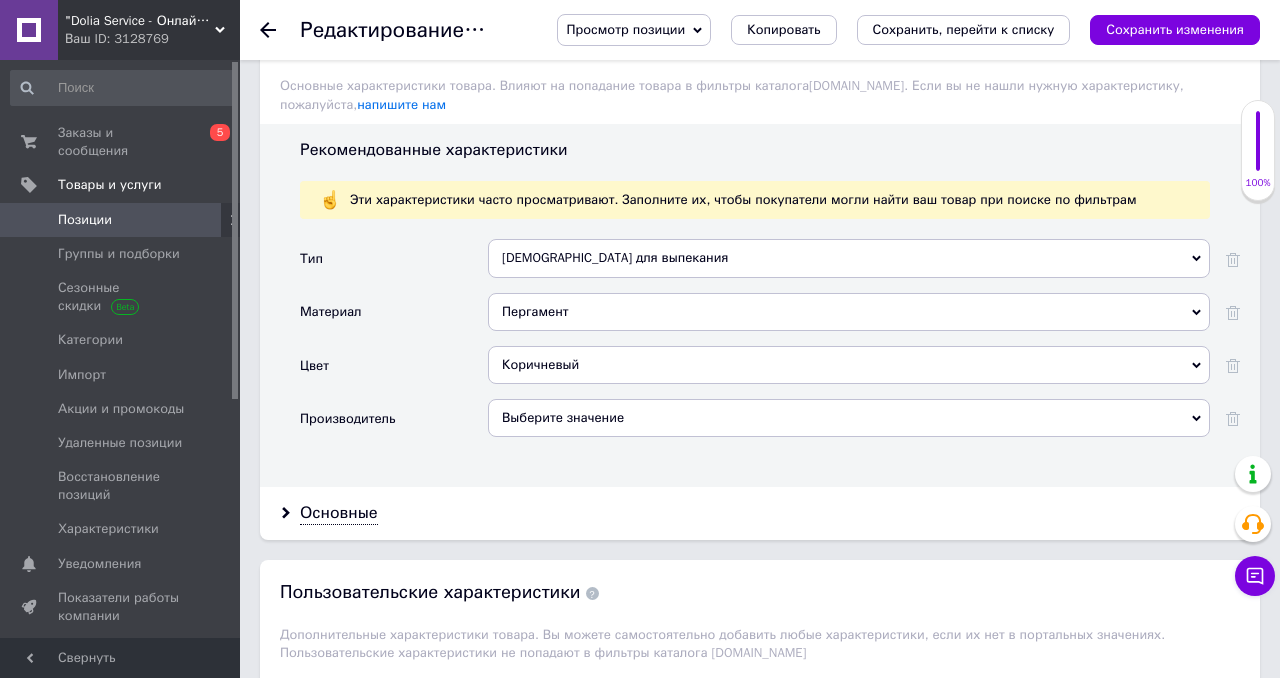 click on "[DEMOGRAPHIC_DATA] для выпекания" at bounding box center [849, 258] 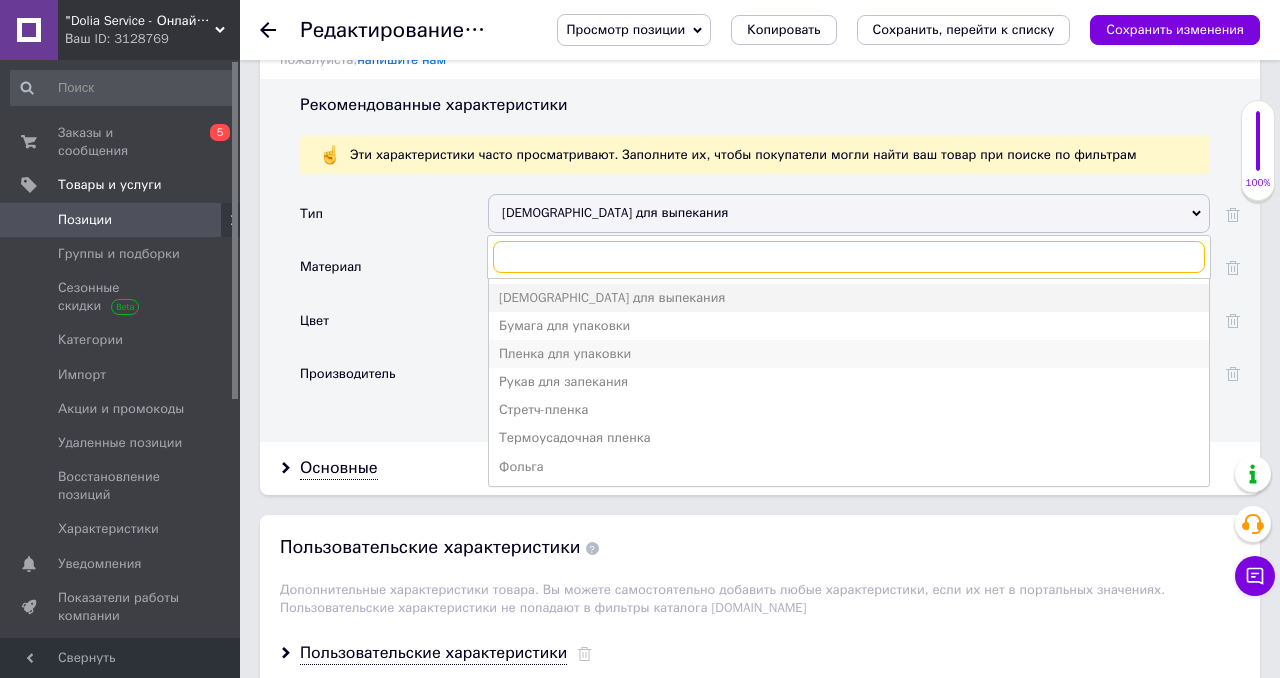 scroll, scrollTop: 2093, scrollLeft: 0, axis: vertical 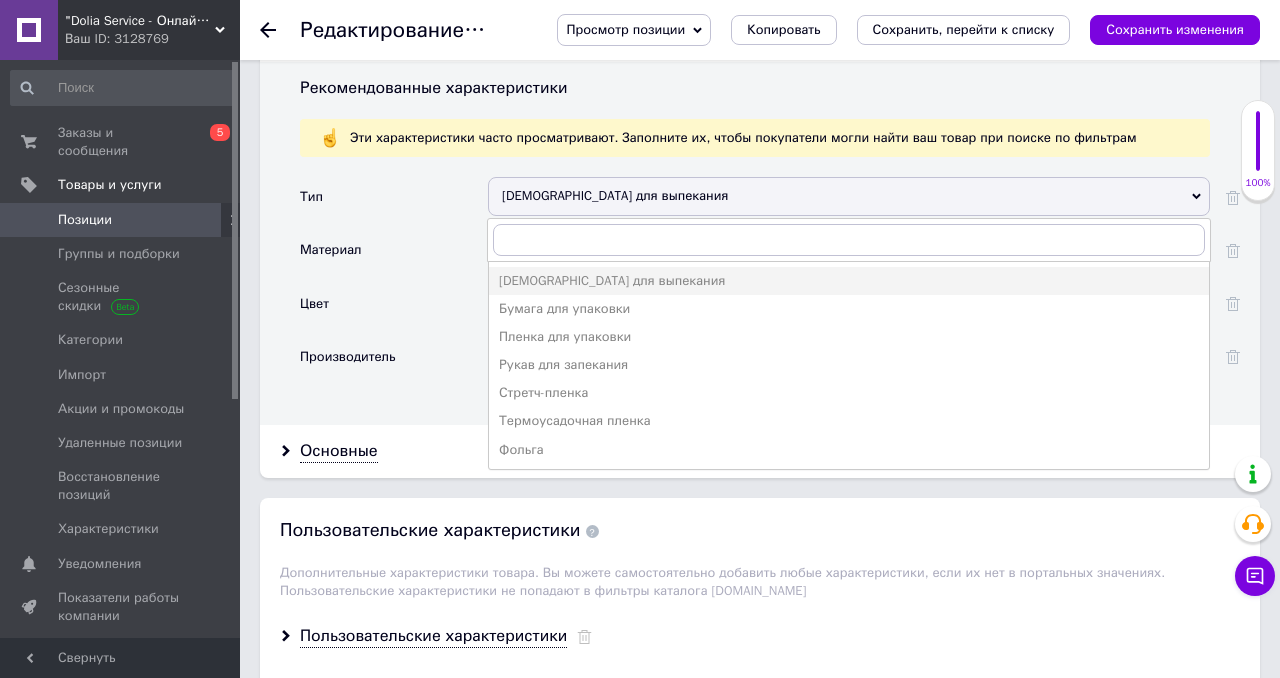 click on "Цвет" at bounding box center (394, 310) 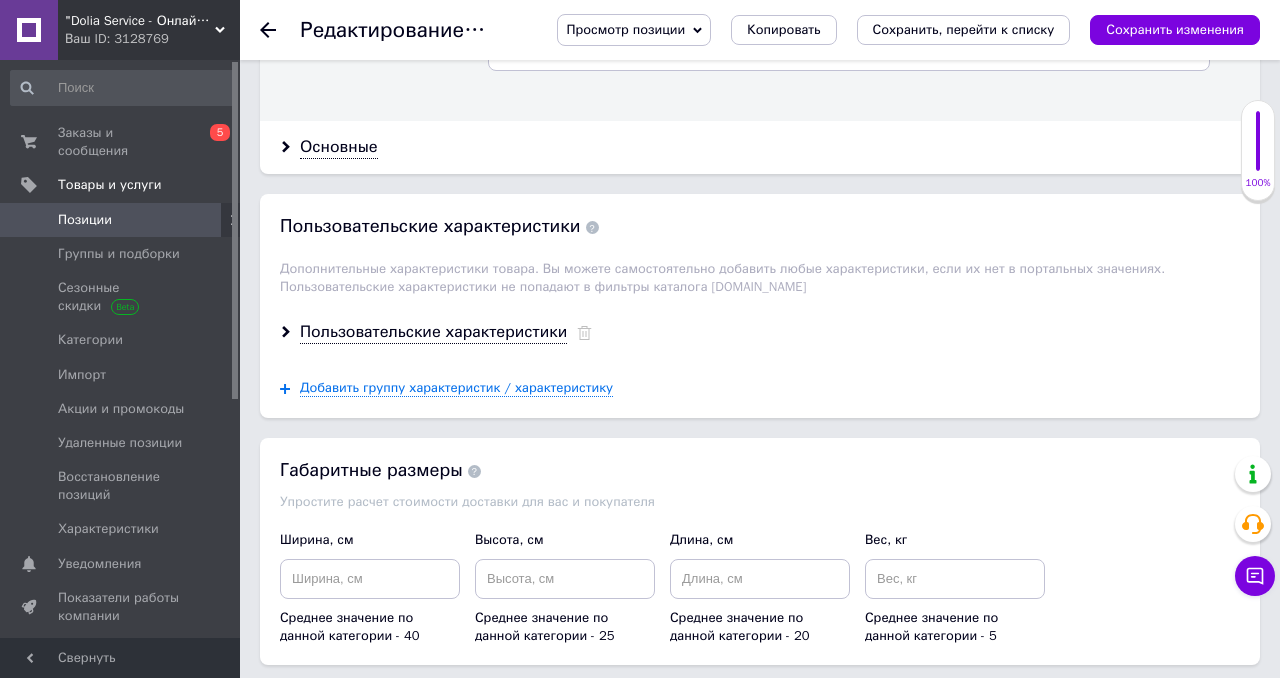 scroll, scrollTop: 2486, scrollLeft: 0, axis: vertical 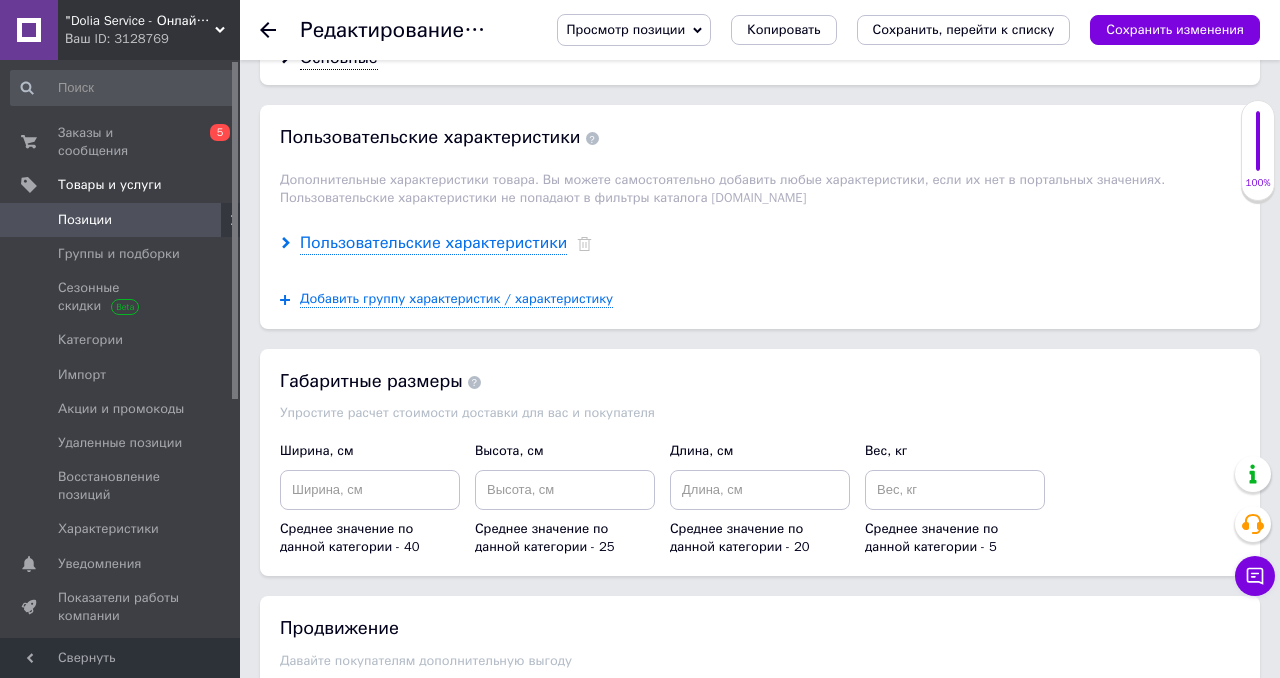 click on "Пользовательские характеристики" at bounding box center (433, 243) 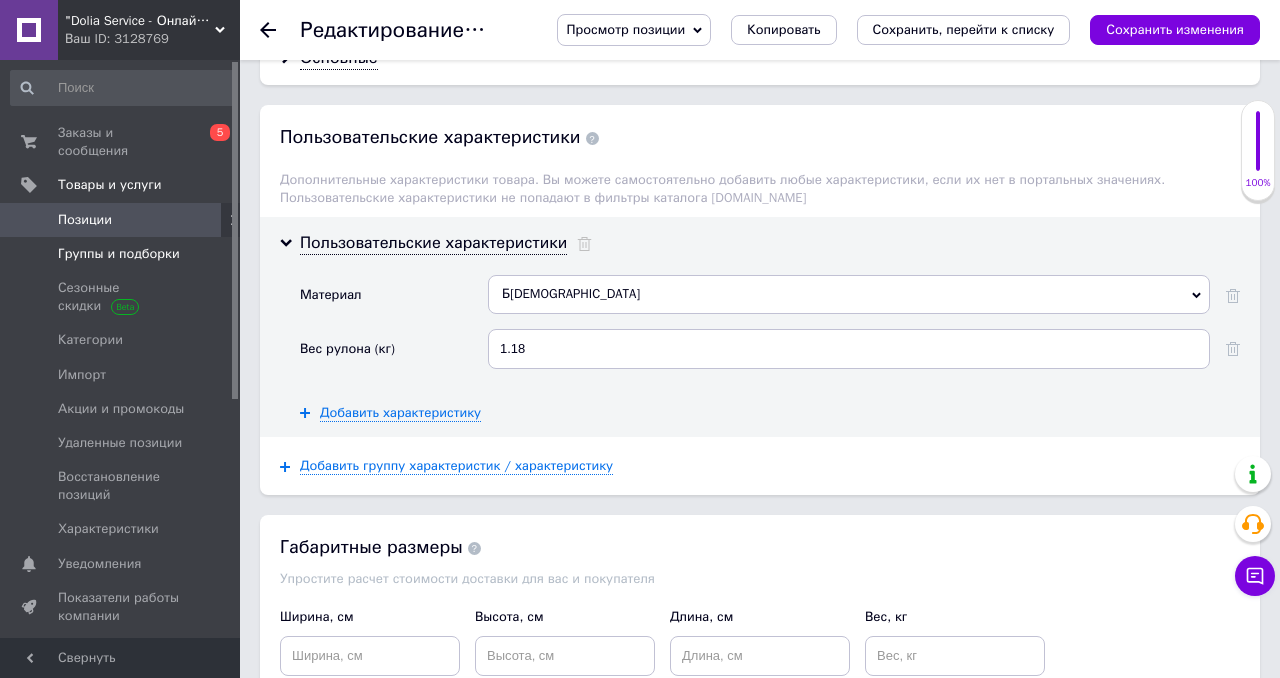 click on "Группы и подборки" at bounding box center (119, 254) 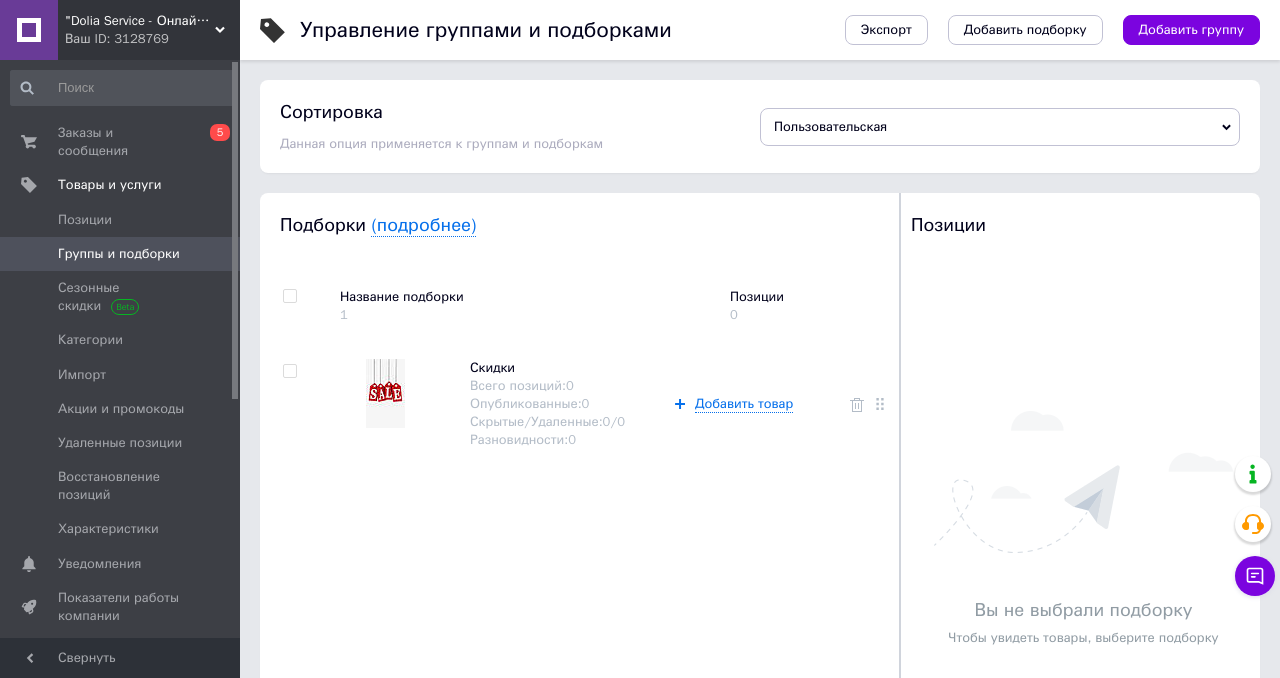 scroll, scrollTop: 50, scrollLeft: 0, axis: vertical 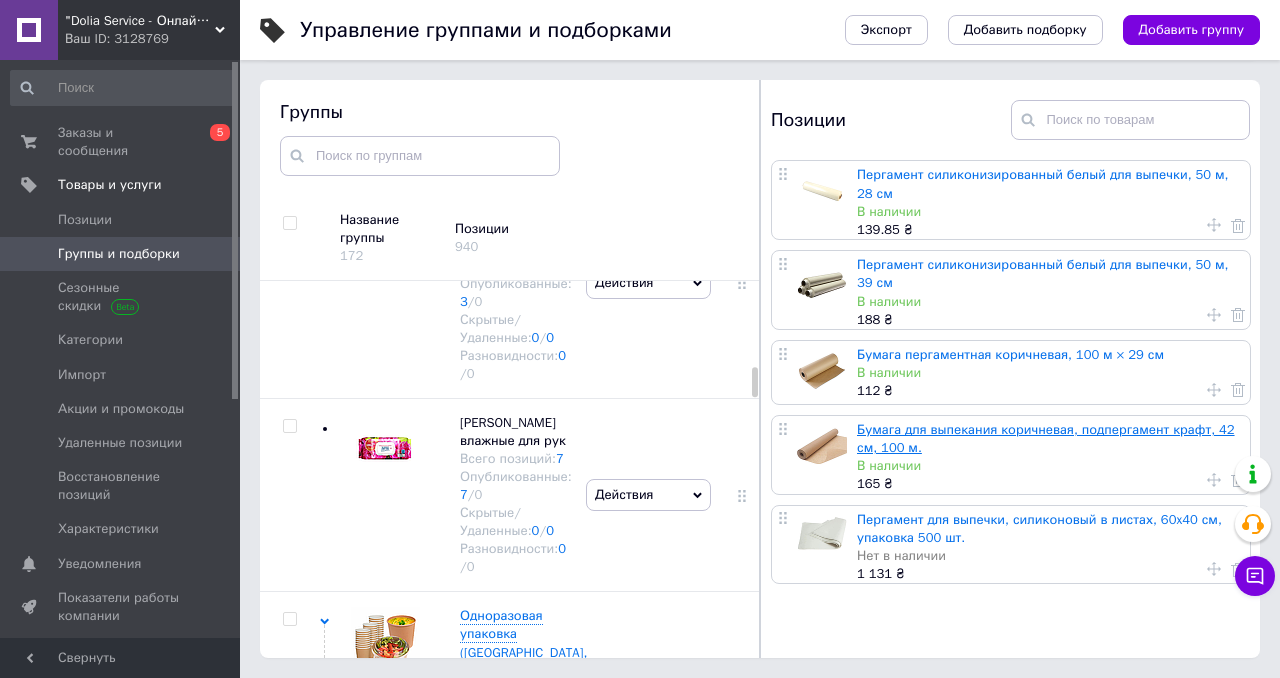click on "Бумага для выпекания коричневая, подпергамент крафт, 42 см, 100 м." at bounding box center (1046, 438) 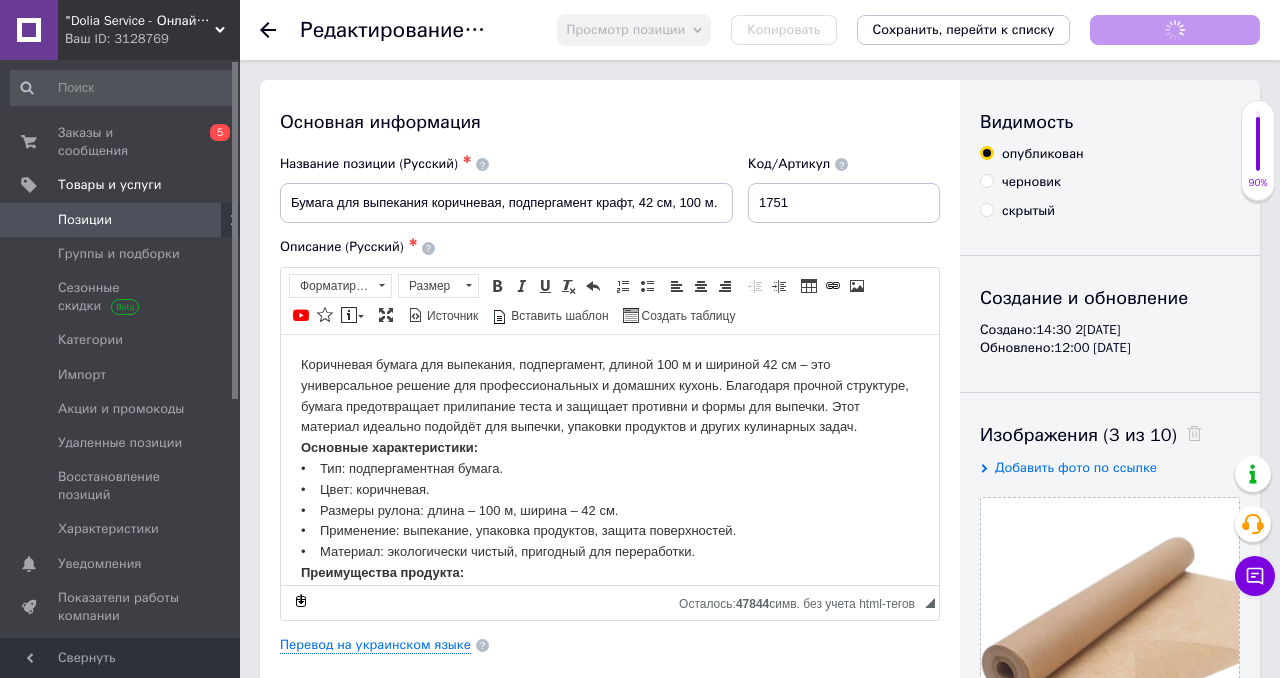 scroll, scrollTop: 0, scrollLeft: 0, axis: both 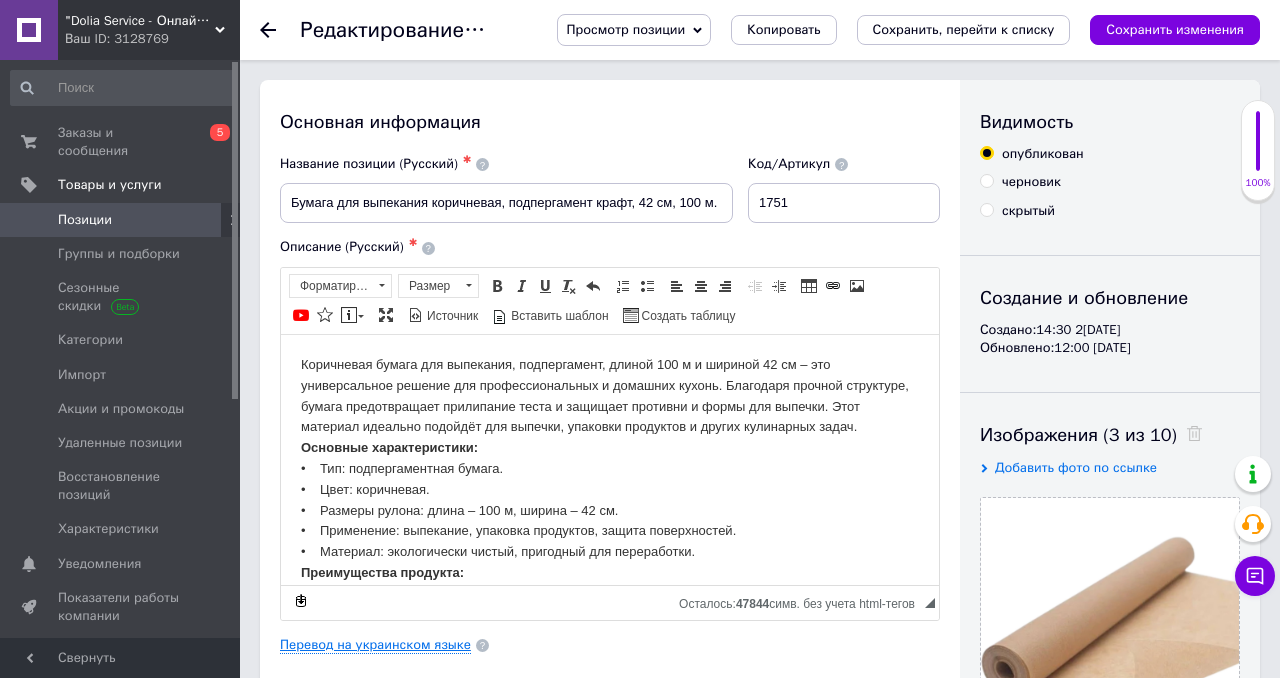 click on "Перевод на украинском языке" at bounding box center (375, 645) 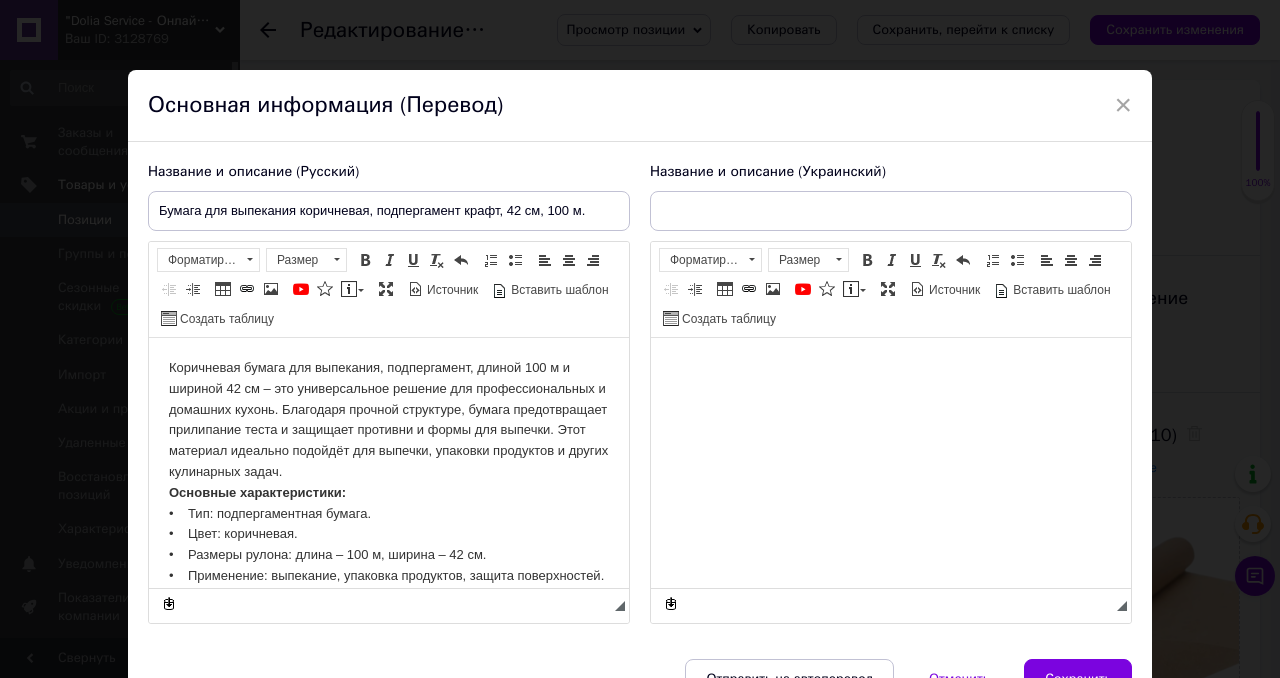 scroll, scrollTop: 0, scrollLeft: 0, axis: both 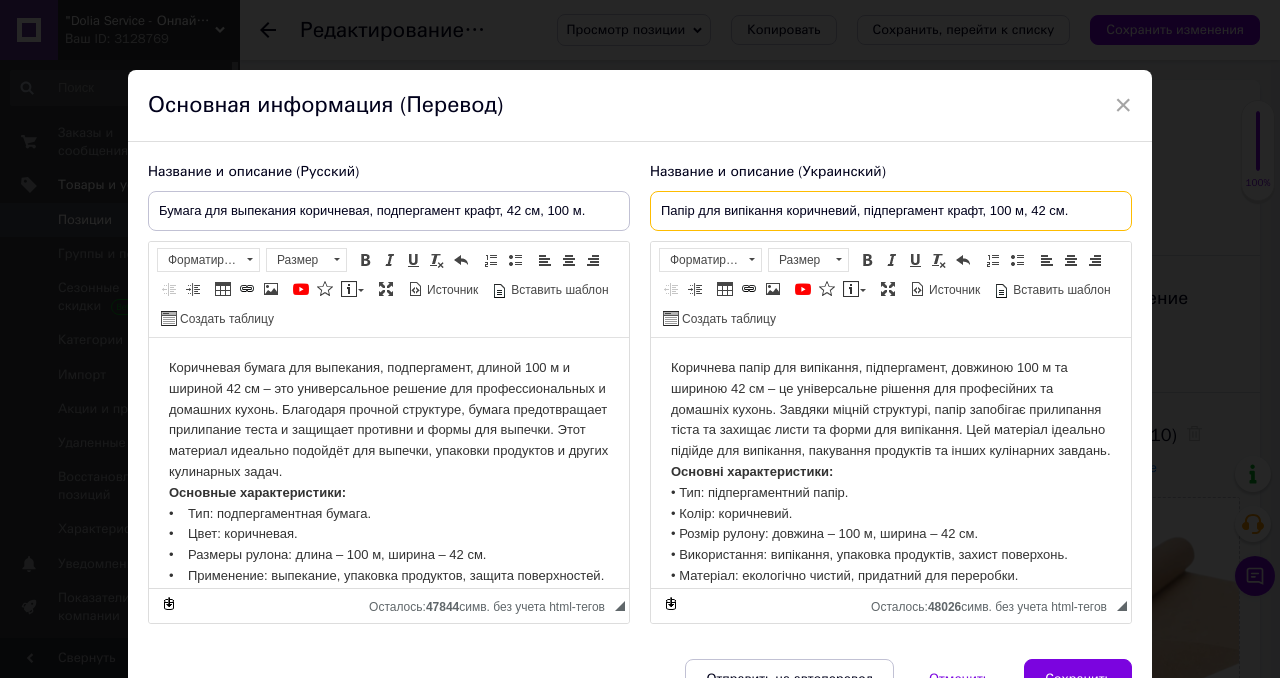 drag, startPoint x: 658, startPoint y: 204, endPoint x: 1077, endPoint y: 216, distance: 419.1718 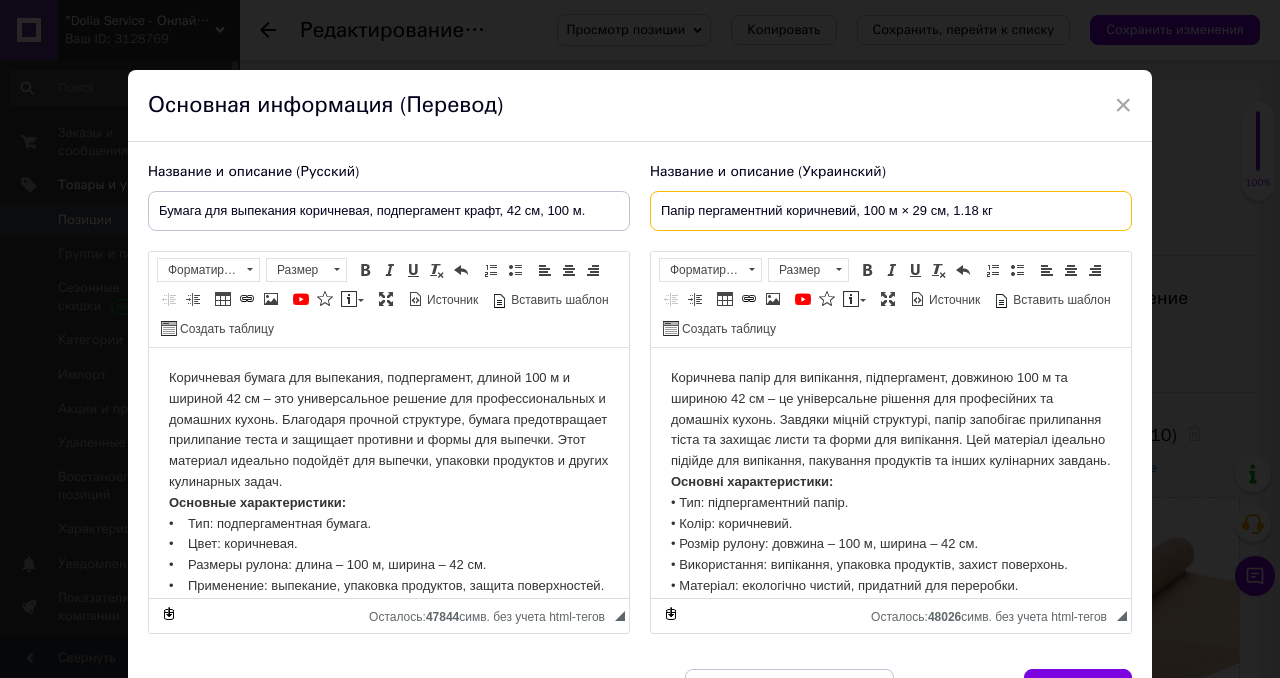 click on "Папір пергаментний коричневий, 100 м × 29 см, 1.18 кг" at bounding box center [891, 211] 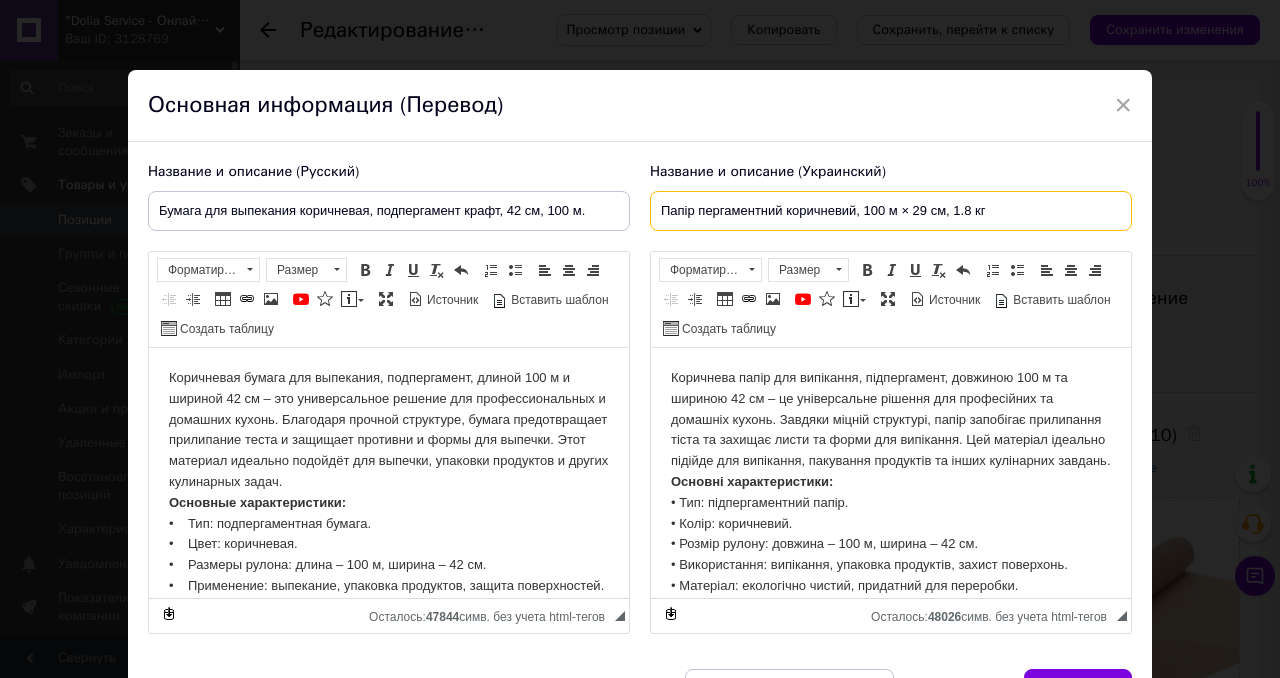 click on "Папір пергаментний коричневий, 100 м × 29 см, 1.8 кг" at bounding box center (891, 211) 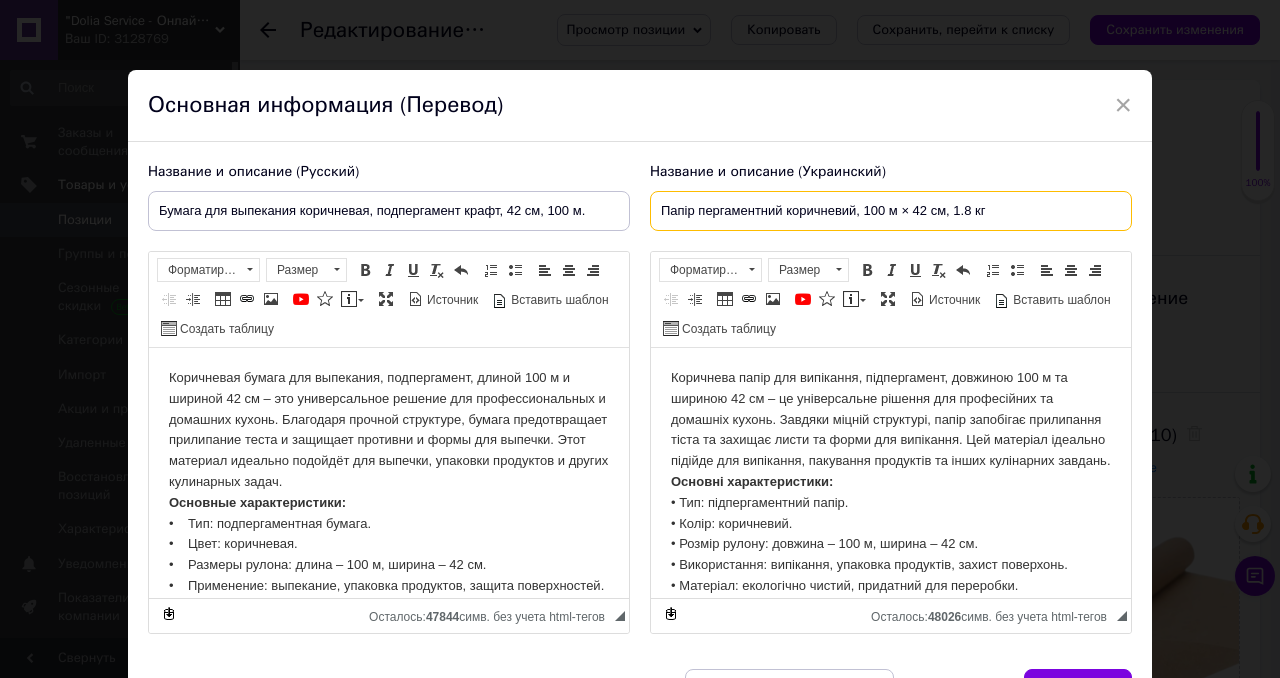type on "Папір пергаментний коричневий, 100 м × 42 см, 1.8 кг" 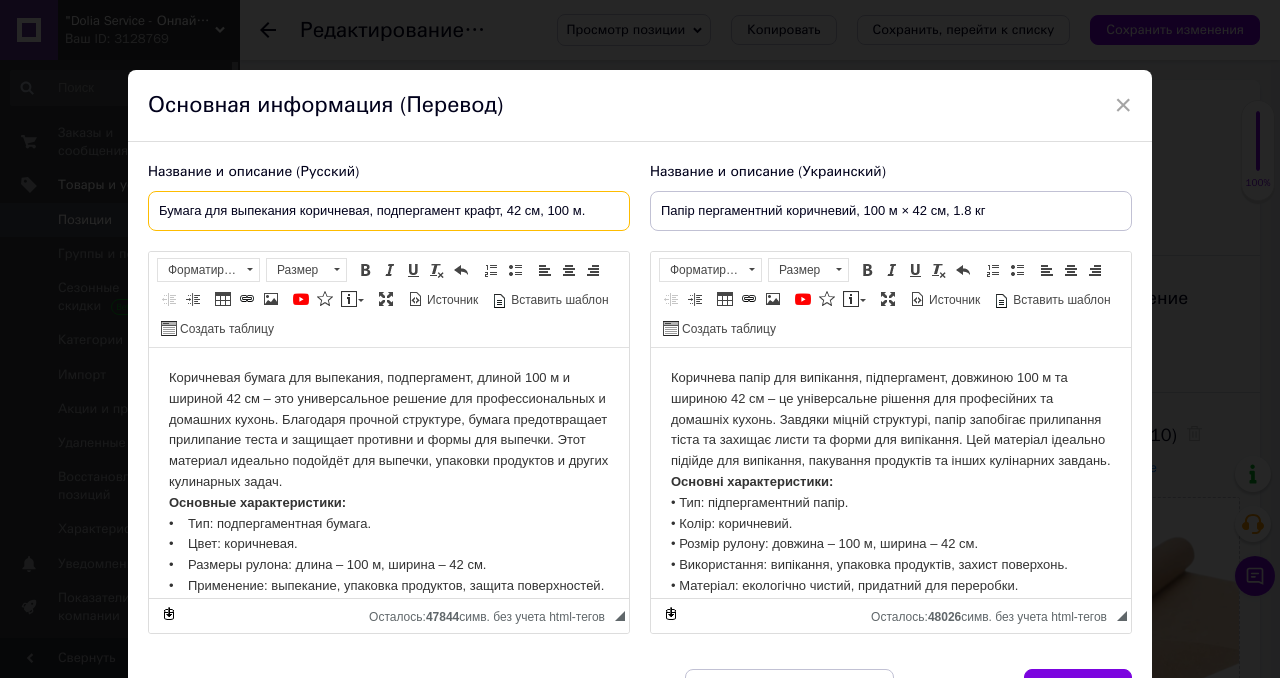 drag, startPoint x: 159, startPoint y: 211, endPoint x: 619, endPoint y: 211, distance: 460 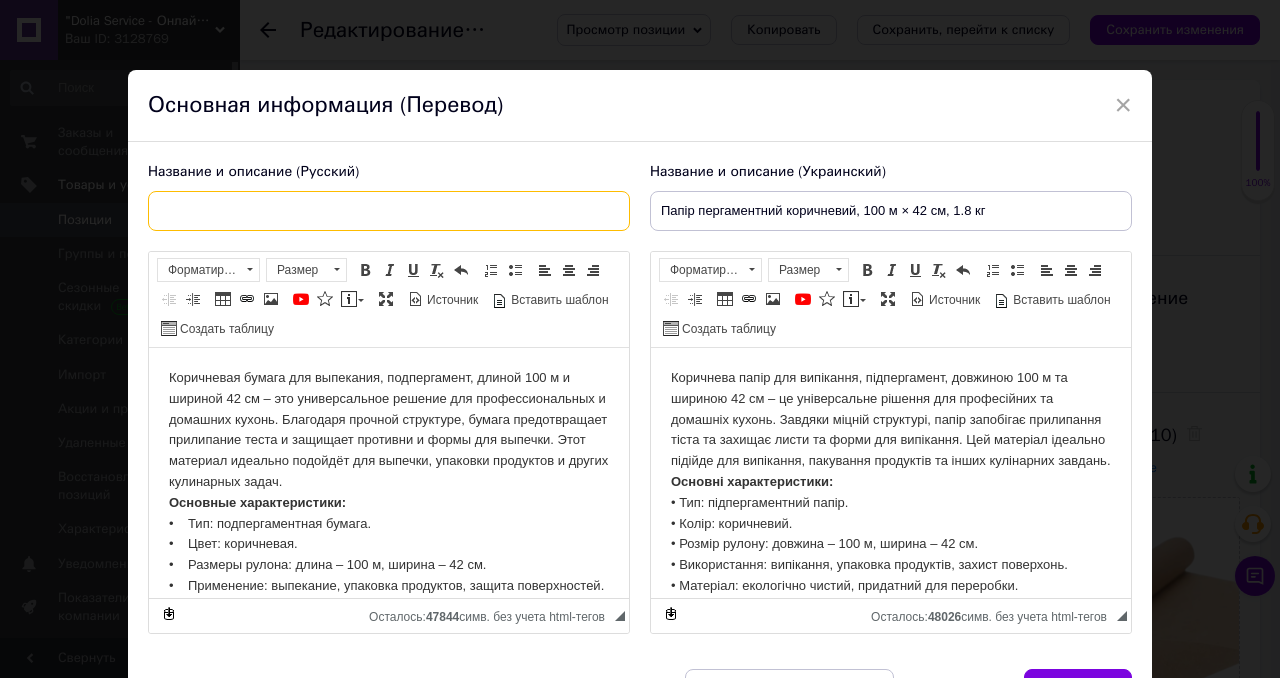 paste on "Папір пергаментний коричневий, 100 м × 29 см, 1.18 кг" 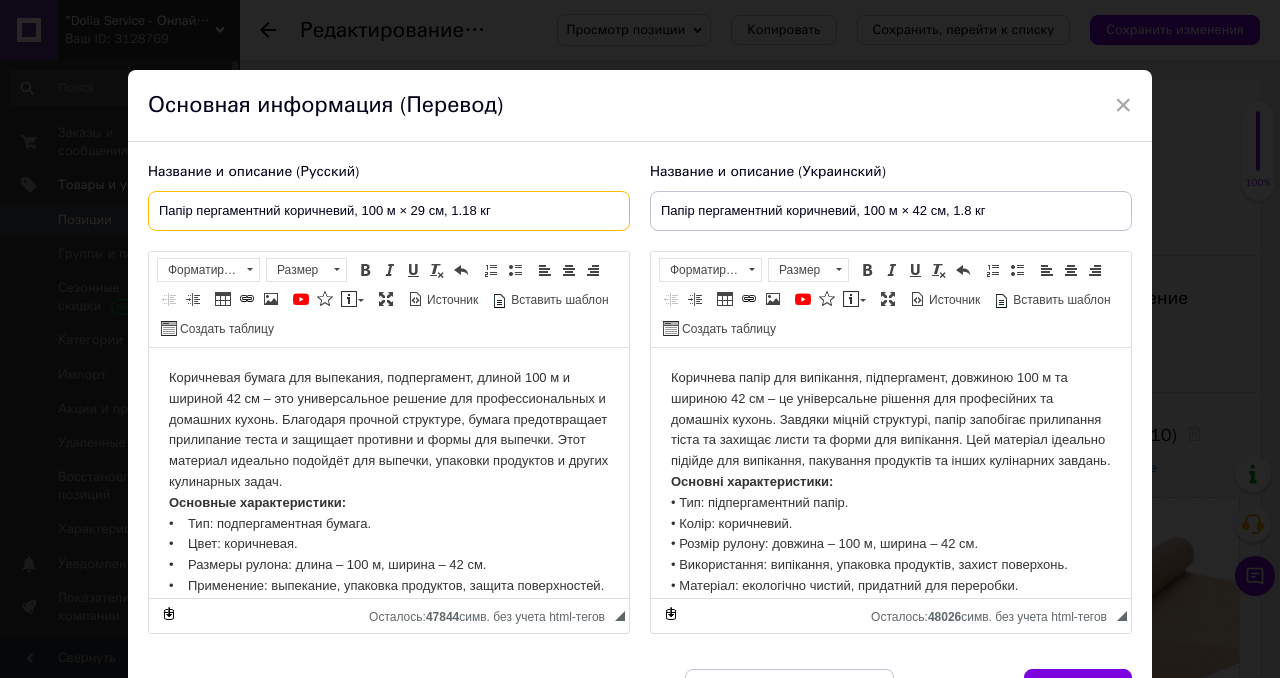 click on "Папір пергаментний коричневий, 100 м × 29 см, 1.18 кг" at bounding box center [389, 211] 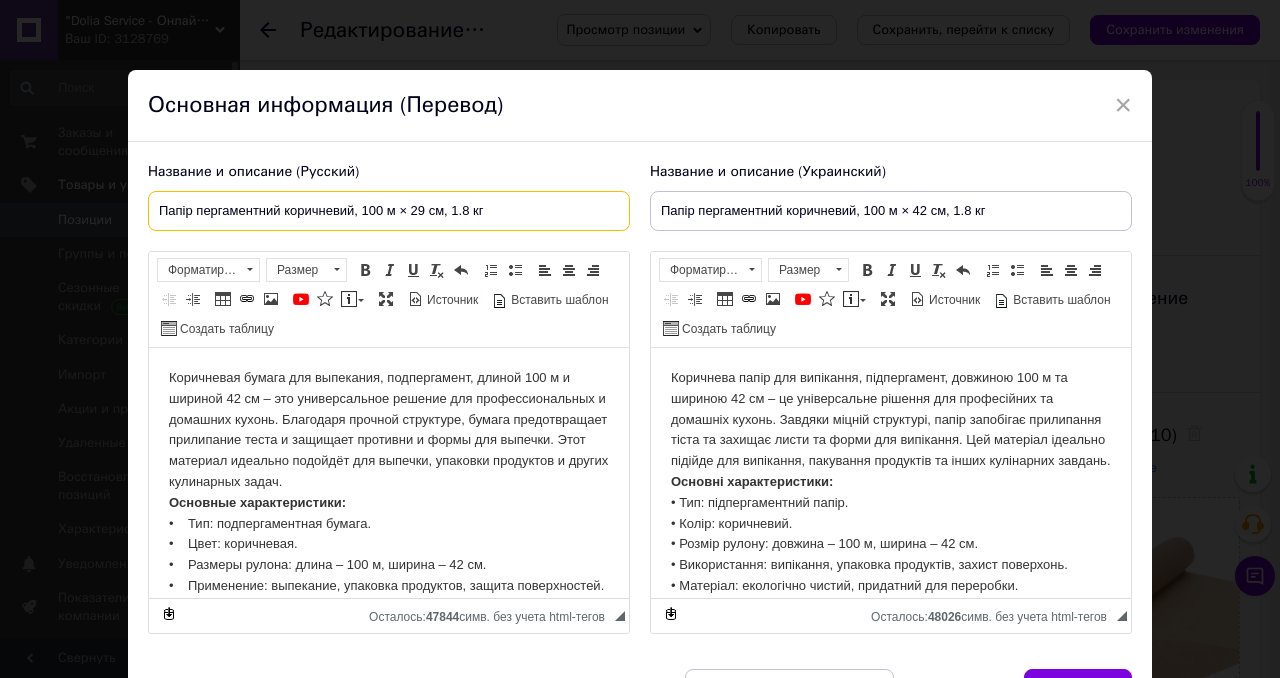 click on "Папір пергаментний коричневий, 100 м × 29 см, 1.8 кг" at bounding box center [389, 211] 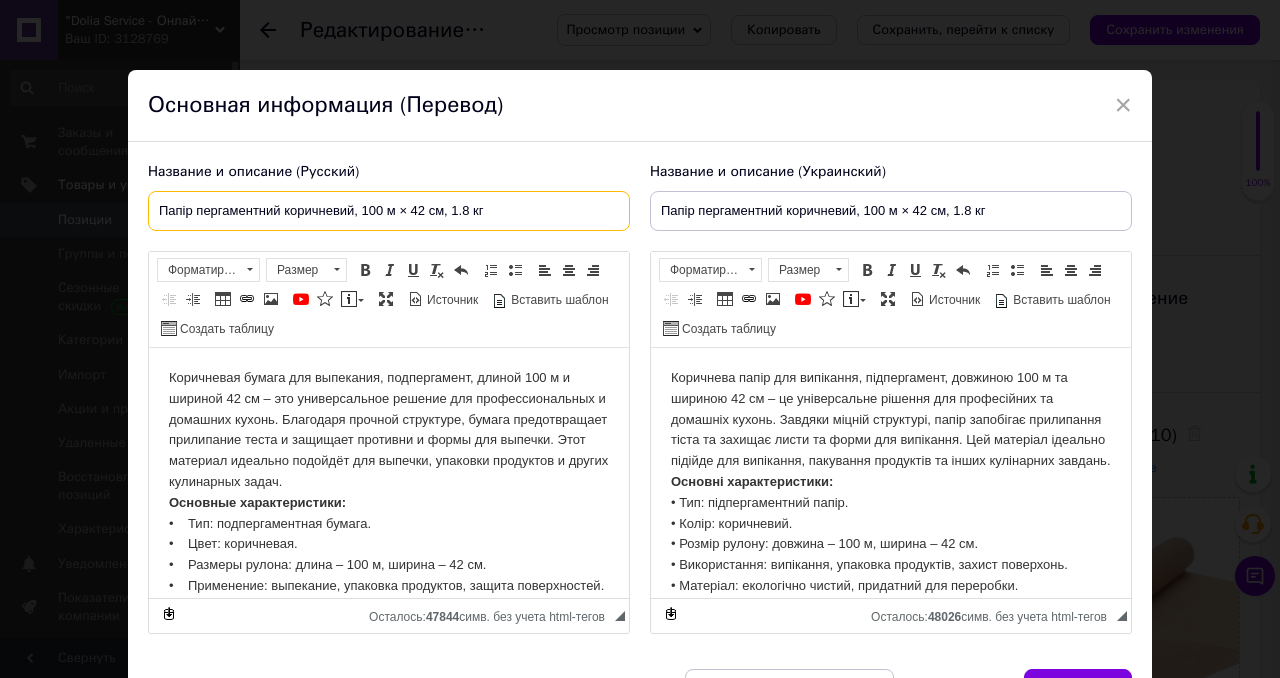 click on "Папір пергаментний коричневий, 100 м × 42 см, 1.8 кг" at bounding box center (389, 211) 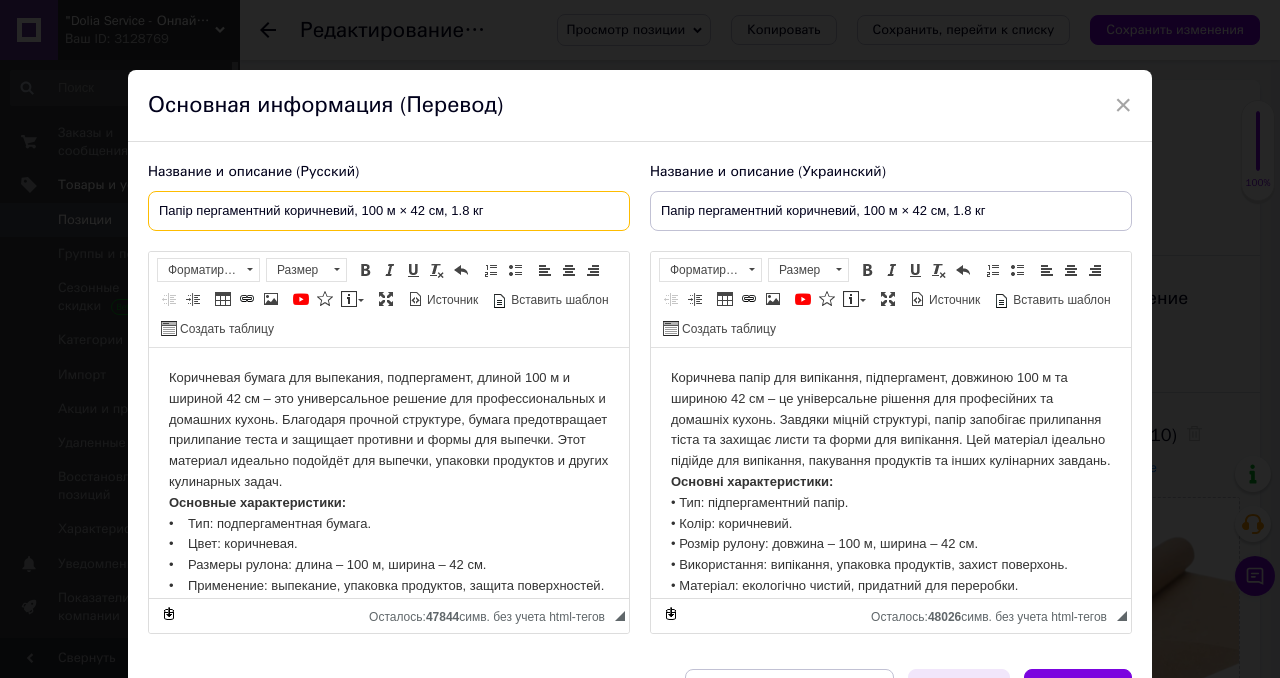 type on "Папір пергаментний коричневий, 100 м × 42 см, 1.8 кг" 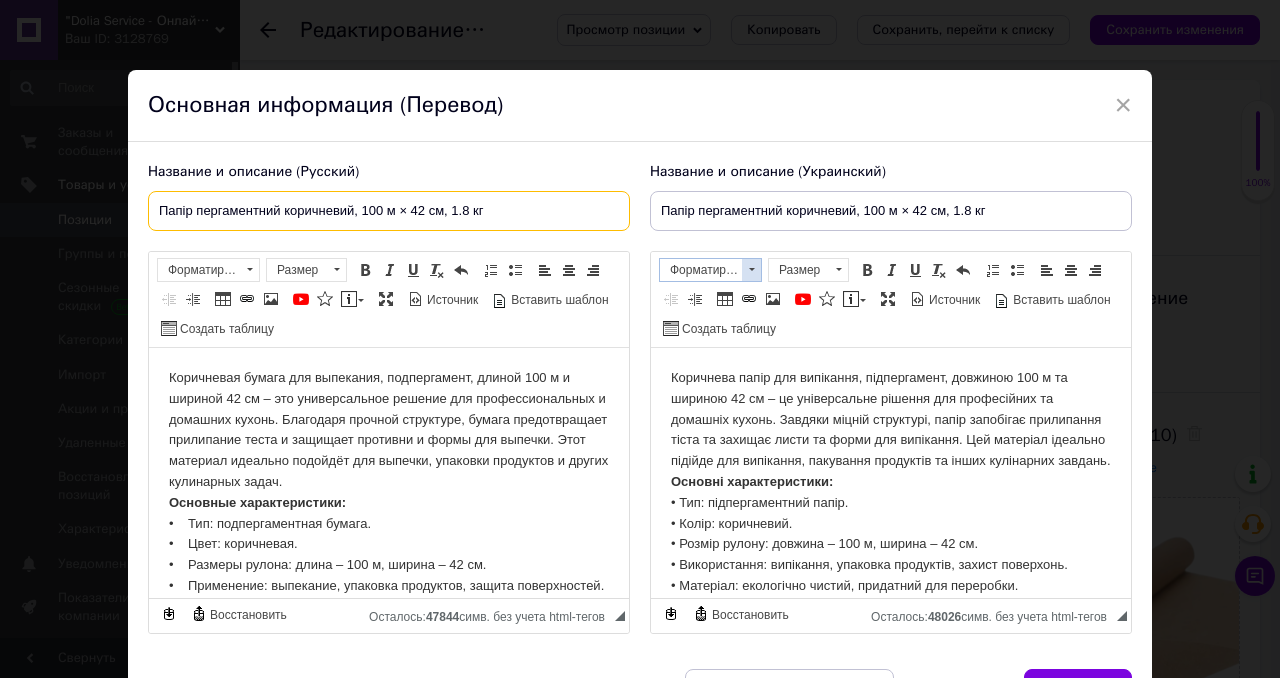 scroll, scrollTop: 121, scrollLeft: 0, axis: vertical 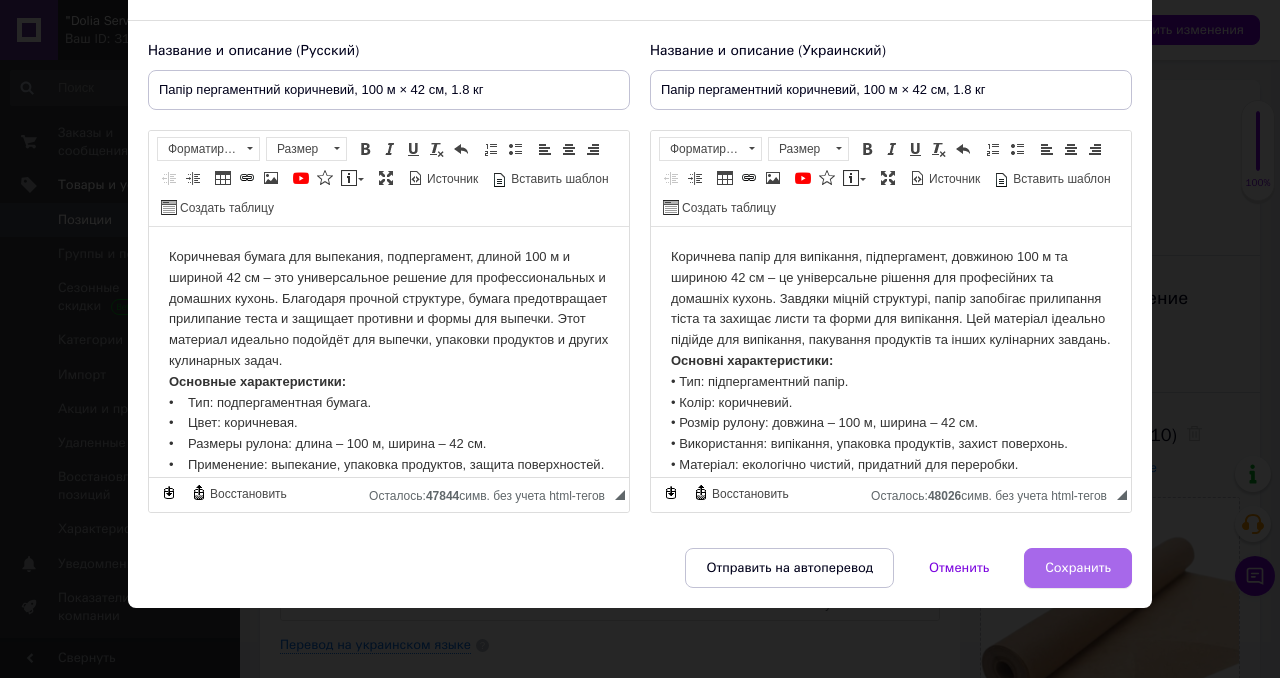 click on "Сохранить" at bounding box center (1078, 568) 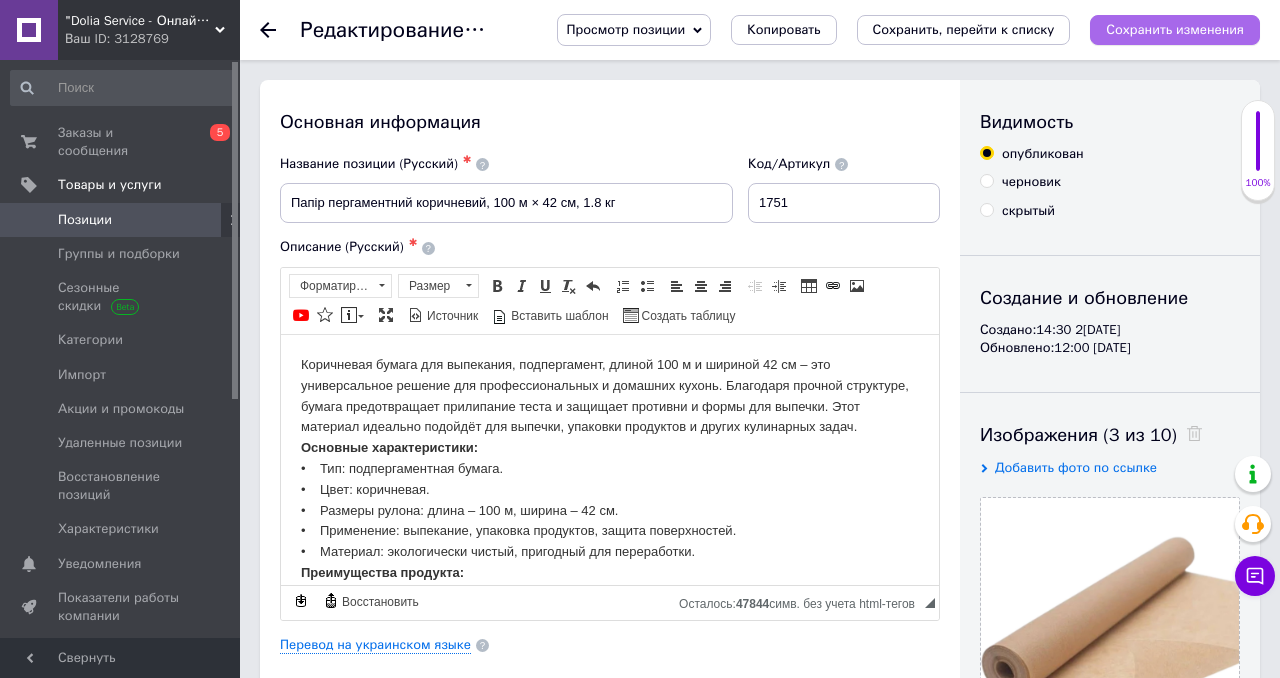 click on "Сохранить изменения" at bounding box center [1175, 30] 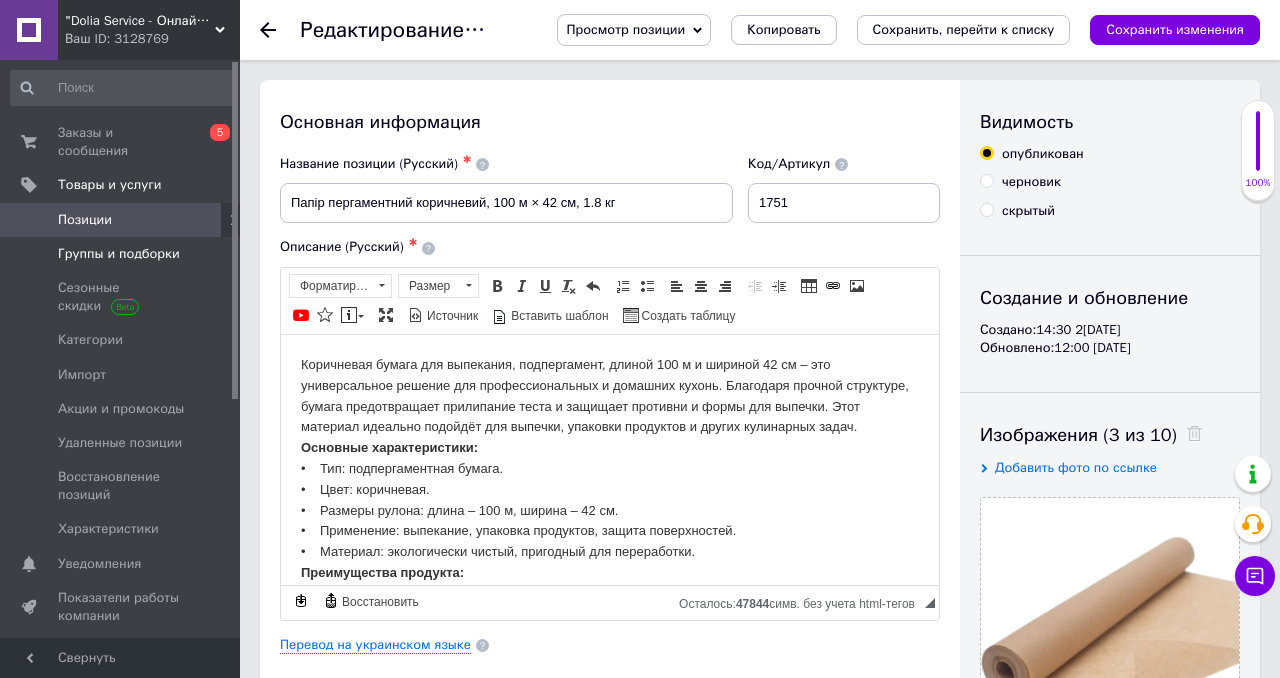 click at bounding box center (212, 254) 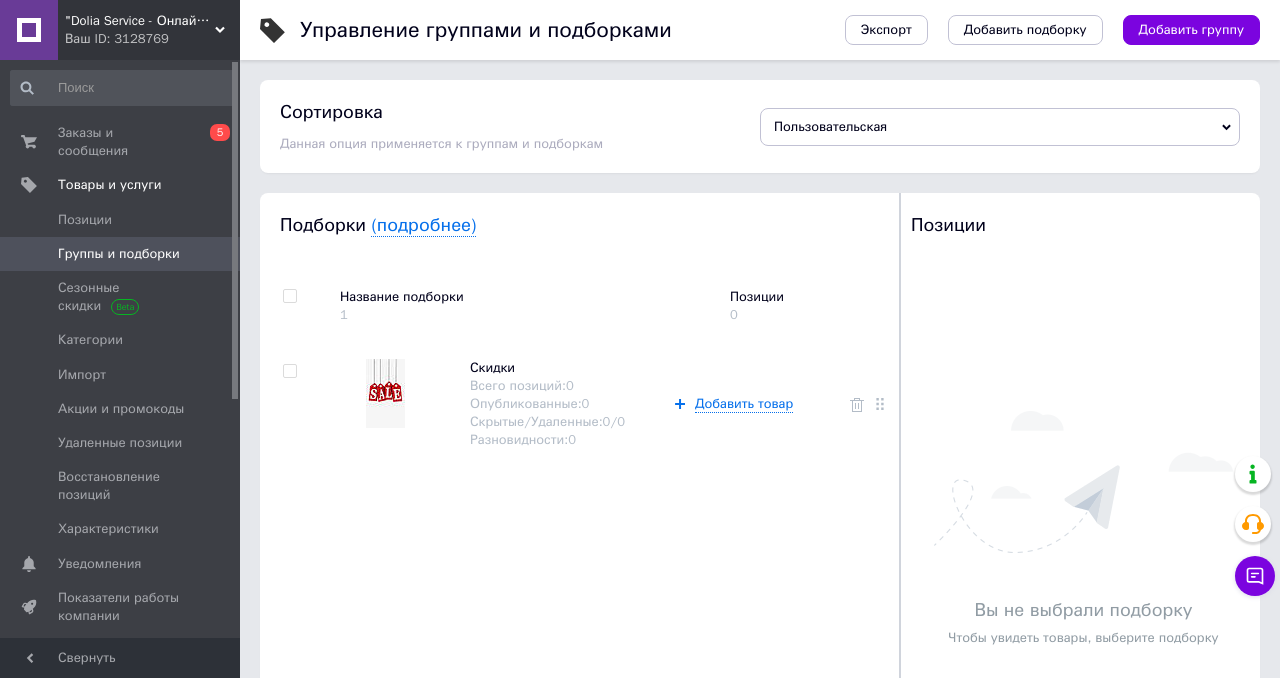 scroll, scrollTop: 50, scrollLeft: 0, axis: vertical 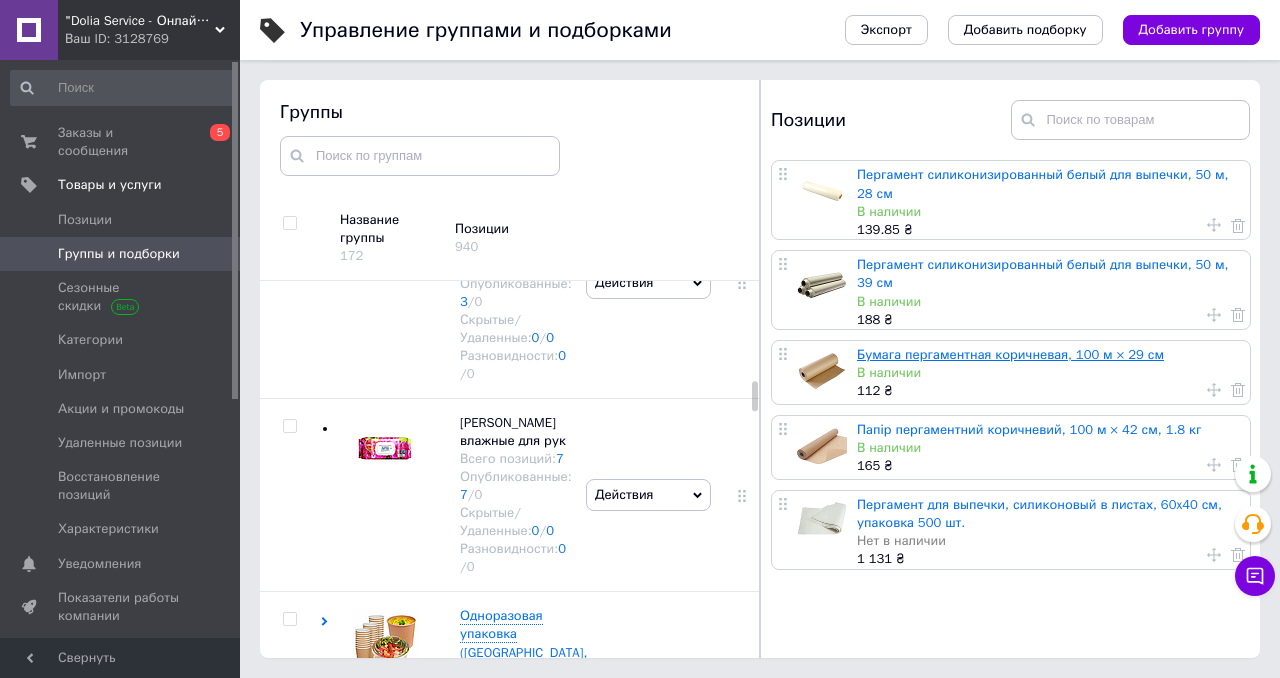 click on "Бумага пергаментная коричневая, 100 м × 29 см" at bounding box center (1010, 354) 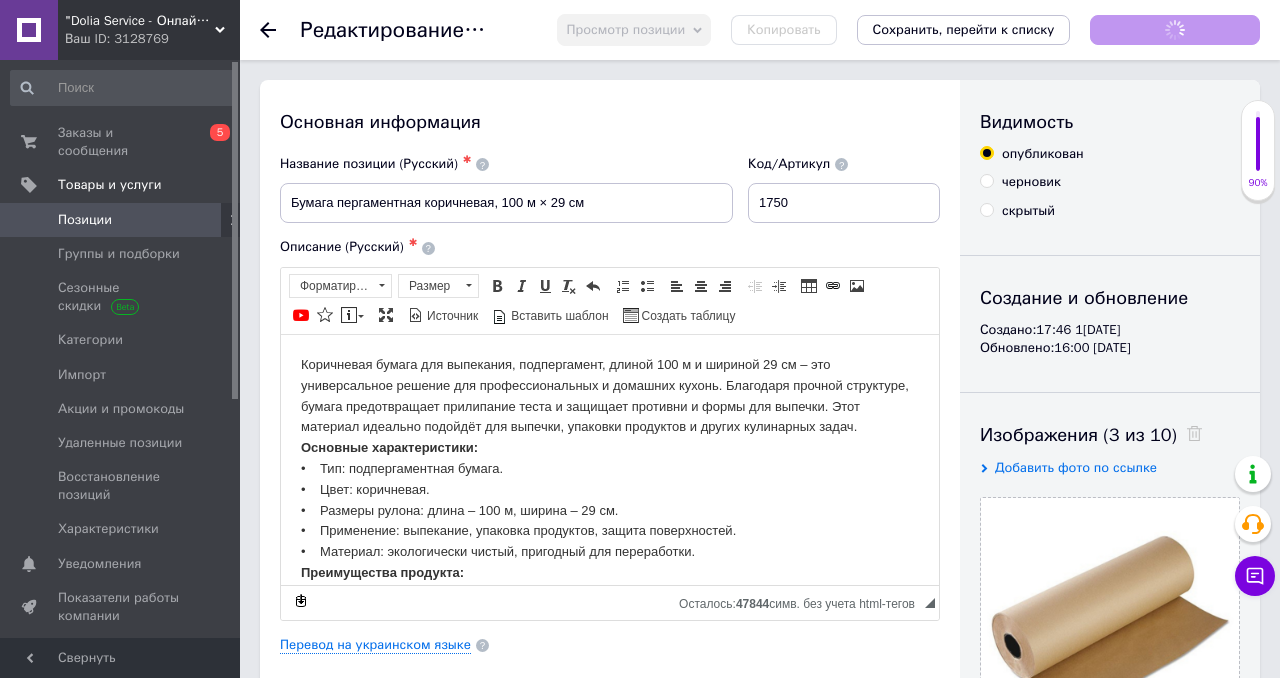 scroll, scrollTop: 0, scrollLeft: 0, axis: both 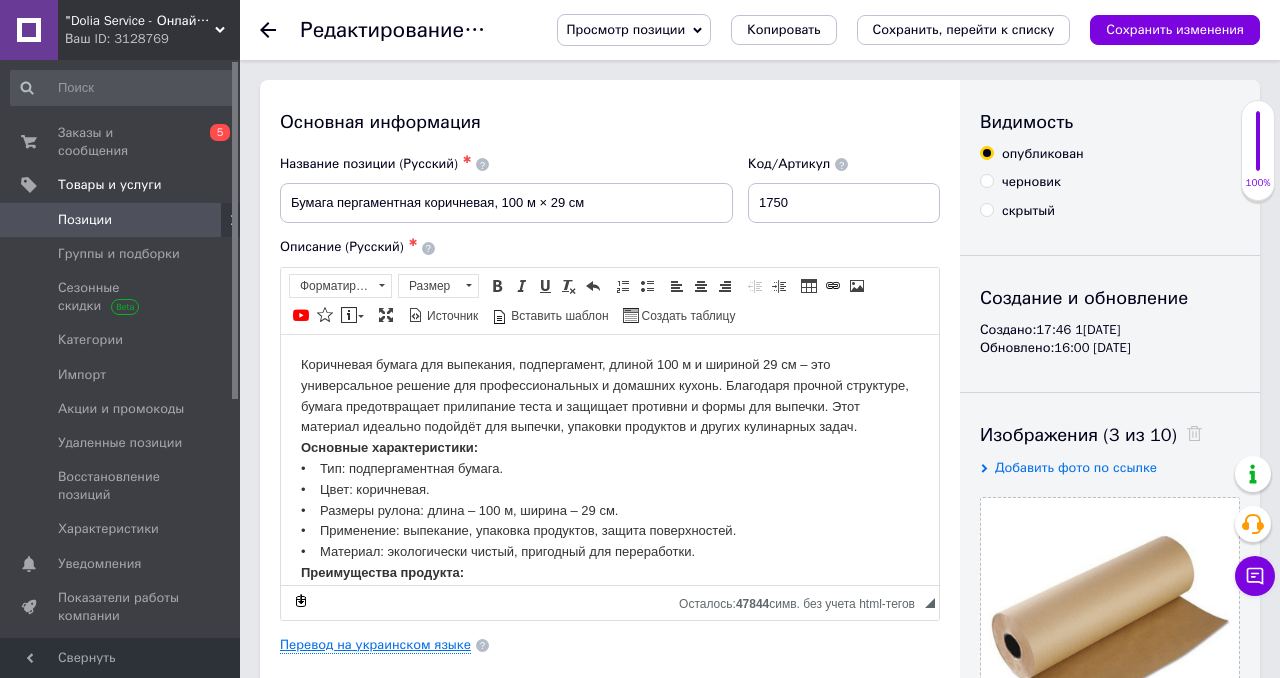 click on "Перевод на украинском языке" at bounding box center (375, 645) 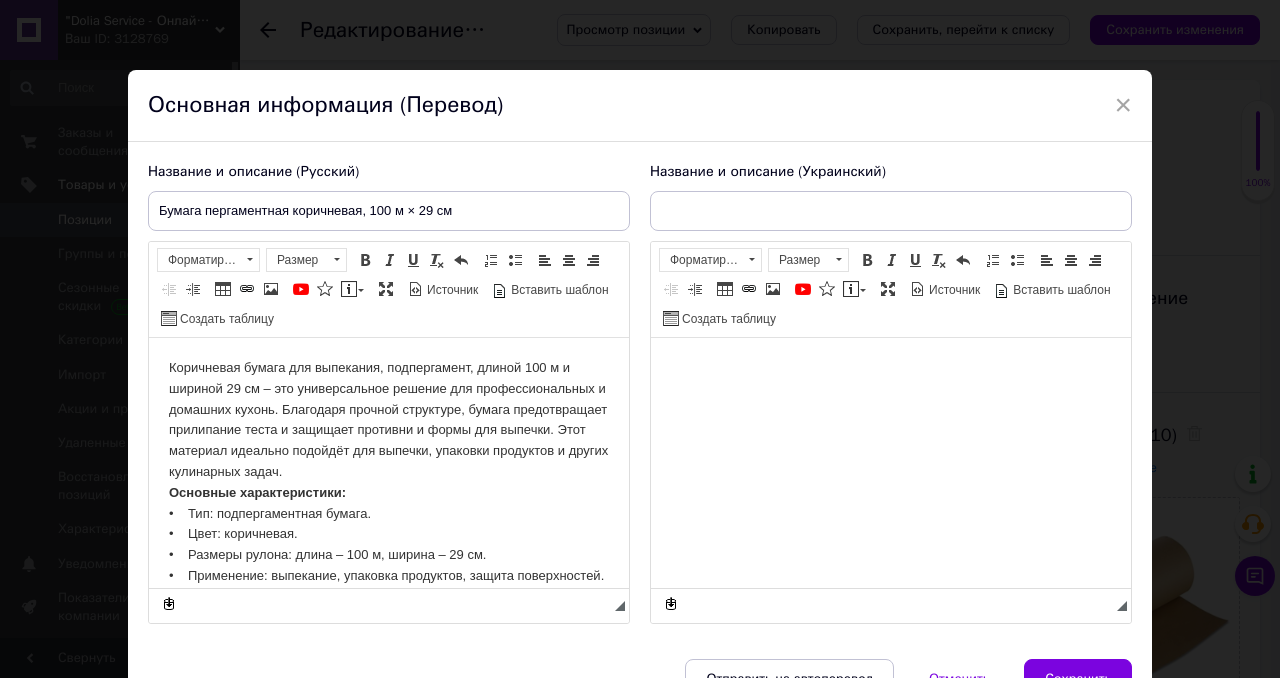 scroll, scrollTop: 0, scrollLeft: 0, axis: both 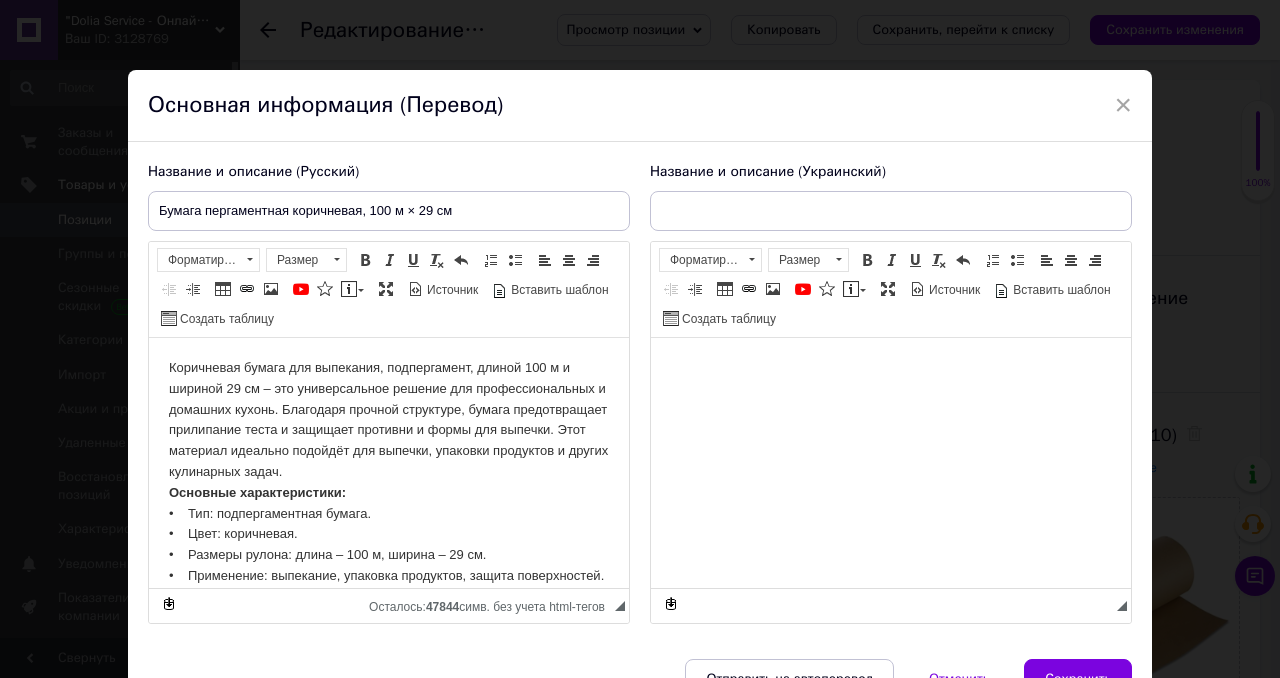 type on "Папір пергаментний коричневий, 100 м × 29 см" 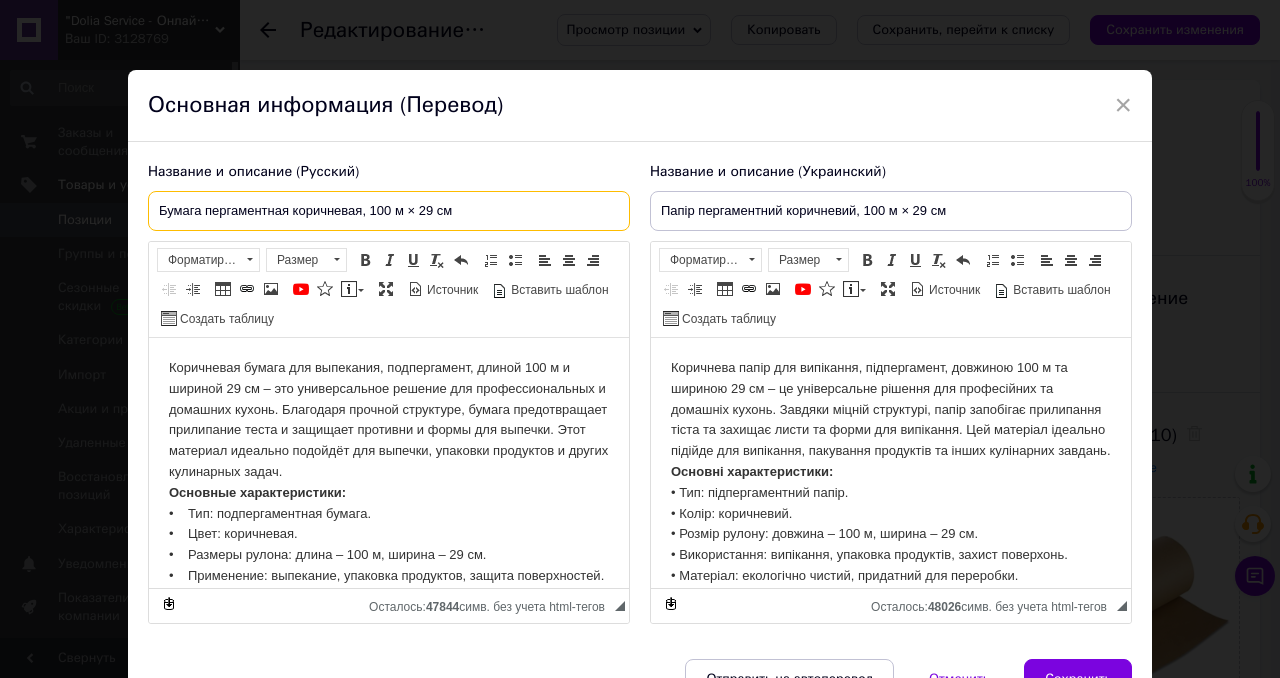 click on "Бумага пергаментная коричневая, 100 м × 29 см" at bounding box center [389, 211] 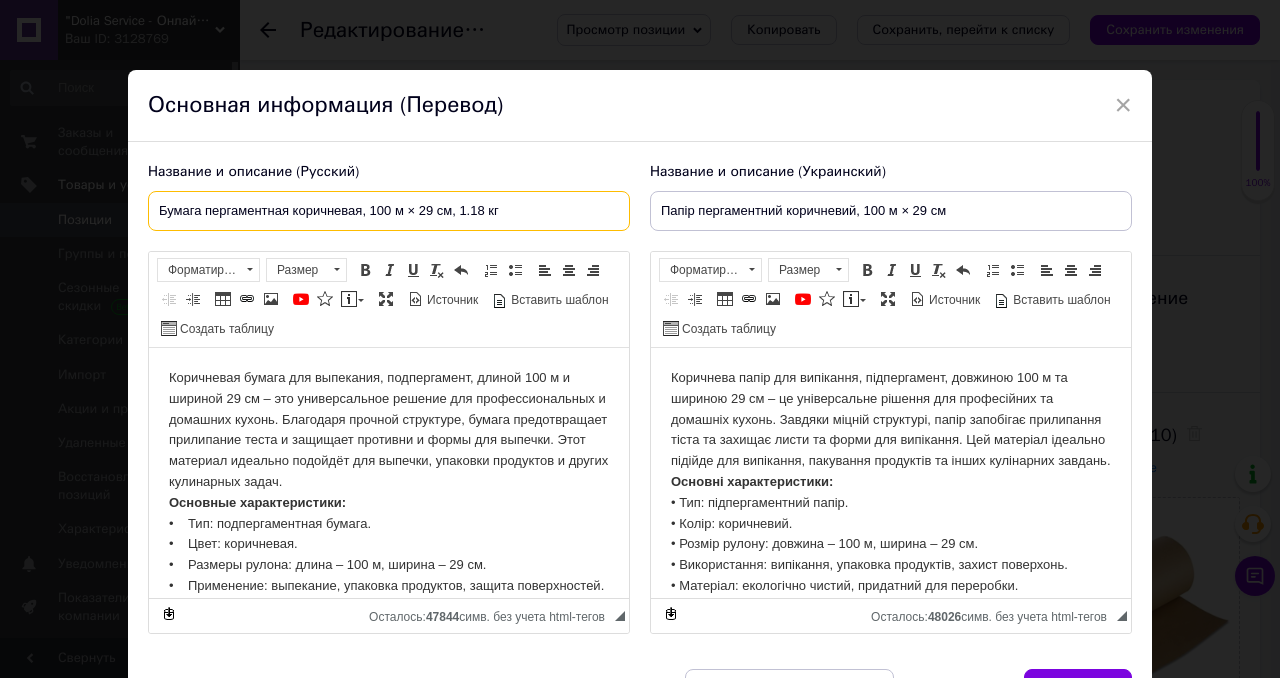 type on "Бумага пергаментная коричневая, 100 м × 29 см, 1.18 кг" 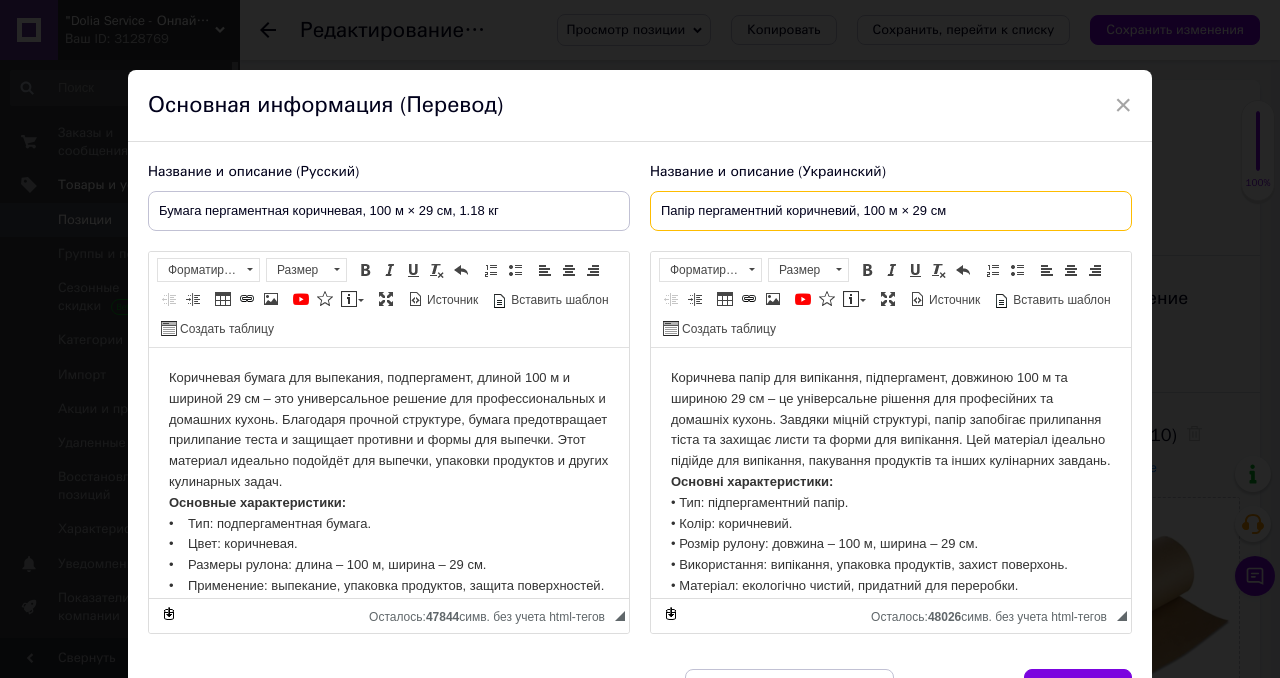 click on "Папір пергаментний коричневий, 100 м × 29 см" at bounding box center (891, 211) 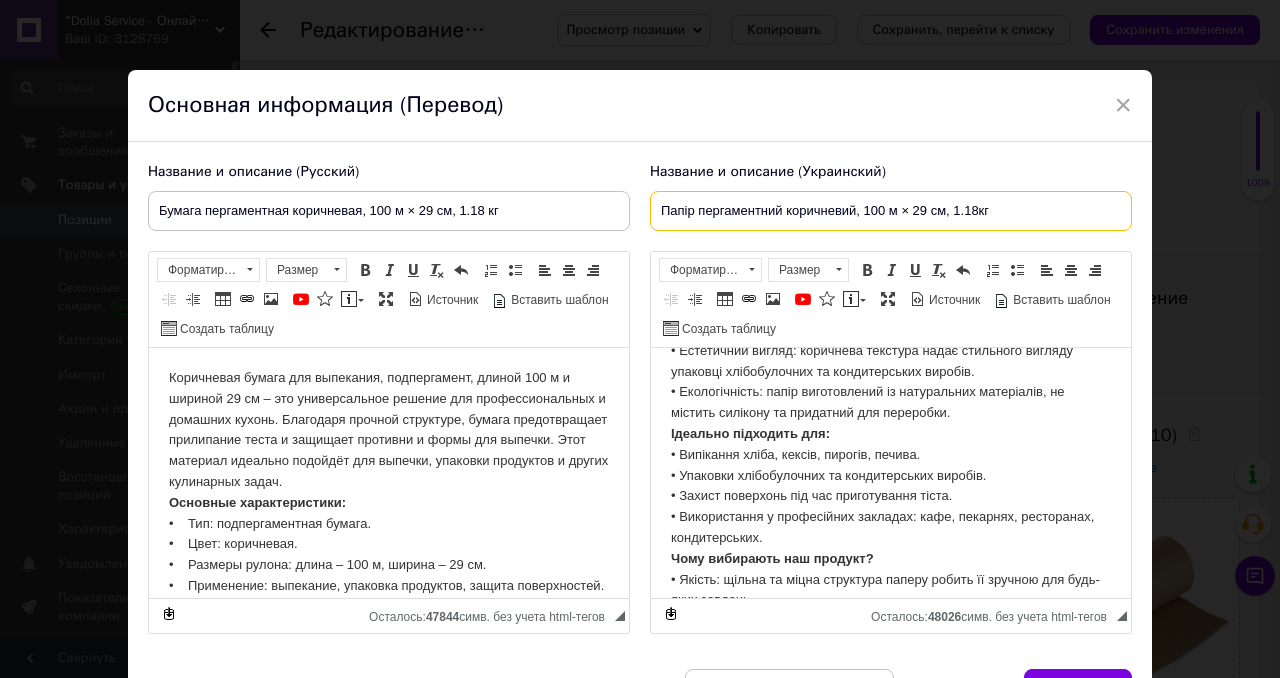 scroll, scrollTop: 684, scrollLeft: 0, axis: vertical 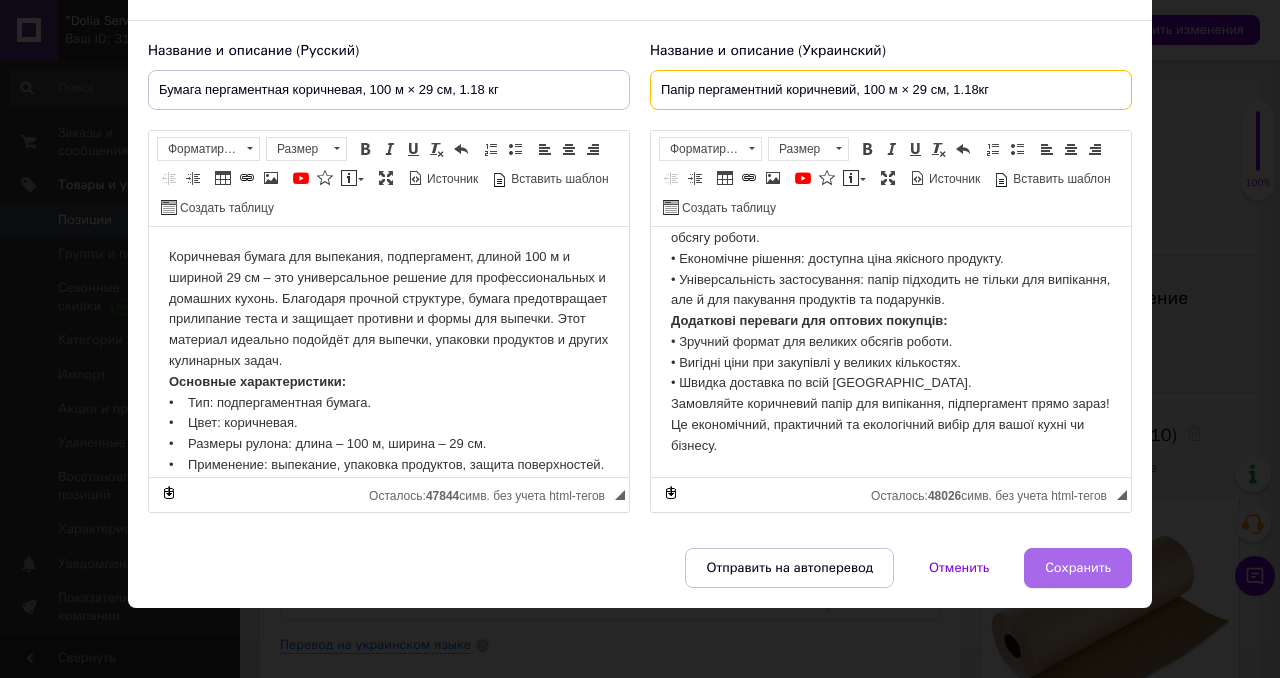 type on "Папір пергаментний коричневий, 100 м × 29 см, 1.18кг" 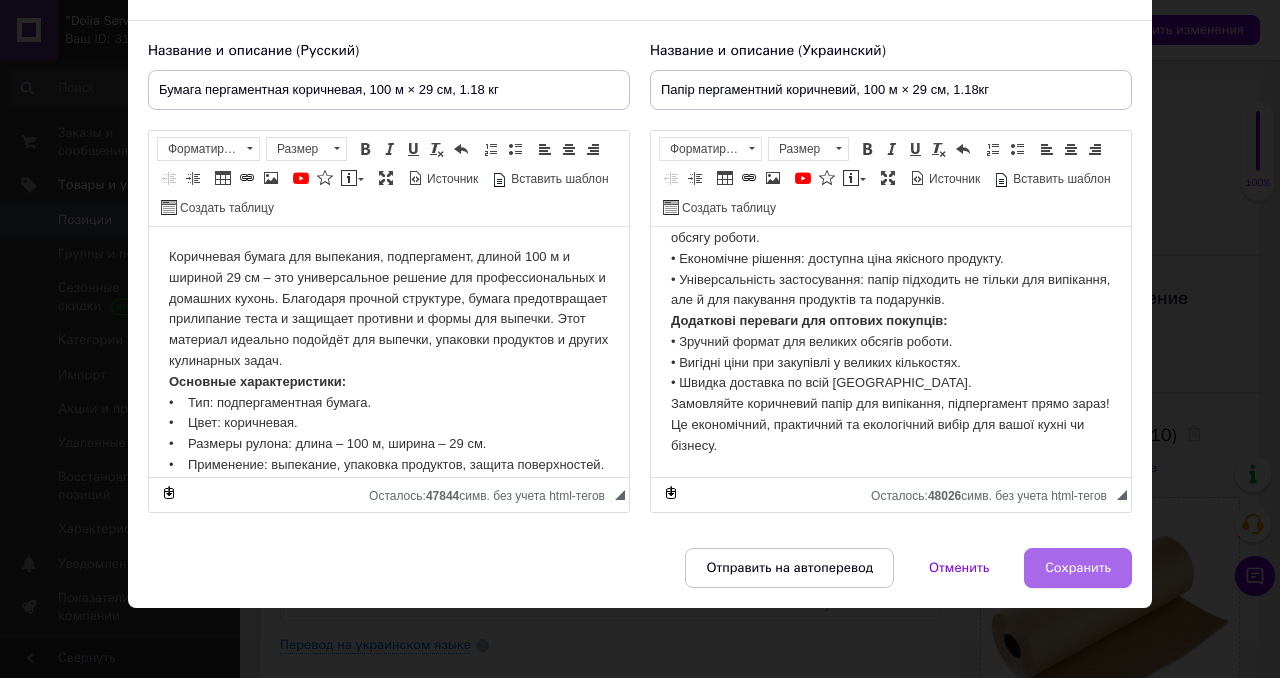 click on "Сохранить" at bounding box center [1078, 568] 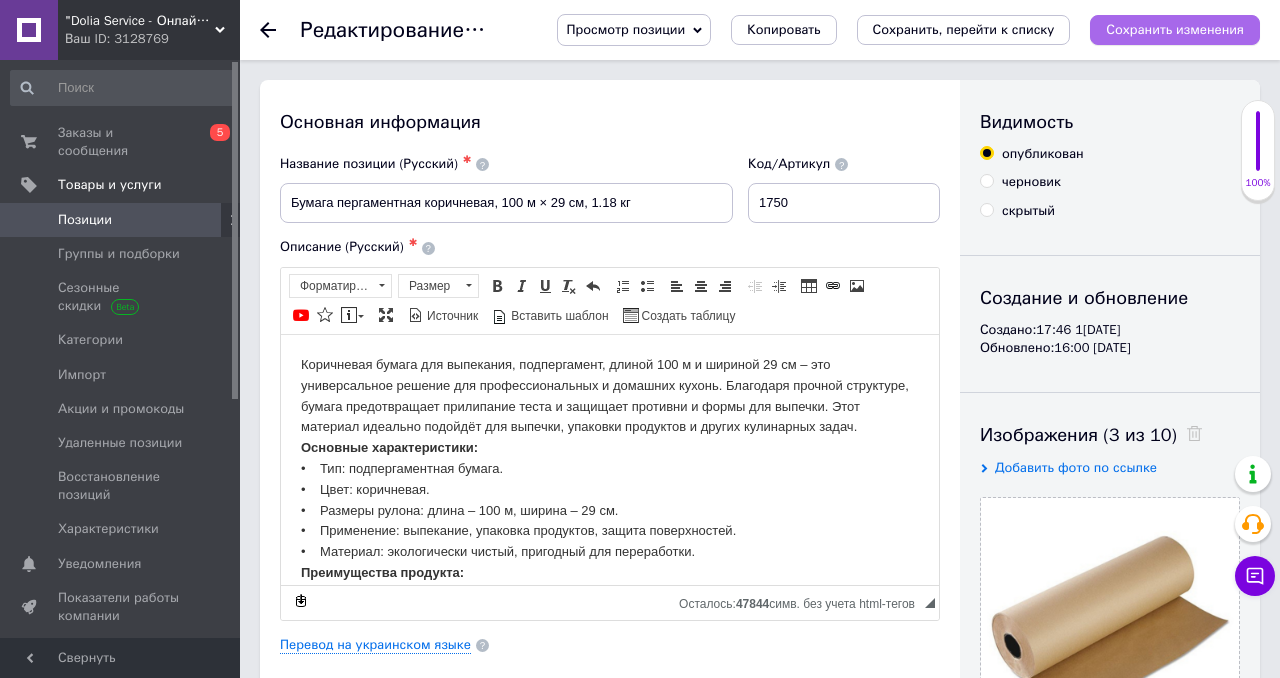 click on "Сохранить изменения" at bounding box center [1175, 29] 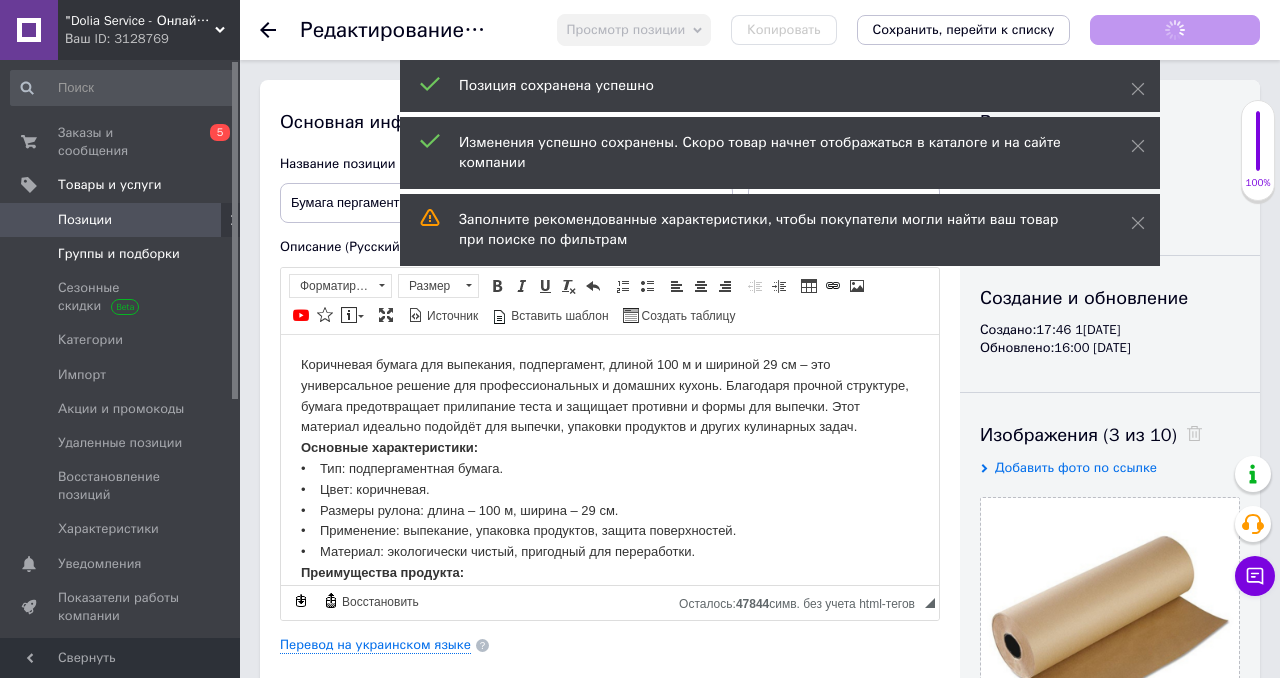 click on "Группы и подборки" at bounding box center (119, 254) 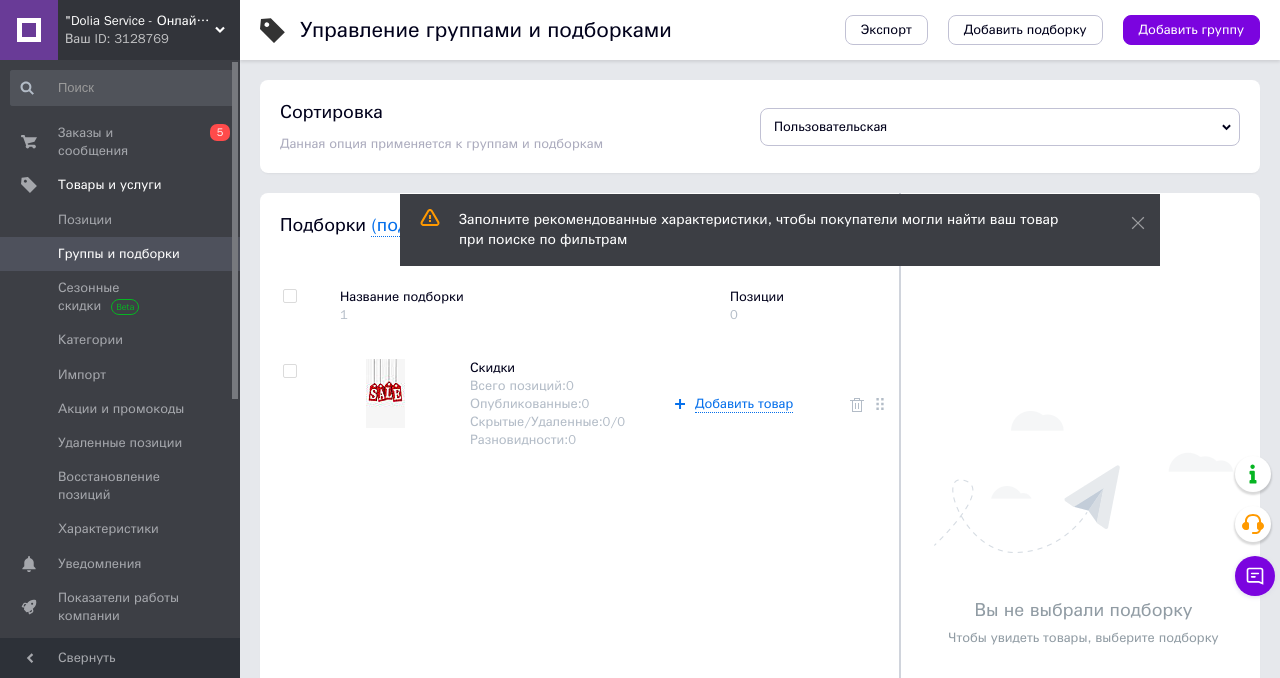 scroll, scrollTop: 50, scrollLeft: 0, axis: vertical 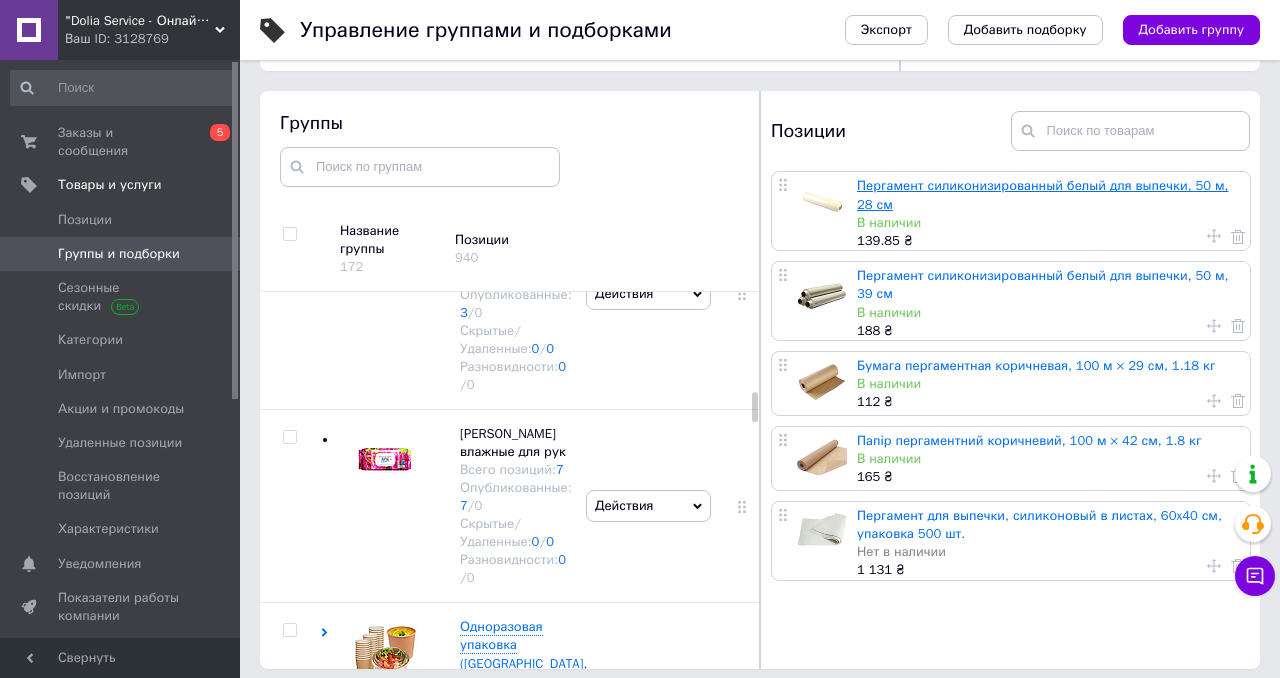 click on "Пергамент силиконизированный белый для выпечки, 50 м, 28 см" at bounding box center (1042, 194) 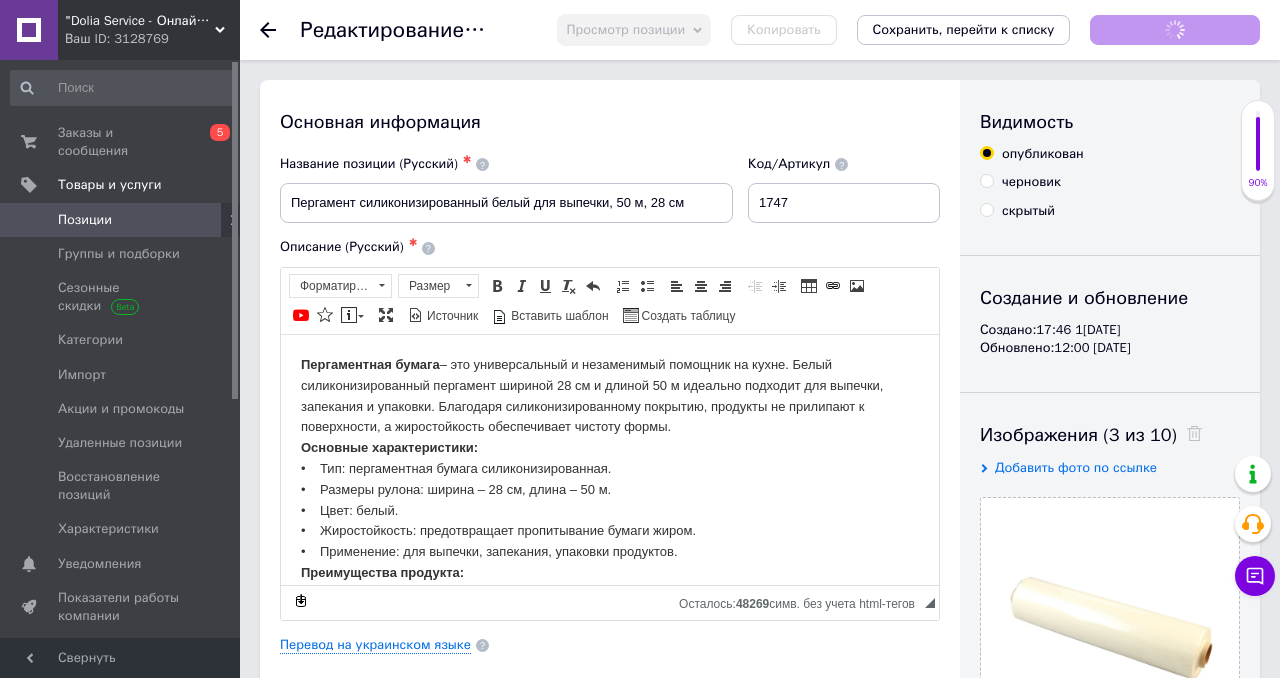 scroll, scrollTop: 0, scrollLeft: 0, axis: both 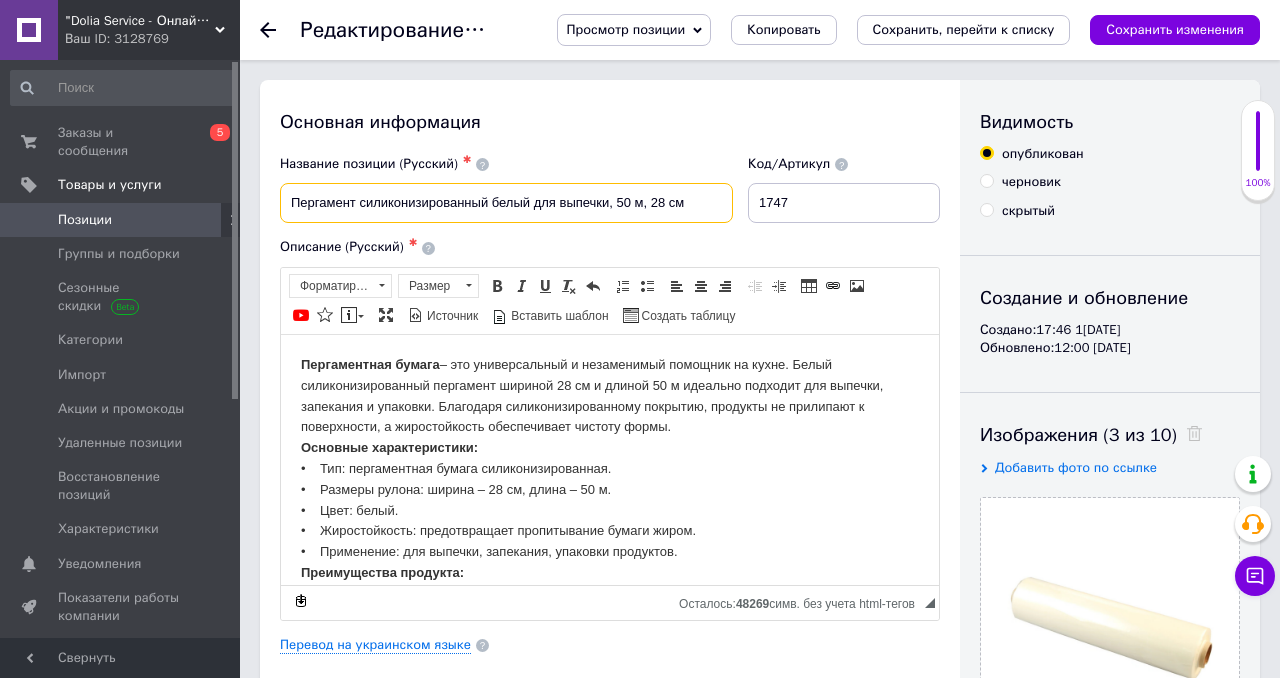 drag, startPoint x: 292, startPoint y: 201, endPoint x: 678, endPoint y: 210, distance: 386.10492 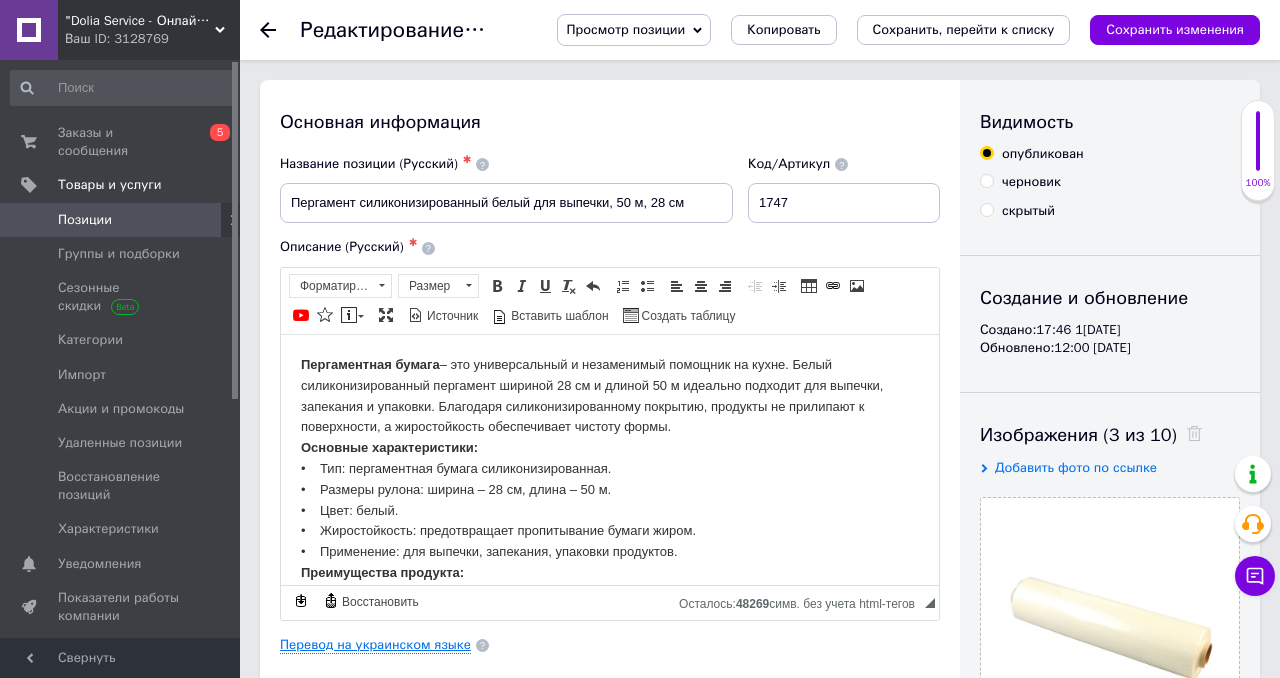 click on "Перевод на украинском языке" at bounding box center (375, 645) 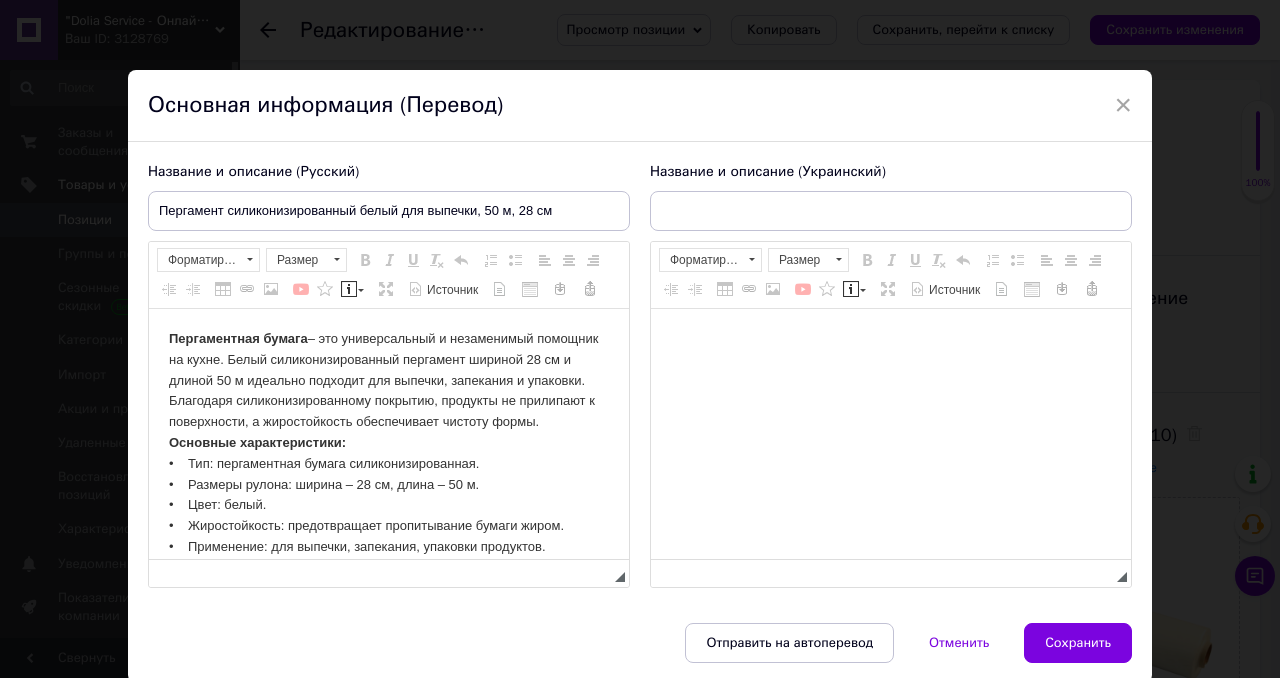 scroll, scrollTop: 0, scrollLeft: 0, axis: both 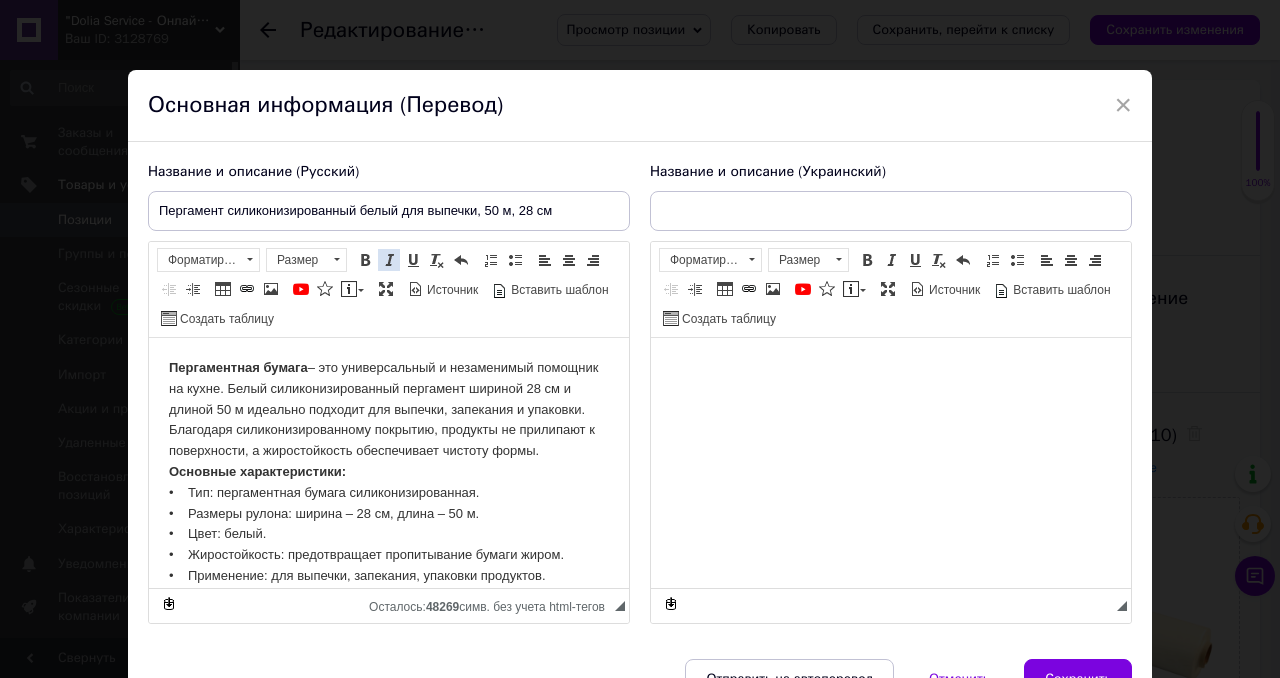 type on "Пергамент силіконізований білий для випікання, 50 м, 28 см." 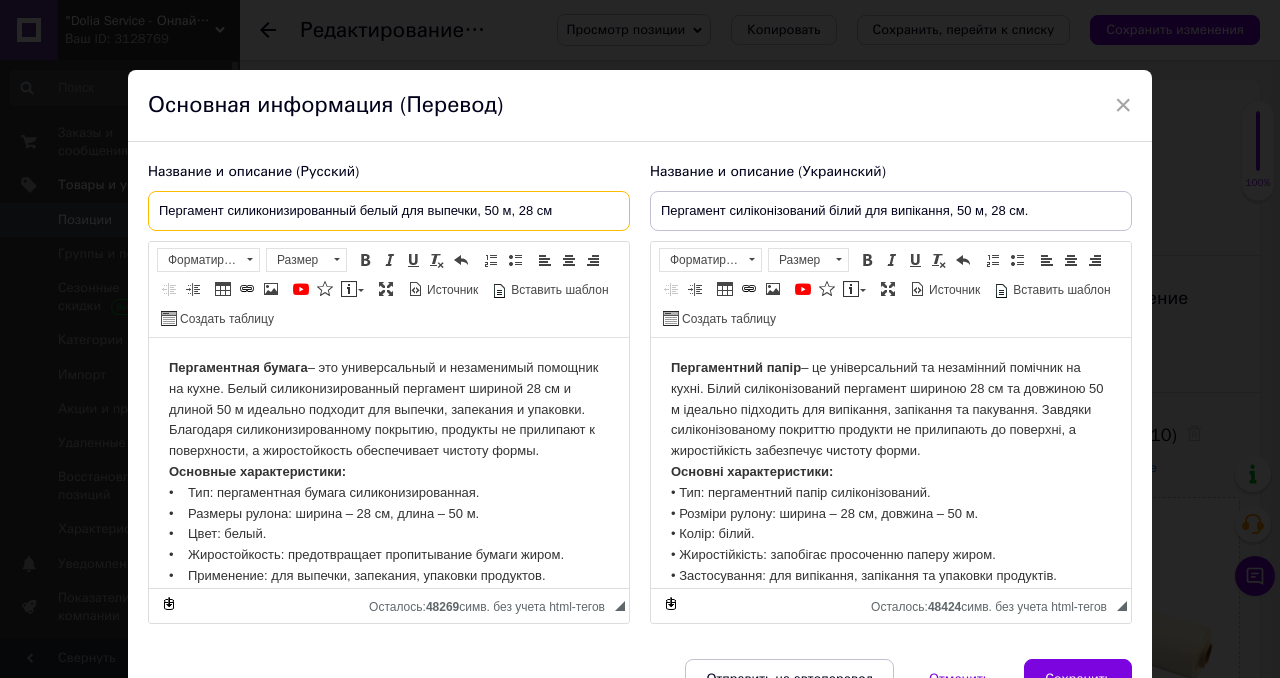 drag, startPoint x: 156, startPoint y: 212, endPoint x: 565, endPoint y: 233, distance: 409.53876 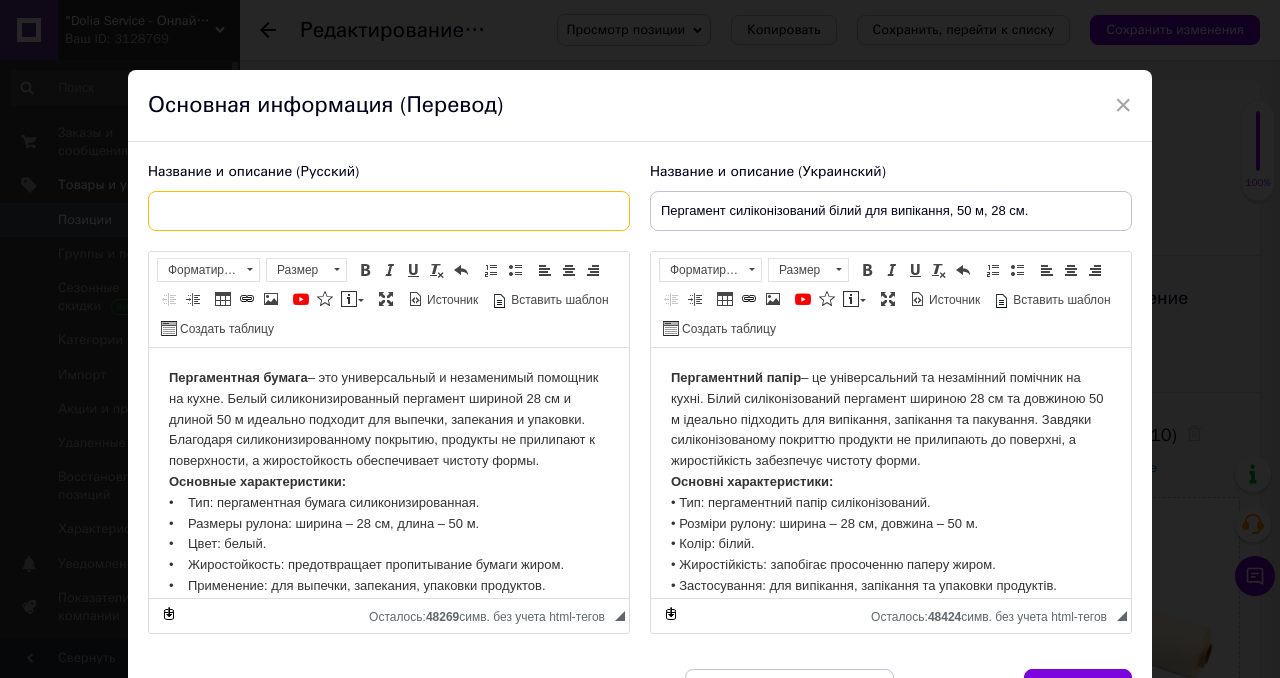 paste on "Пергамент силиконизированный белый, 50 м × 28 см, двусторонний" 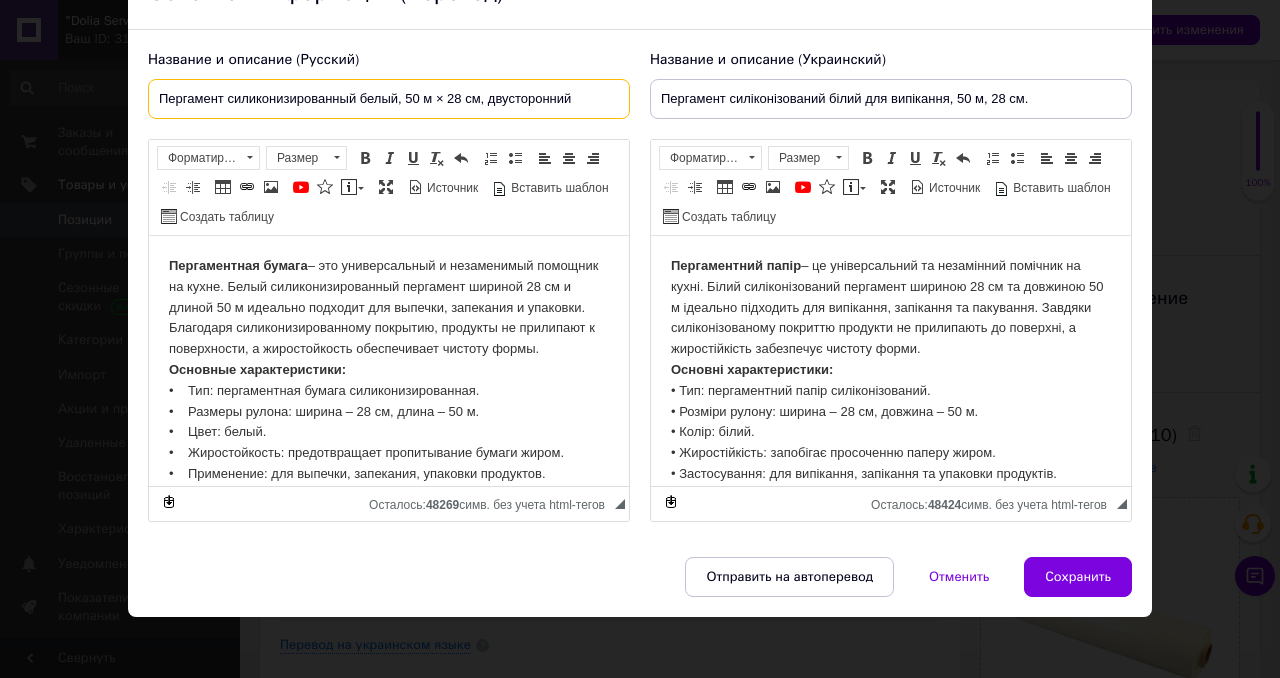 scroll, scrollTop: 114, scrollLeft: 0, axis: vertical 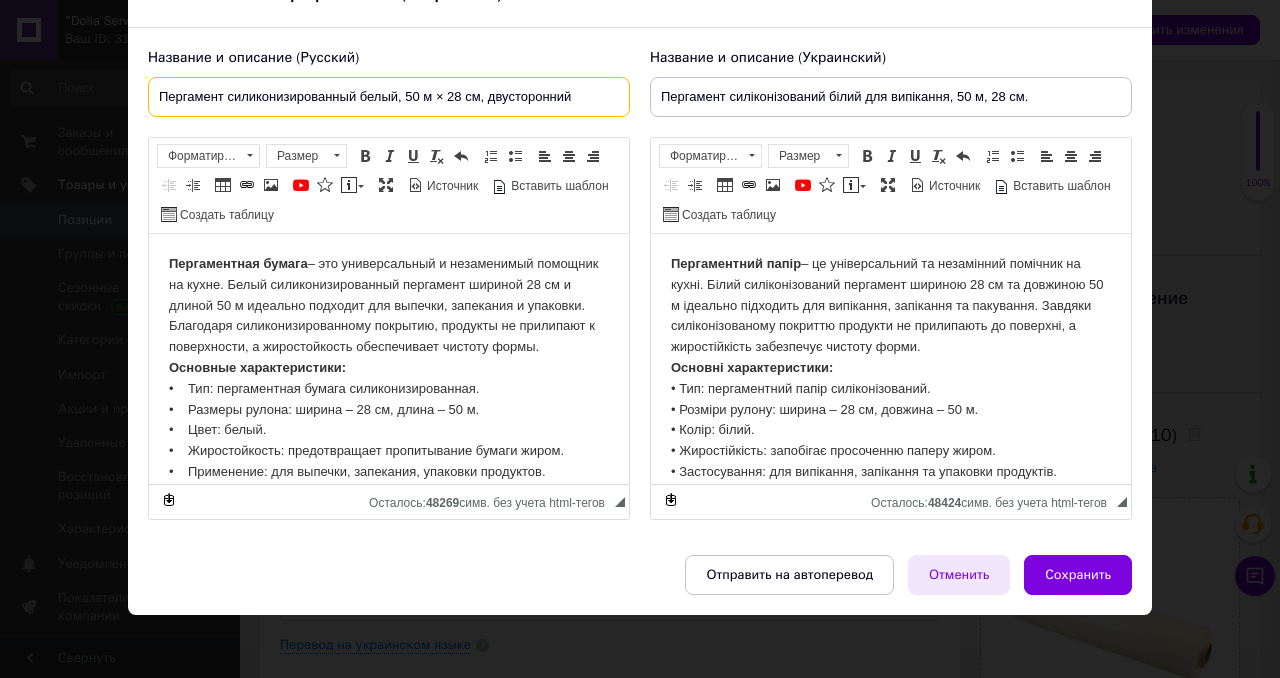 type on "Пергамент силиконизированный белый, 50 м × 28 см, двусторонний" 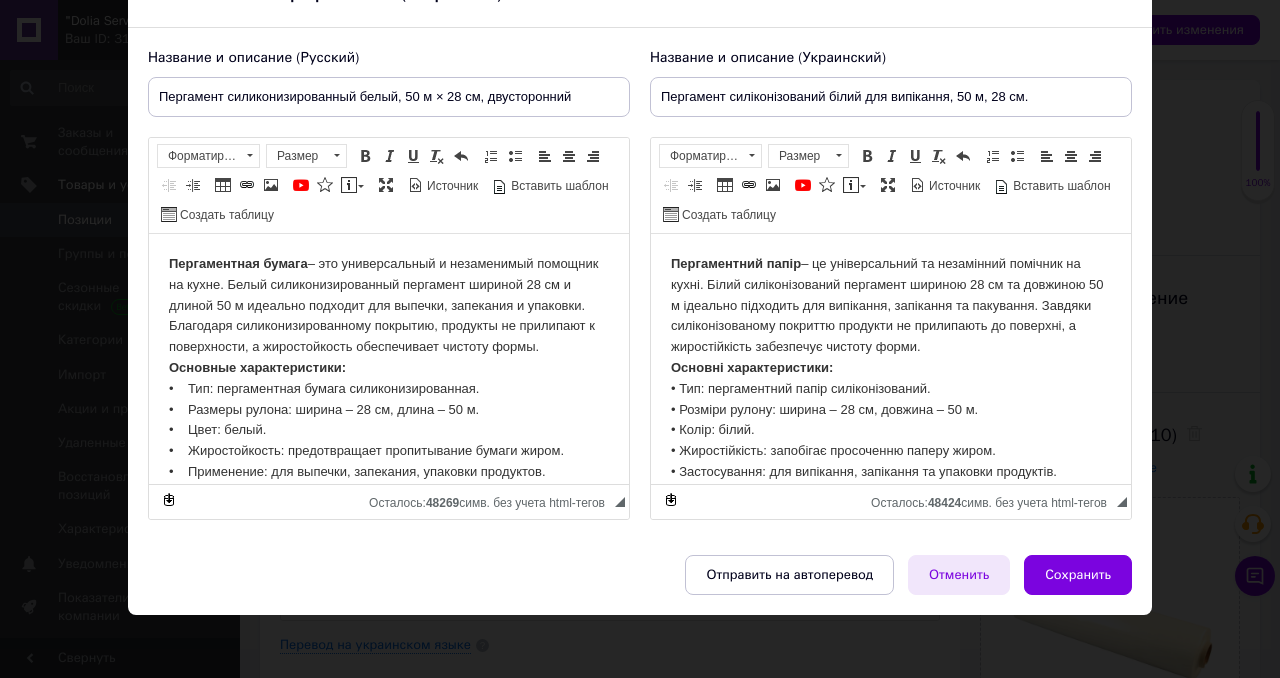 click on "Отменить" at bounding box center (959, 575) 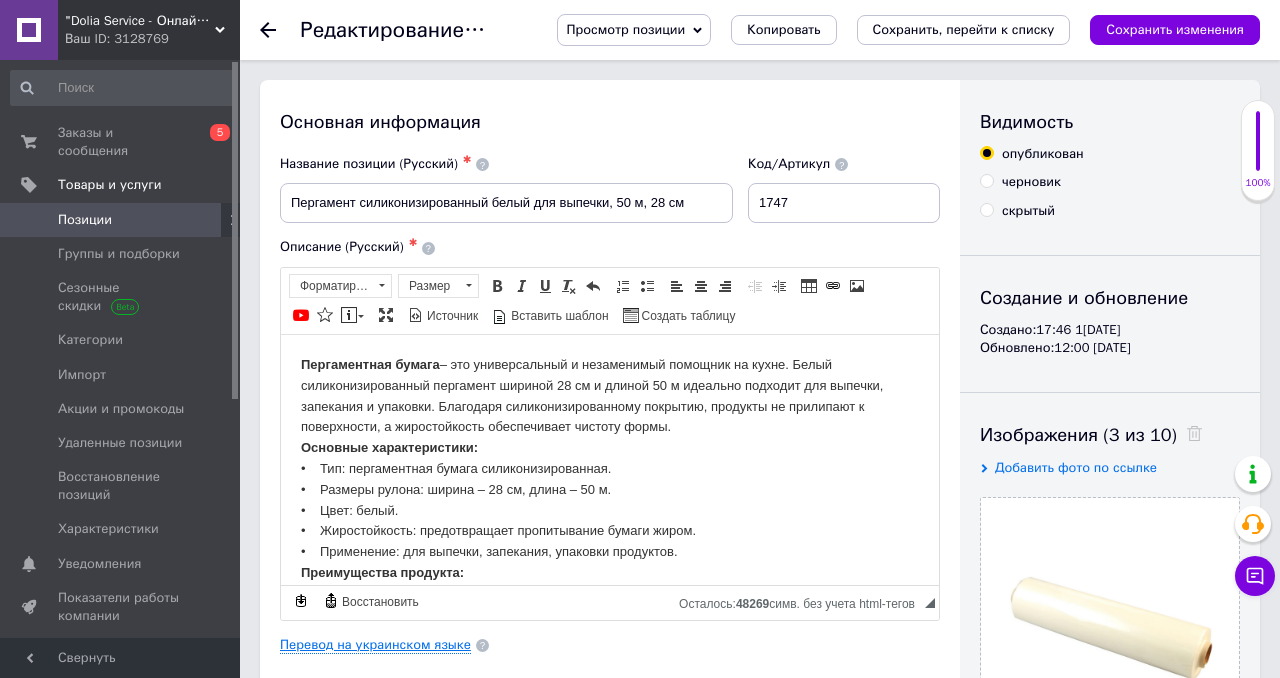 click on "Перевод на украинском языке" at bounding box center (375, 645) 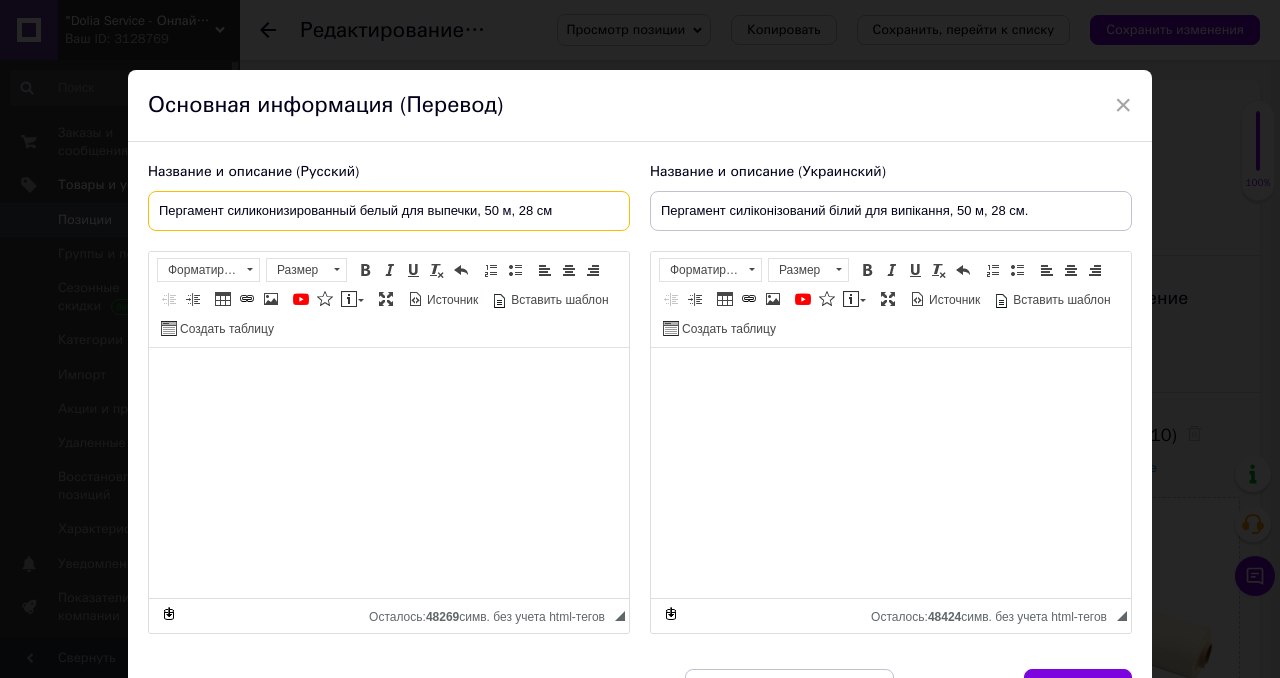 drag, startPoint x: 155, startPoint y: 206, endPoint x: 567, endPoint y: 209, distance: 412.01093 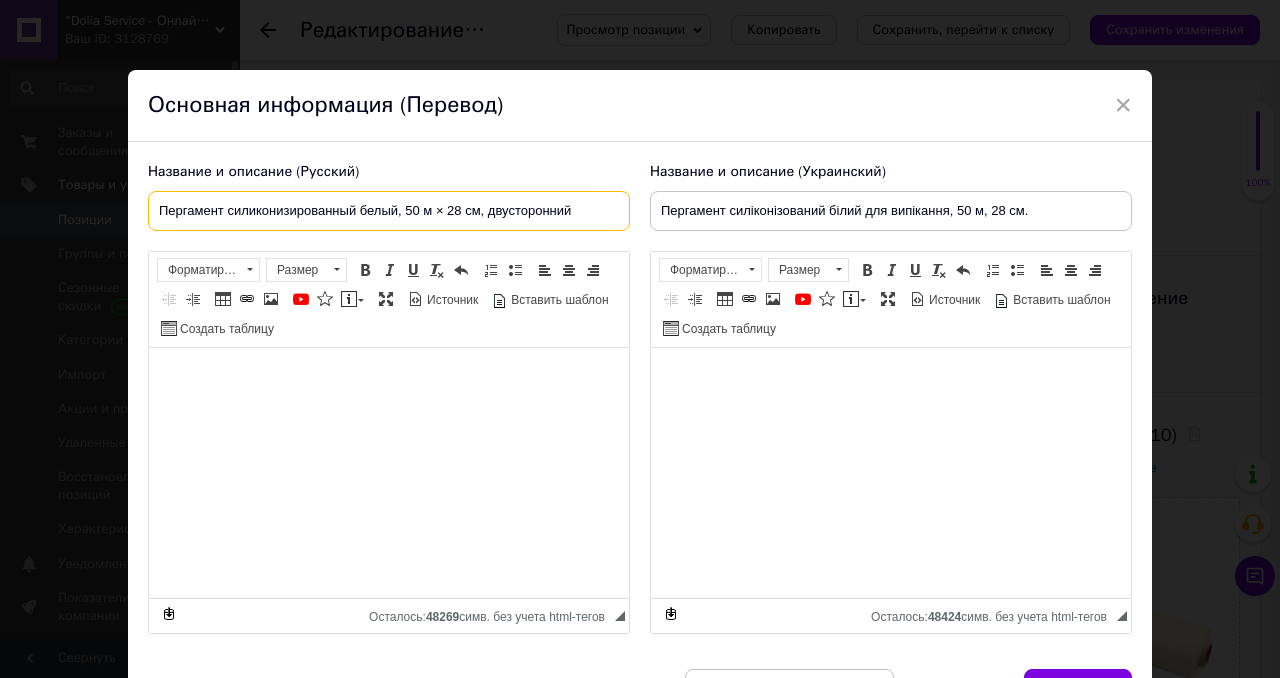 type on "Пергамент силиконизированный белый, 50 м × 28 см, двусторонний" 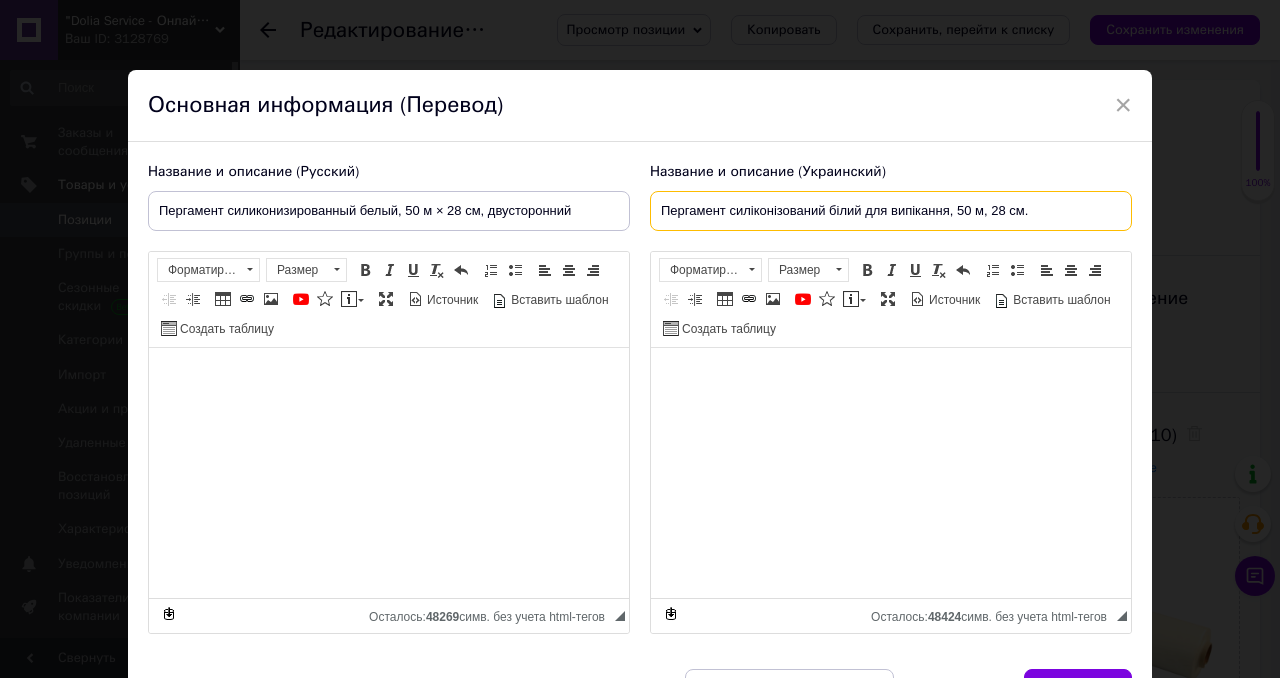 drag, startPoint x: 656, startPoint y: 207, endPoint x: 1062, endPoint y: 223, distance: 406.31516 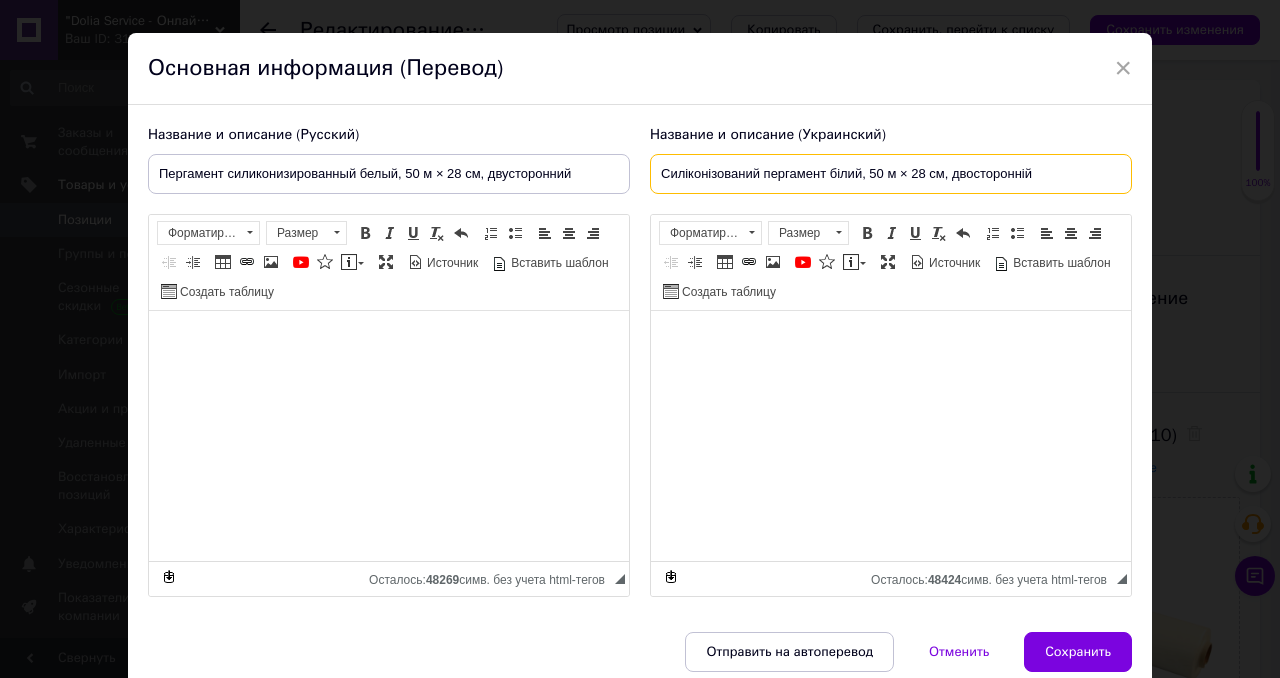 scroll, scrollTop: 121, scrollLeft: 0, axis: vertical 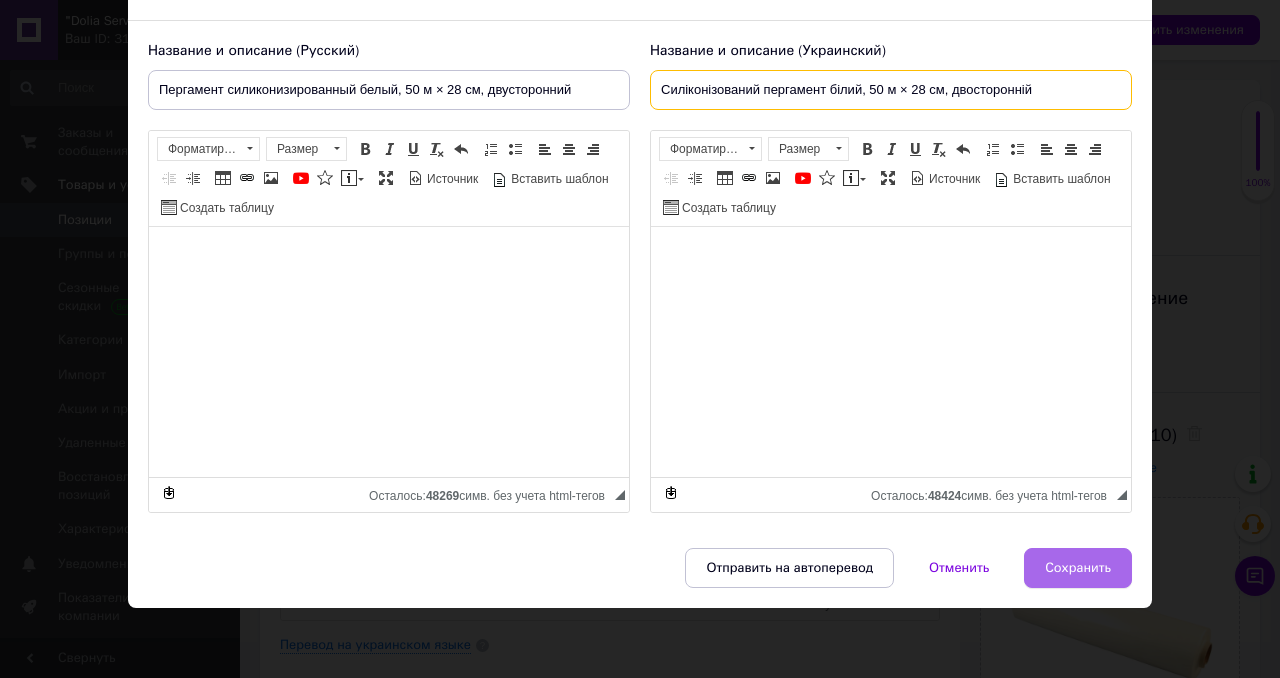 type on "Силіконізований пергамент білий, 50 м × 28 см, двосторонній" 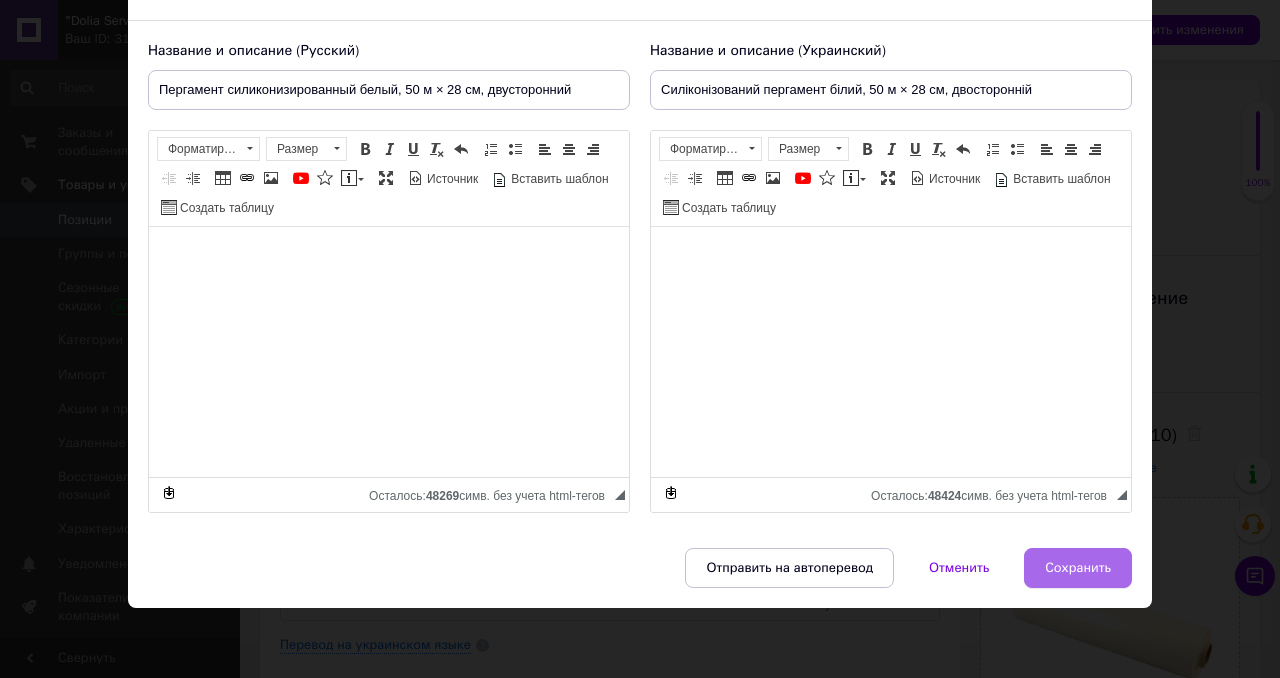 click on "Сохранить" at bounding box center [1078, 568] 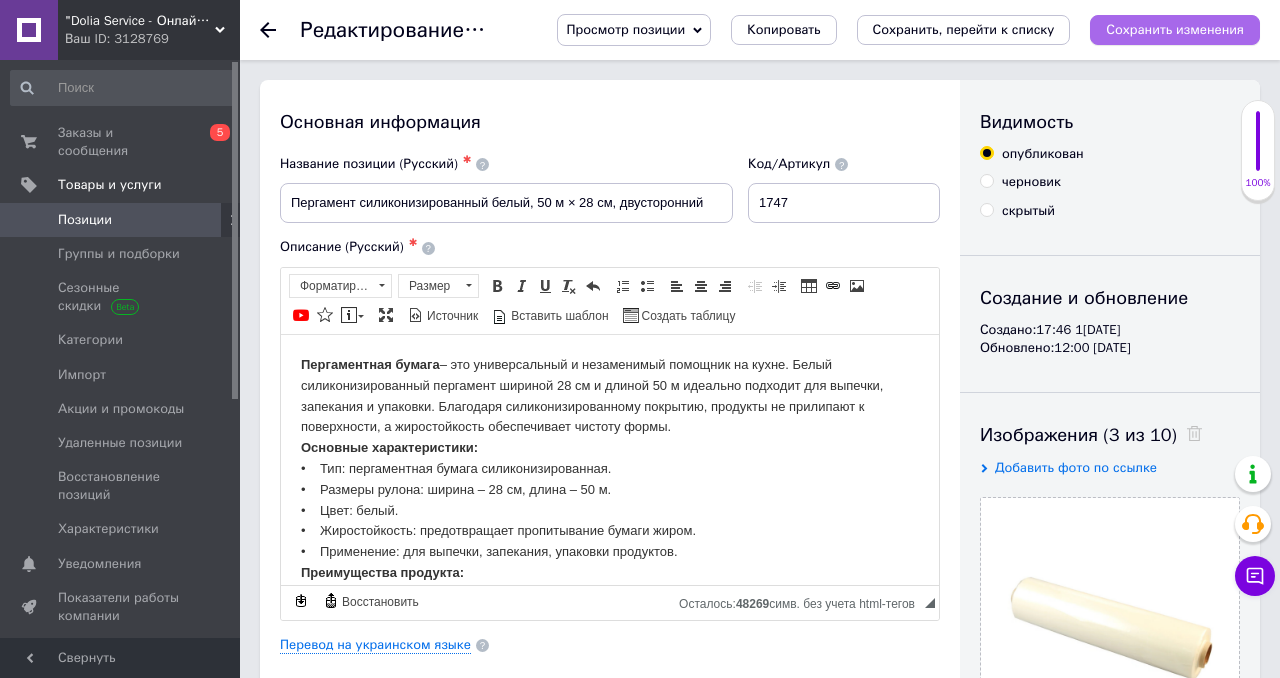 click on "Сохранить изменения" at bounding box center (1175, 30) 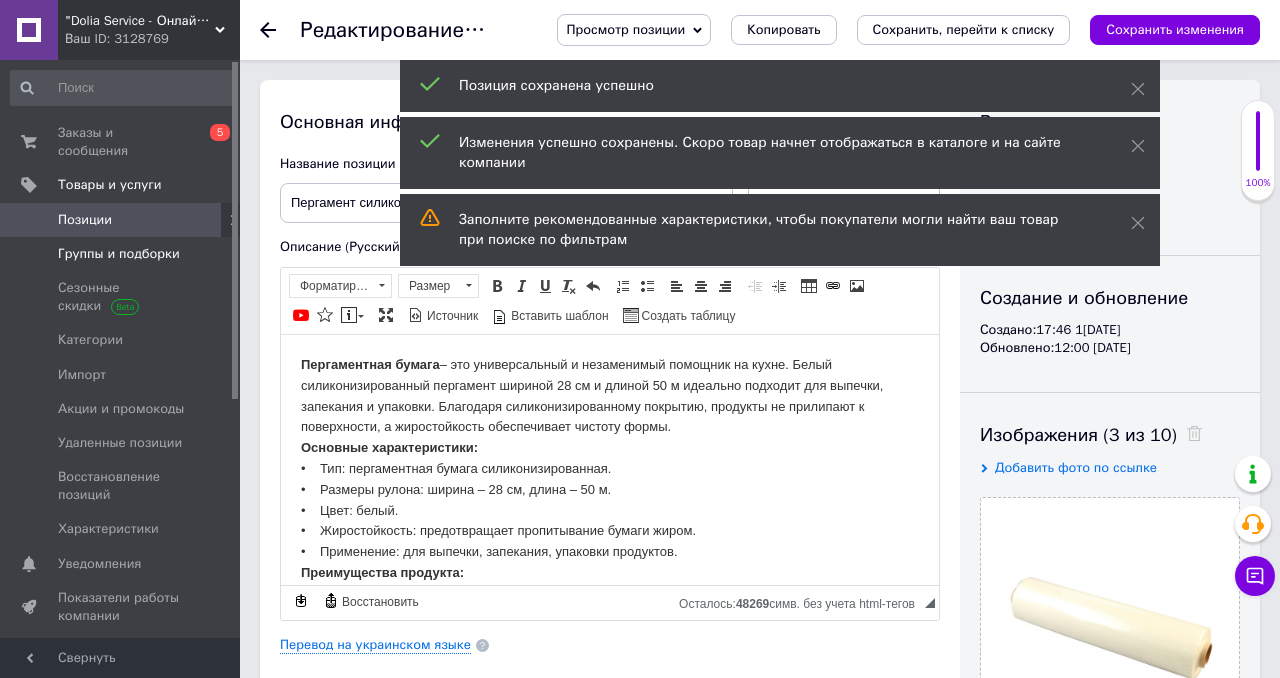 click on "Группы и подборки" at bounding box center [119, 254] 